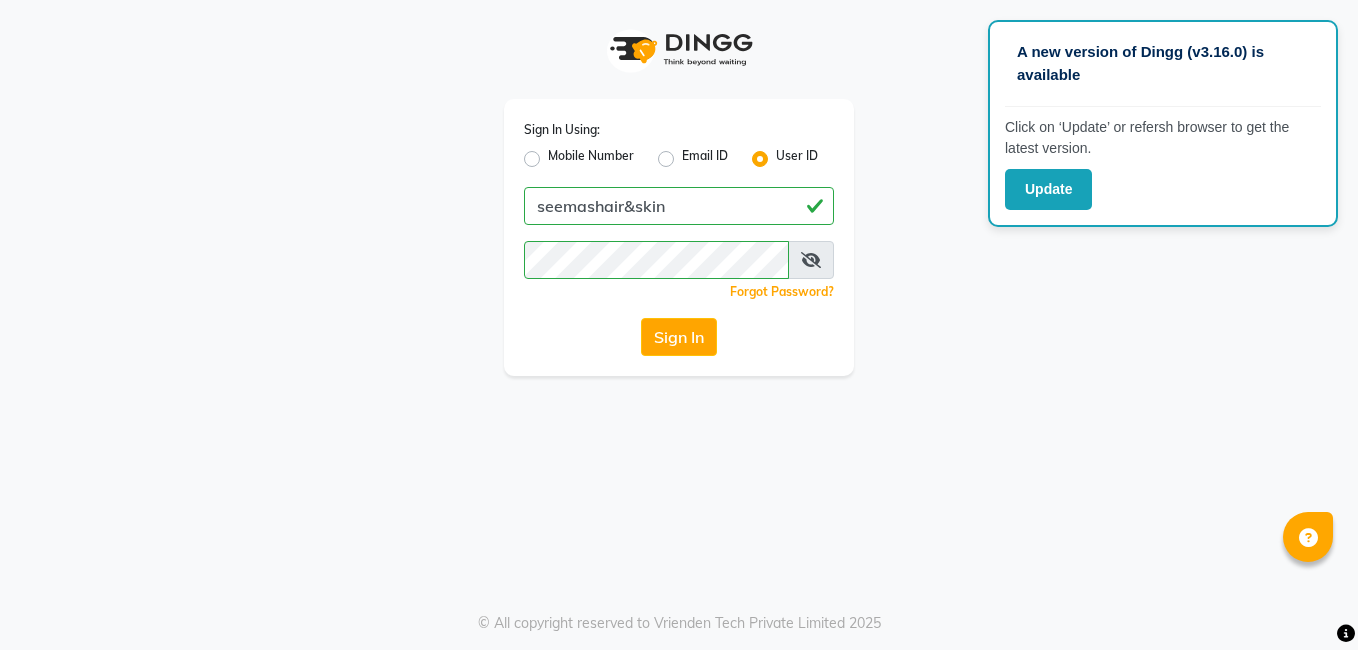 scroll, scrollTop: 0, scrollLeft: 0, axis: both 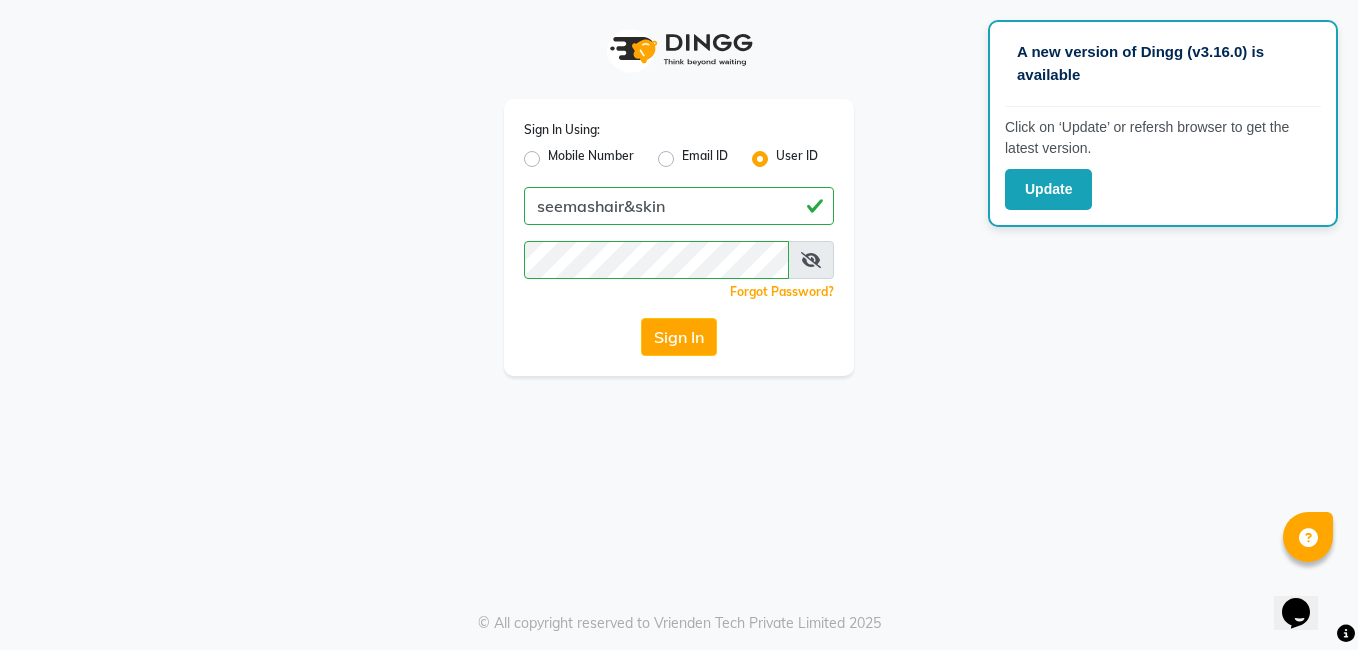 click on "A new version of Dingg (v3.16.0) is available  Click on ‘Update’ or refersh browser to get the latest version.  Update" 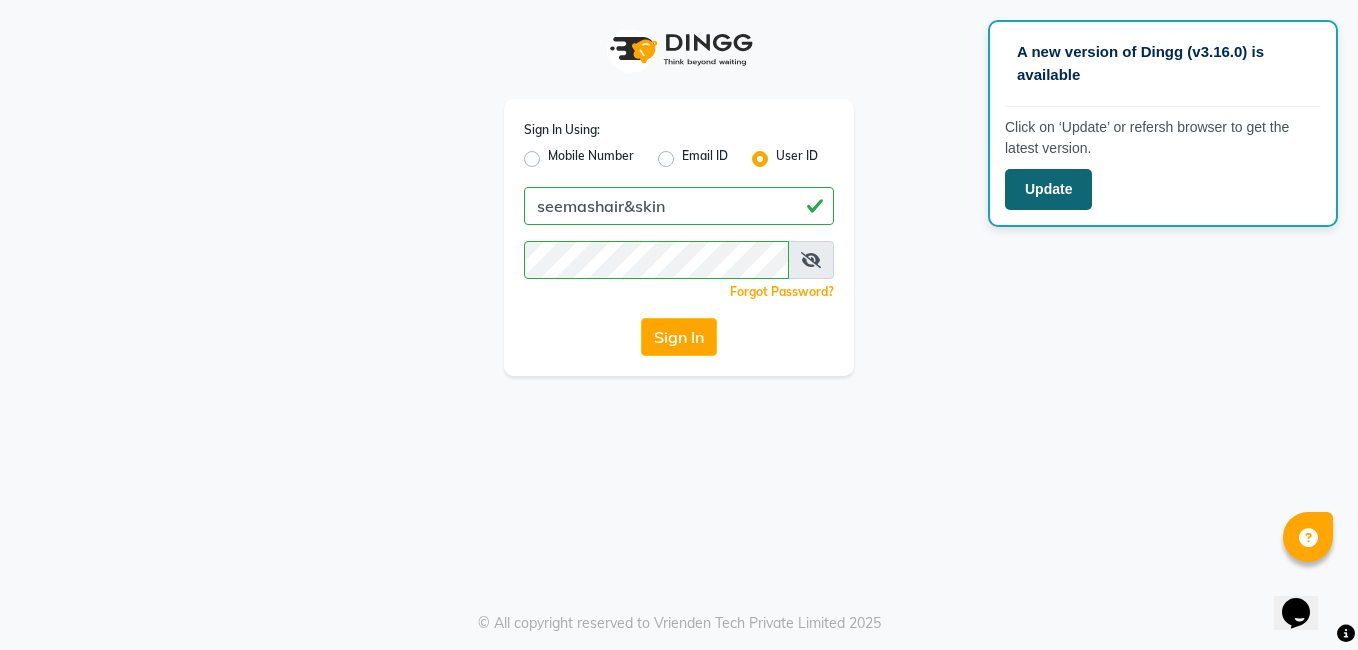click on "Update" 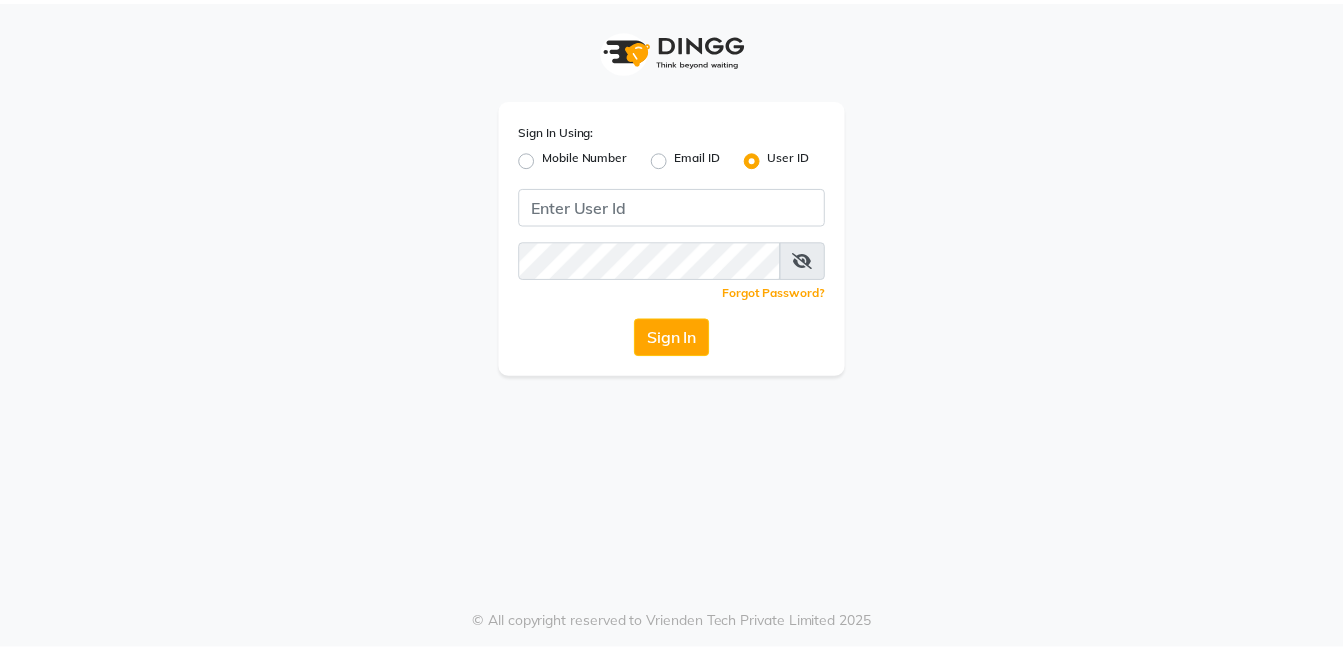 scroll, scrollTop: 0, scrollLeft: 0, axis: both 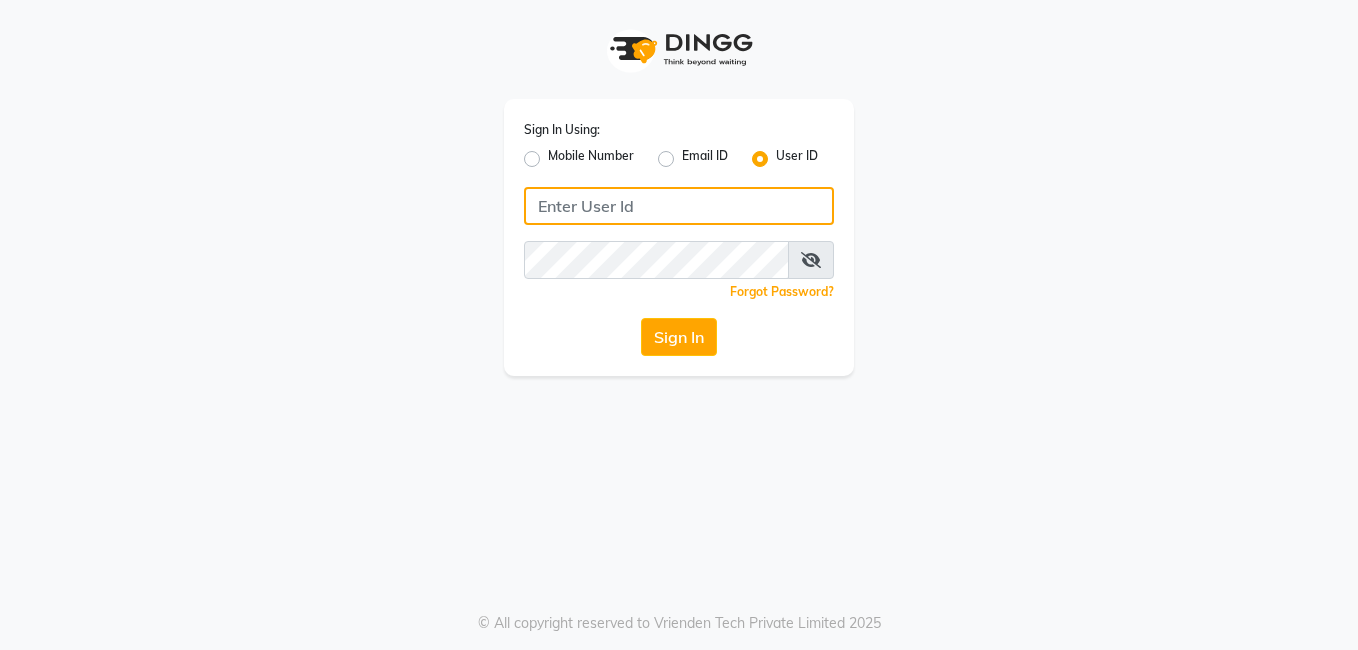 type on "seemashair&skin" 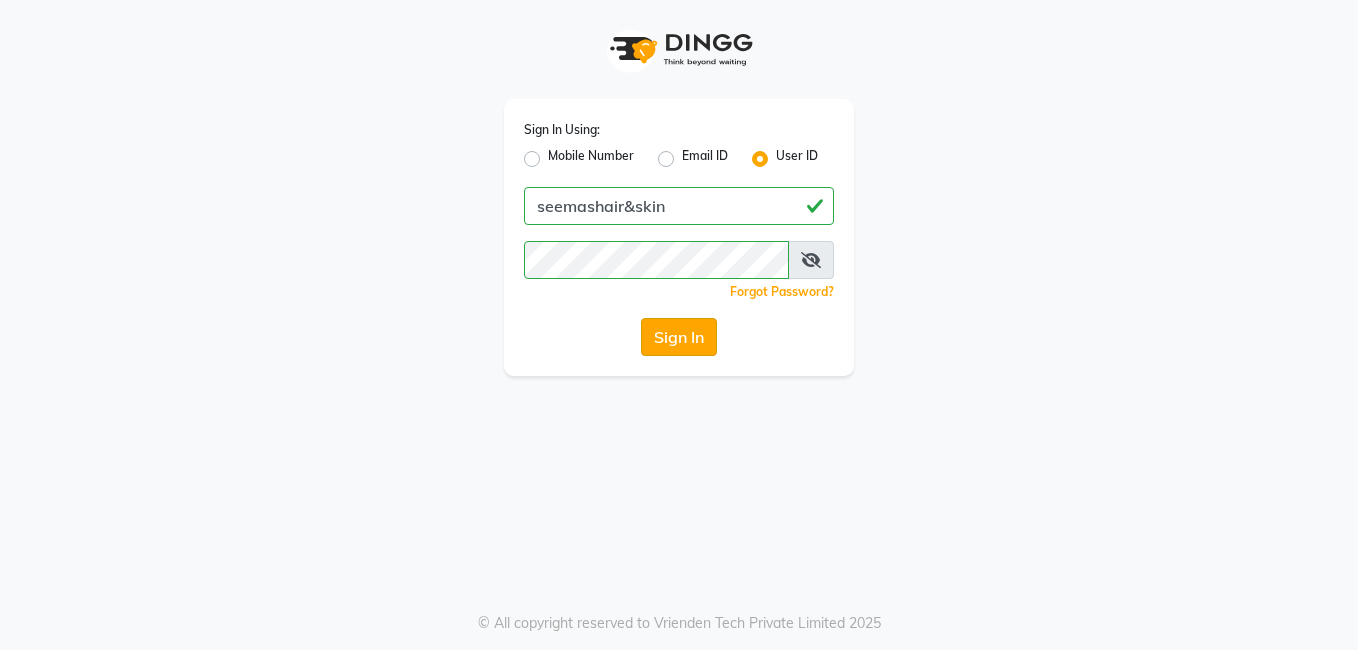 click on "Sign In" 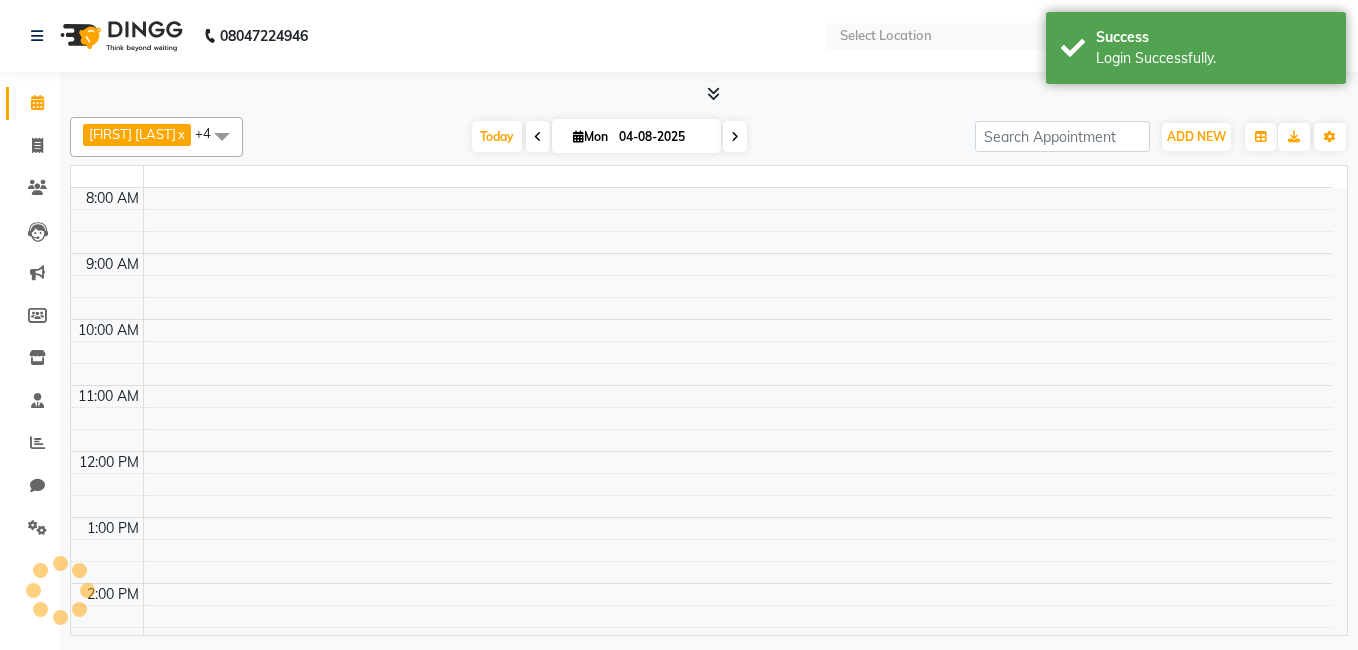 select on "en" 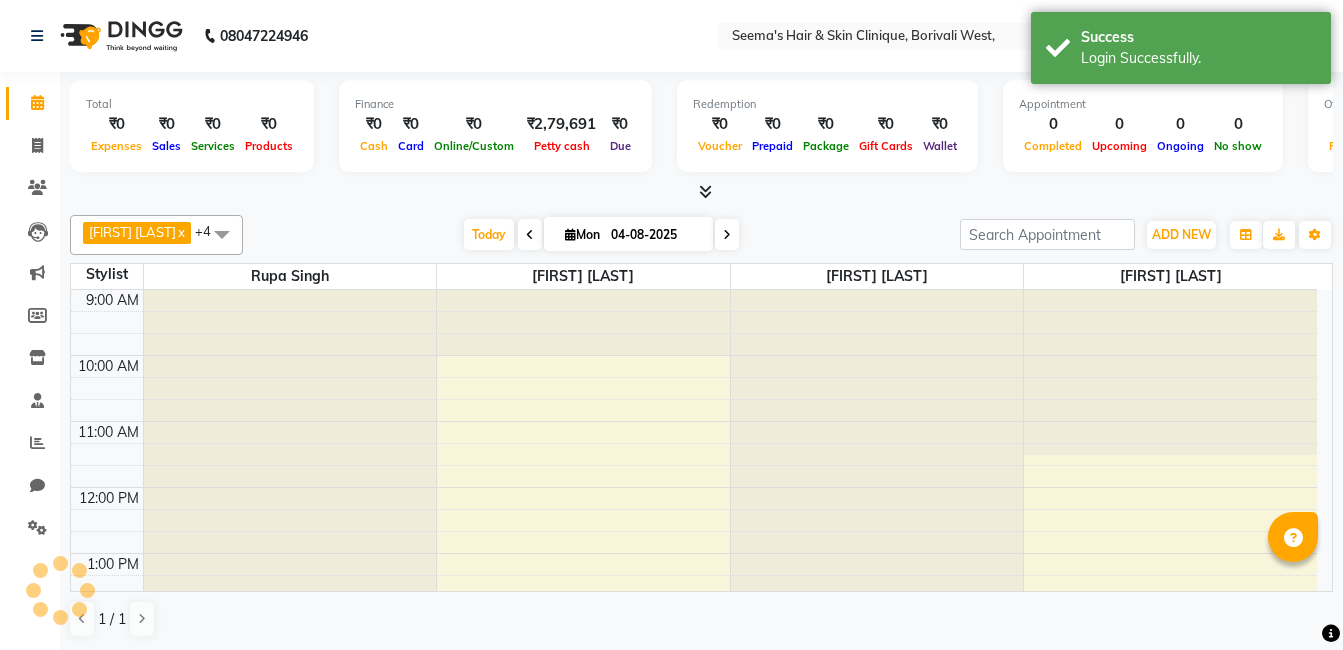 scroll, scrollTop: 0, scrollLeft: 0, axis: both 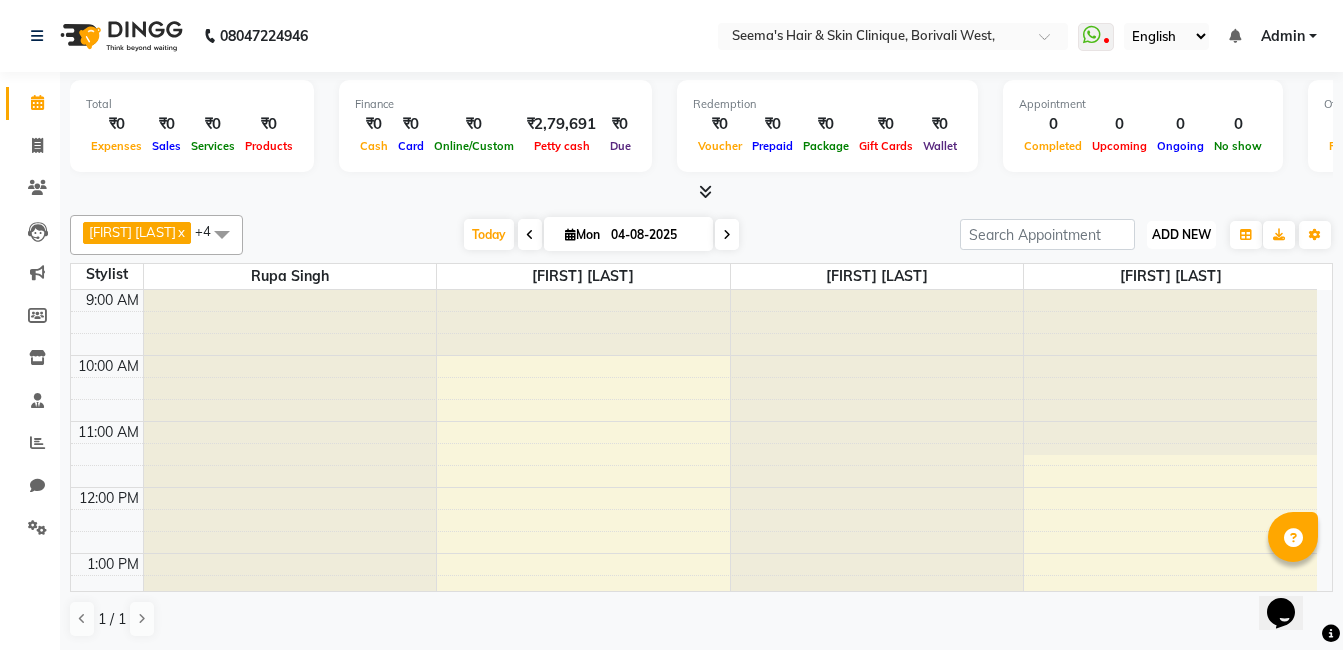 click on "ADD NEW" at bounding box center (1181, 234) 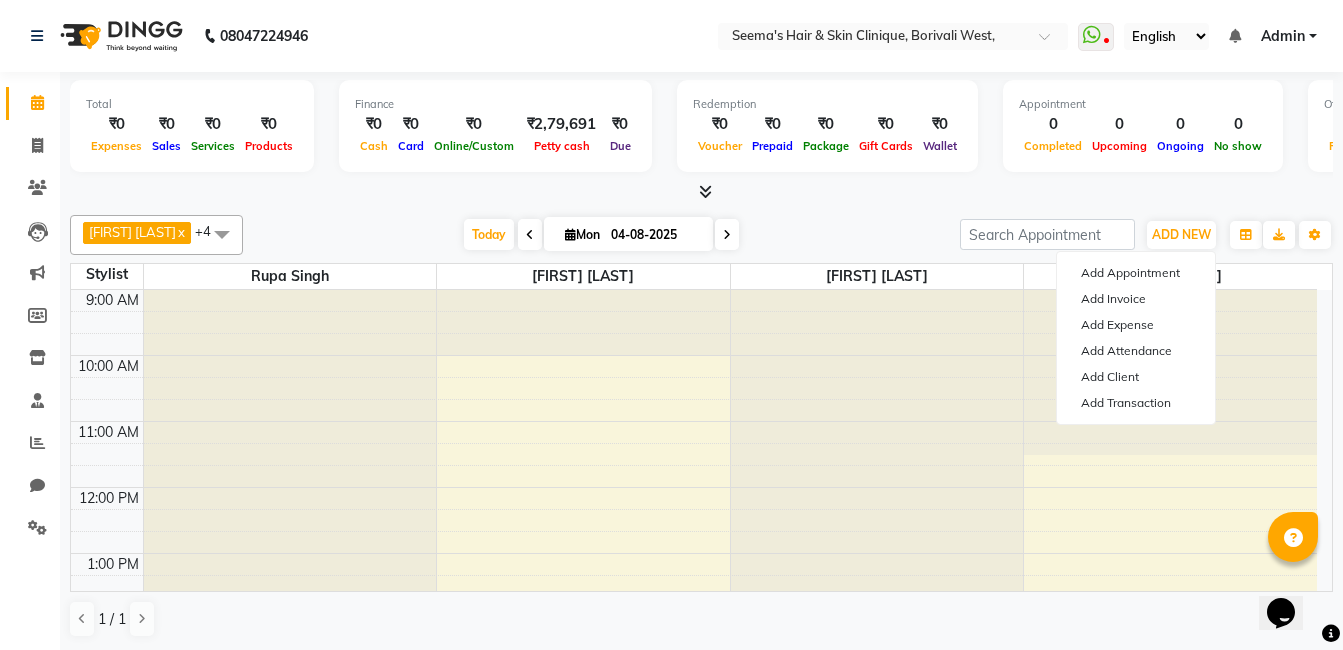 click on "Invoice" 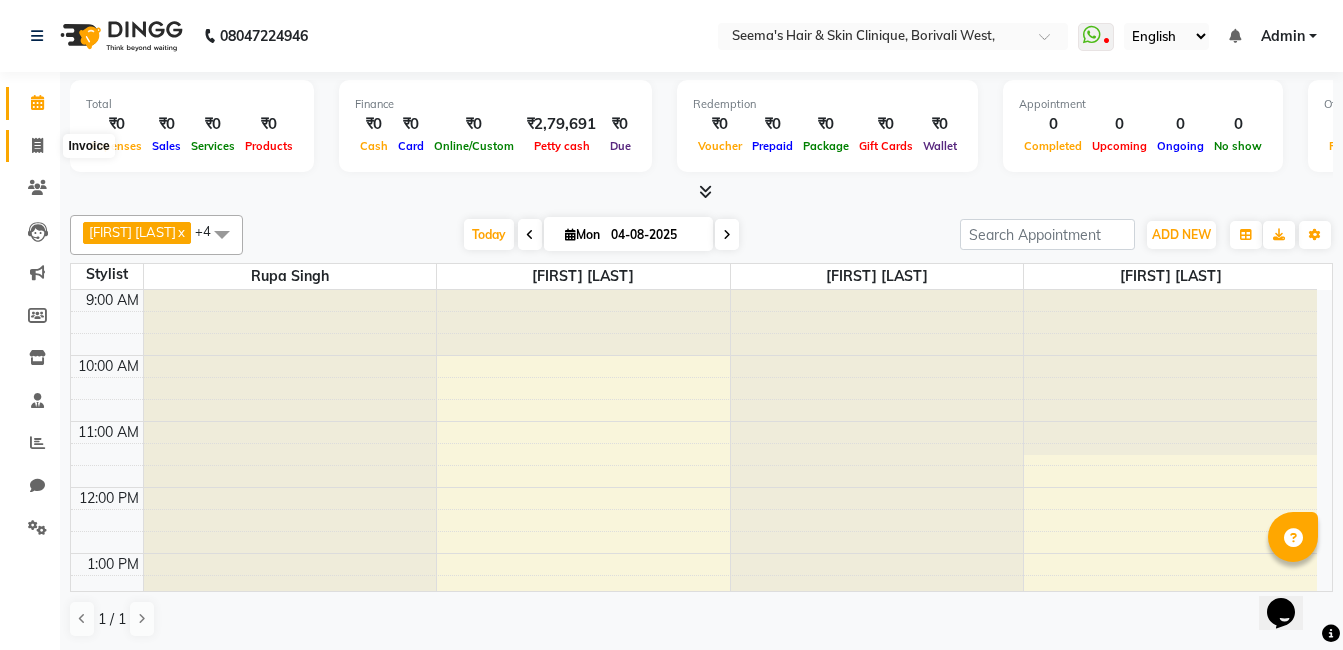 click 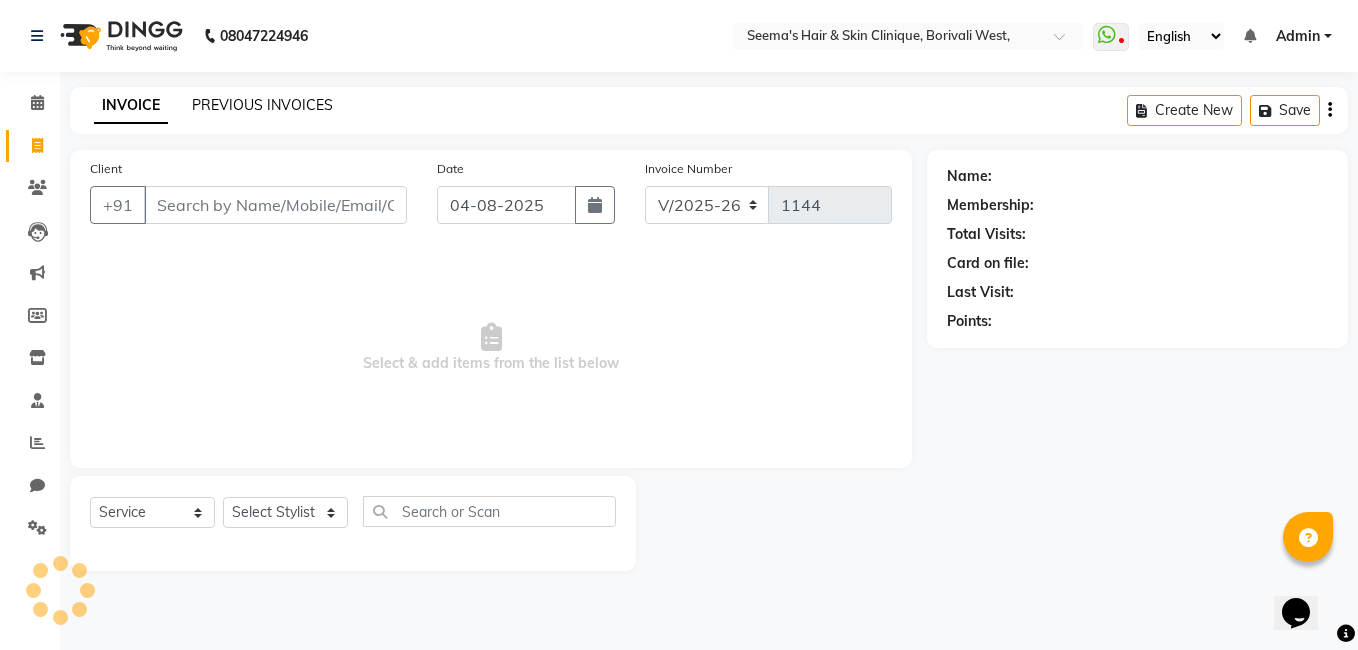 click on "PREVIOUS INVOICES" 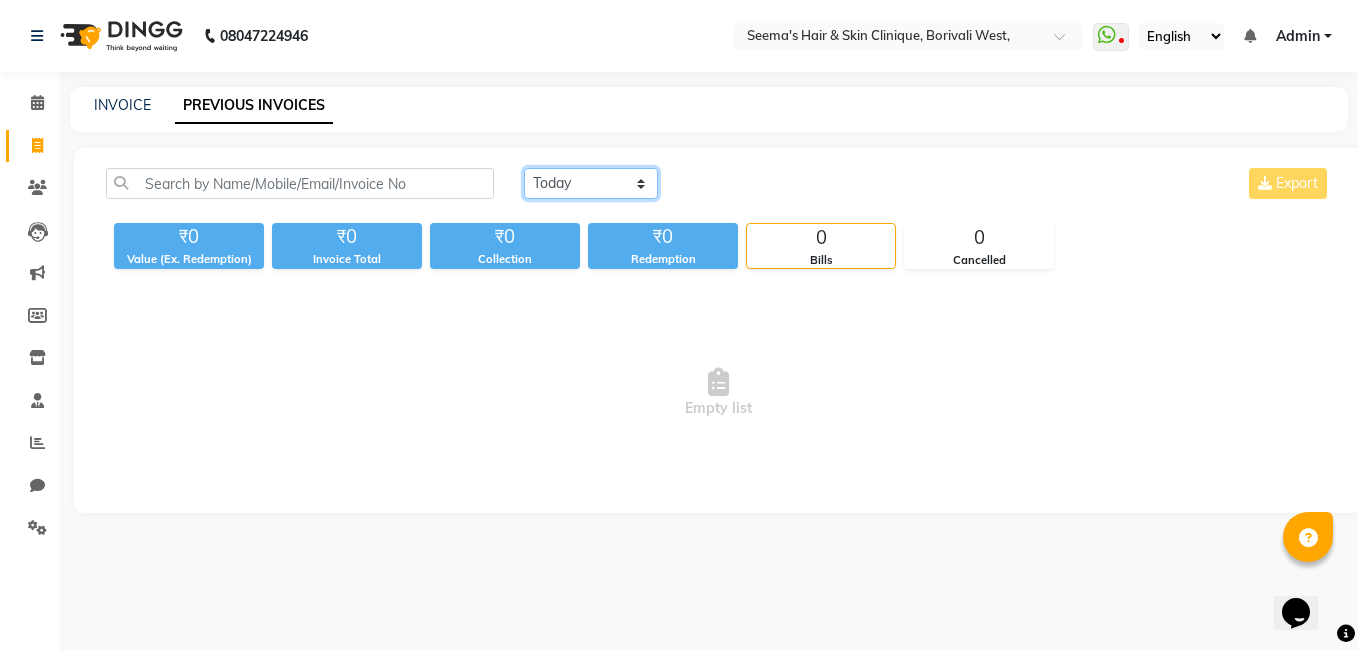 click on "Today Yesterday Custom Range" 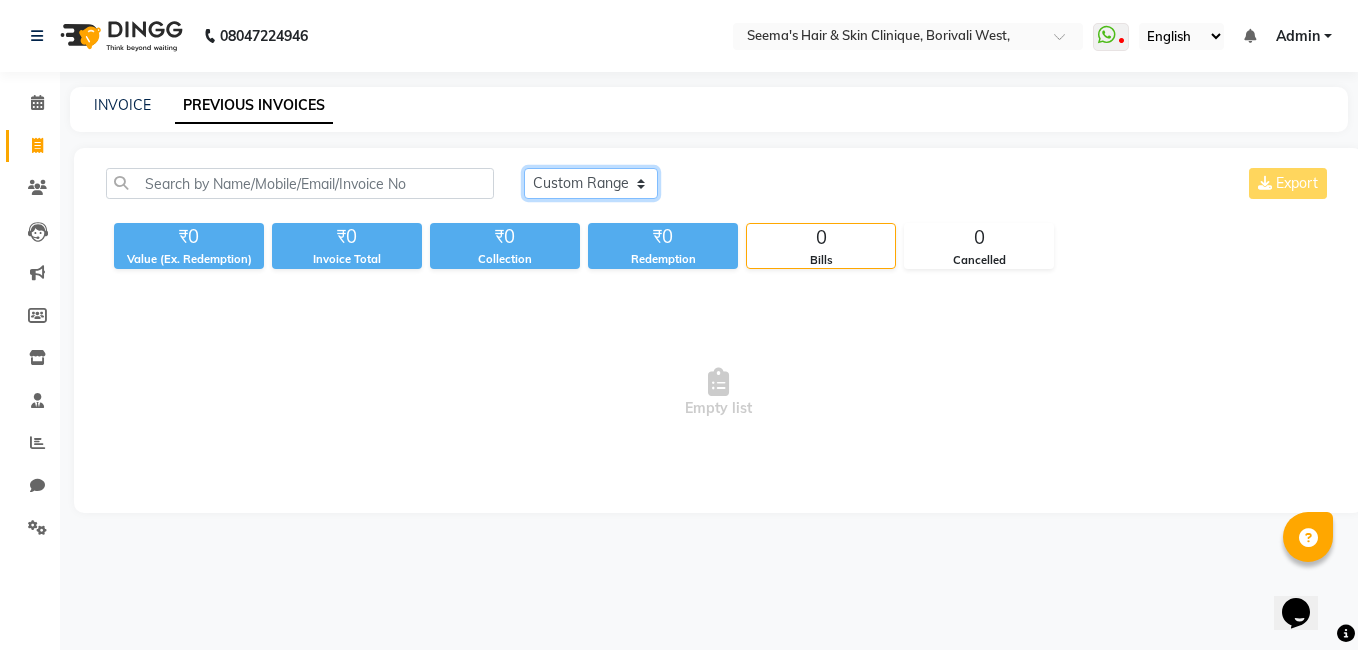 click on "Today Yesterday Custom Range" 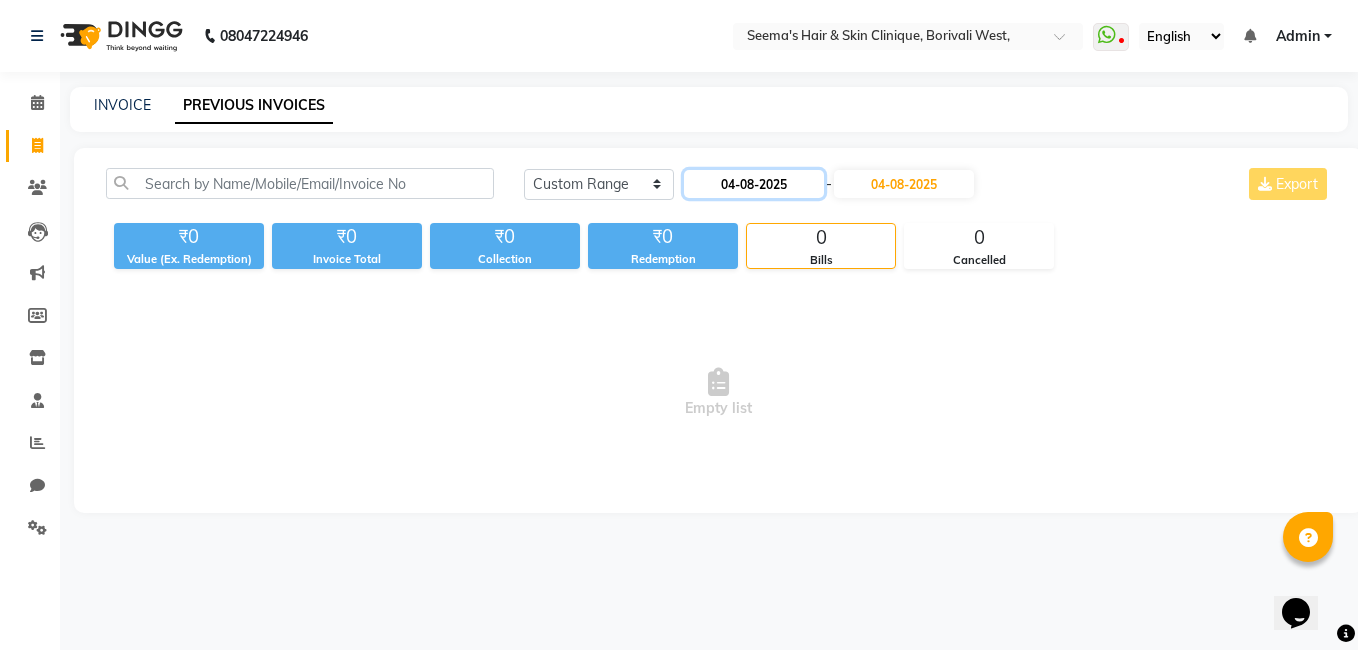 click on "04-08-2025" 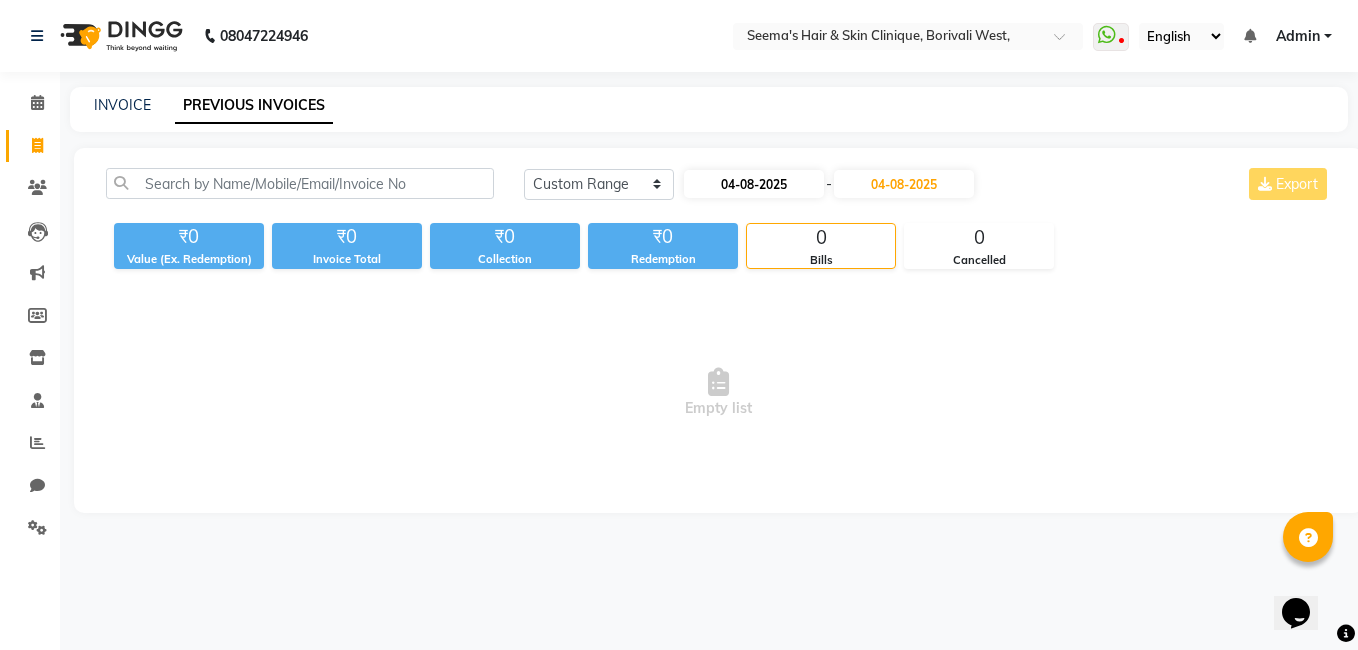 select on "8" 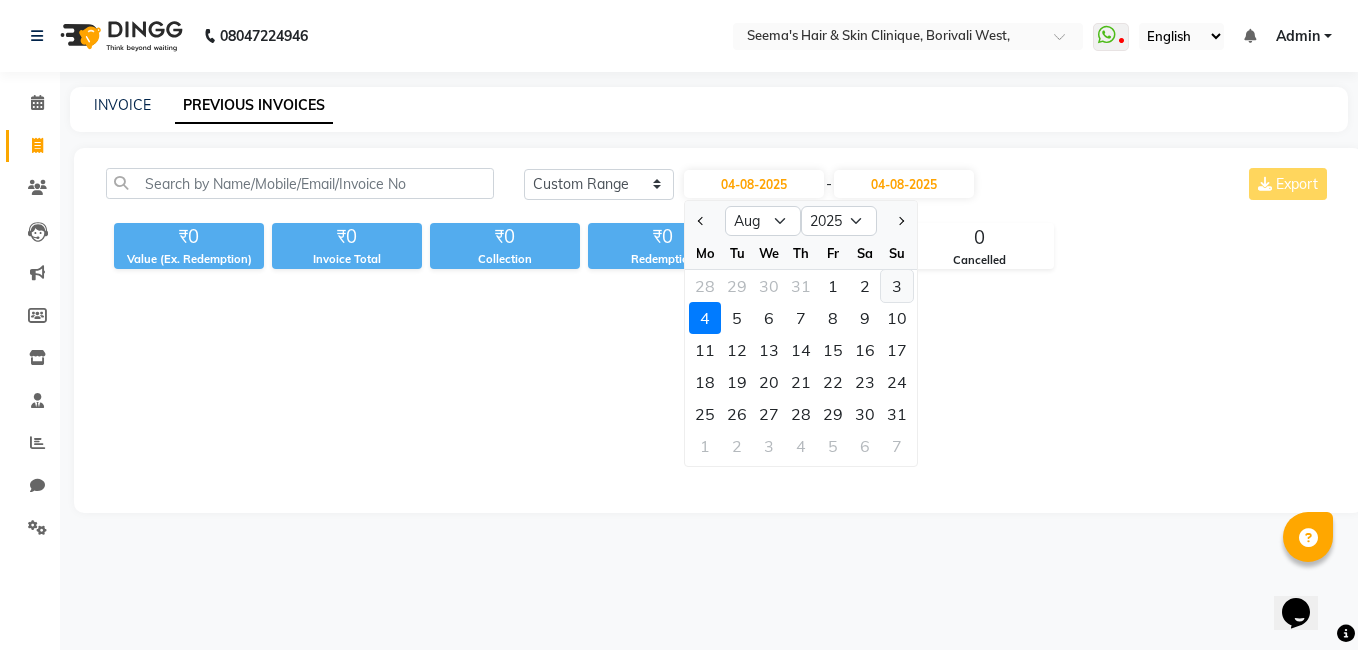 click on "3" 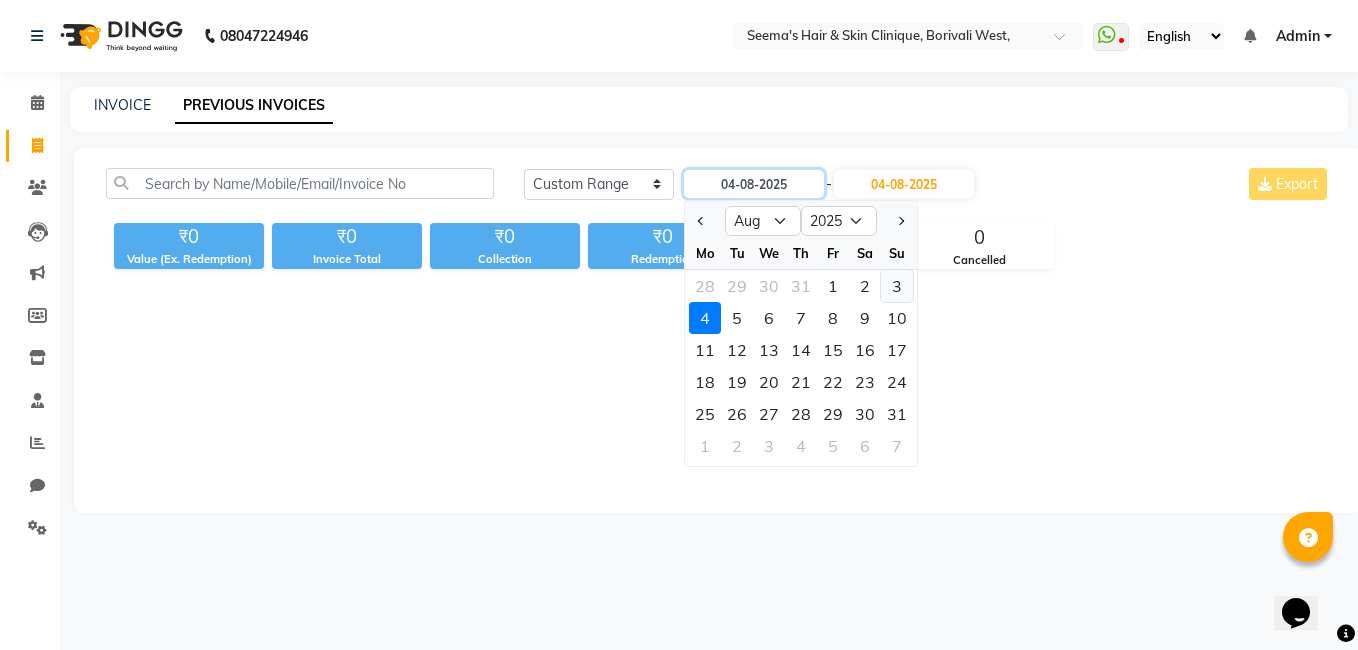 type on "03-08-2025" 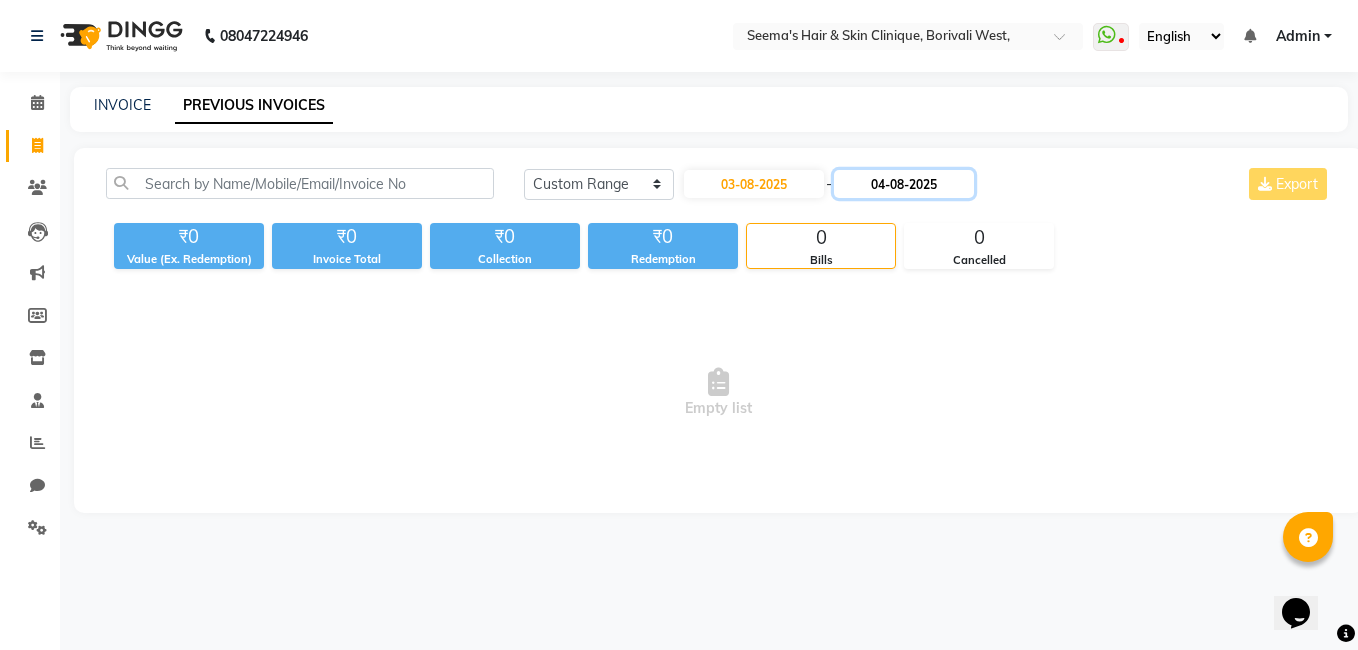 click on "04-08-2025" 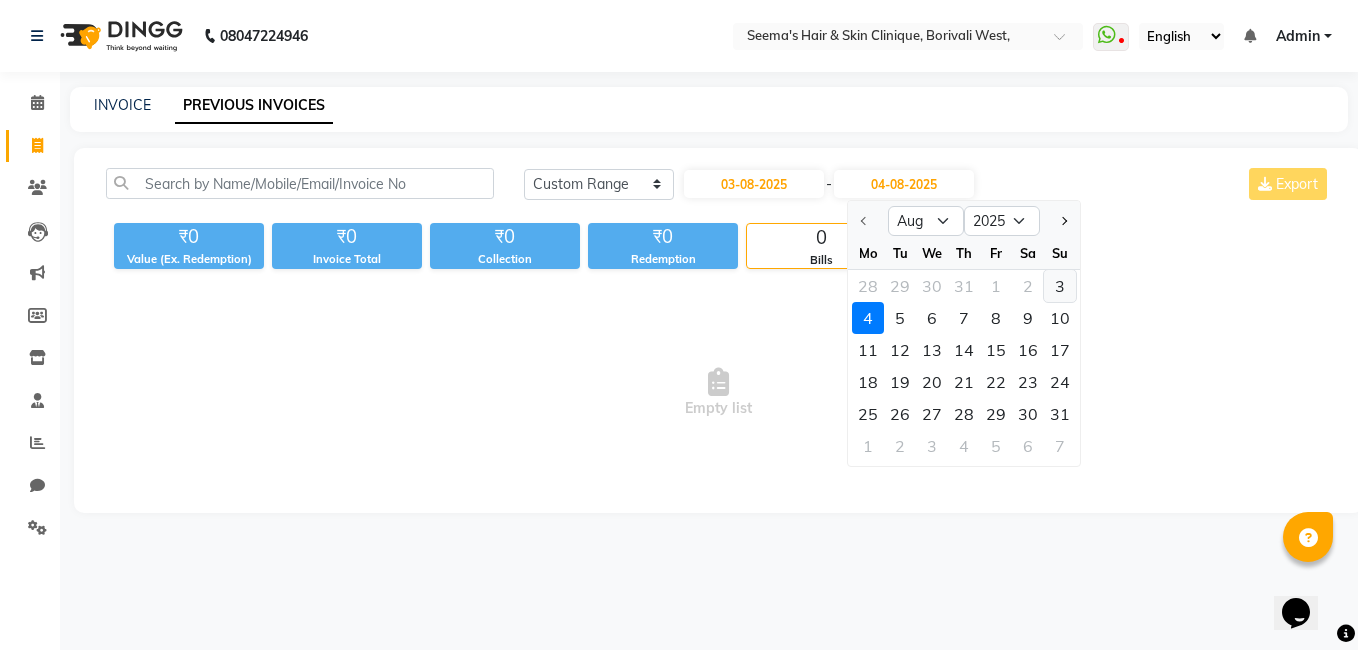 click on "3" 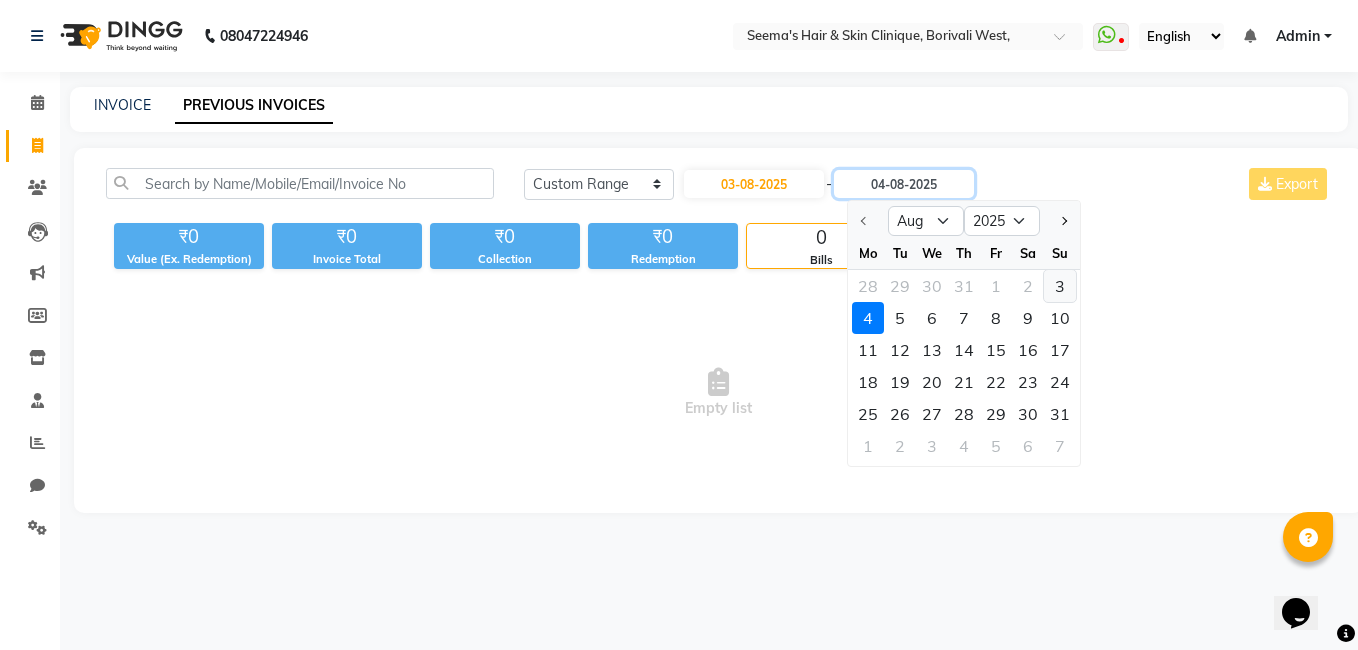 type on "03-08-2025" 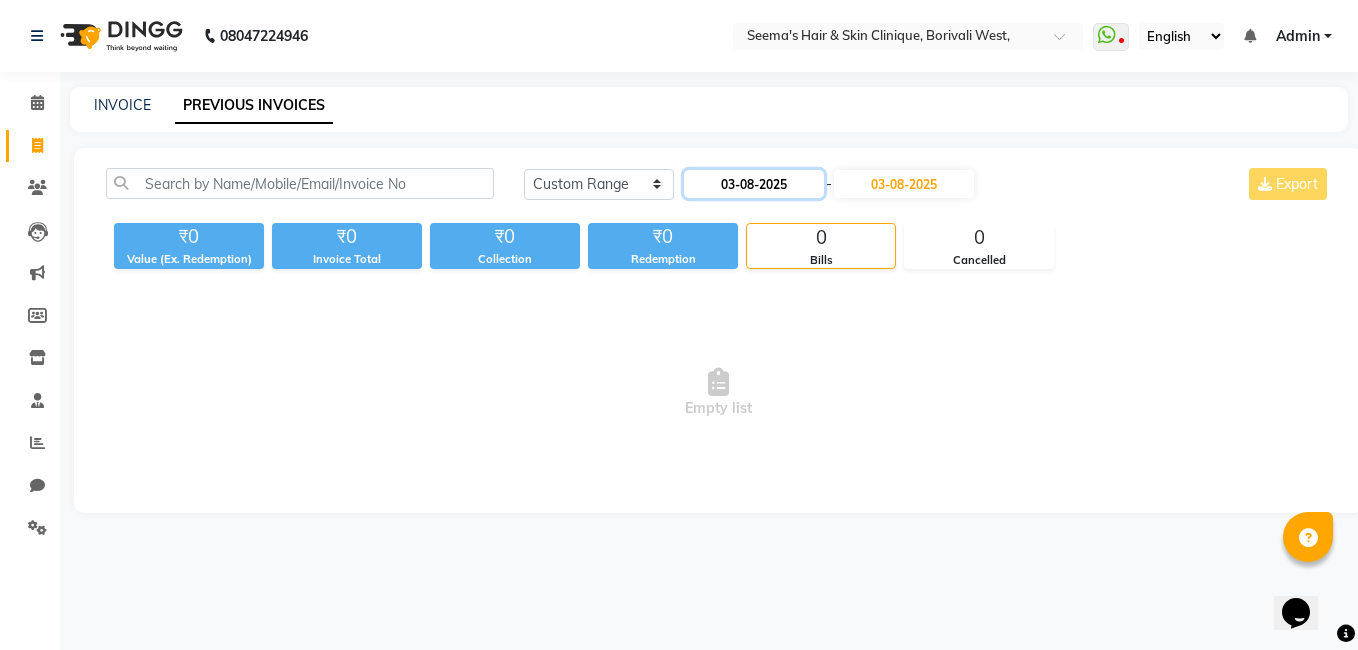 click on "03-08-2025" 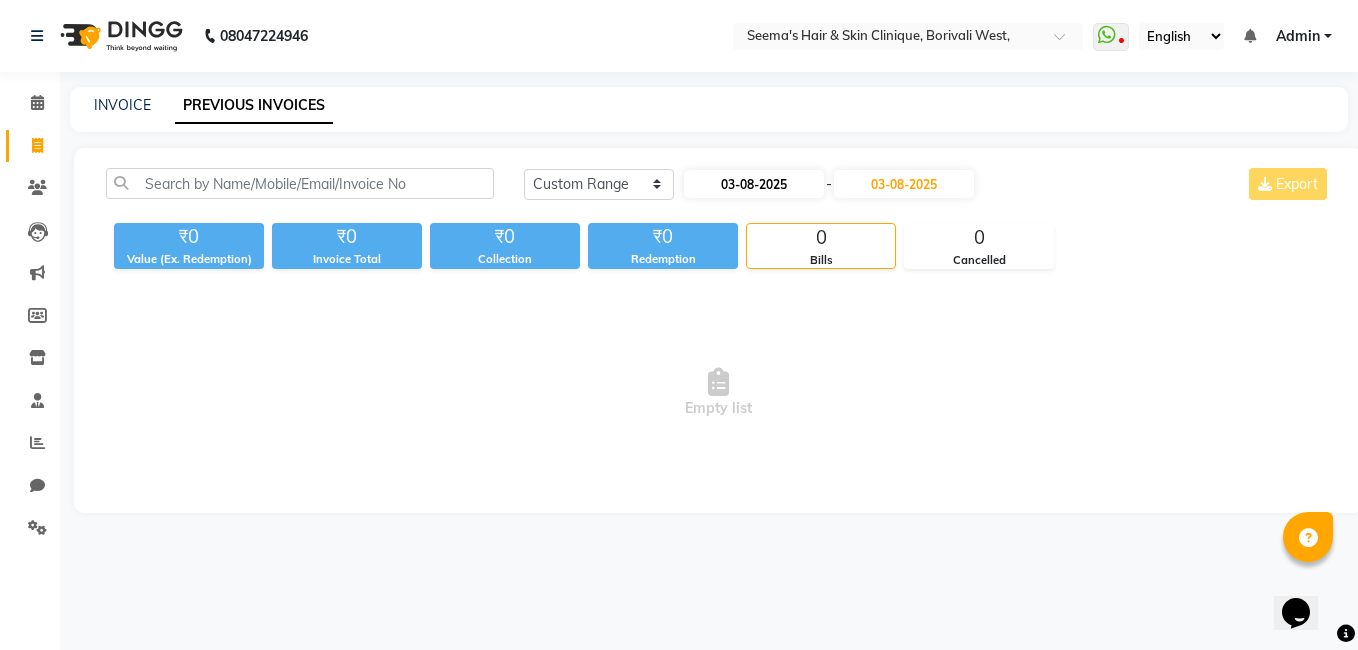 select on "8" 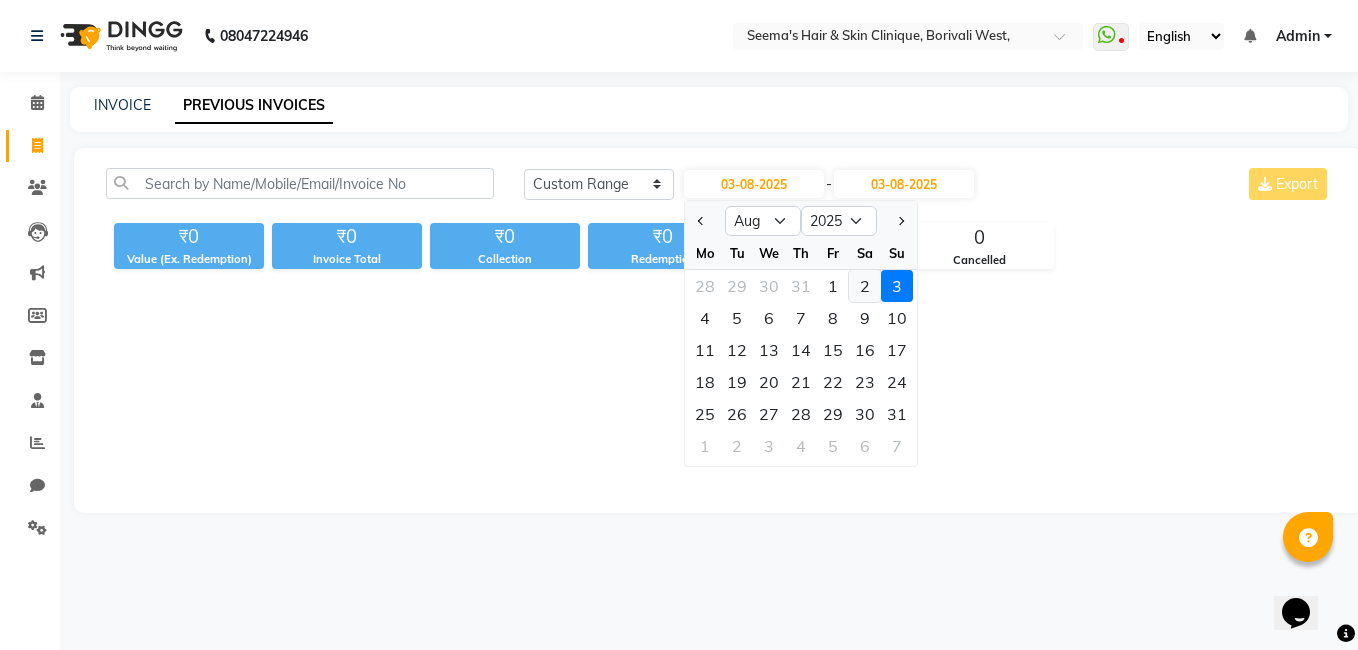 click on "2" 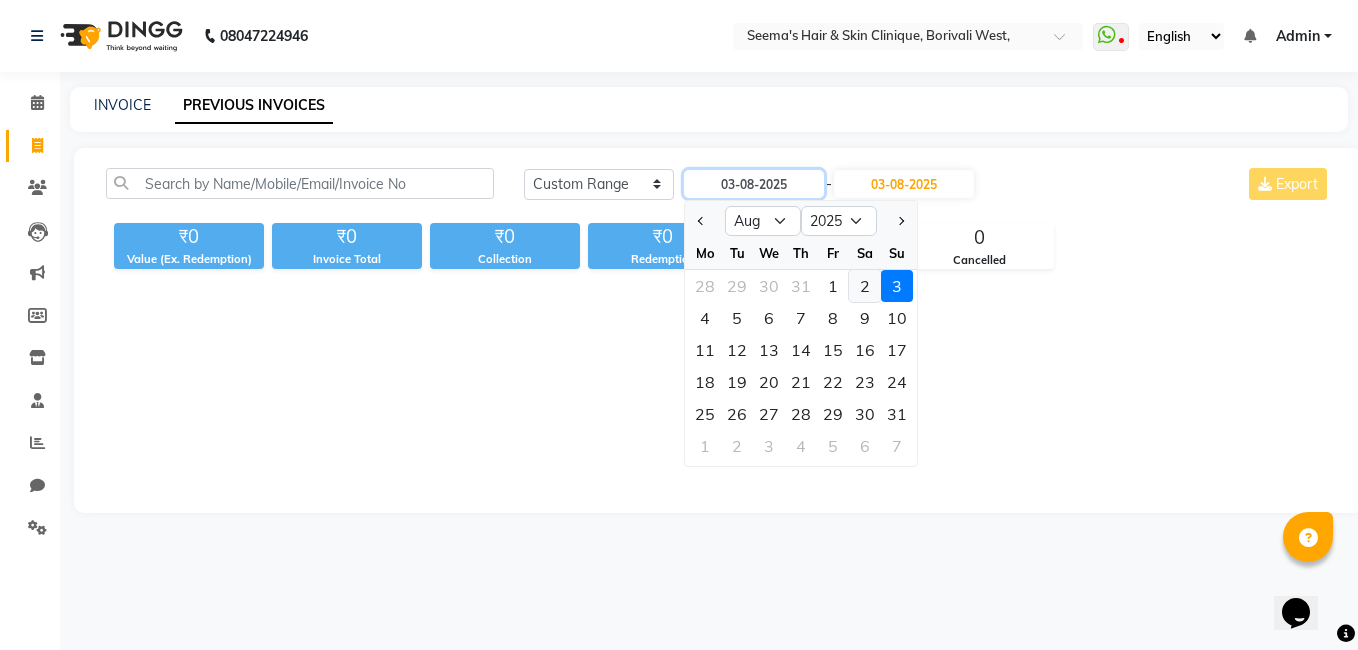 type on "02-08-2025" 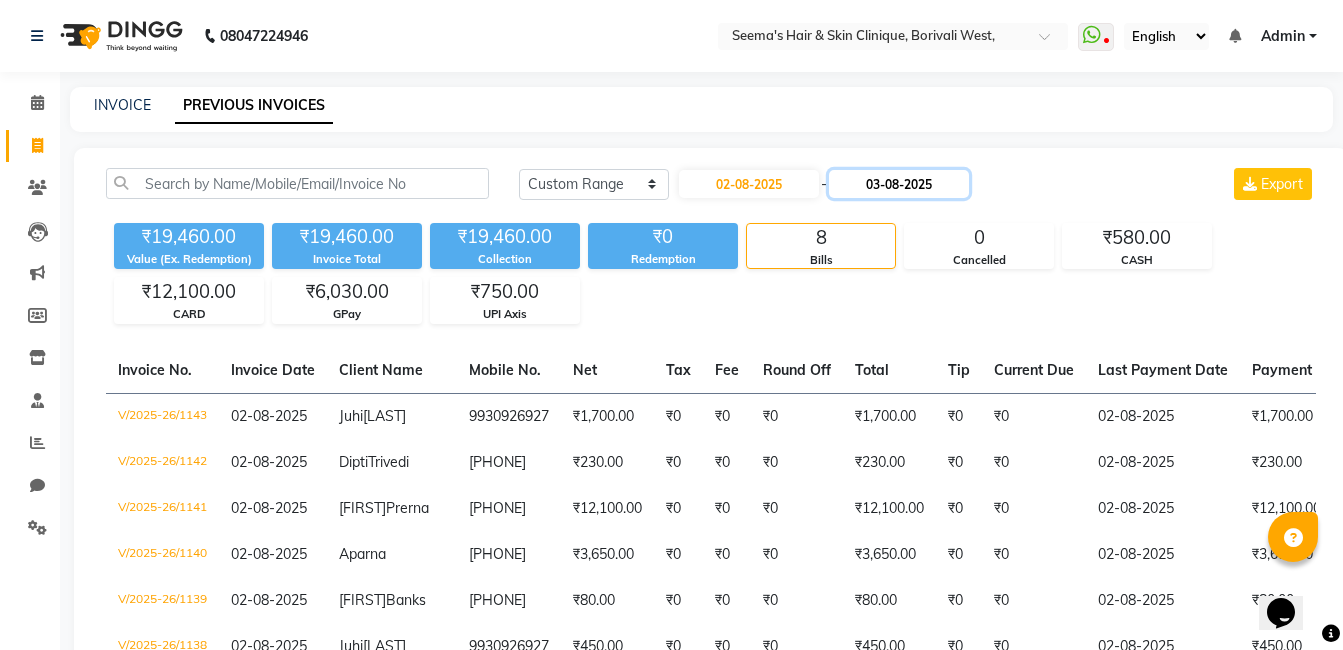 click on "03-08-2025" 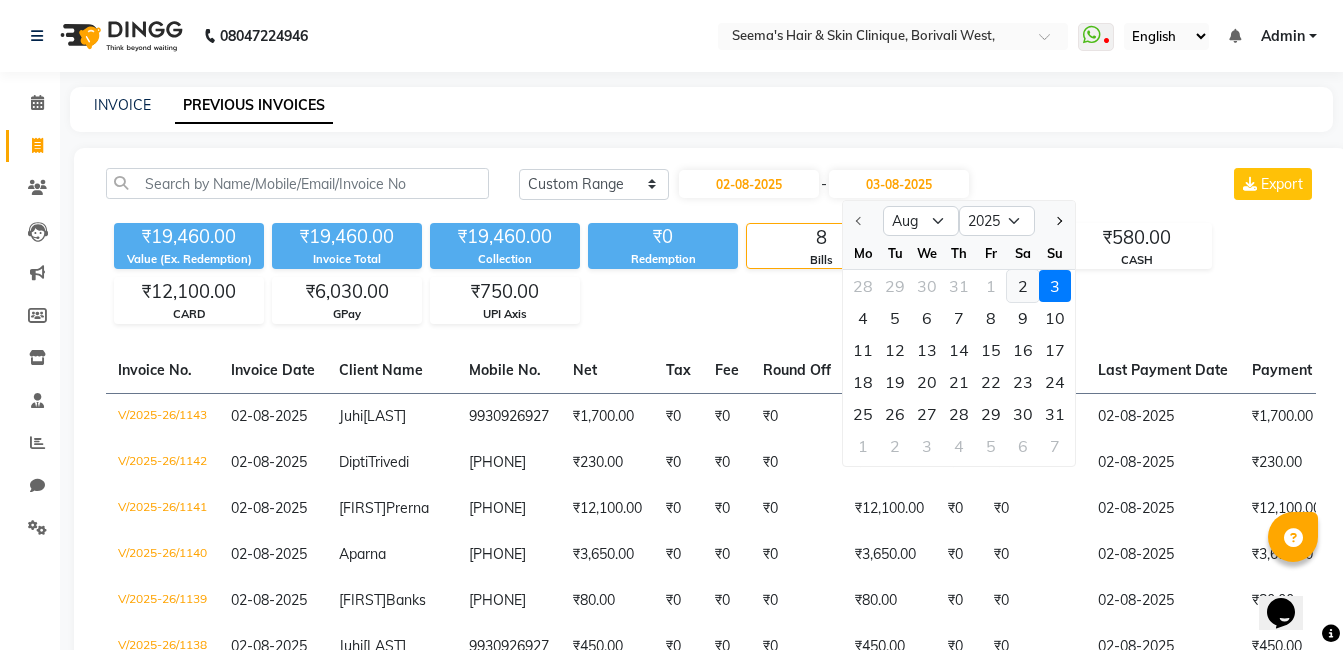 click on "2" 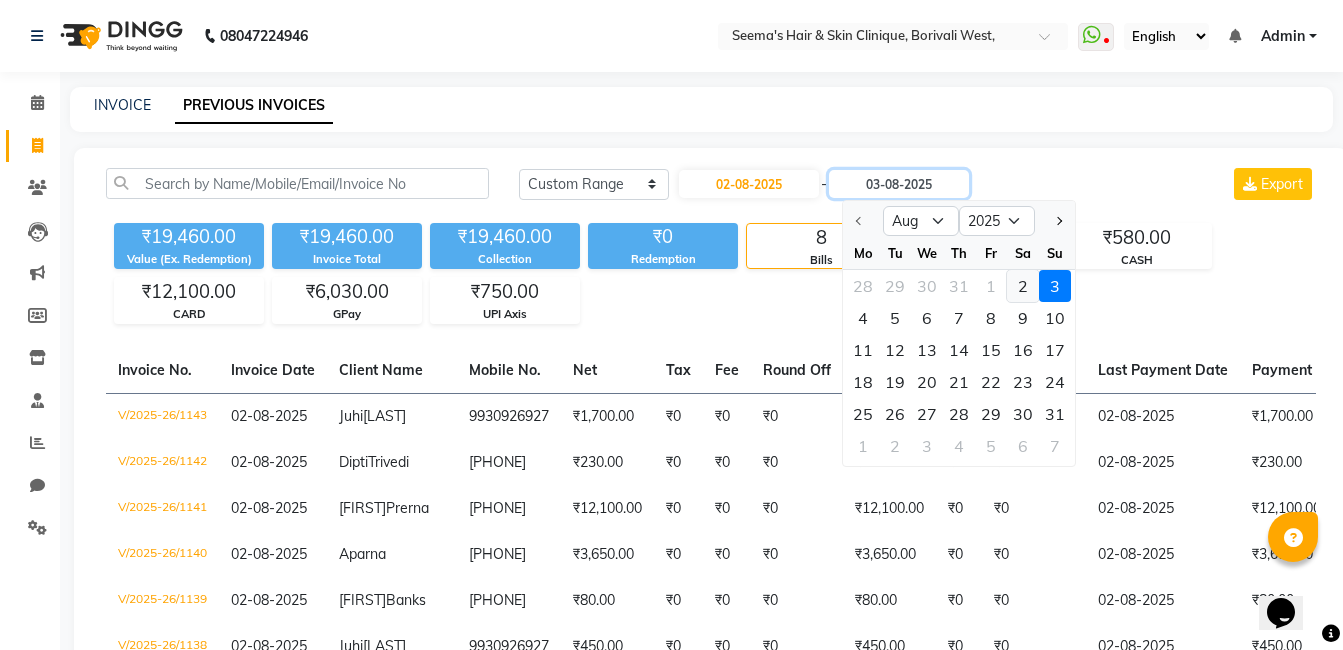 type on "02-08-2025" 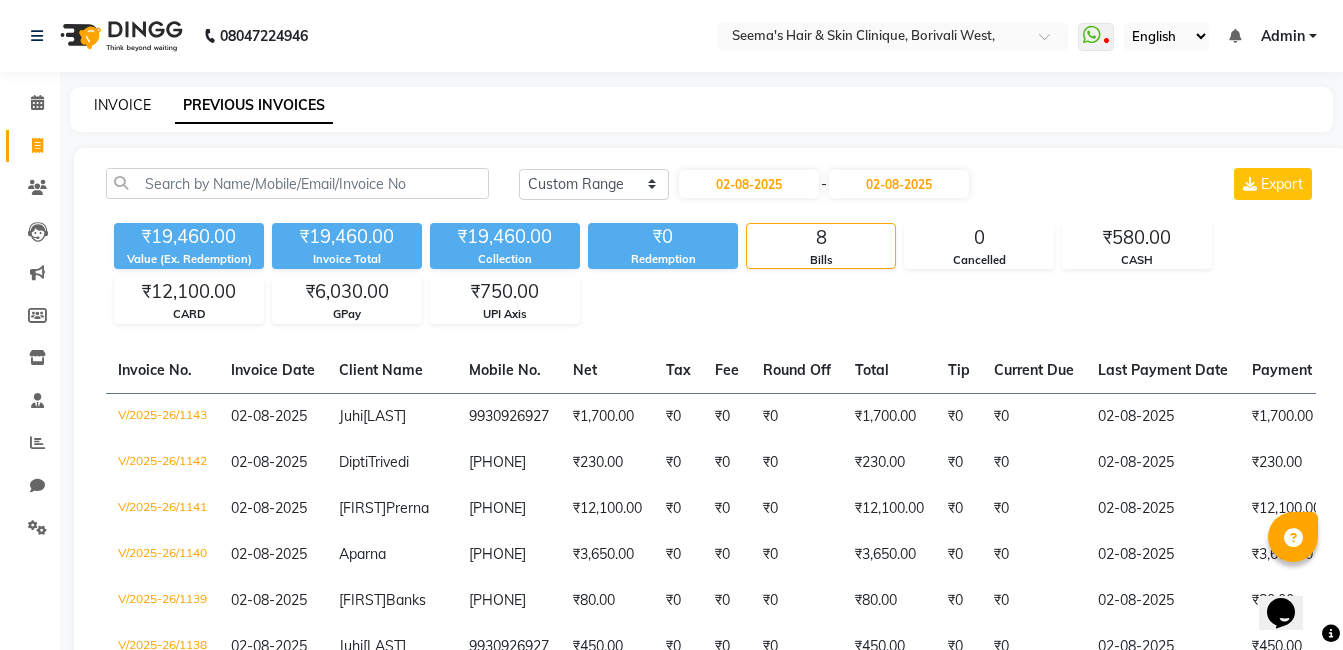 click on "INVOICE" 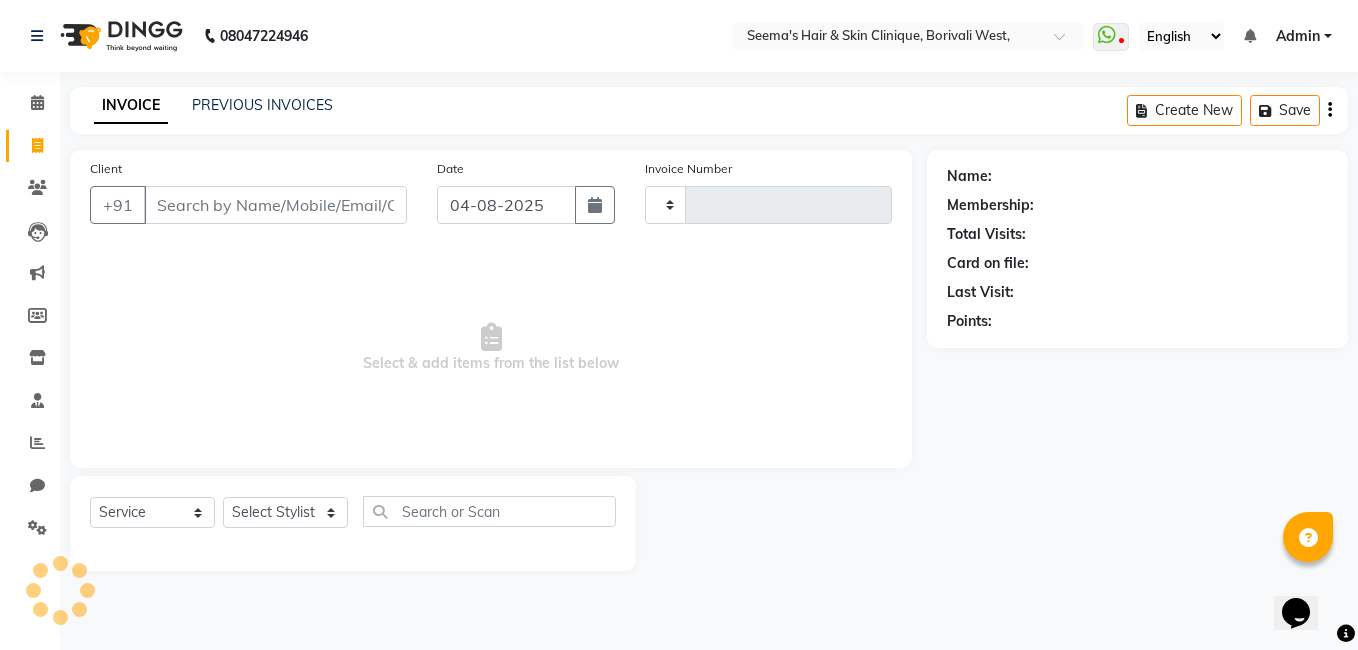 type on "1144" 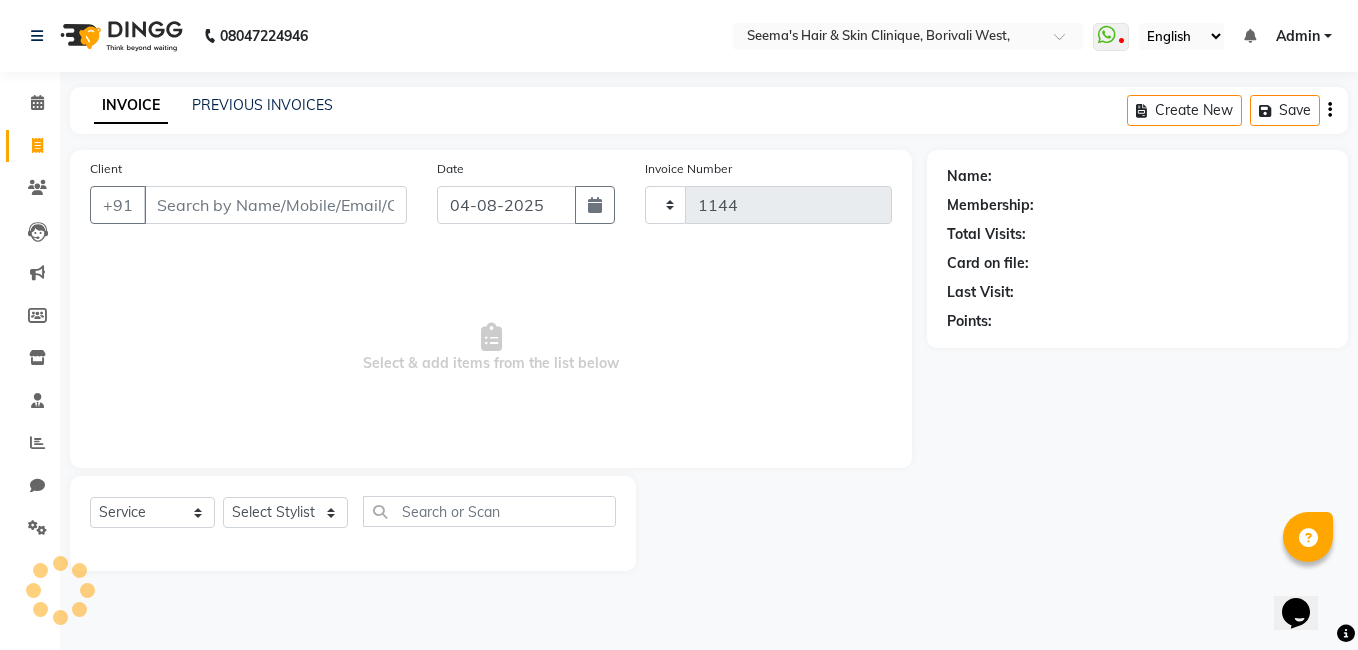 select on "8084" 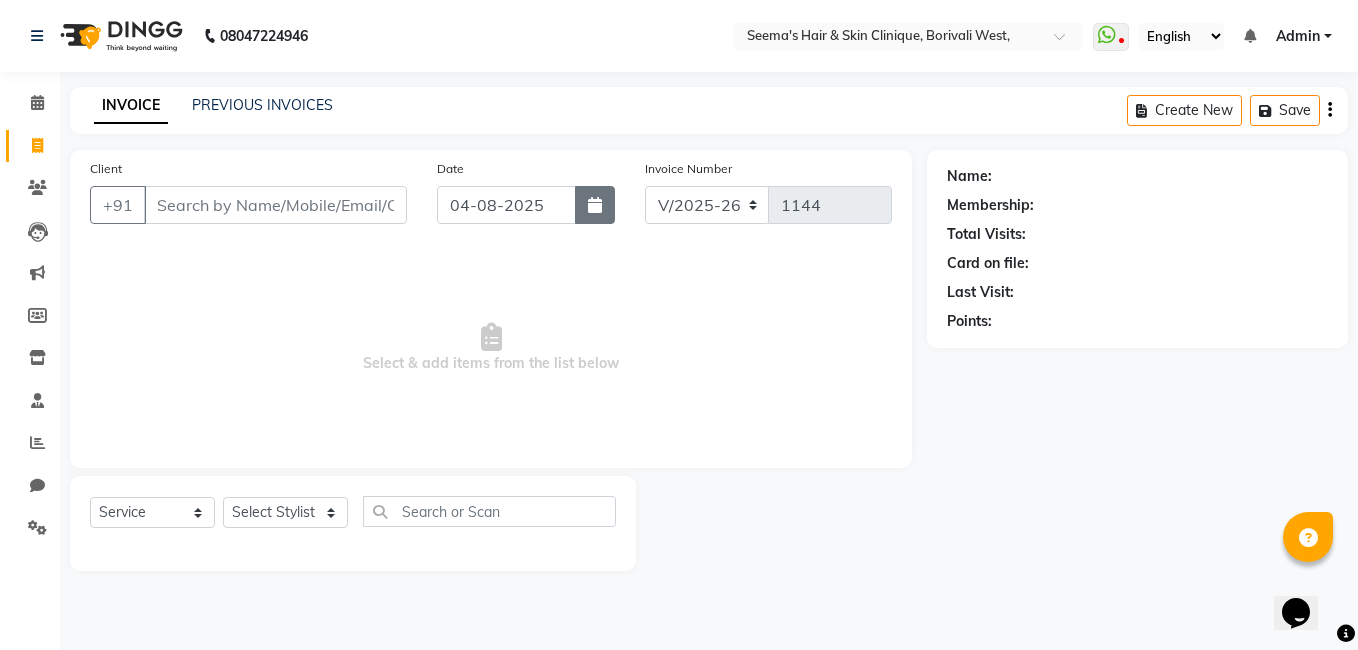 click 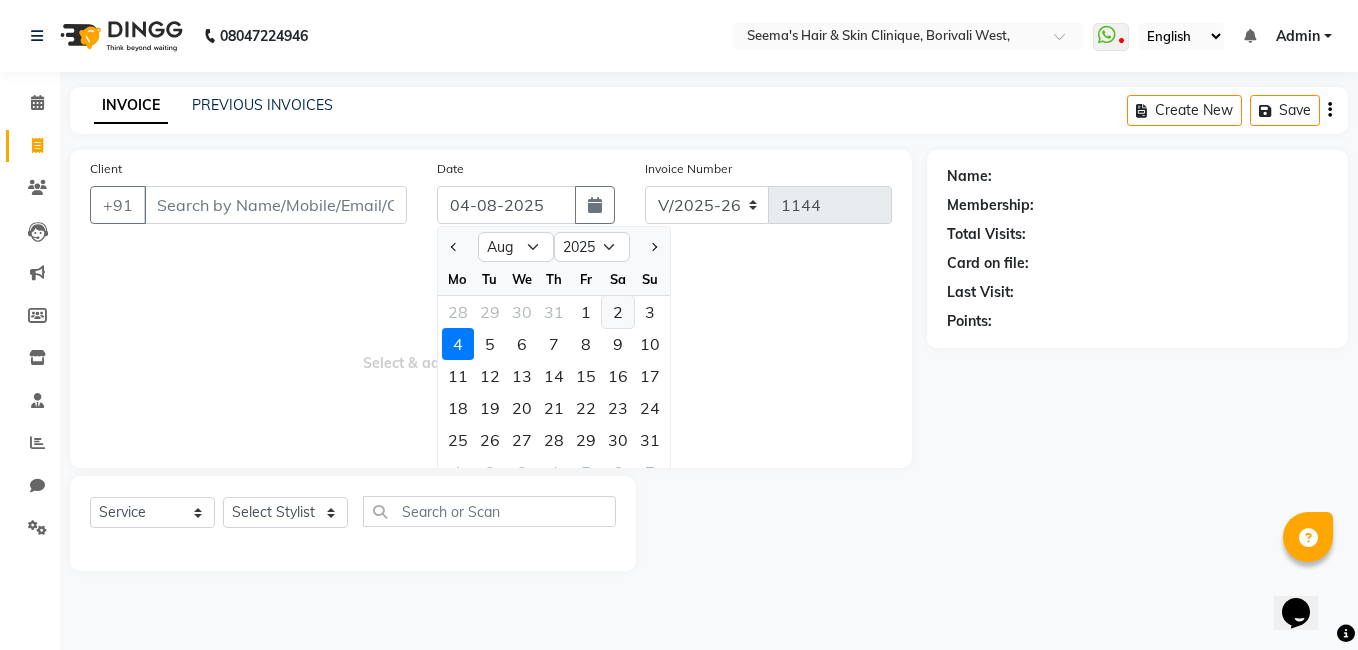 click on "2" 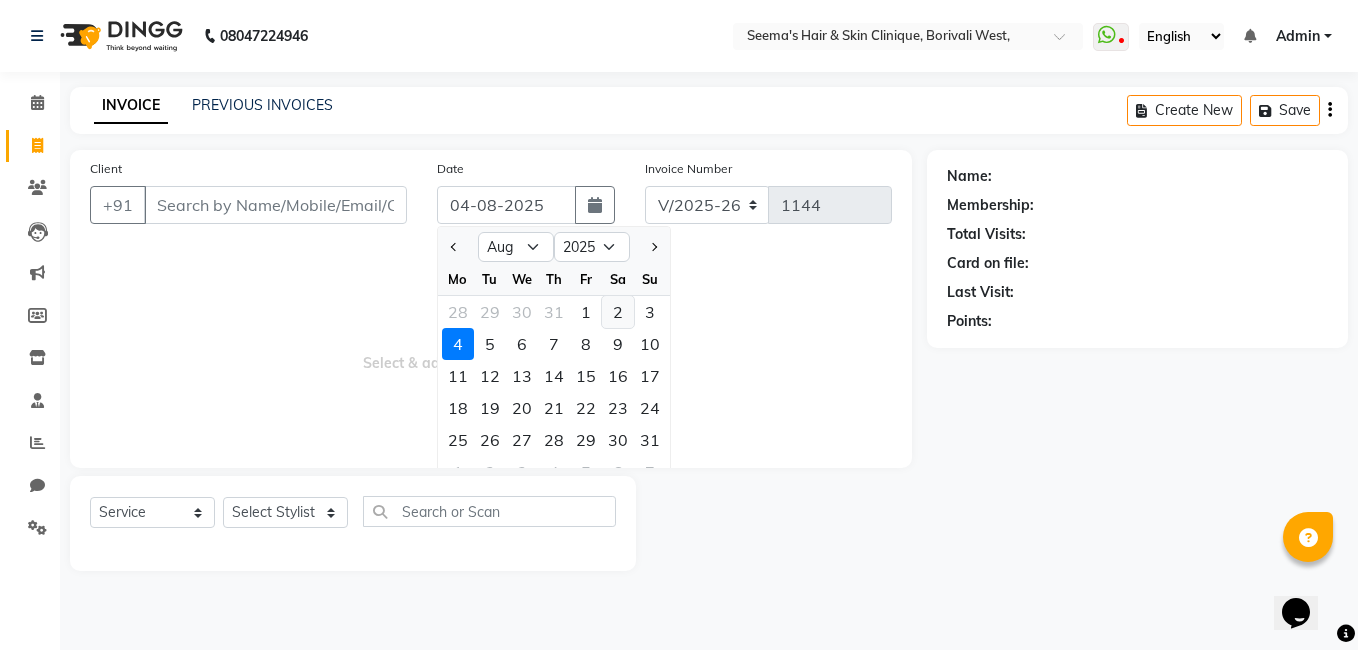 type on "02-08-2025" 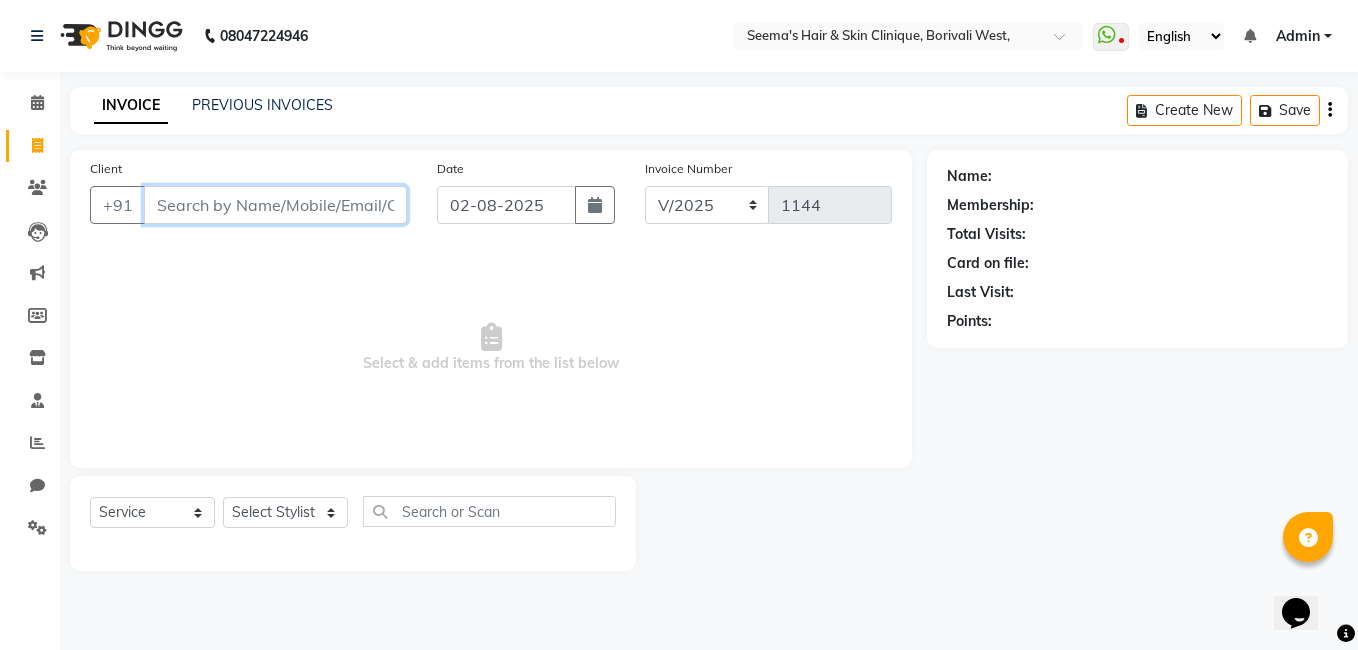 click on "Client" at bounding box center (275, 205) 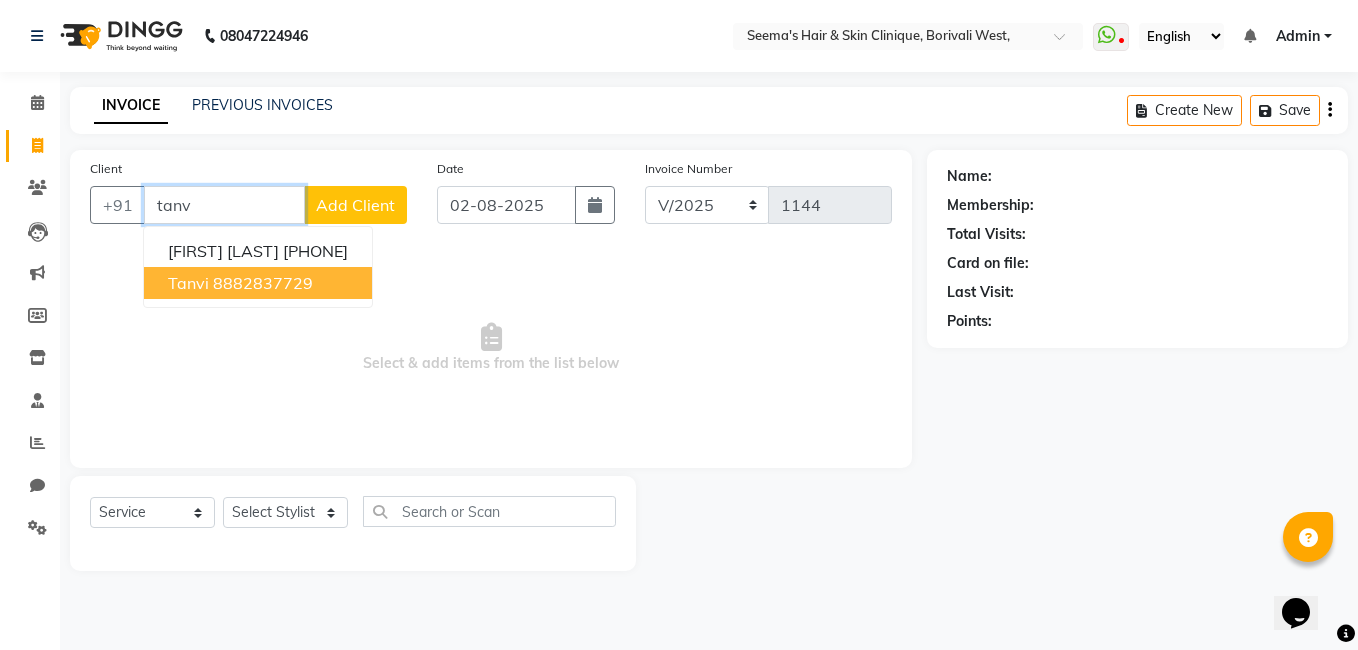 click on "8882837729" at bounding box center [263, 283] 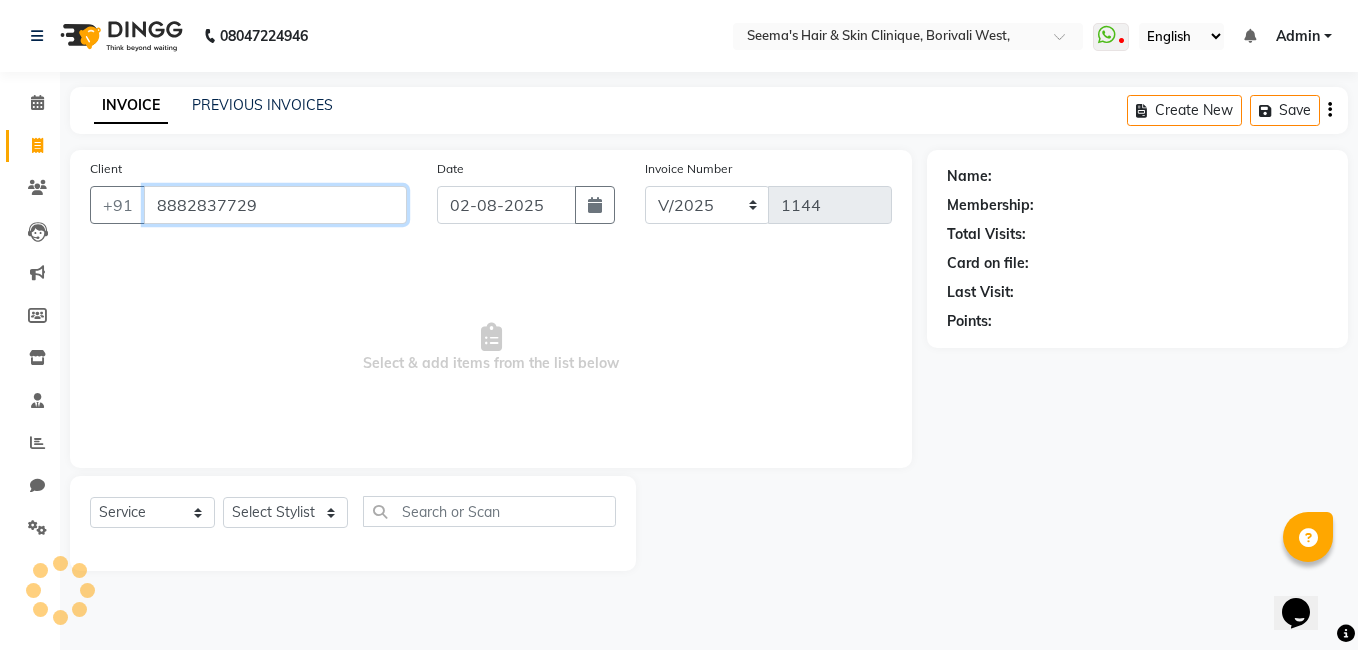 type on "8882837729" 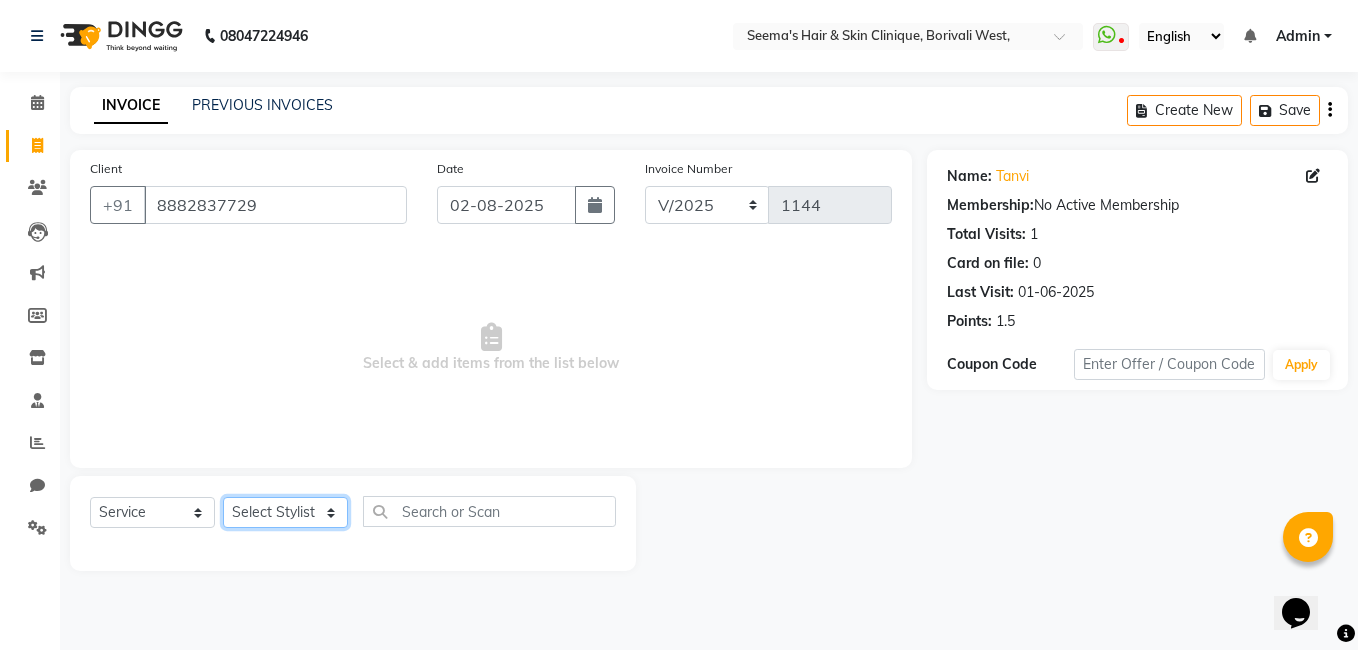 click on "Select Stylist [FIRST] [FIRST] [FIRST] [FIRST] [FIRST] [FIRST] [FIRST] [FIRST]" 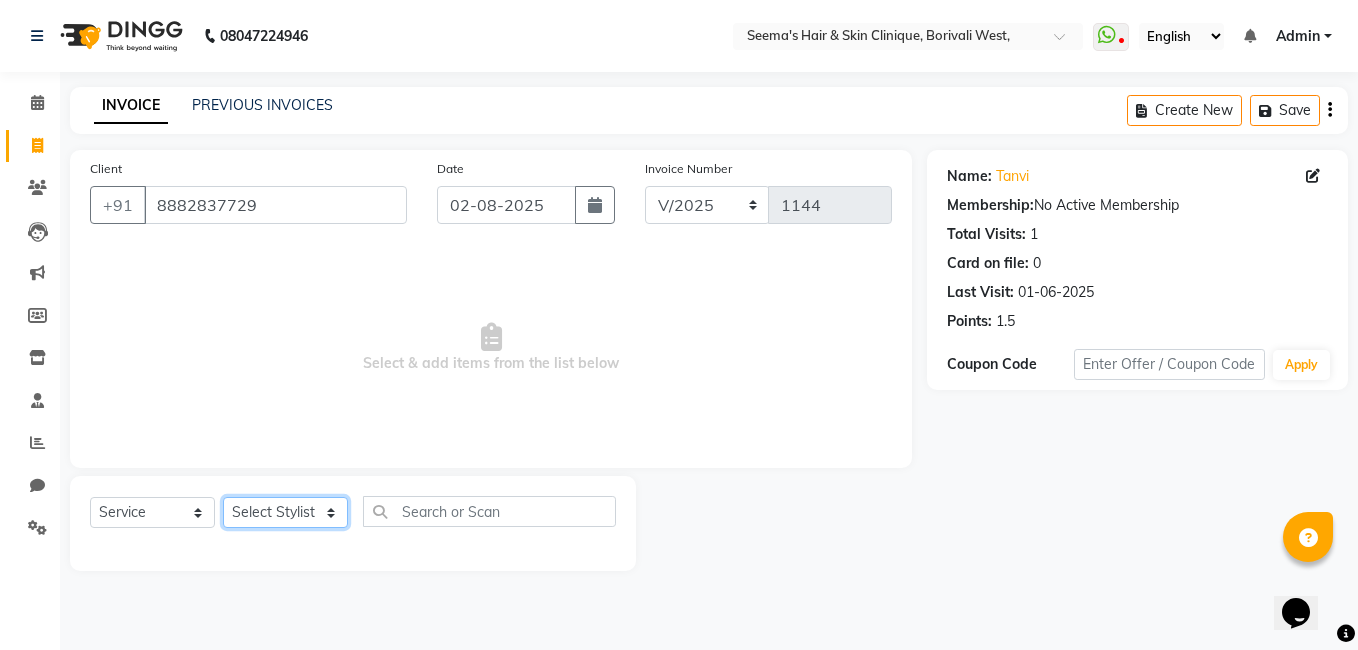 select on "75556" 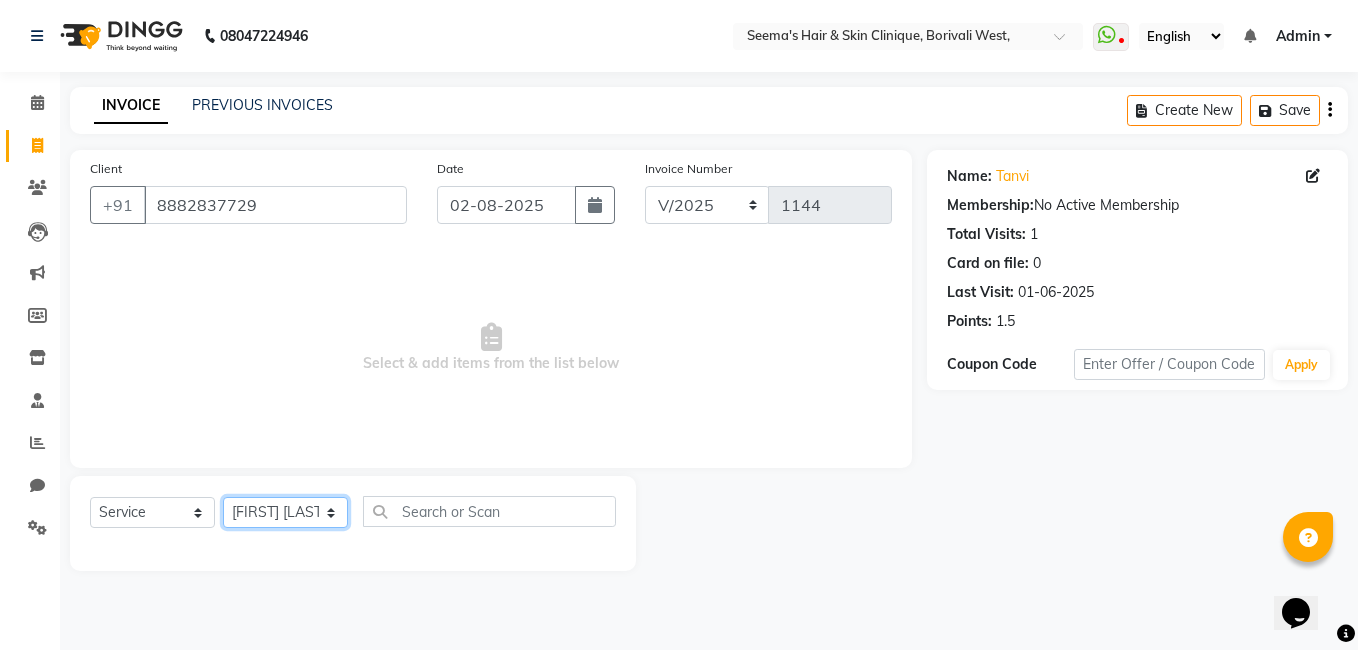 click on "Select Stylist [FIRST] [FIRST] [FIRST] [FIRST] [FIRST] [FIRST] [FIRST] [FIRST]" 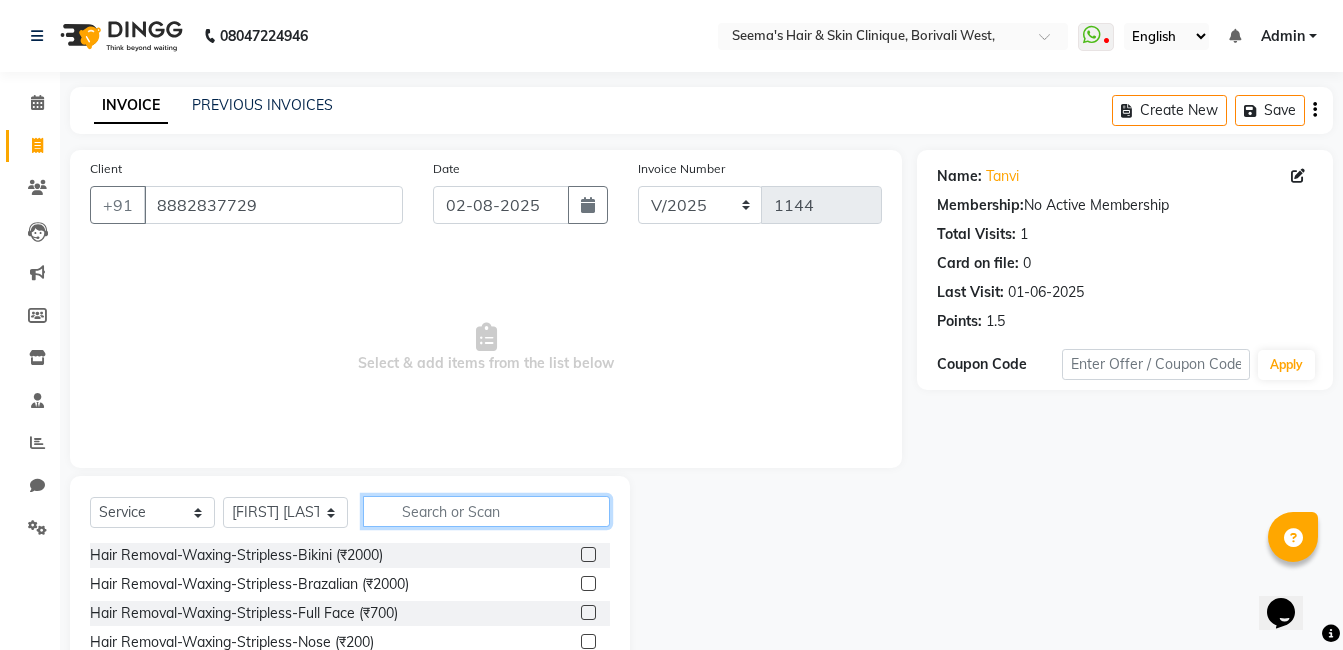 click 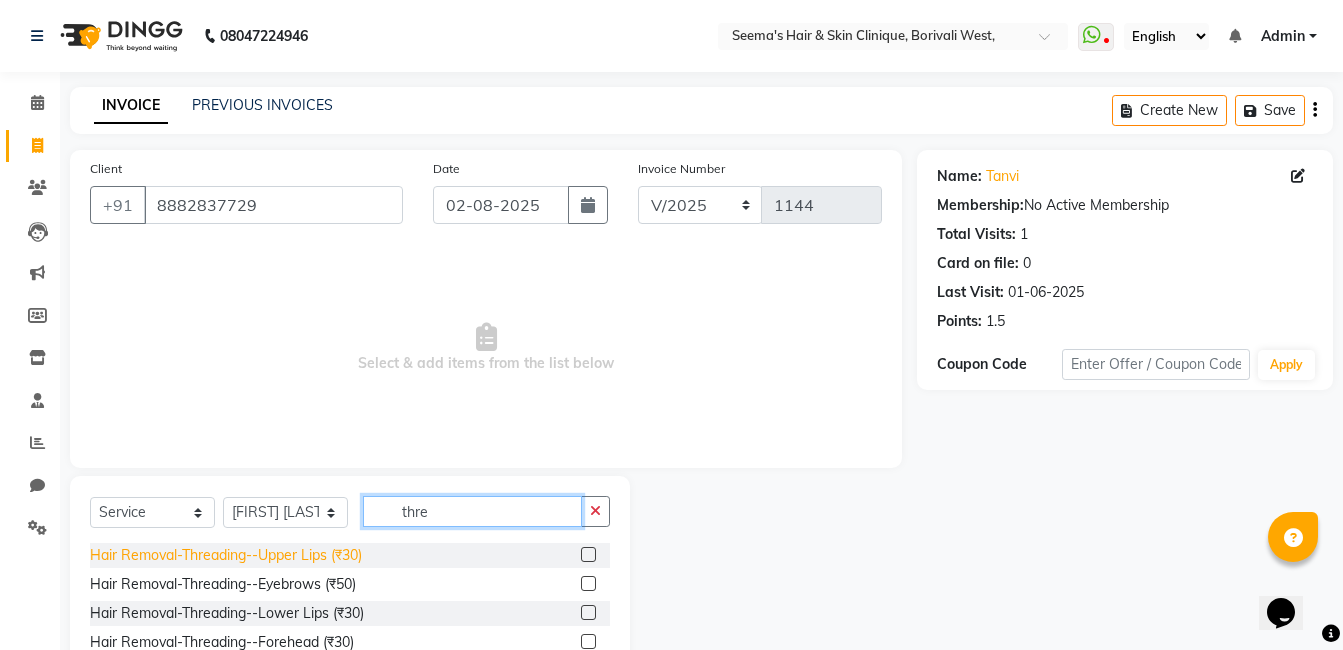 type on "thre" 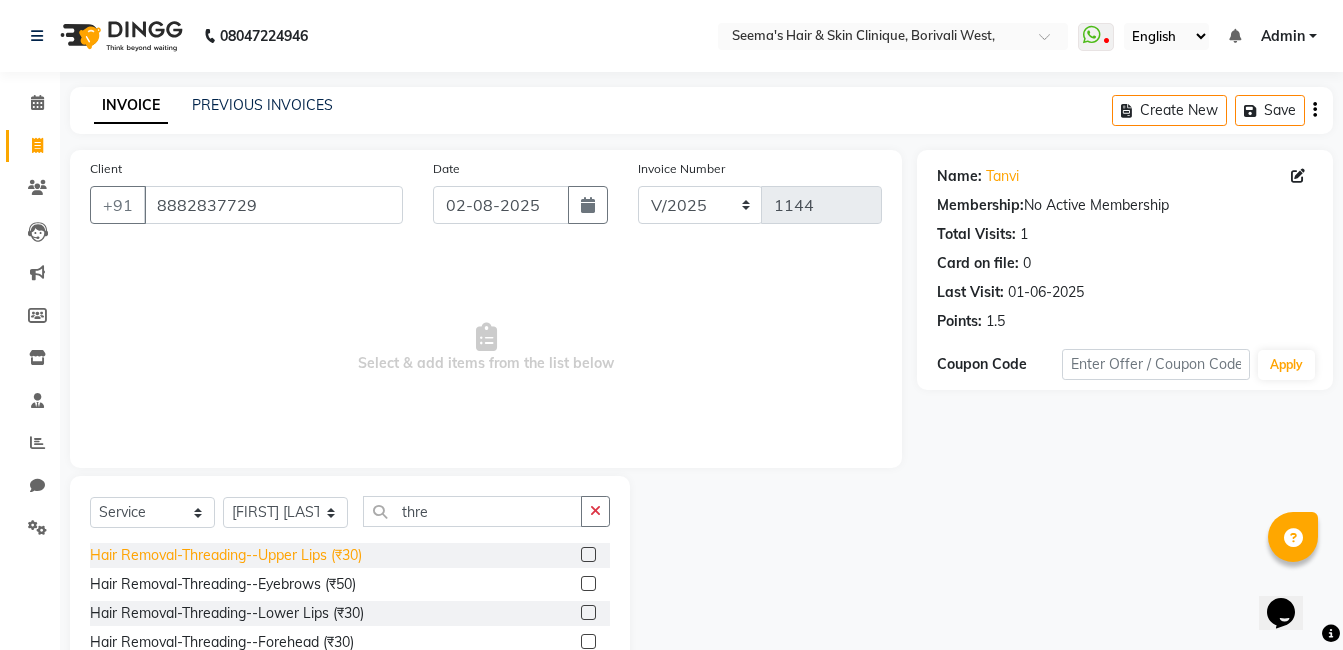 click on "Hair Removal-Threading--Upper Lips (₹30)" 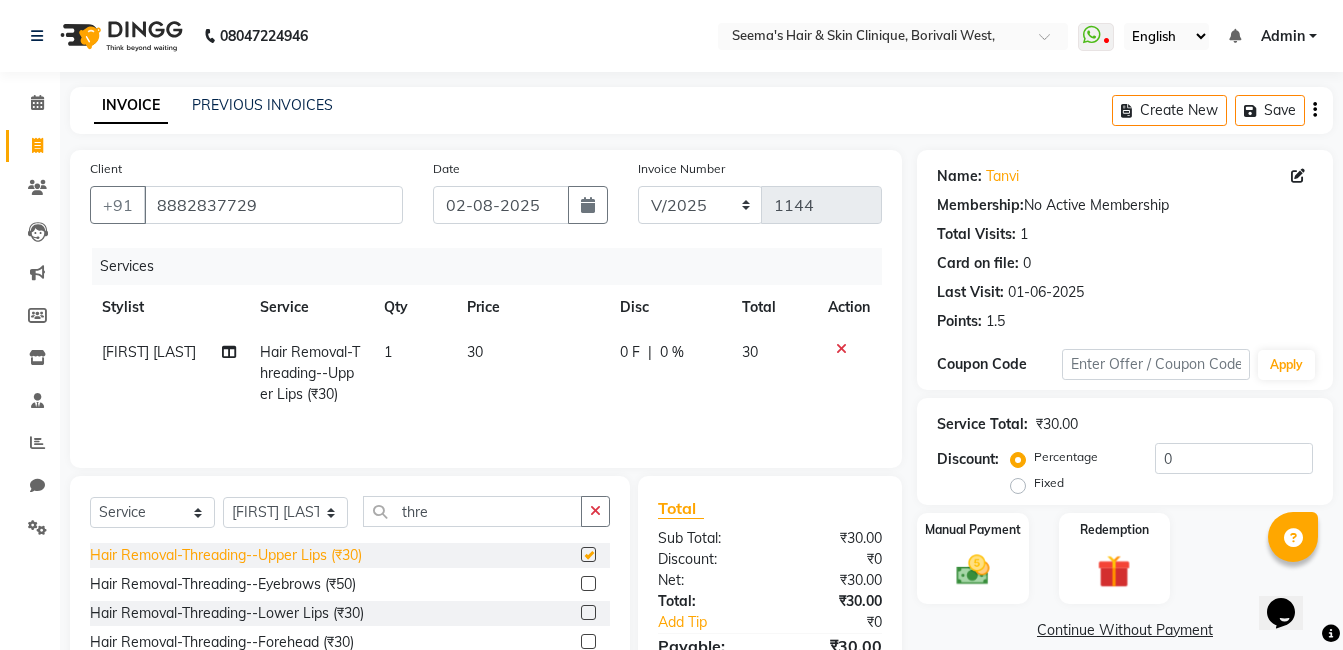 checkbox on "false" 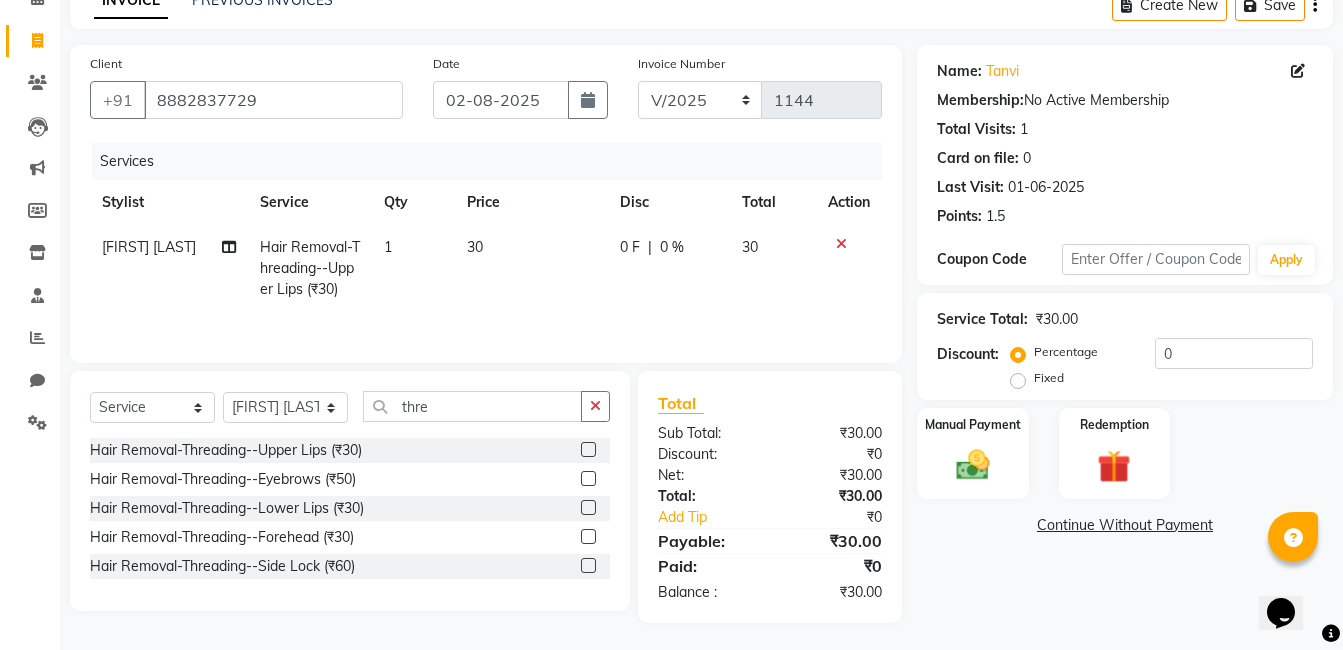 scroll, scrollTop: 108, scrollLeft: 0, axis: vertical 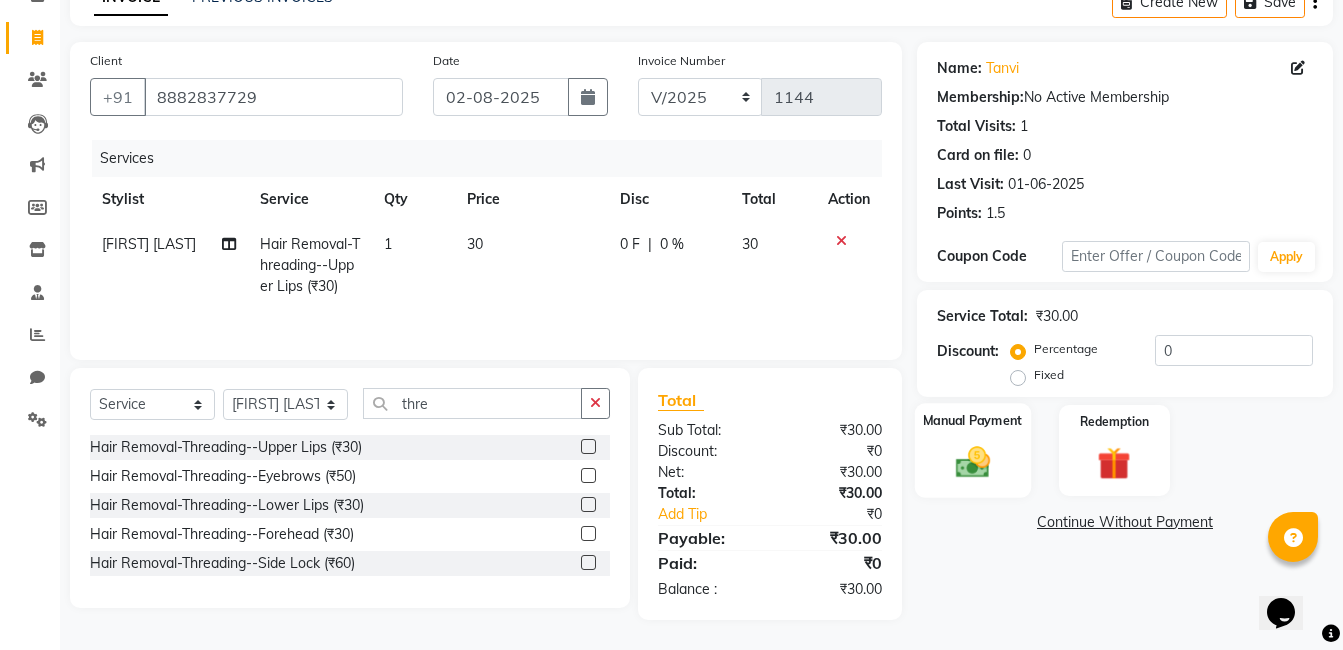 click 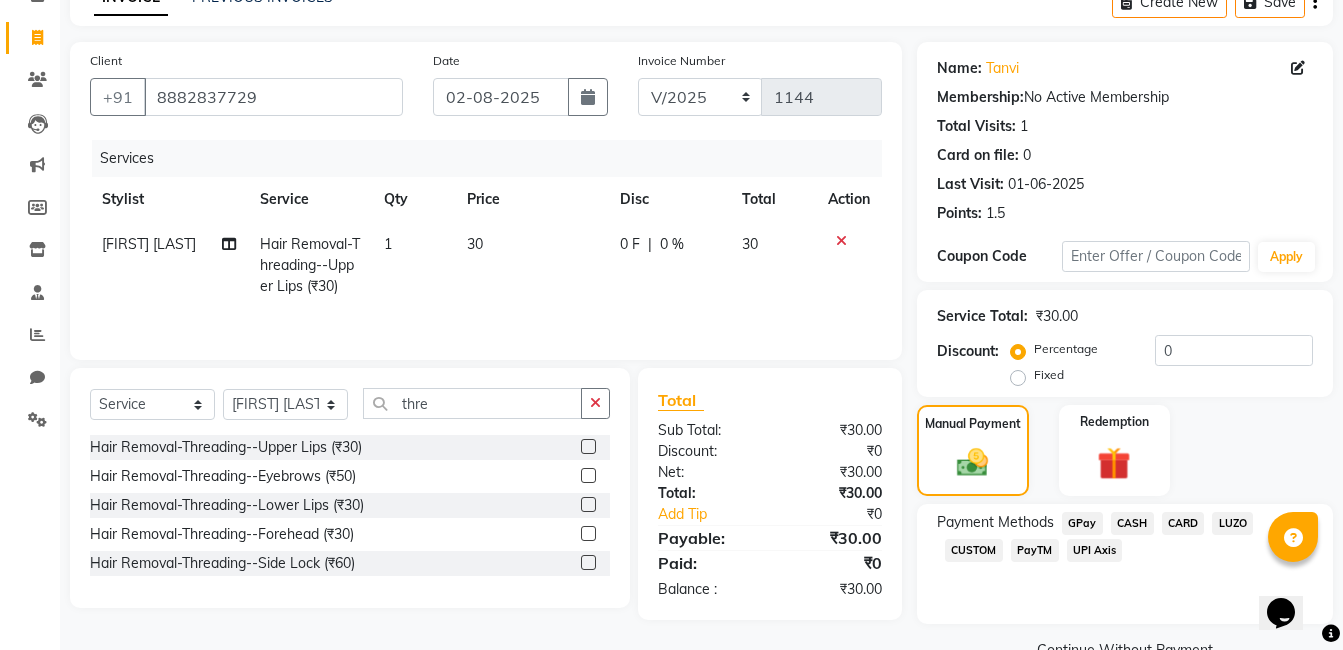 click on "GPay" 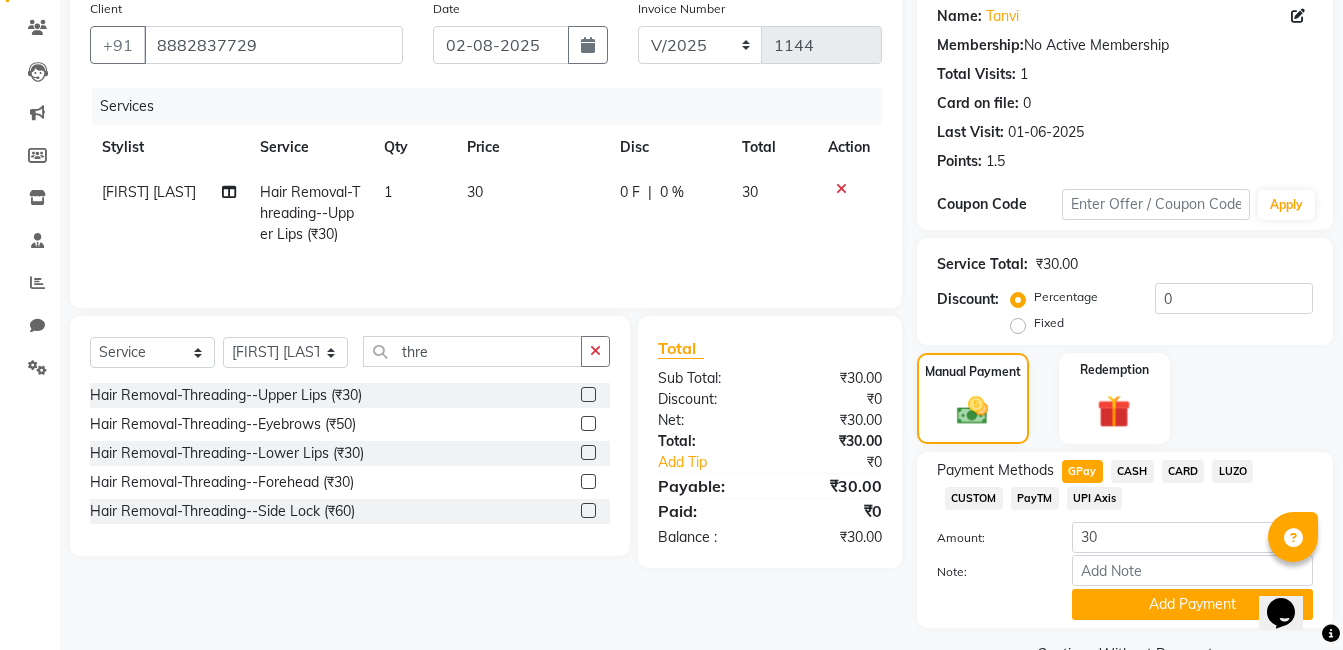 scroll, scrollTop: 209, scrollLeft: 0, axis: vertical 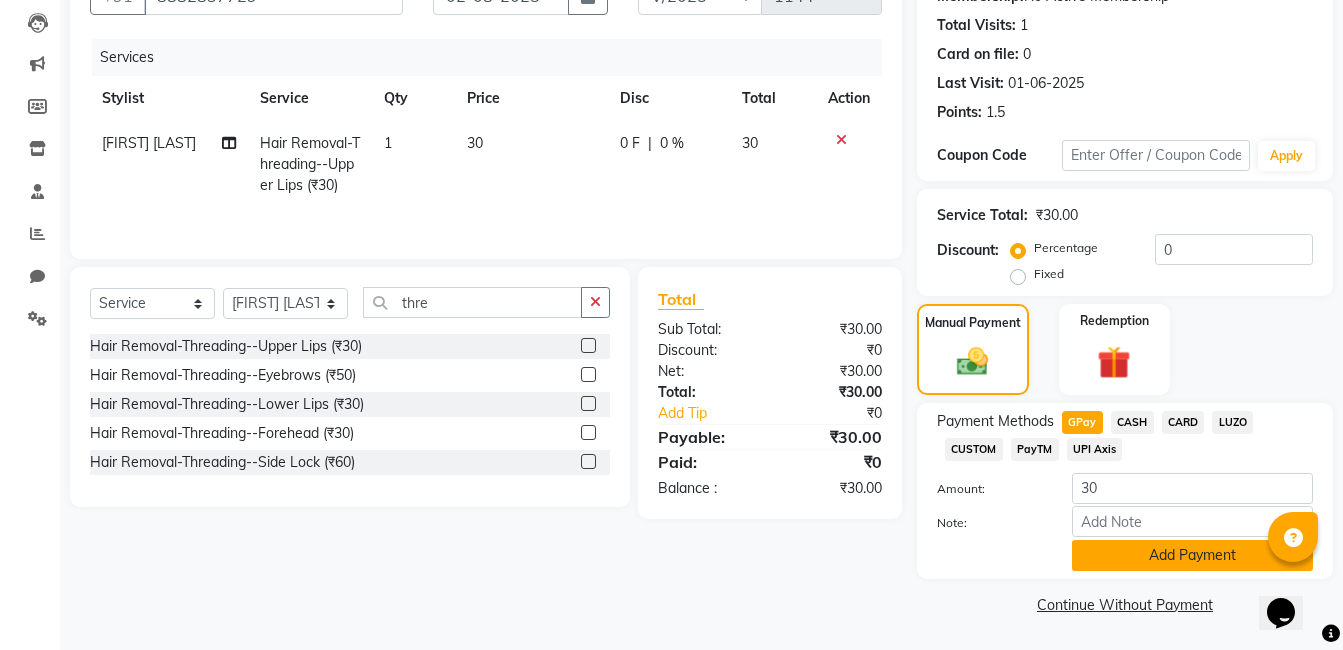click on "Add Payment" 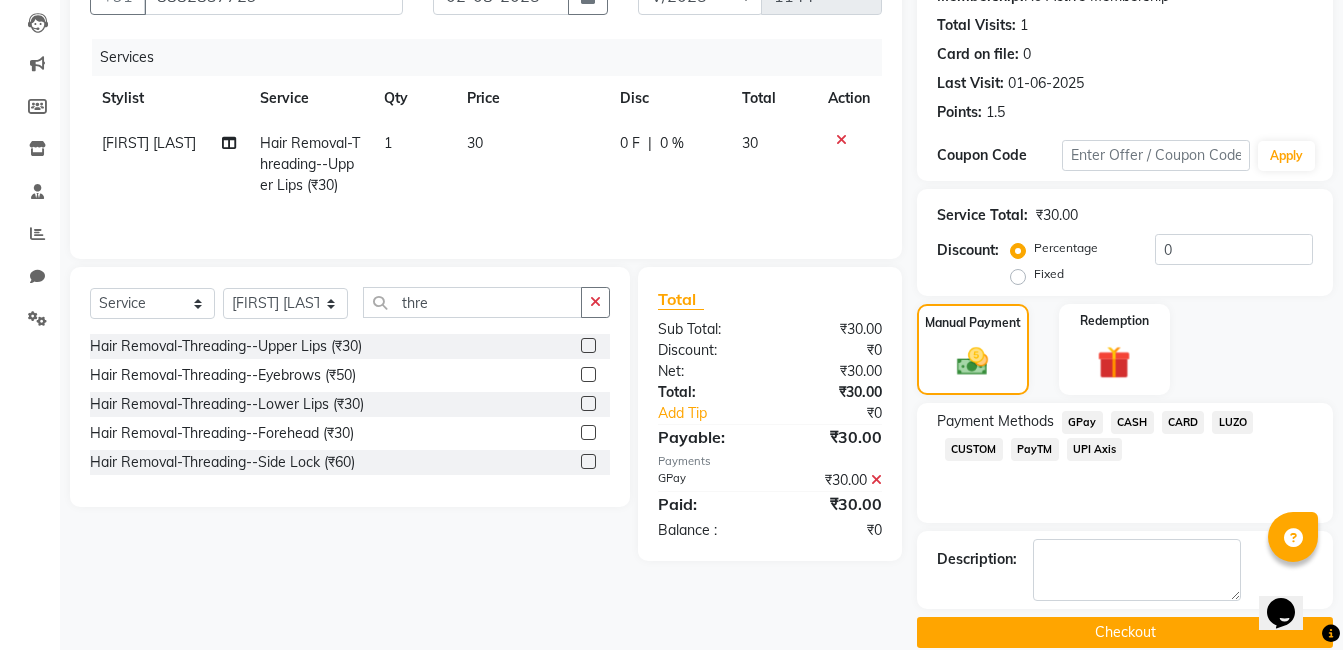 click on "Checkout" 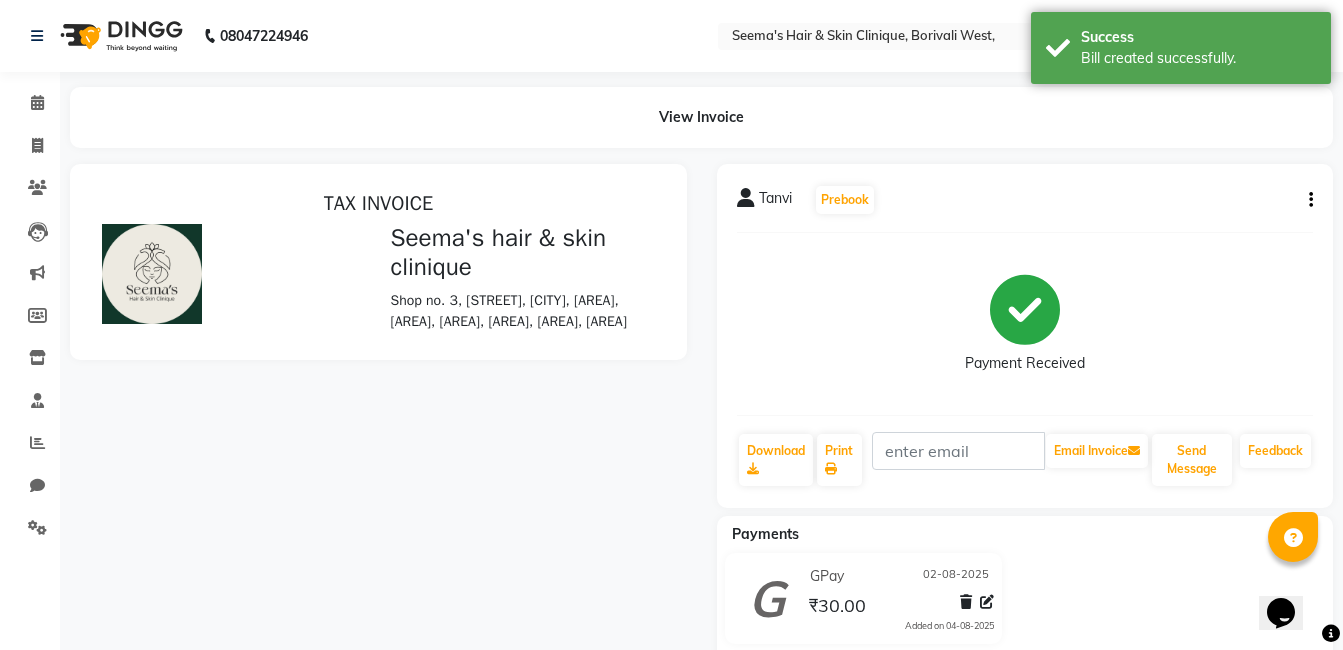 scroll, scrollTop: 0, scrollLeft: 0, axis: both 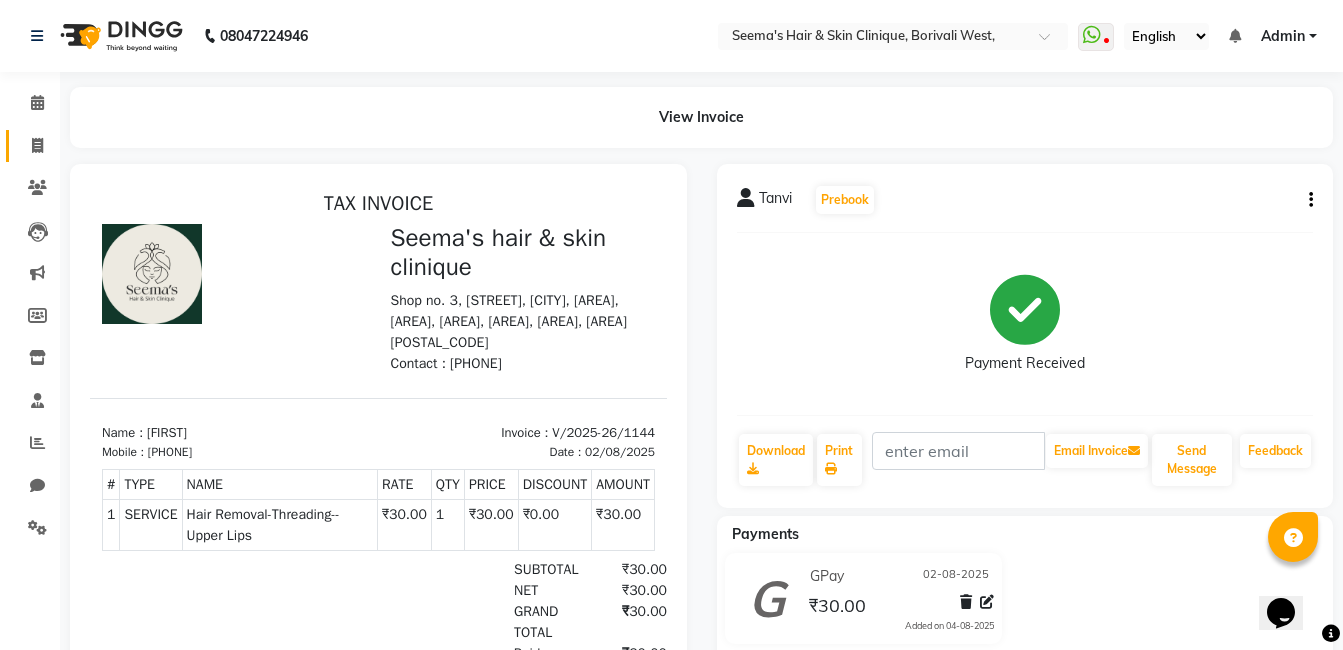 click on "Invoice" 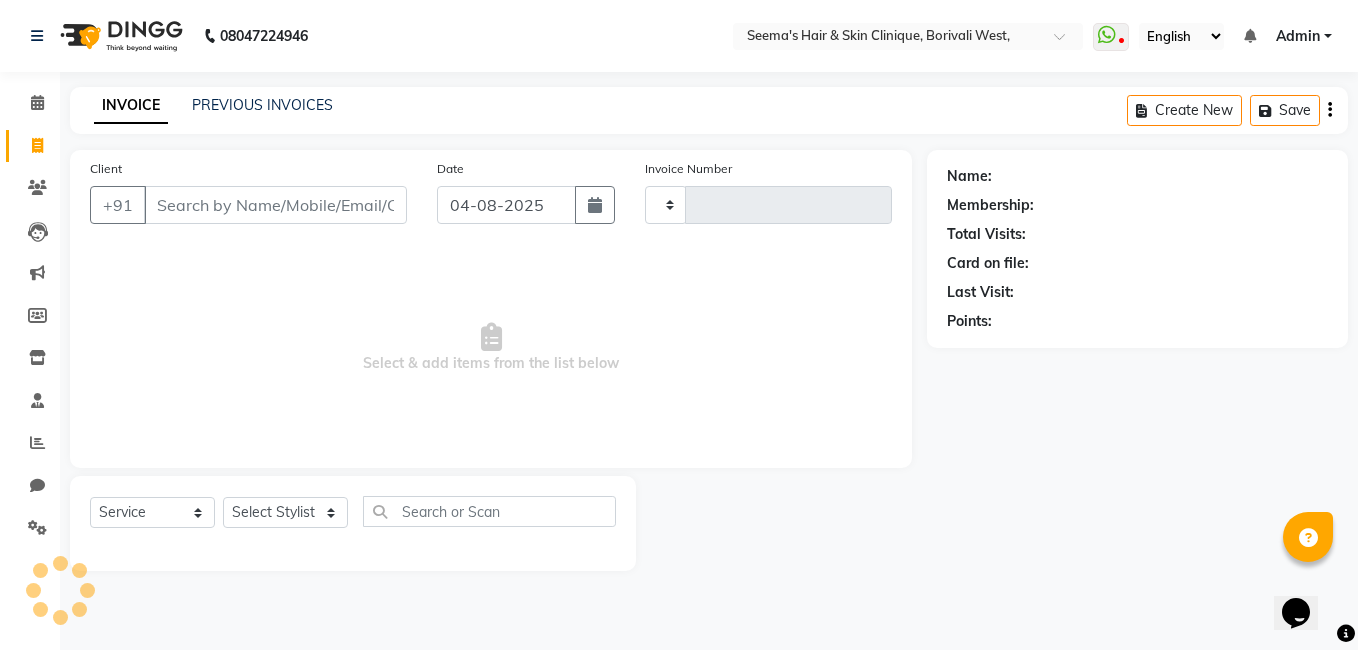 type on "1145" 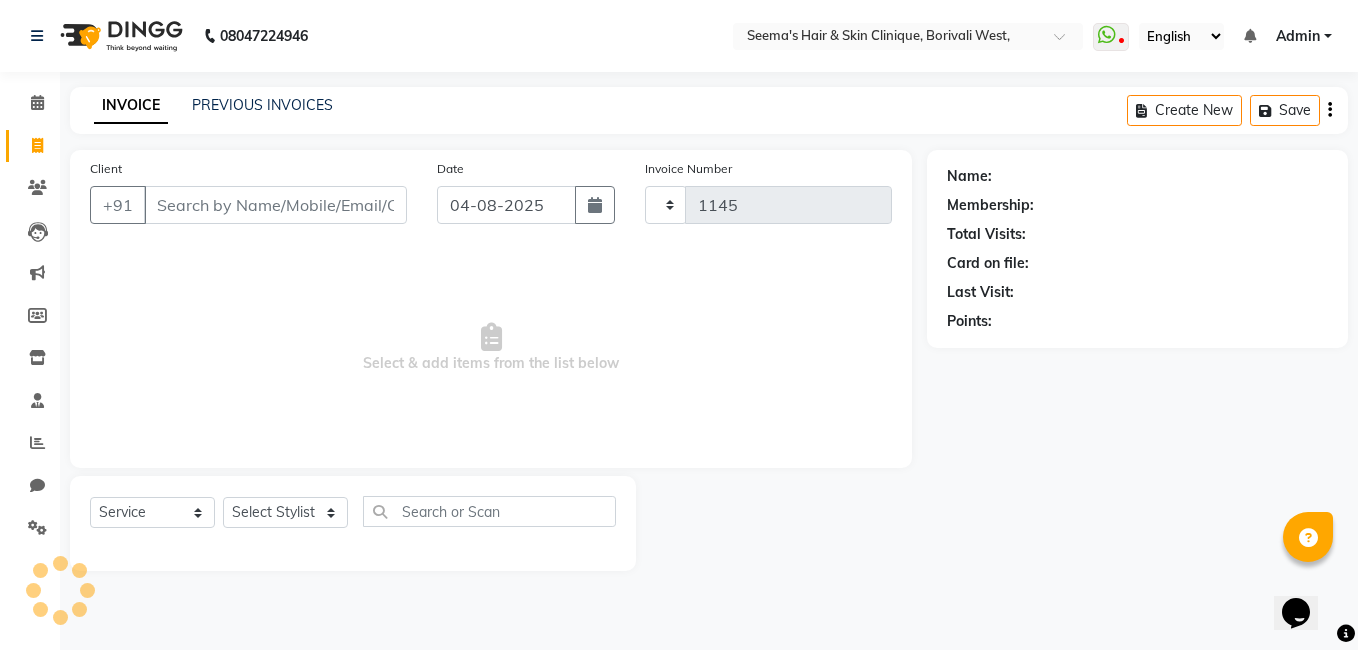 select on "8084" 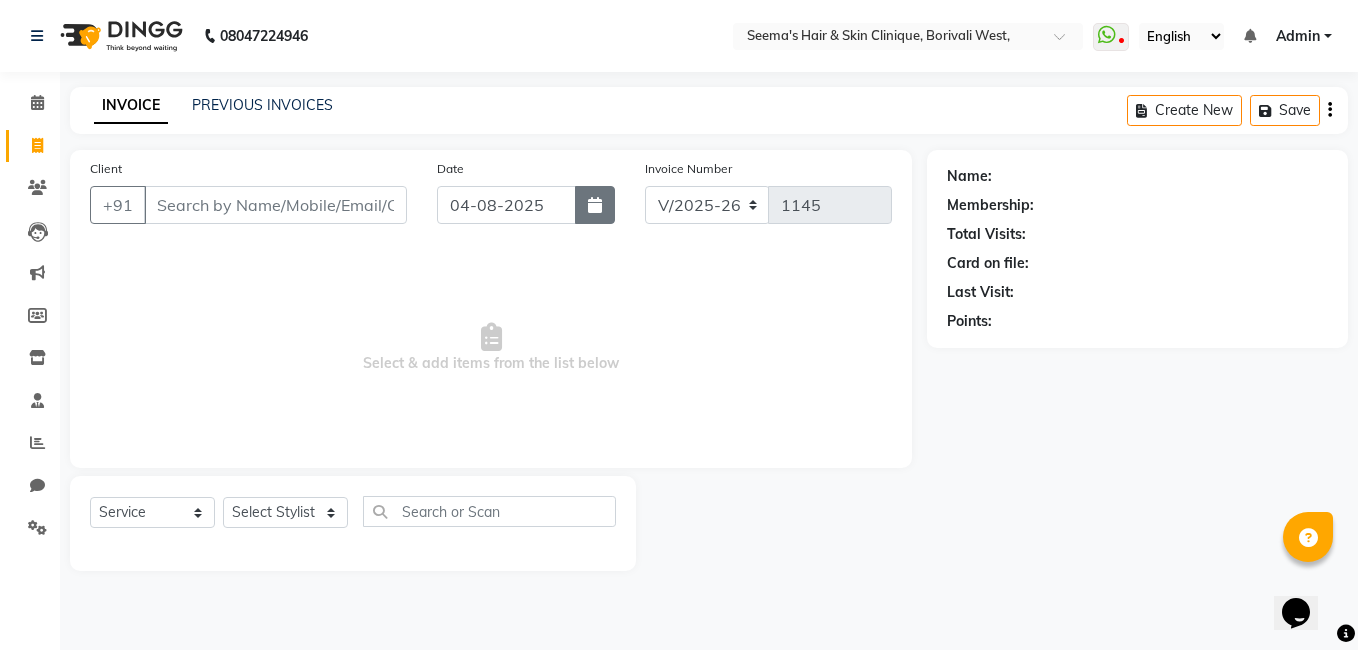 click 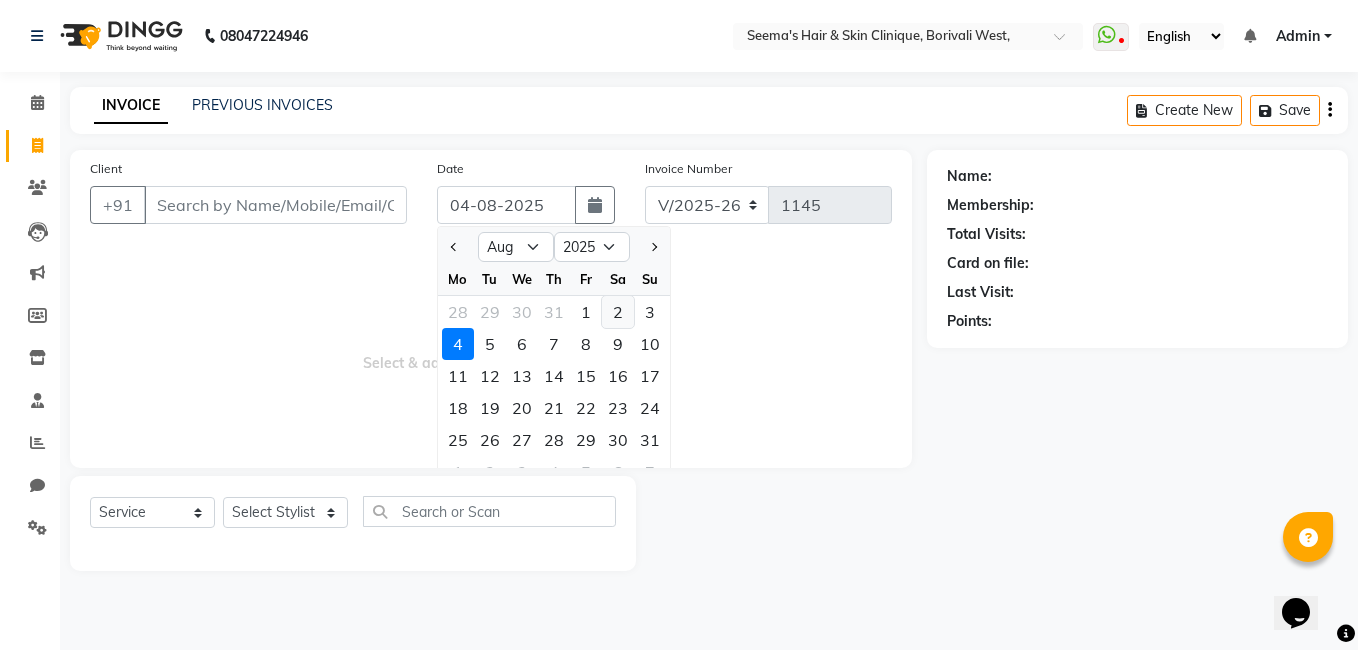 click on "2" 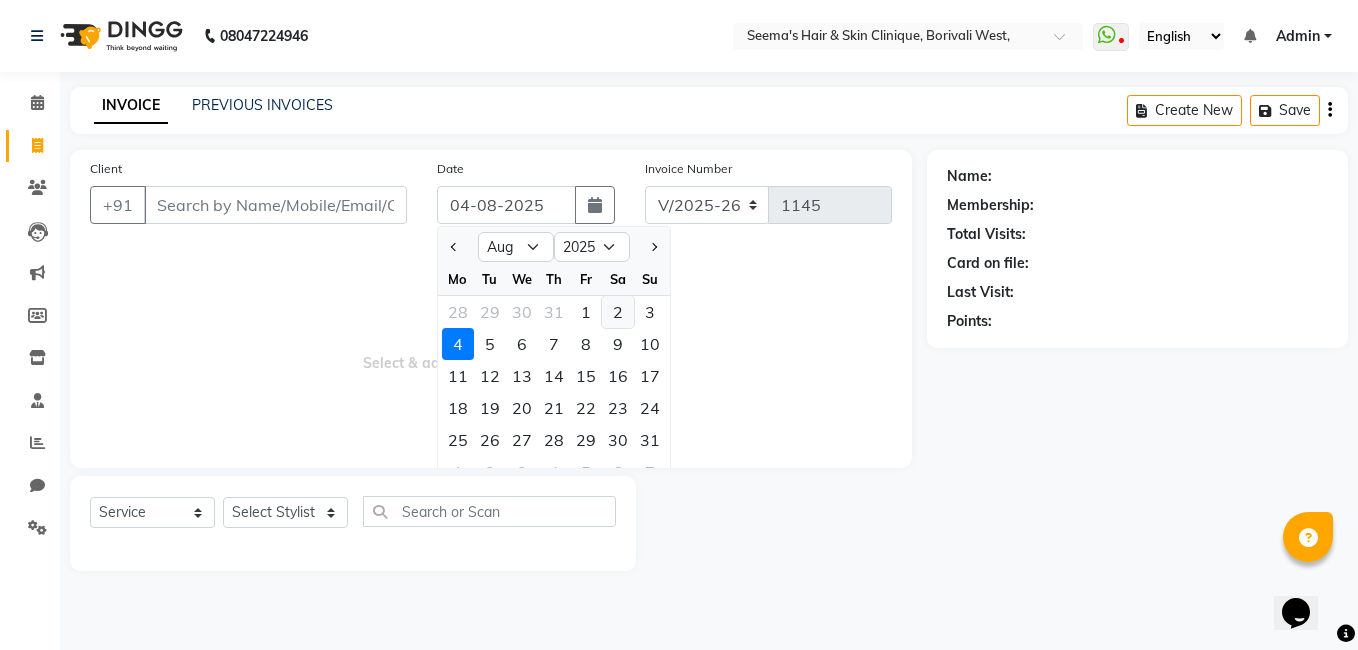 type on "02-08-2025" 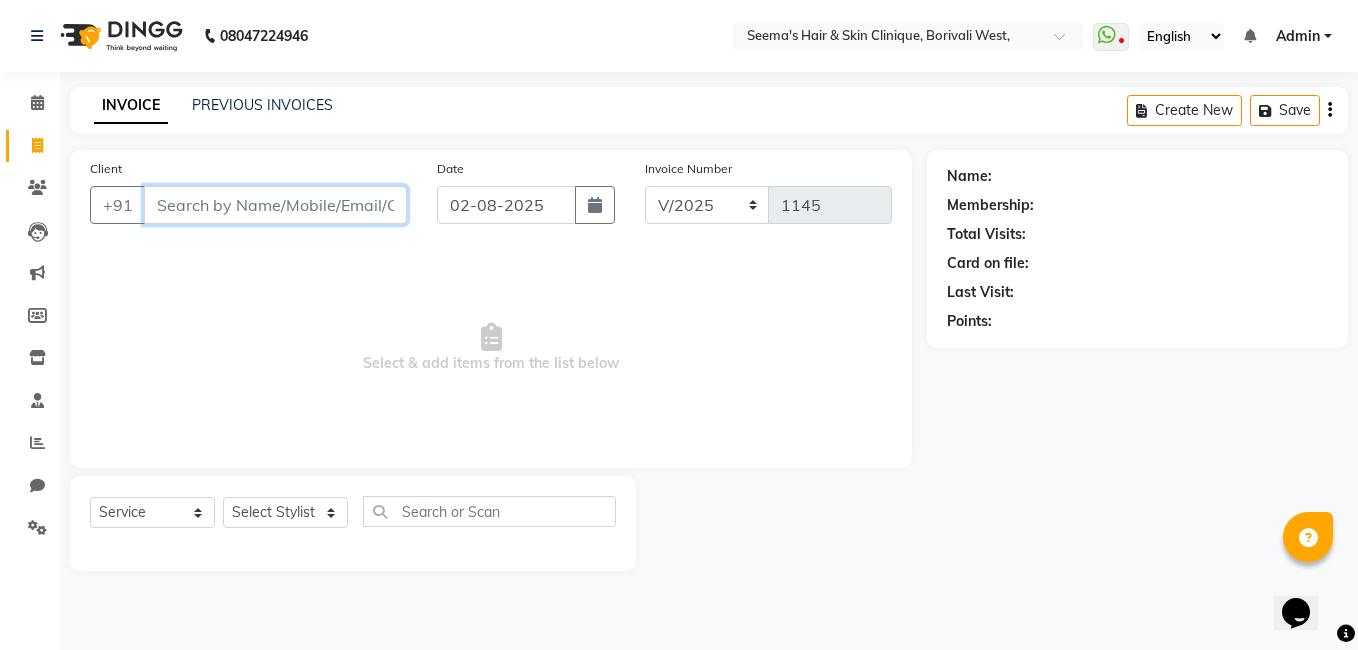 click on "Client" at bounding box center (275, 205) 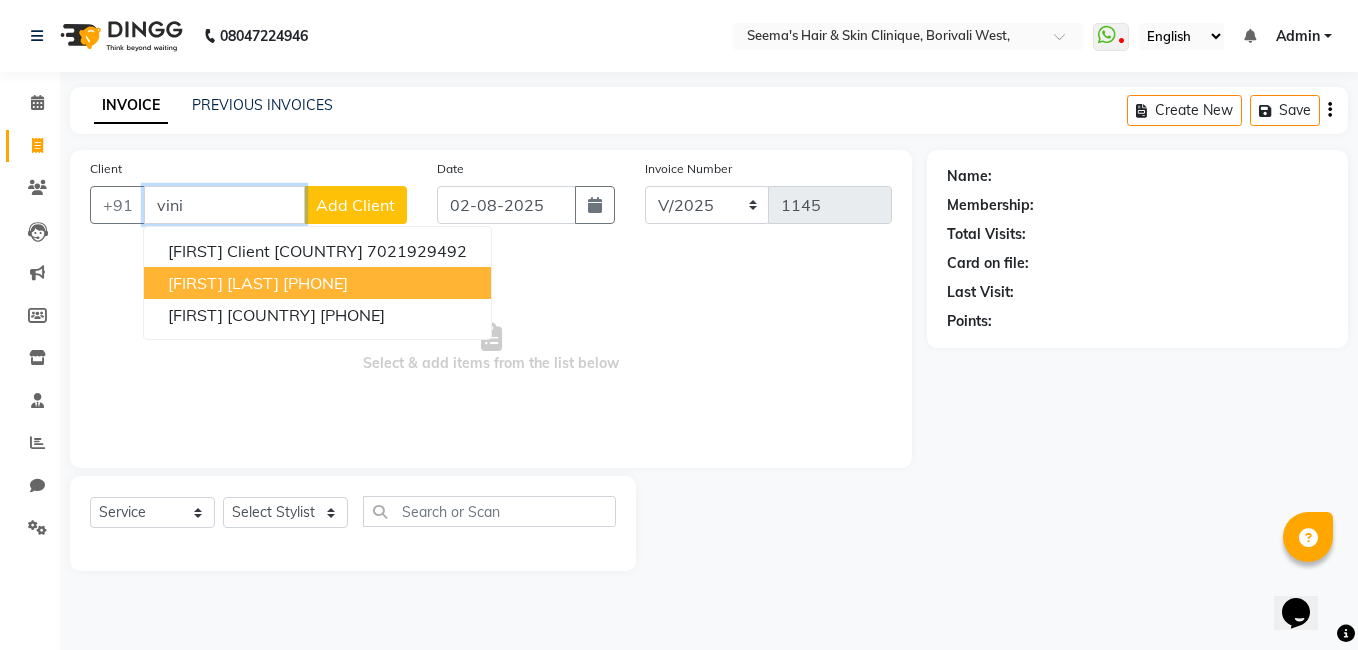 click on "[FIRST] [LAST]  [PHONE]" at bounding box center [317, 283] 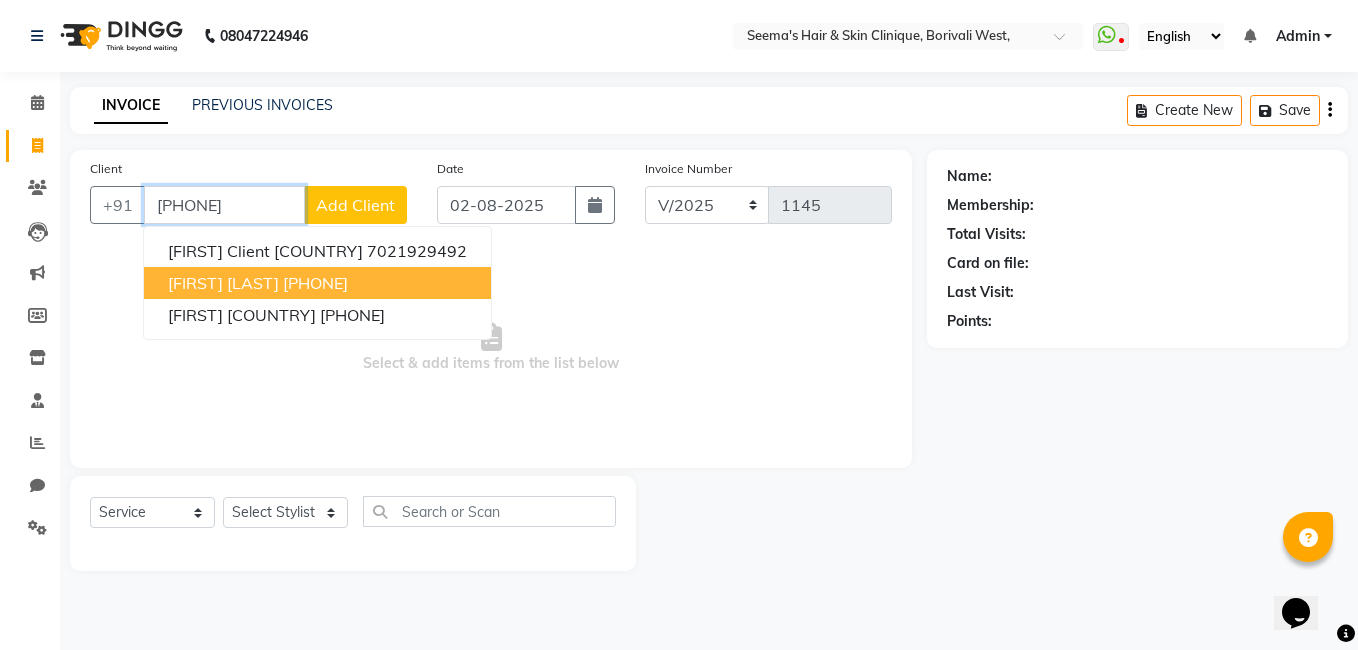 type on "[PHONE]" 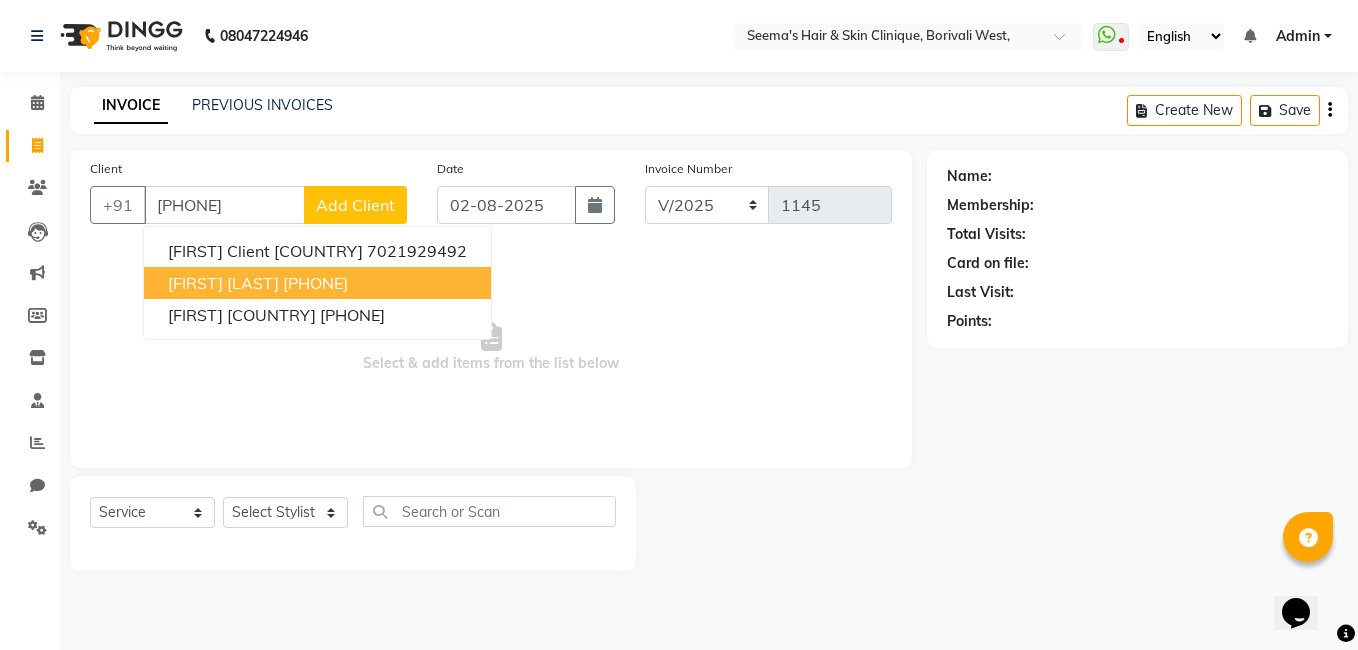 select on "1: Object" 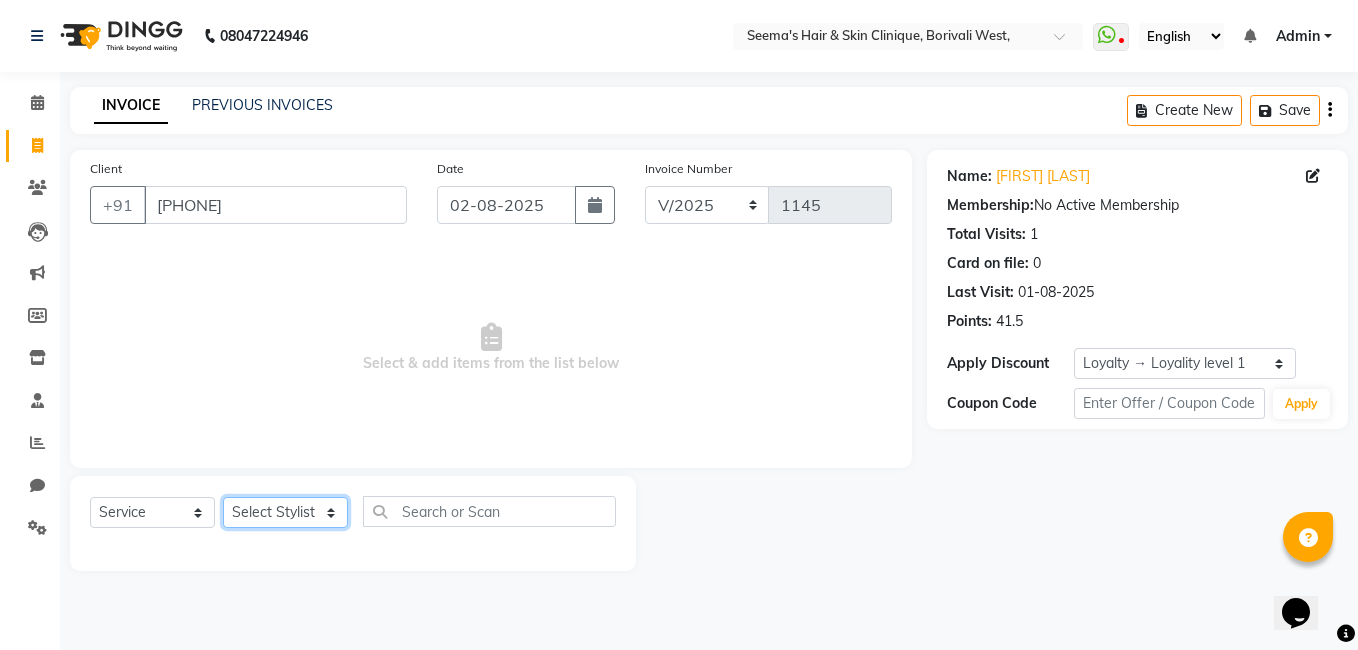 click on "Select Stylist [FIRST] [FIRST] [FIRST] [FIRST] [FIRST] [FIRST] [FIRST] [FIRST]" 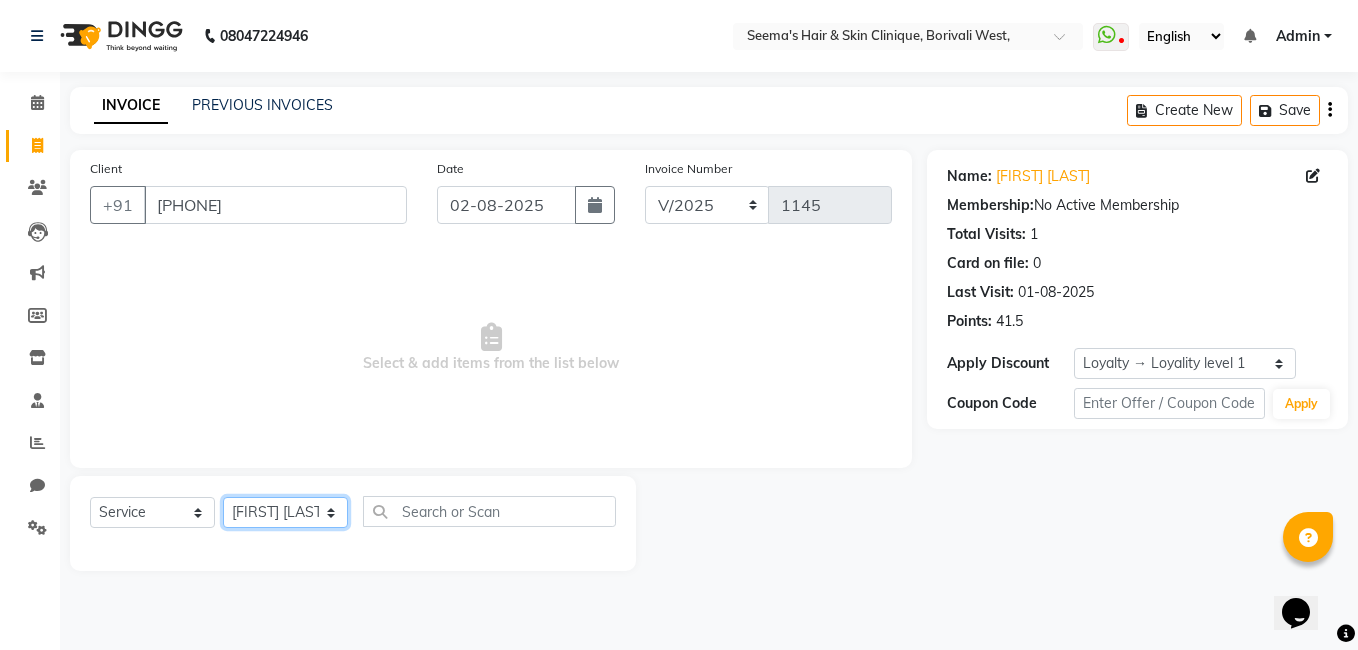 click on "Select Stylist [FIRST] [FIRST] [FIRST] [FIRST] [FIRST] [FIRST] [FIRST] [FIRST]" 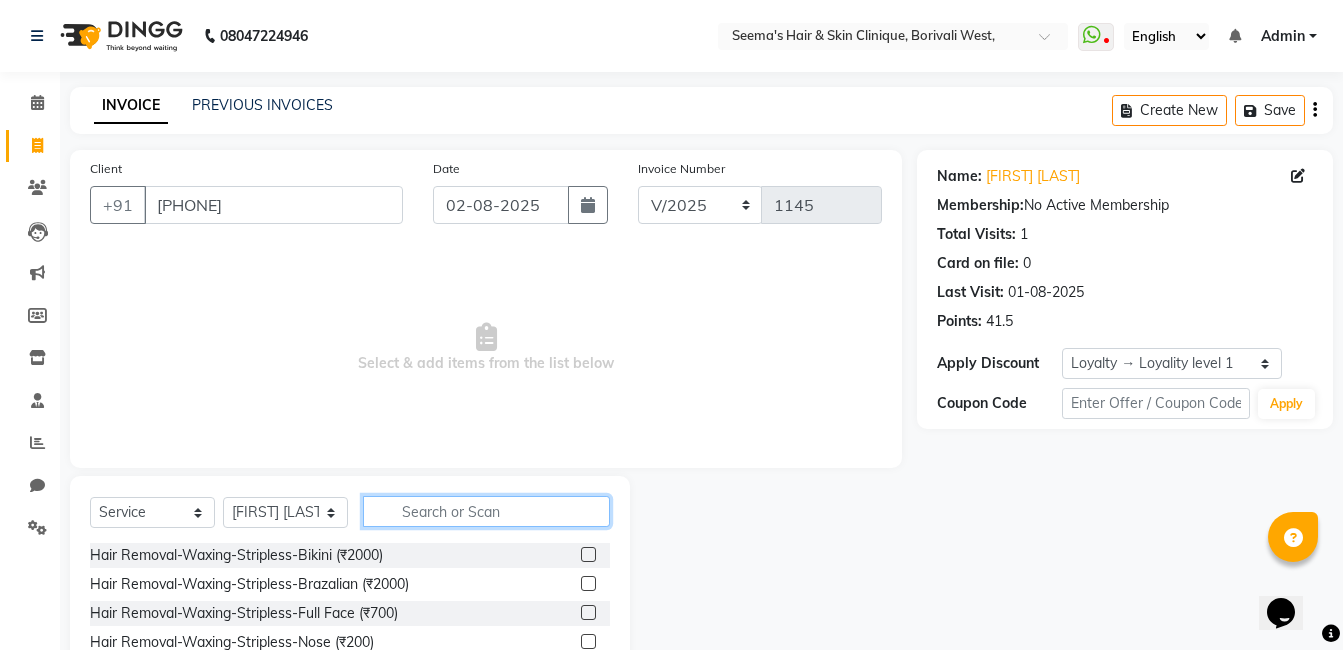 click 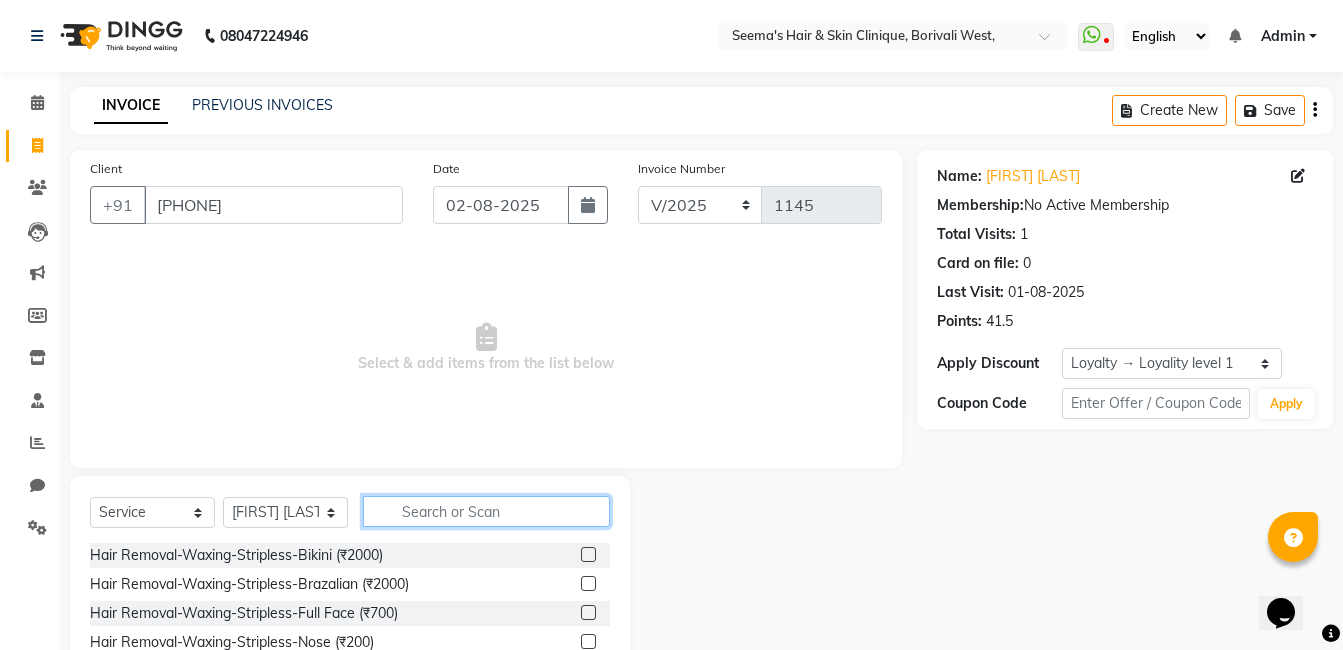 click 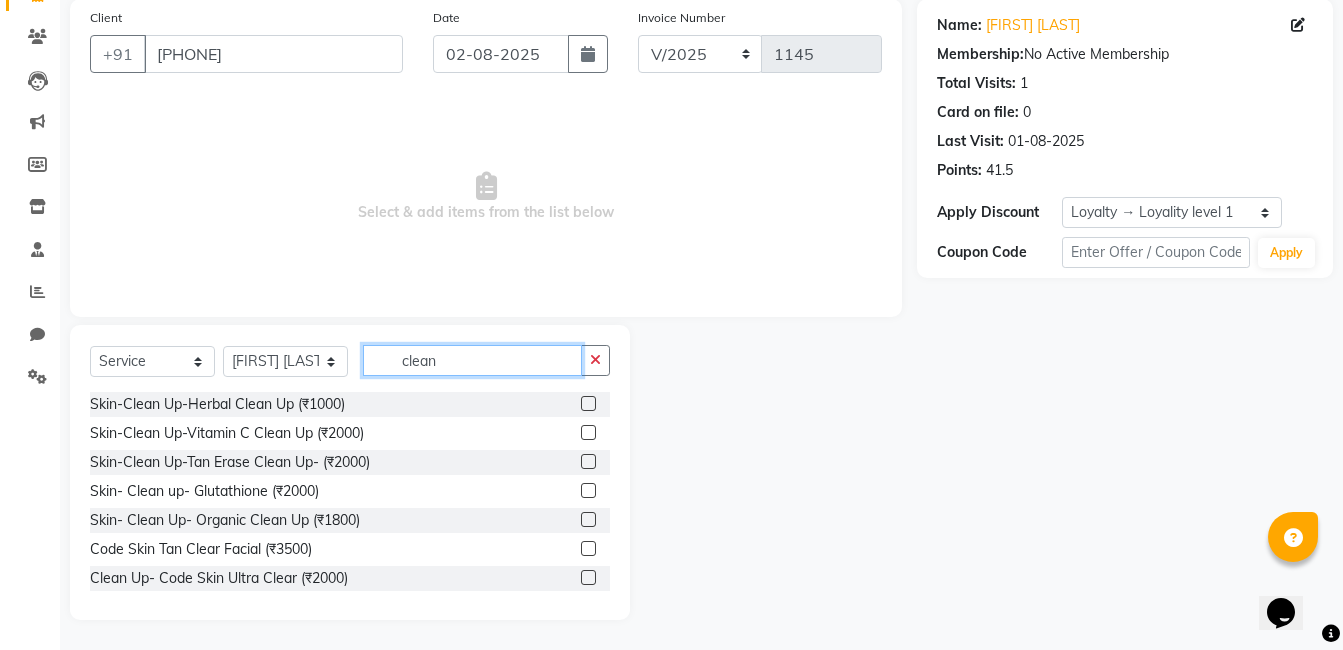 scroll, scrollTop: 125, scrollLeft: 0, axis: vertical 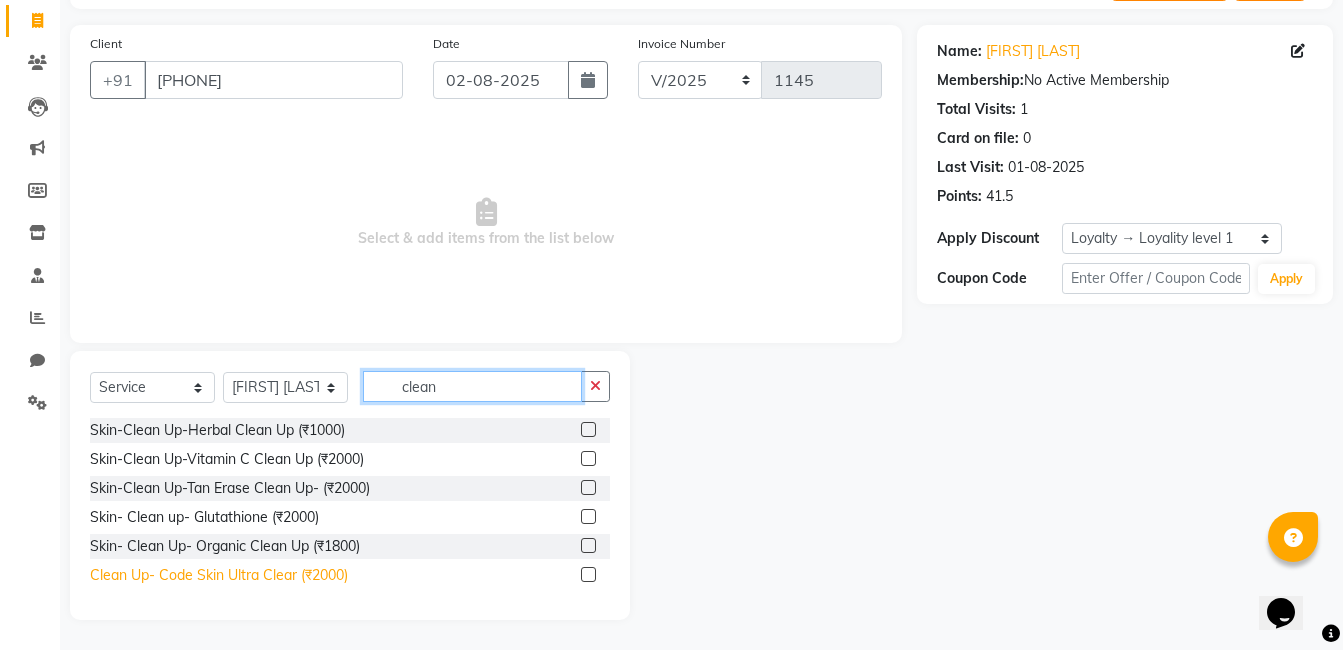 type on "clean" 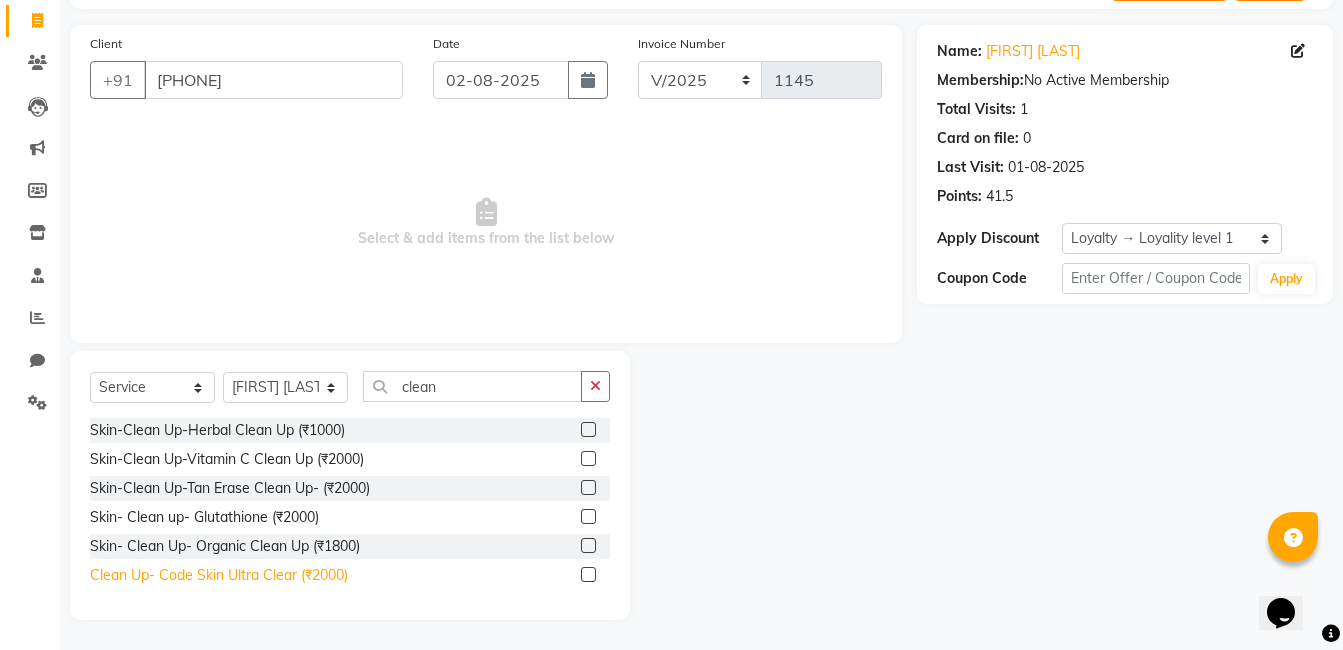 click on "Clean Up- Code Skin Ultra Clear (₹2000)" 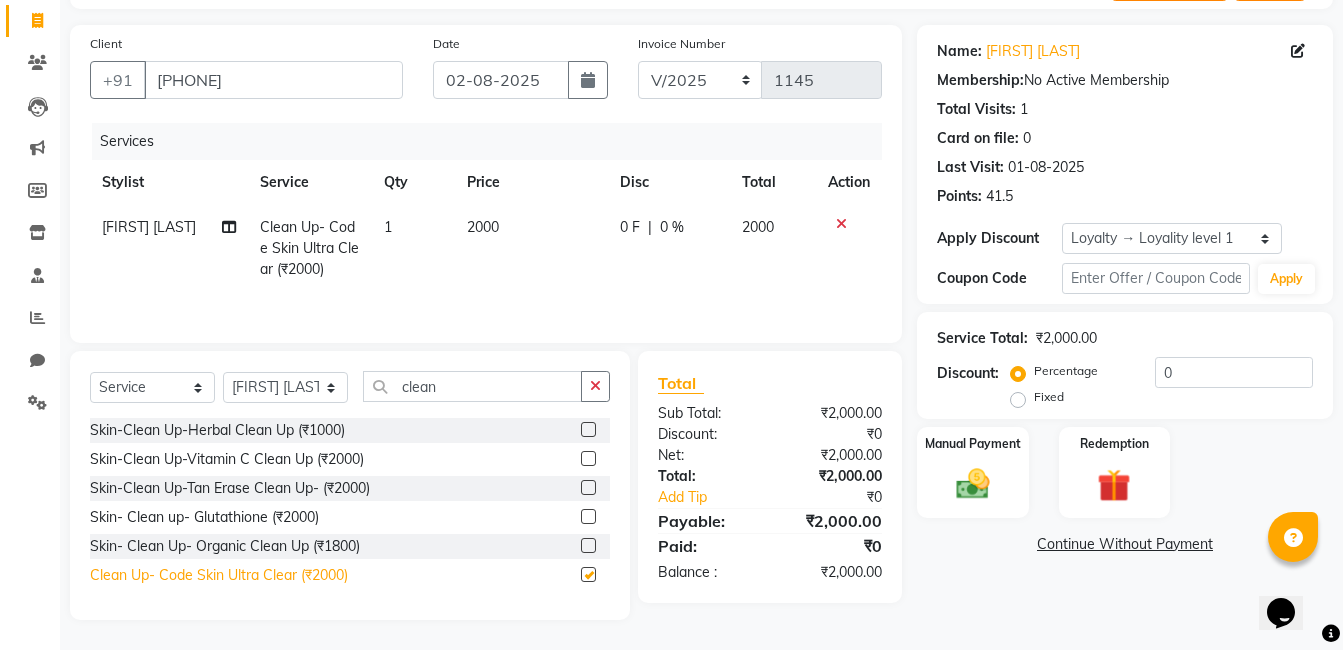 checkbox on "false" 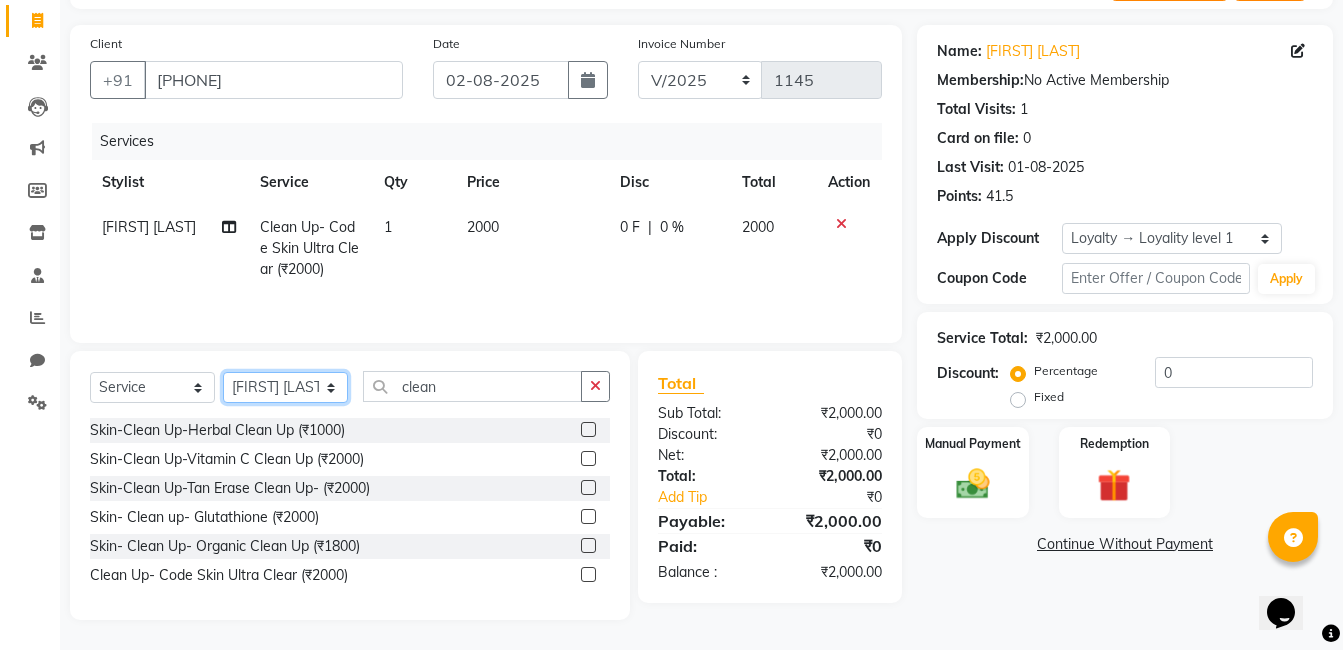 click on "Select Stylist [FIRST] [FIRST] [FIRST] [FIRST] [FIRST] [FIRST] [FIRST] [FIRST]" 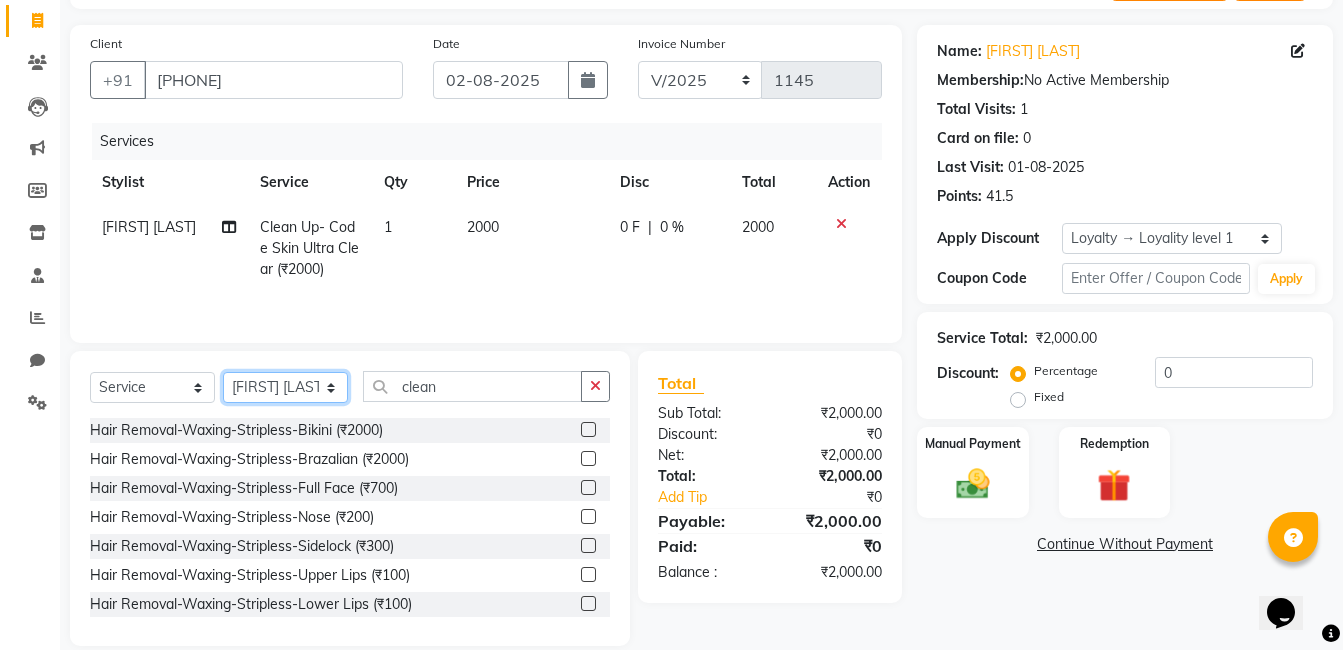 click on "Select Stylist [FIRST] [FIRST] [FIRST] [FIRST] [FIRST] [FIRST] [FIRST] [FIRST]" 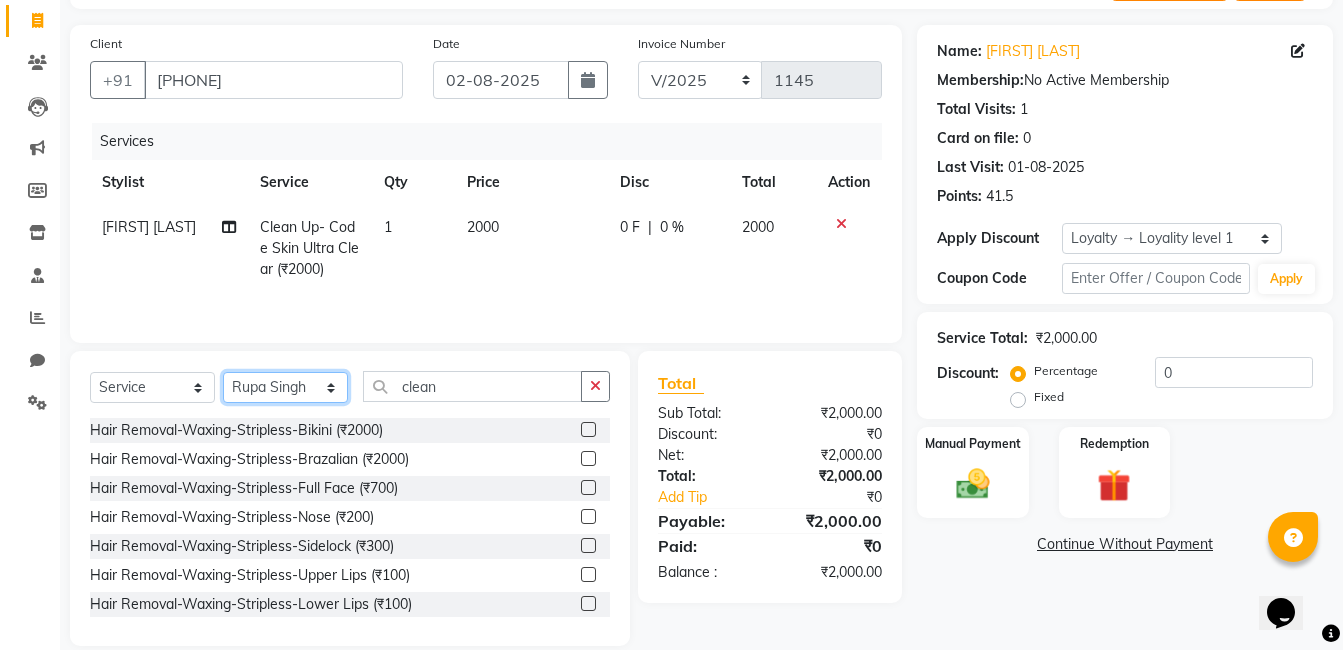 click on "Select Stylist [FIRST] [FIRST] [FIRST] [FIRST] [FIRST] [FIRST] [FIRST] [FIRST]" 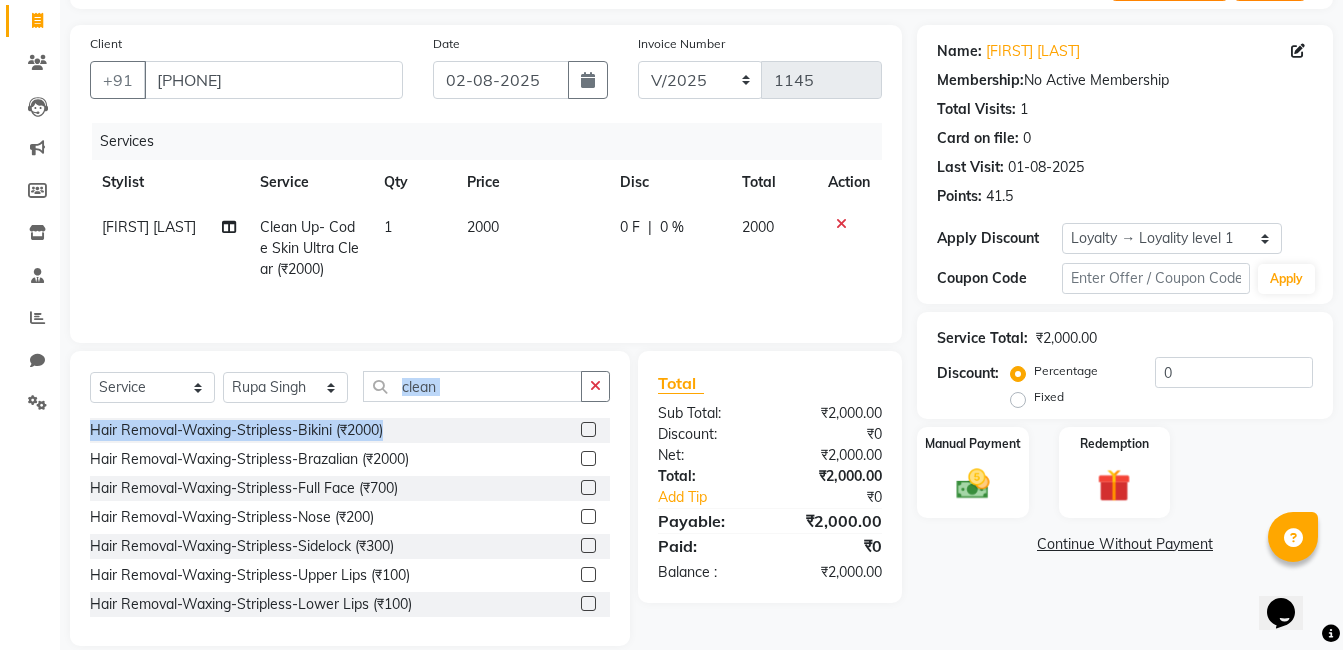 click on "Select  Service  Product  Membership  Package Voucher Prepaid Gift Card  Select Stylist [FIRST] [FIRST] [FIRST] [FIRST] [FIRST] [FIRST] [FIRST] [FIRST] clean" 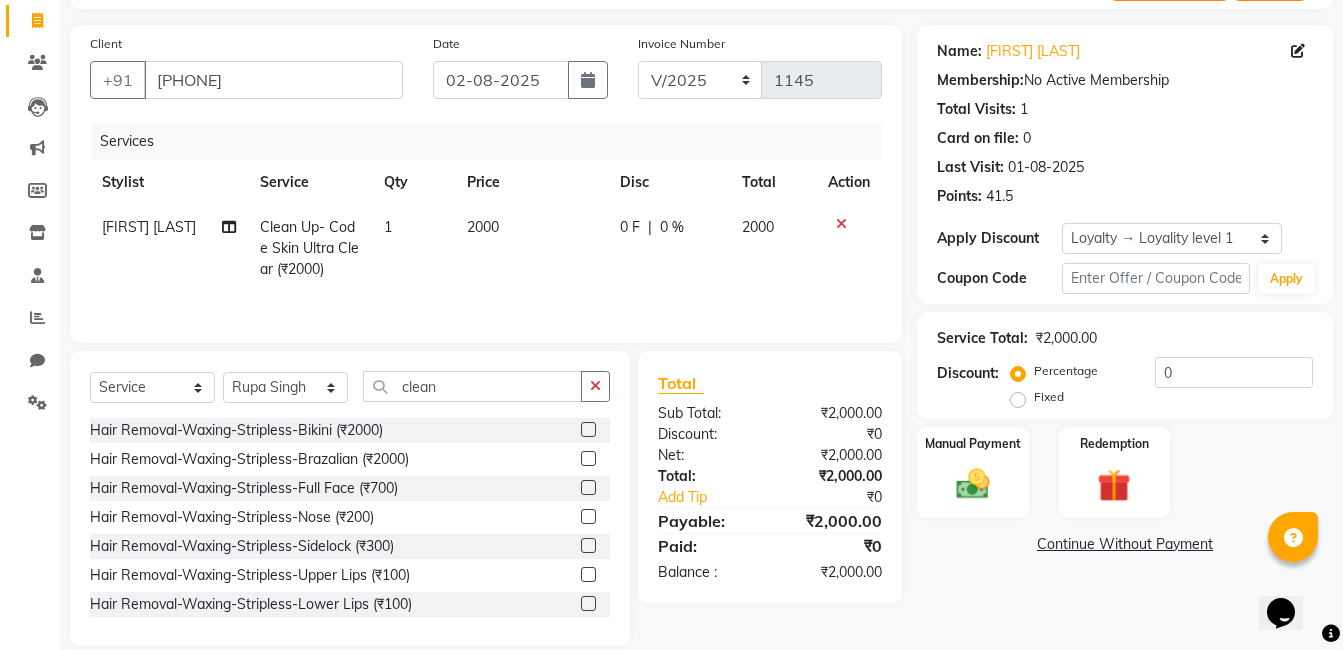 click on "Select  Service  Product  Membership  Package Voucher Prepaid Gift Card  Select Stylist [FIRST] [FIRST] [FIRST] [FIRST] [FIRST] [FIRST] [FIRST] [FIRST] clean" 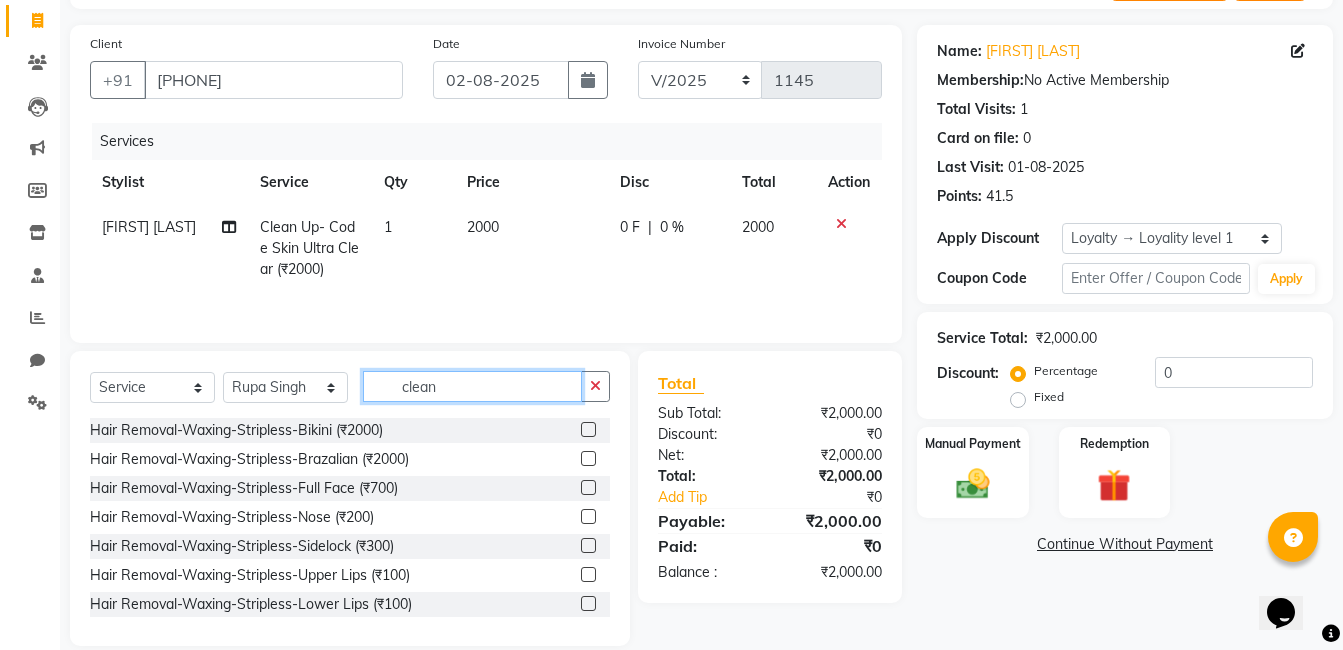 click on "clean" 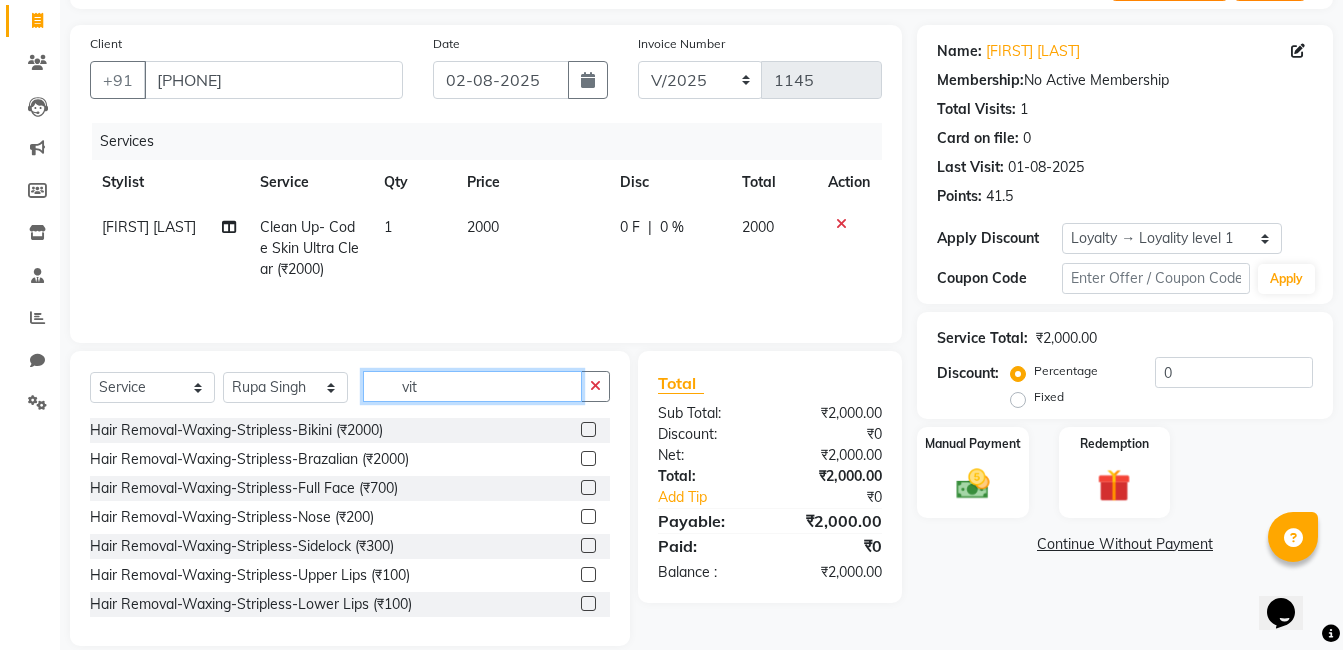 scroll, scrollTop: 108, scrollLeft: 0, axis: vertical 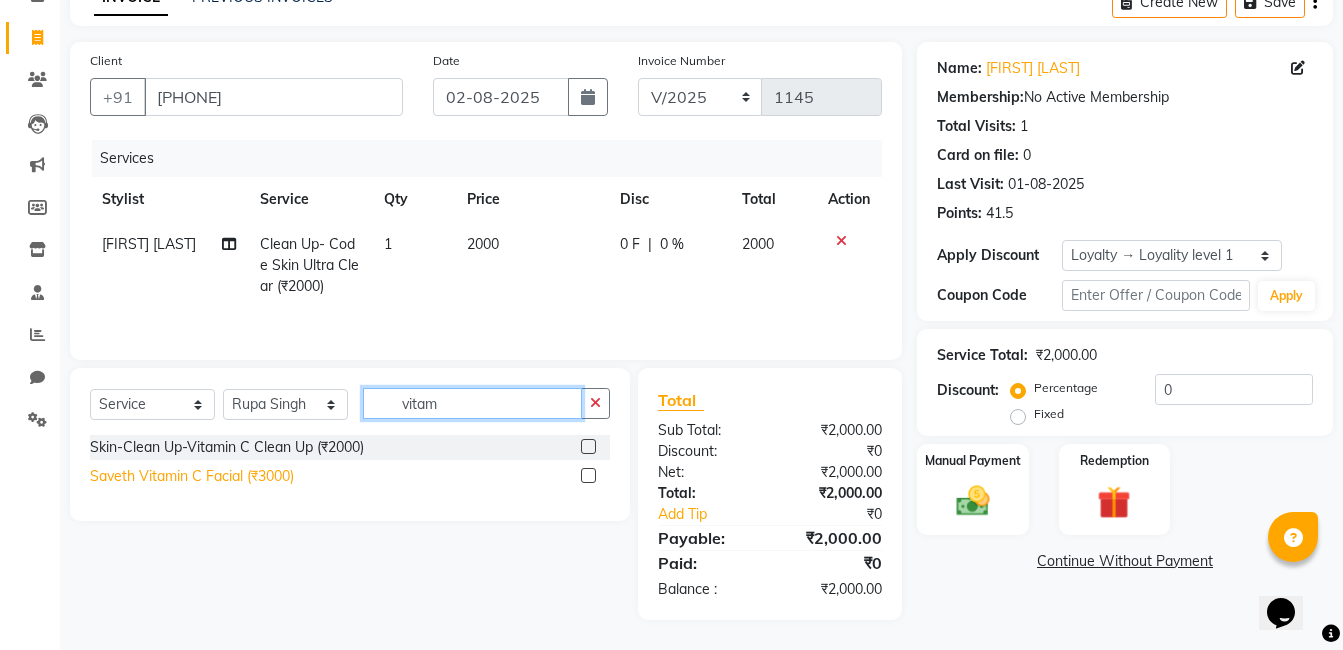 type on "vitam" 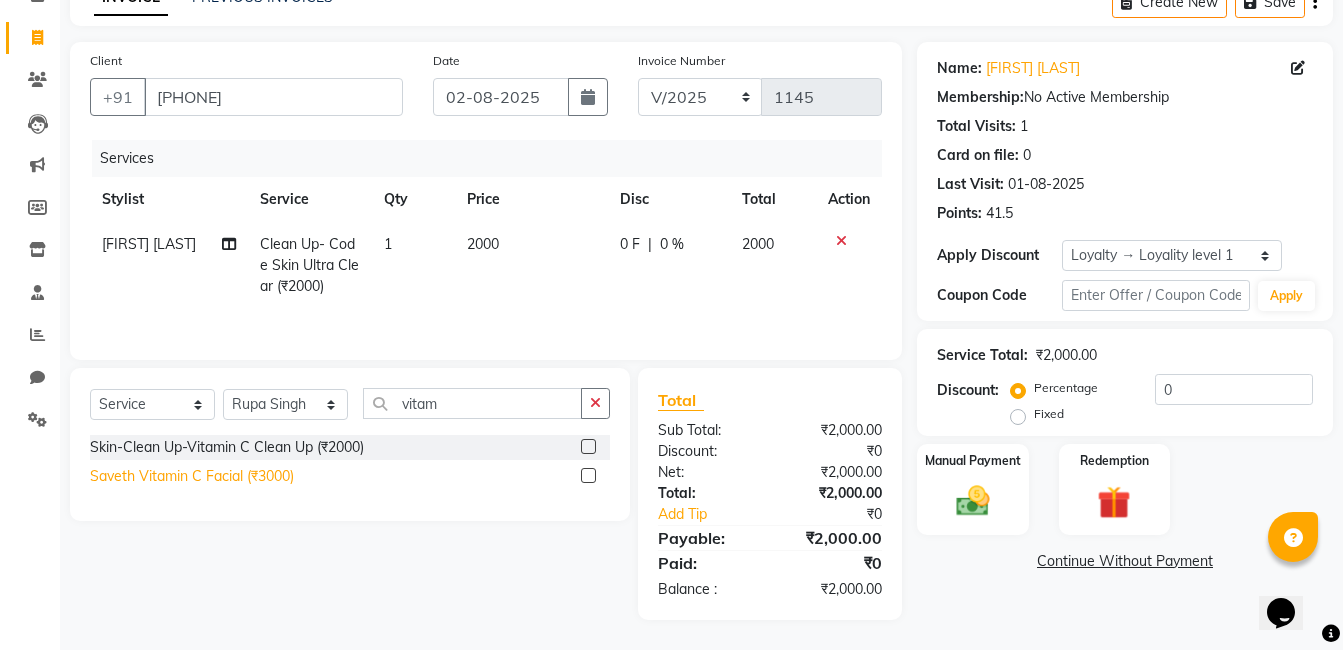 click on "Saveth Vitamin C Facial (₹3000)" 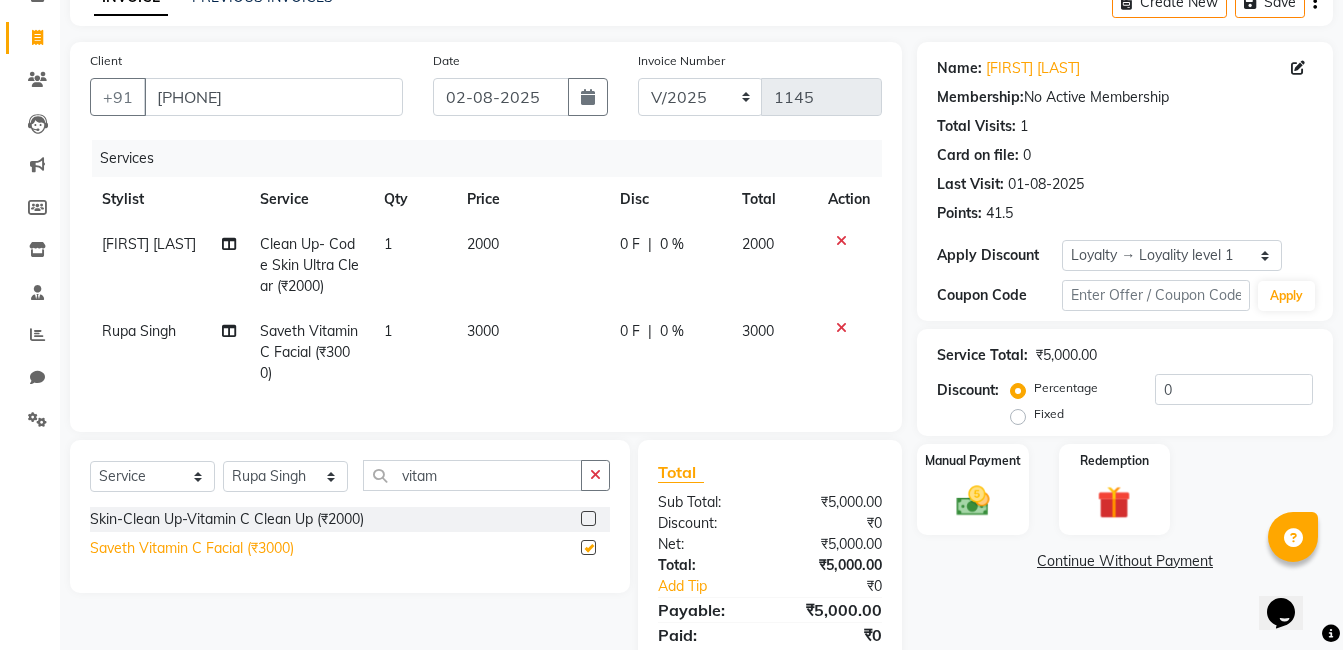 checkbox on "false" 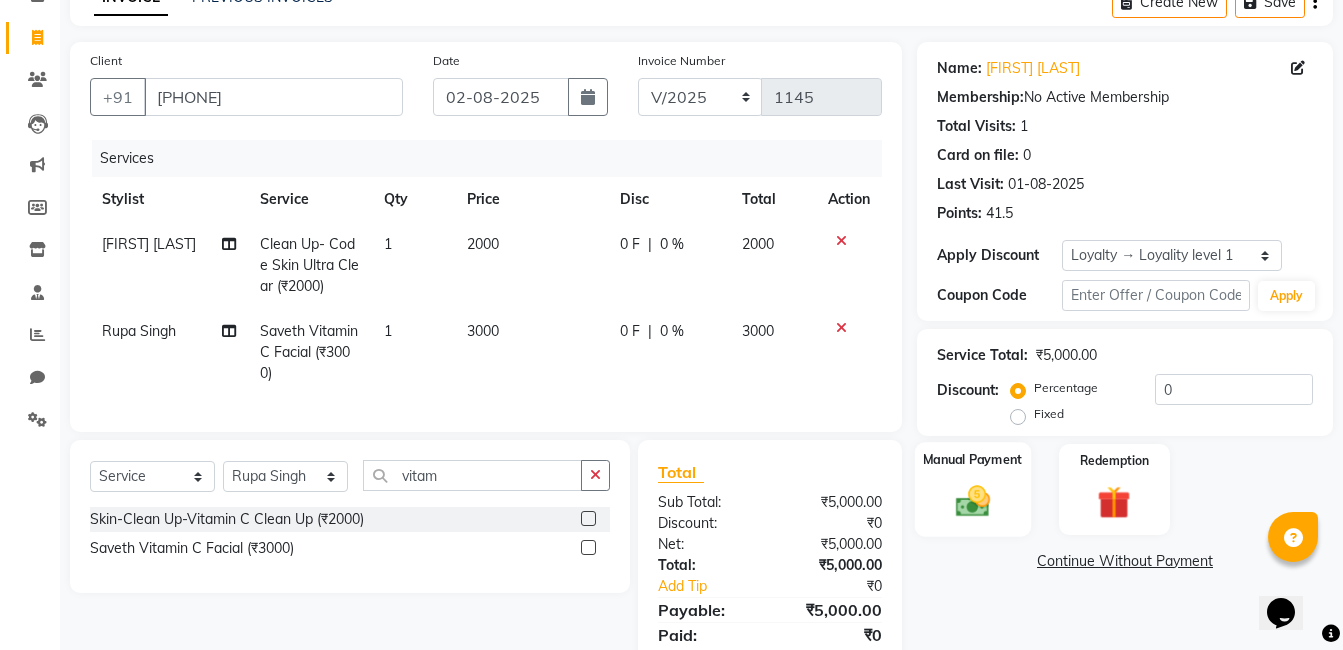 click 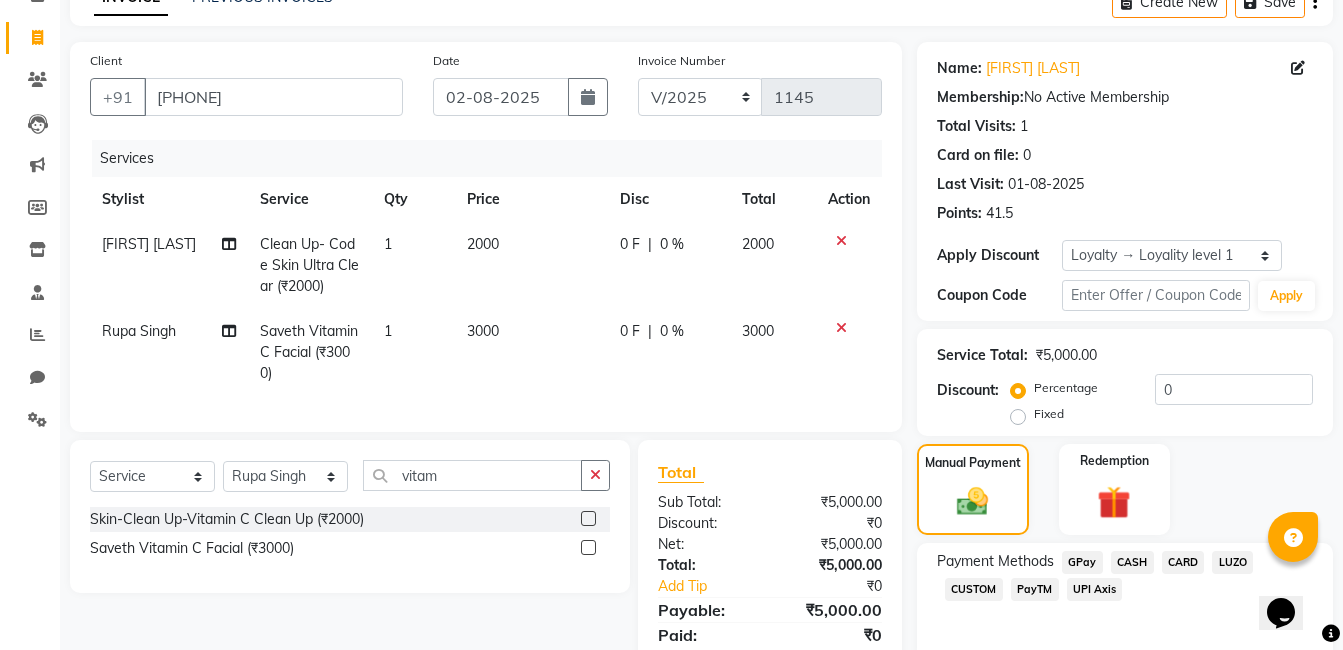 click on "GPay" 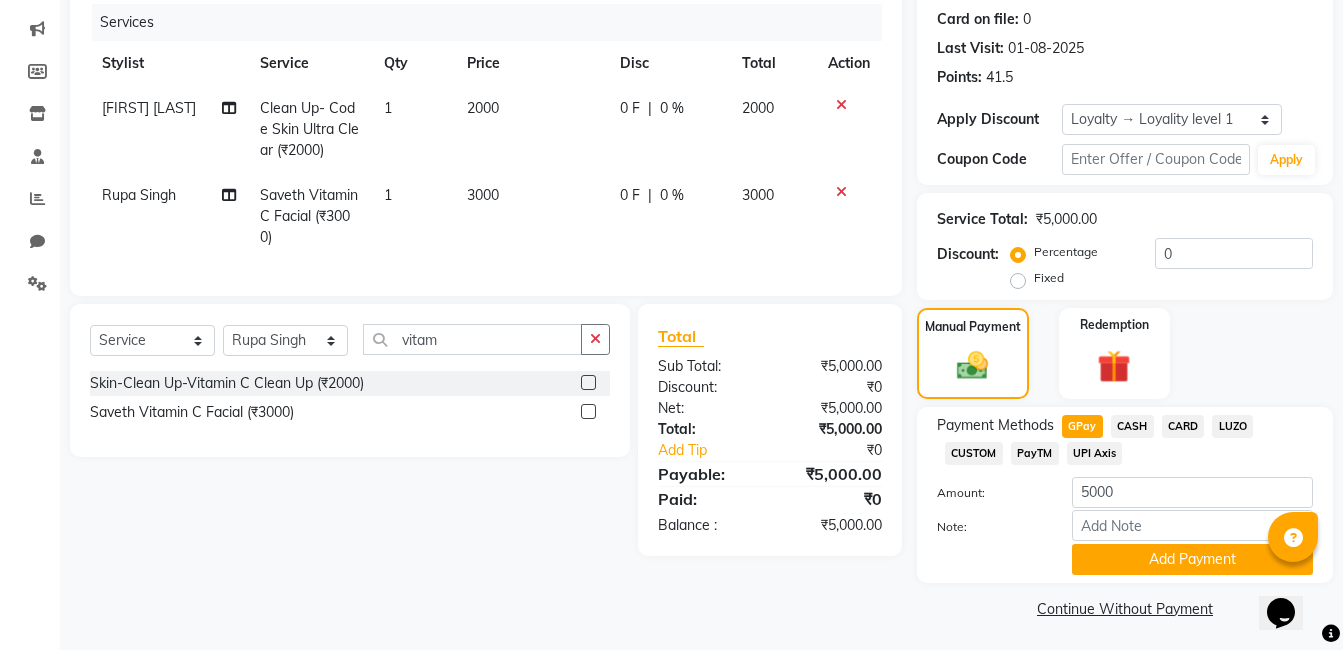 scroll, scrollTop: 248, scrollLeft: 0, axis: vertical 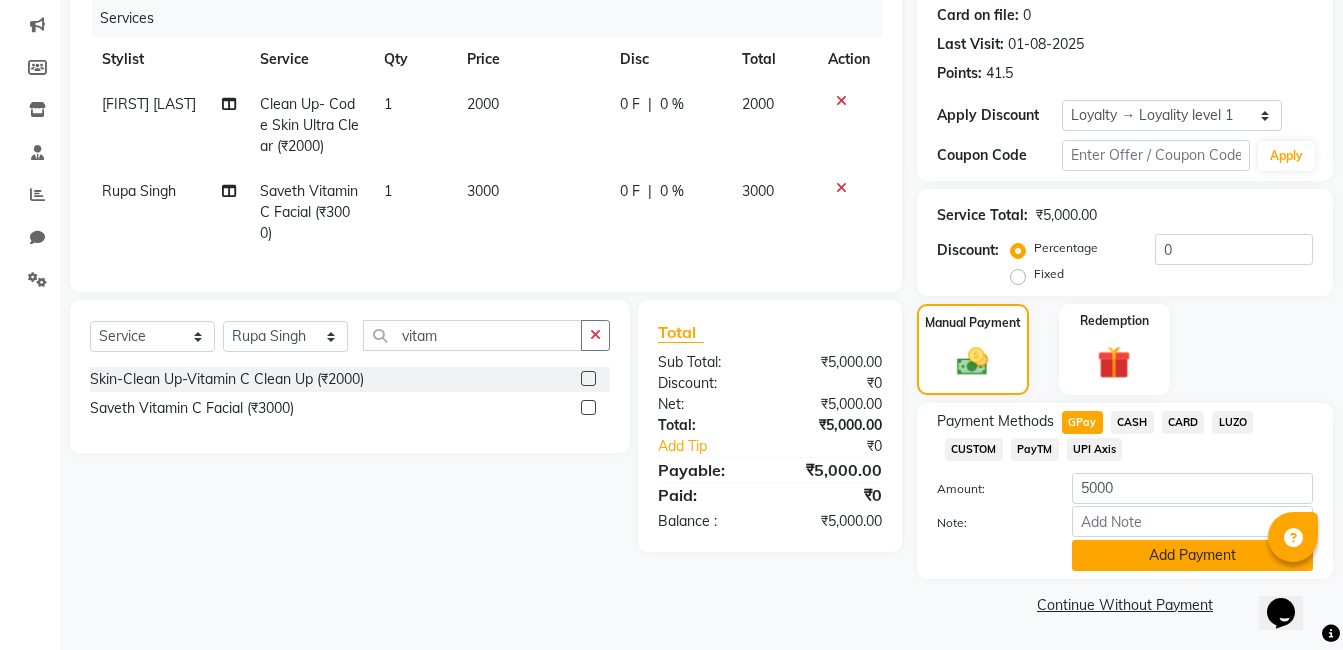drag, startPoint x: 992, startPoint y: 554, endPoint x: 1115, endPoint y: 558, distance: 123.065025 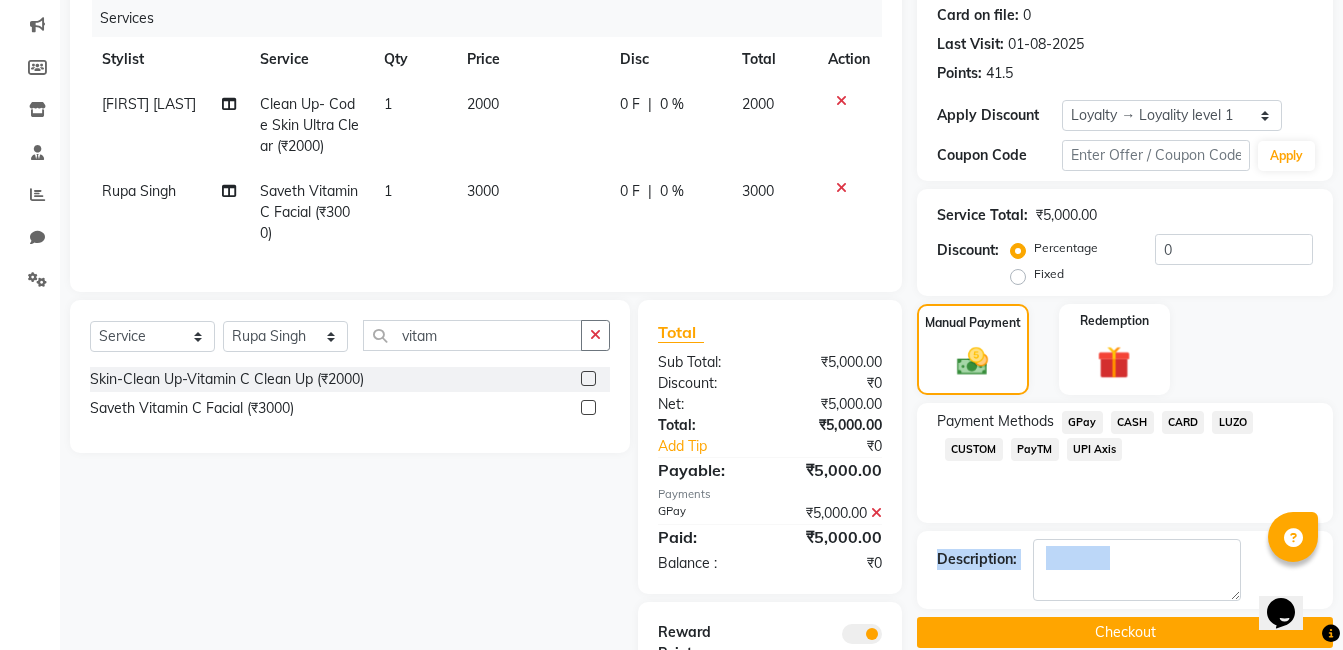 click on "Checkout" 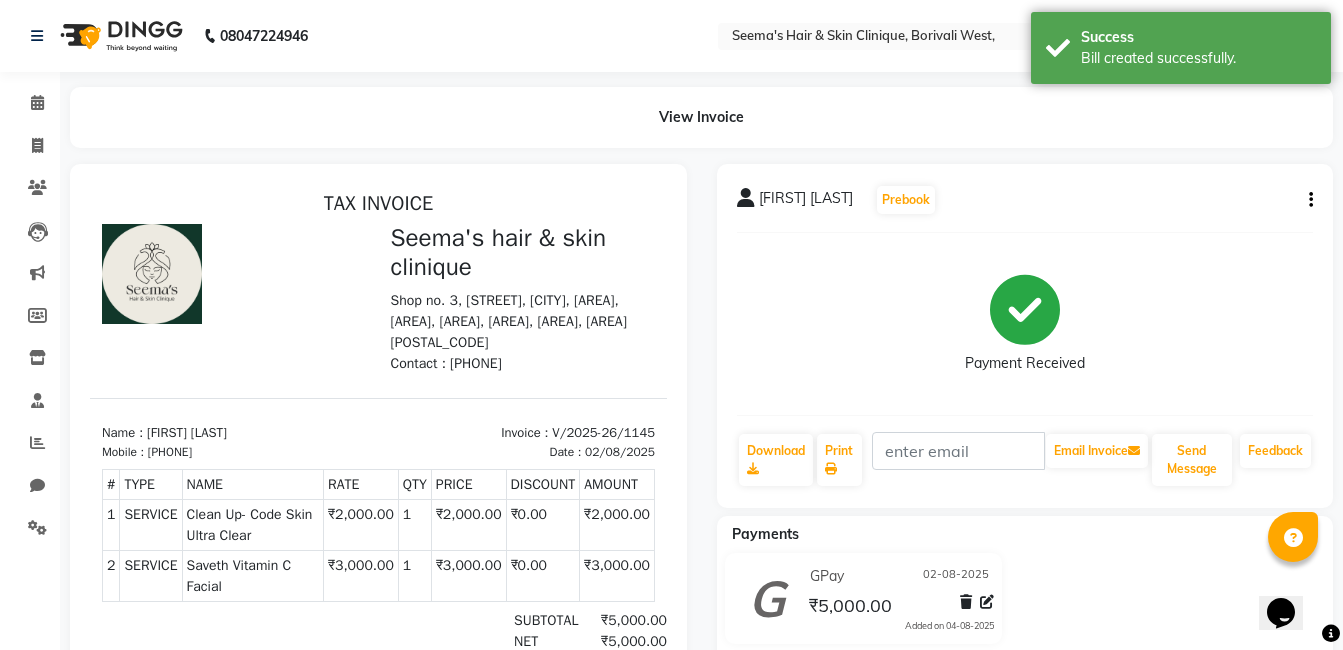 scroll, scrollTop: 0, scrollLeft: 0, axis: both 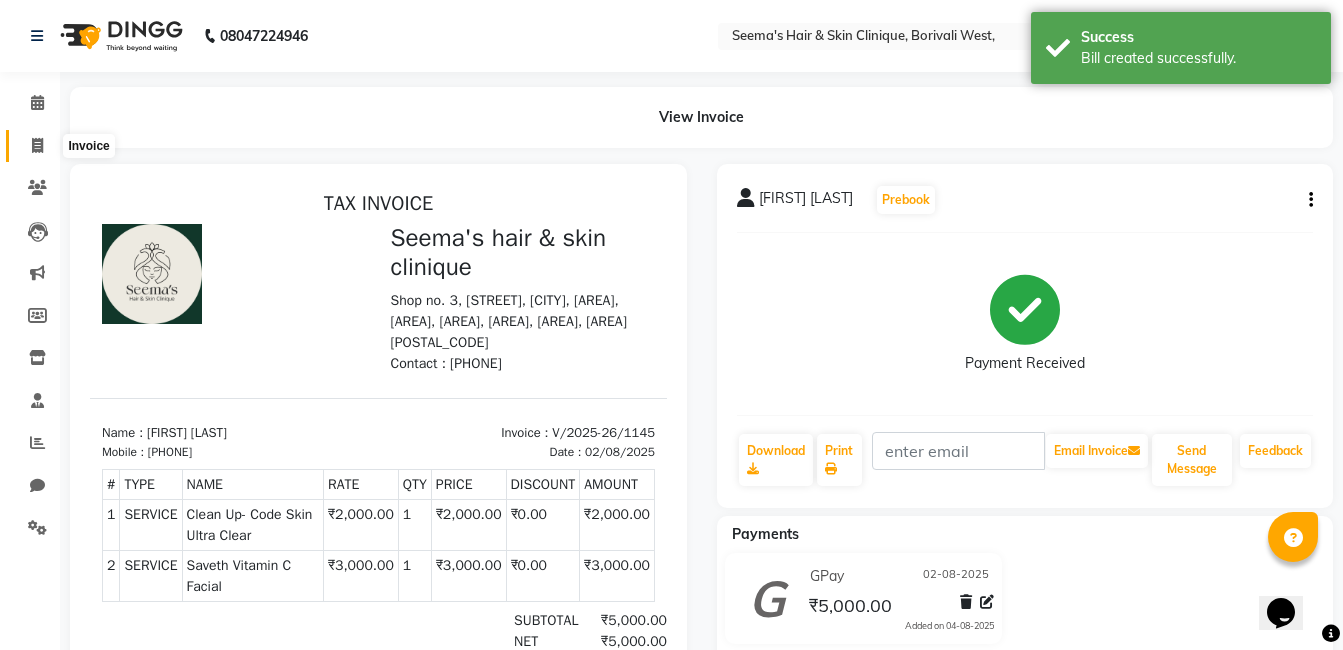 click 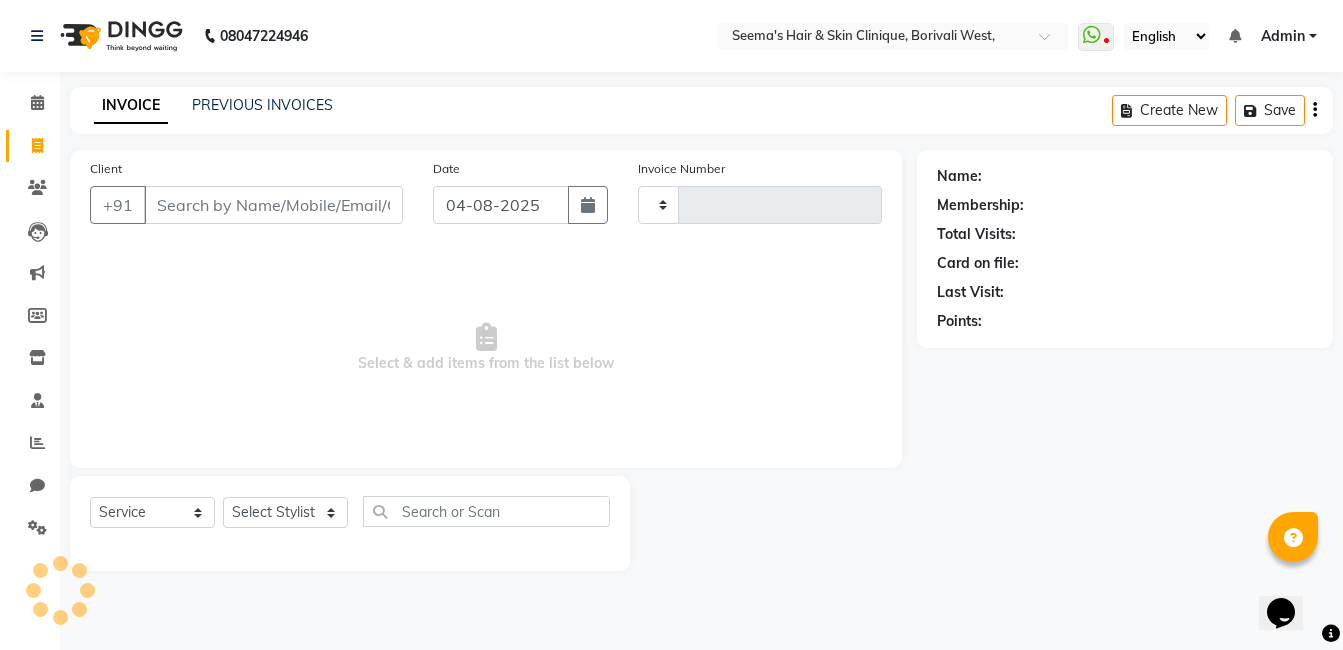type on "1146" 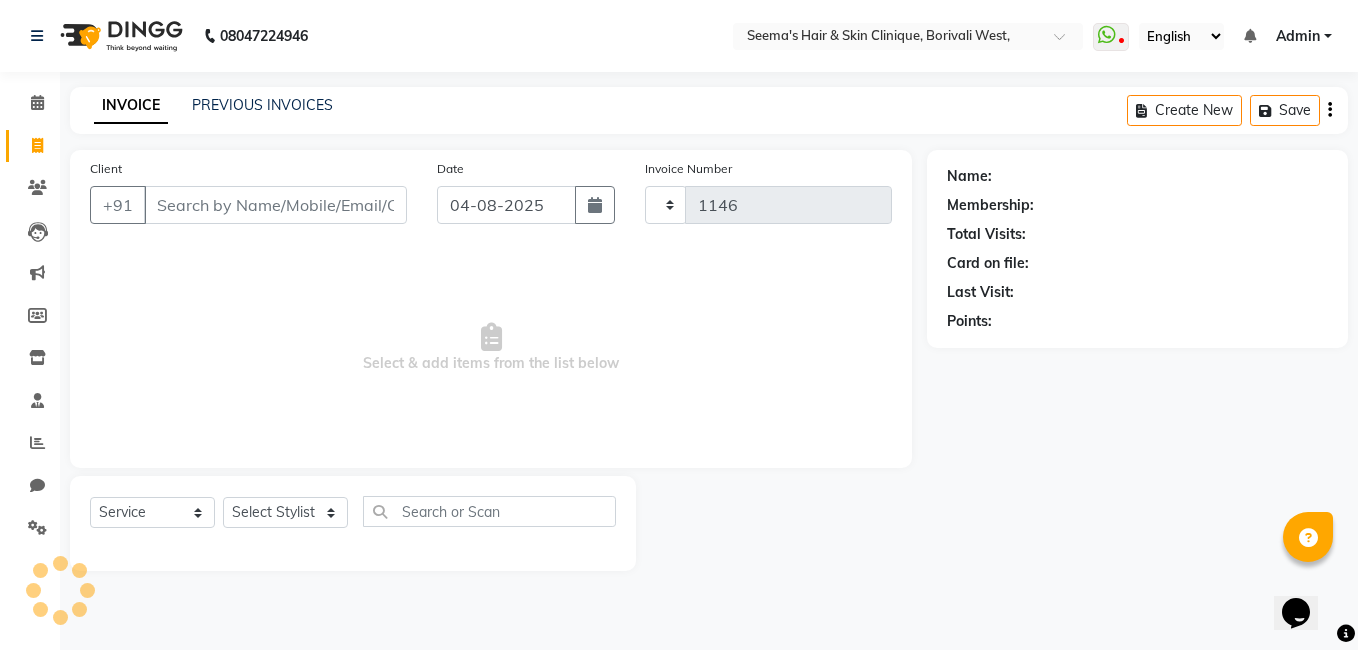 select on "8084" 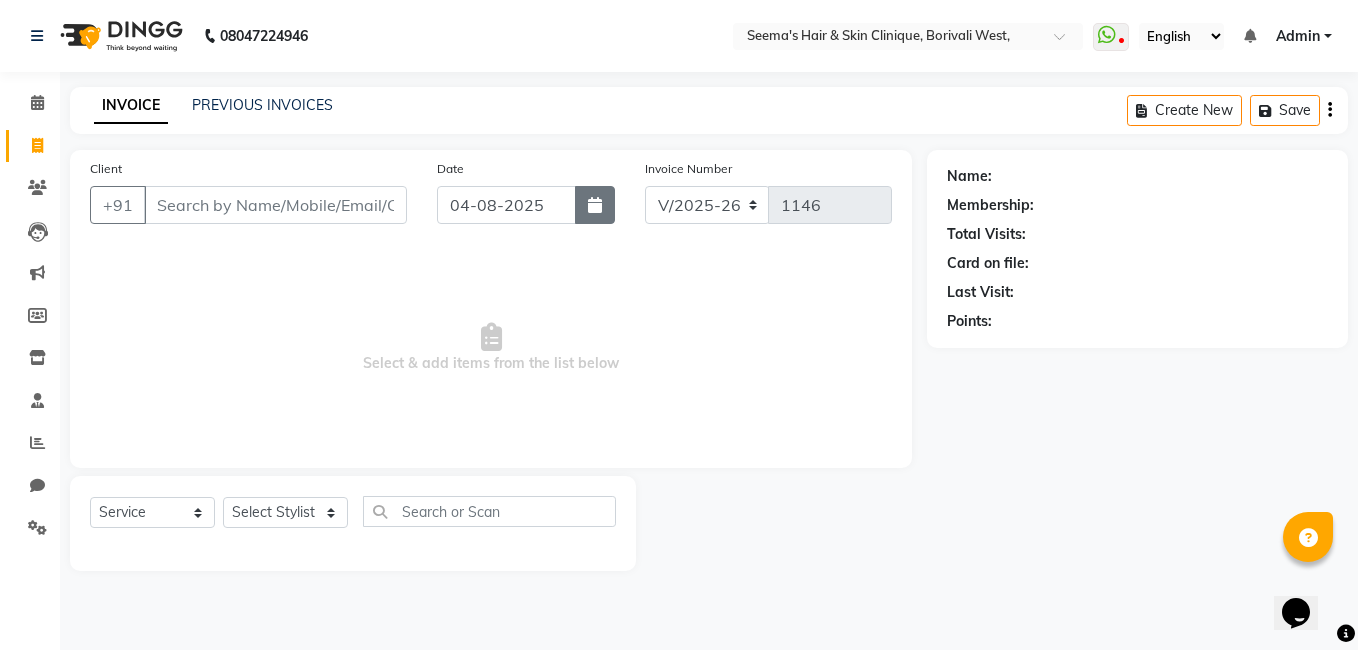 click 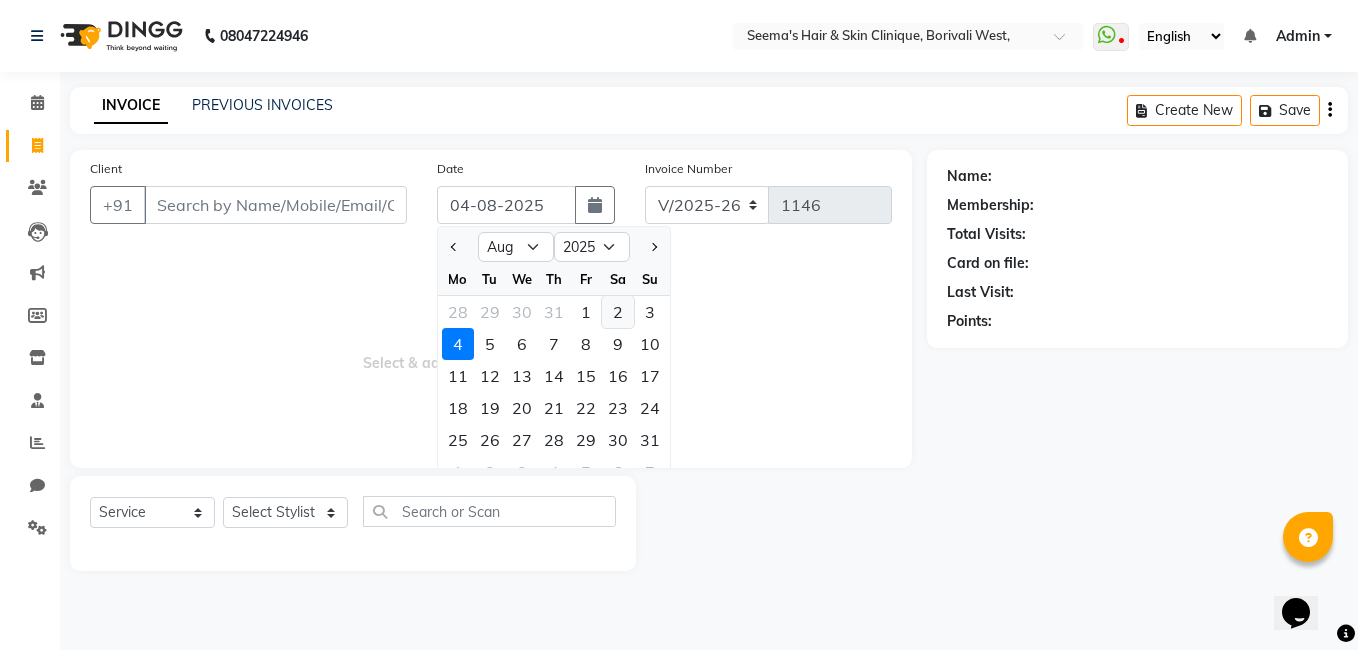 drag, startPoint x: 634, startPoint y: 312, endPoint x: 623, endPoint y: 305, distance: 13.038404 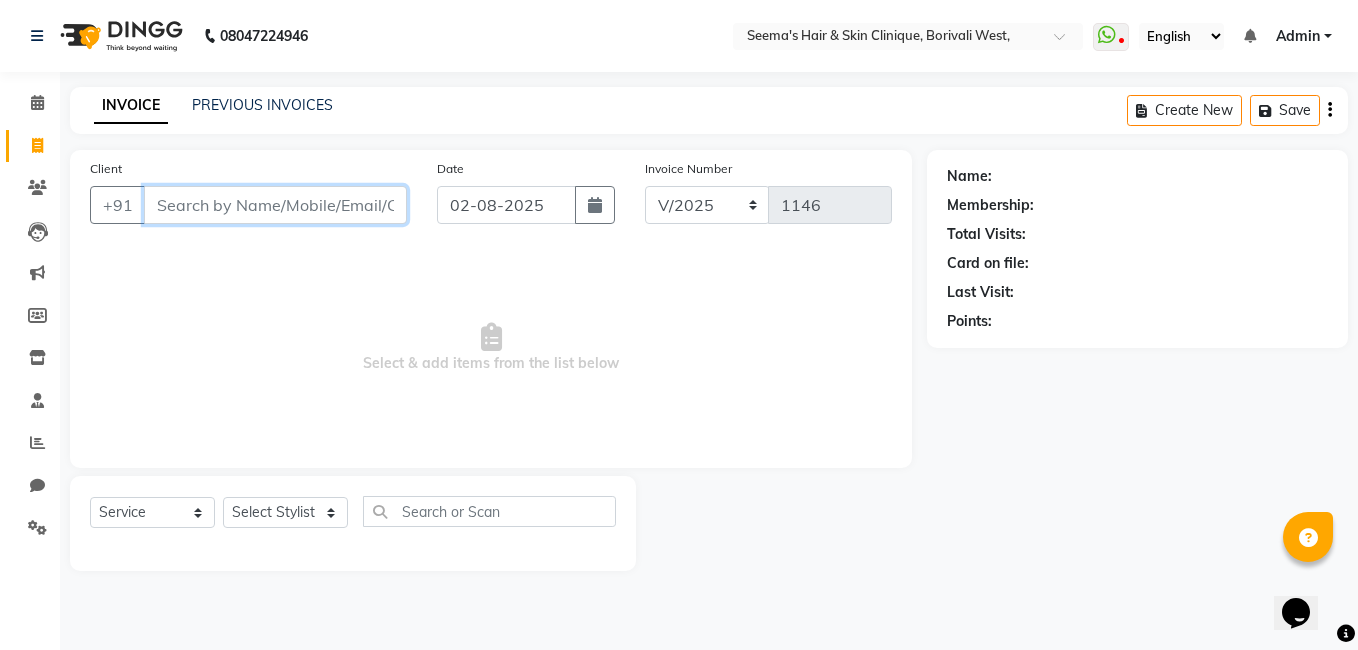click on "Client" at bounding box center [275, 205] 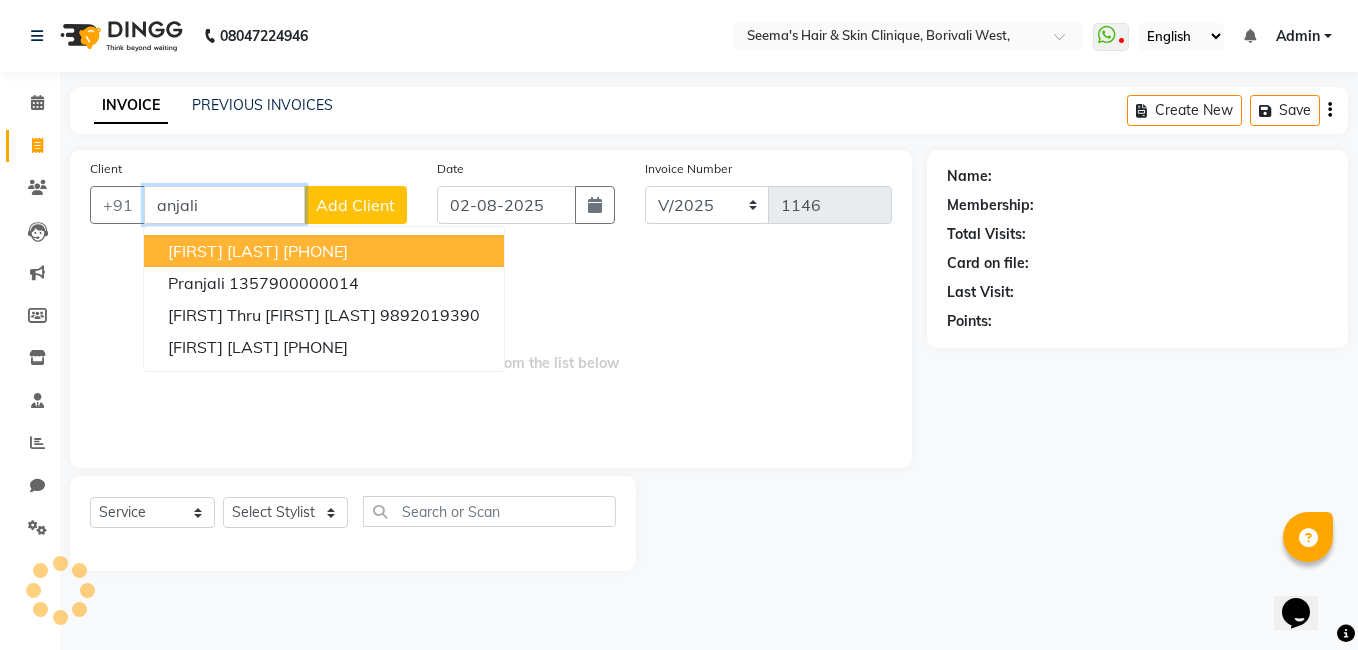click on "[PHONE]" at bounding box center [315, 251] 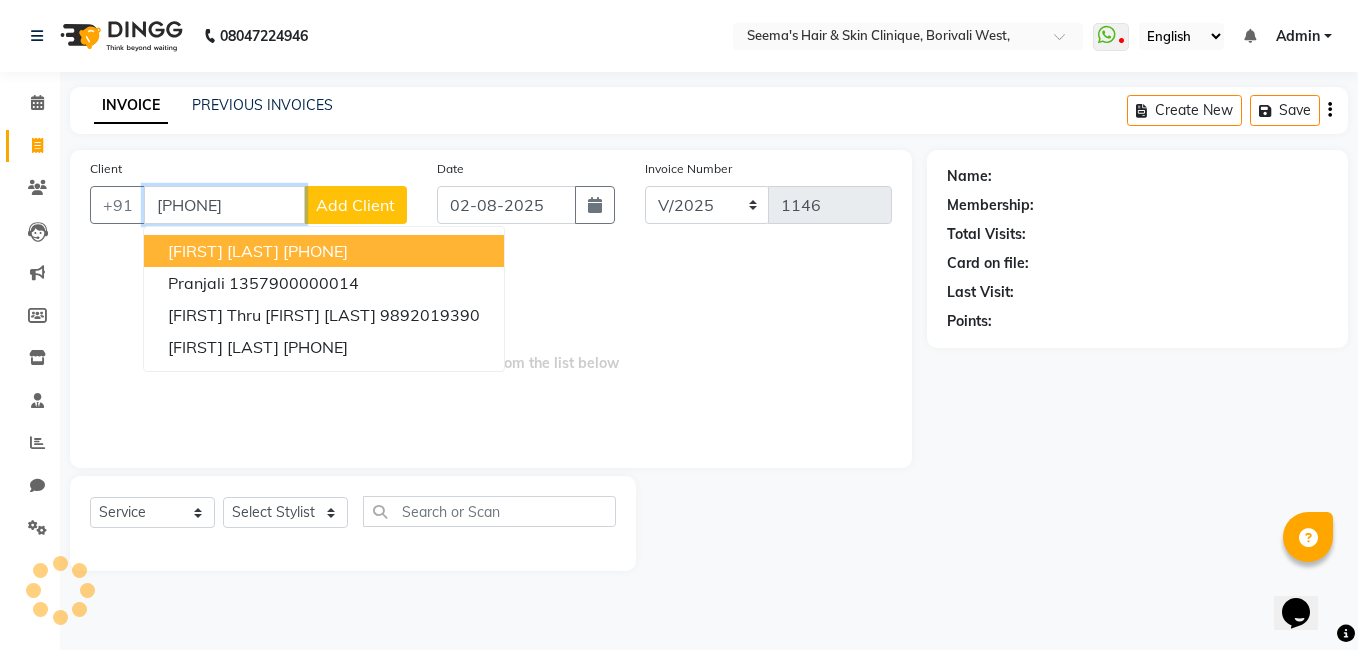 type on "[PHONE]" 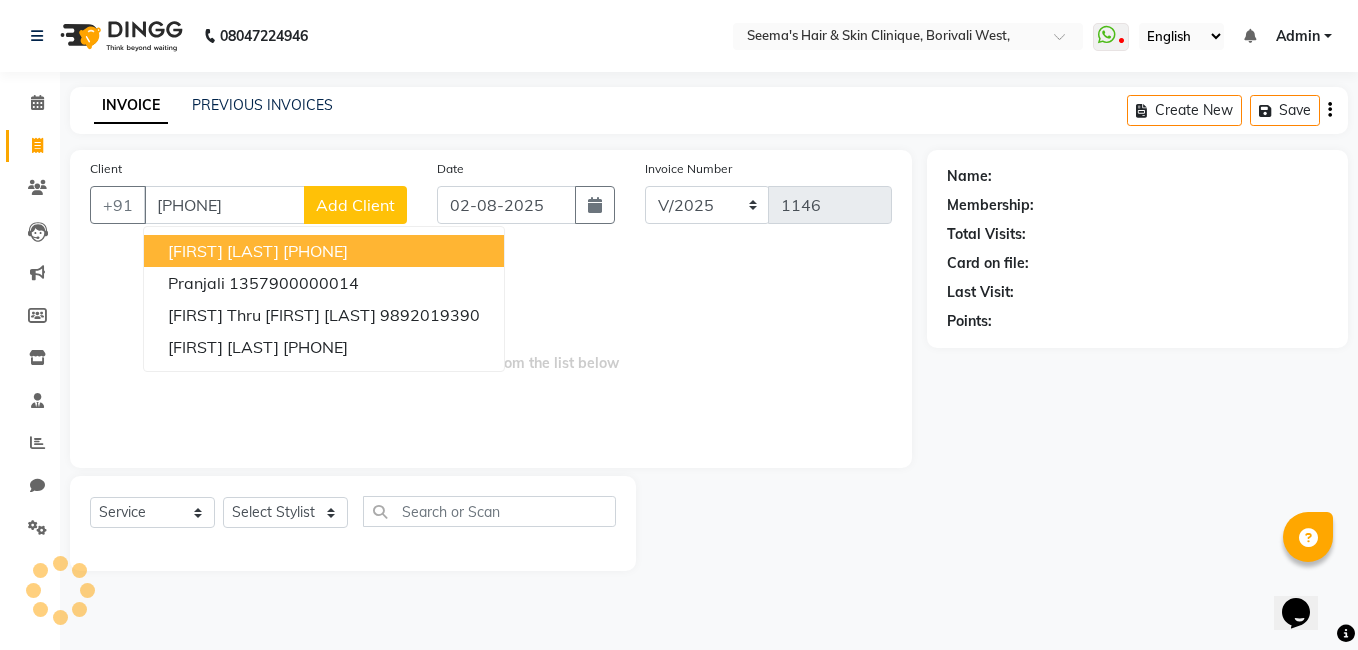 select on "1: Object" 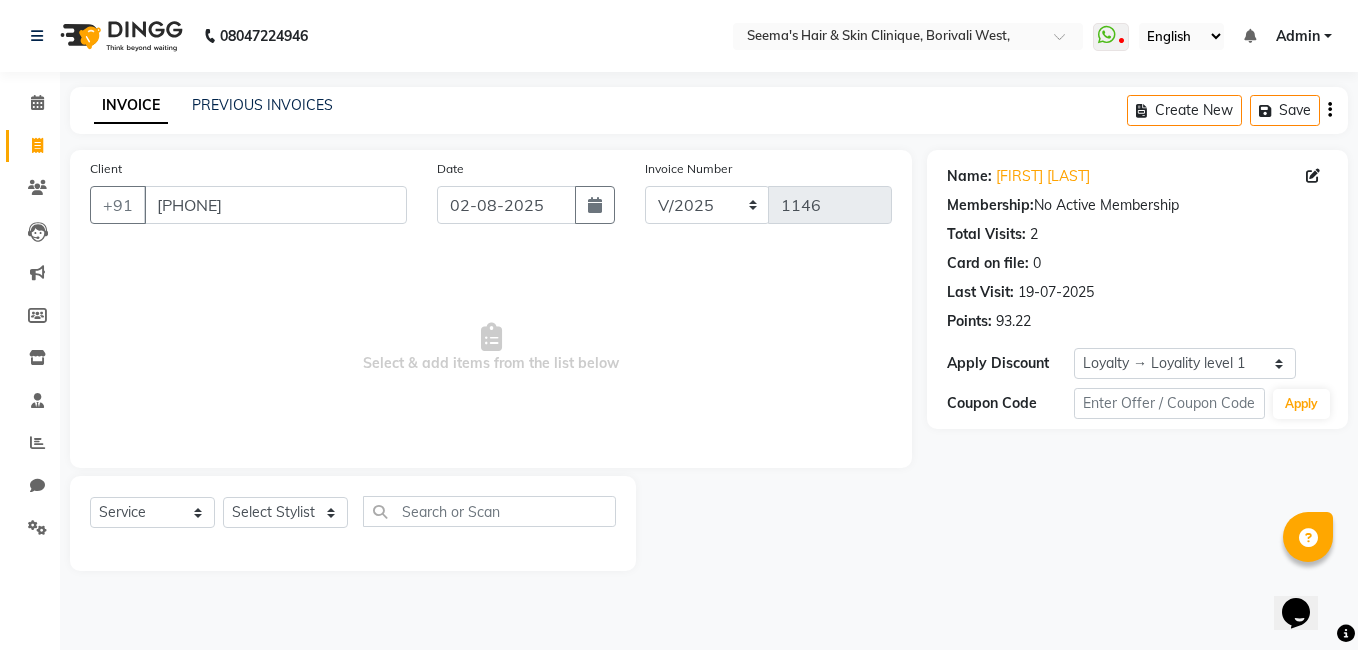 click on "Select  Service  Product  Membership  Package Voucher Prepaid Gift Card  Select Stylist [FIRST] [FIRST] [FIRST] [FIRST] [FIRST] [FIRST] [FIRST] [FIRST] clean" 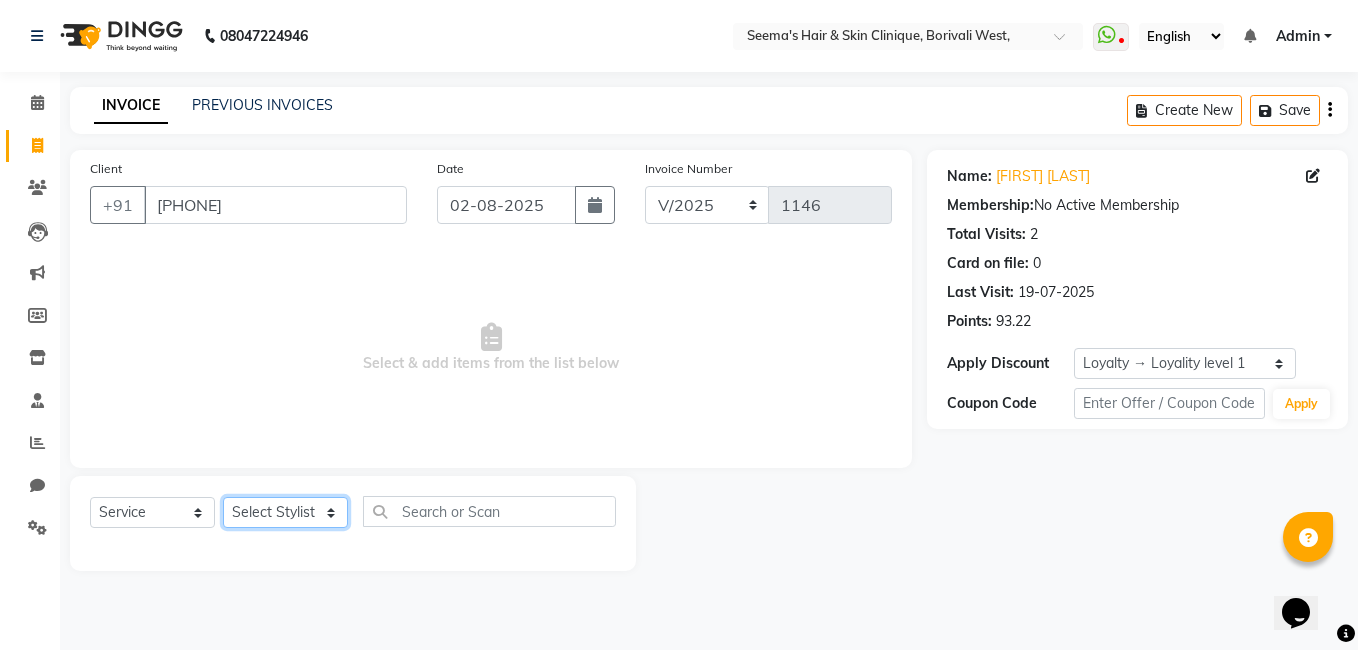 click on "Select Stylist [FIRST] [FIRST] [FIRST] [FIRST] [FIRST] [FIRST] [FIRST] [FIRST]" 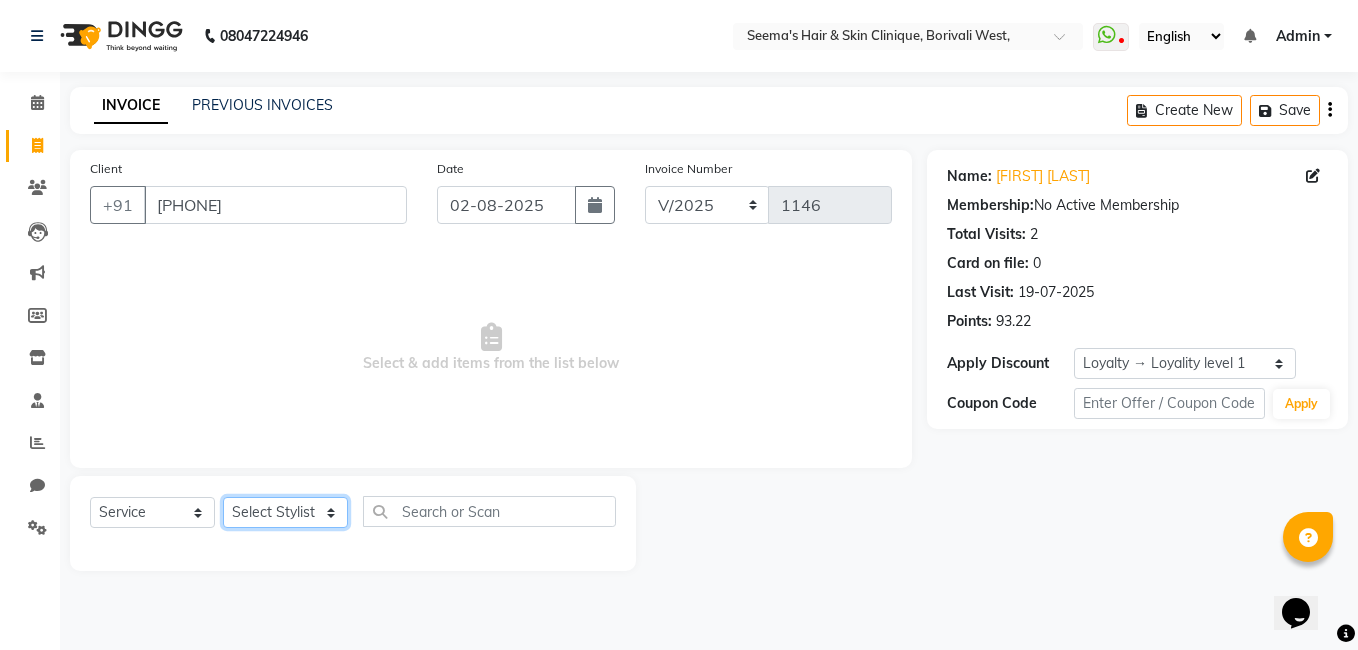 select on "75553" 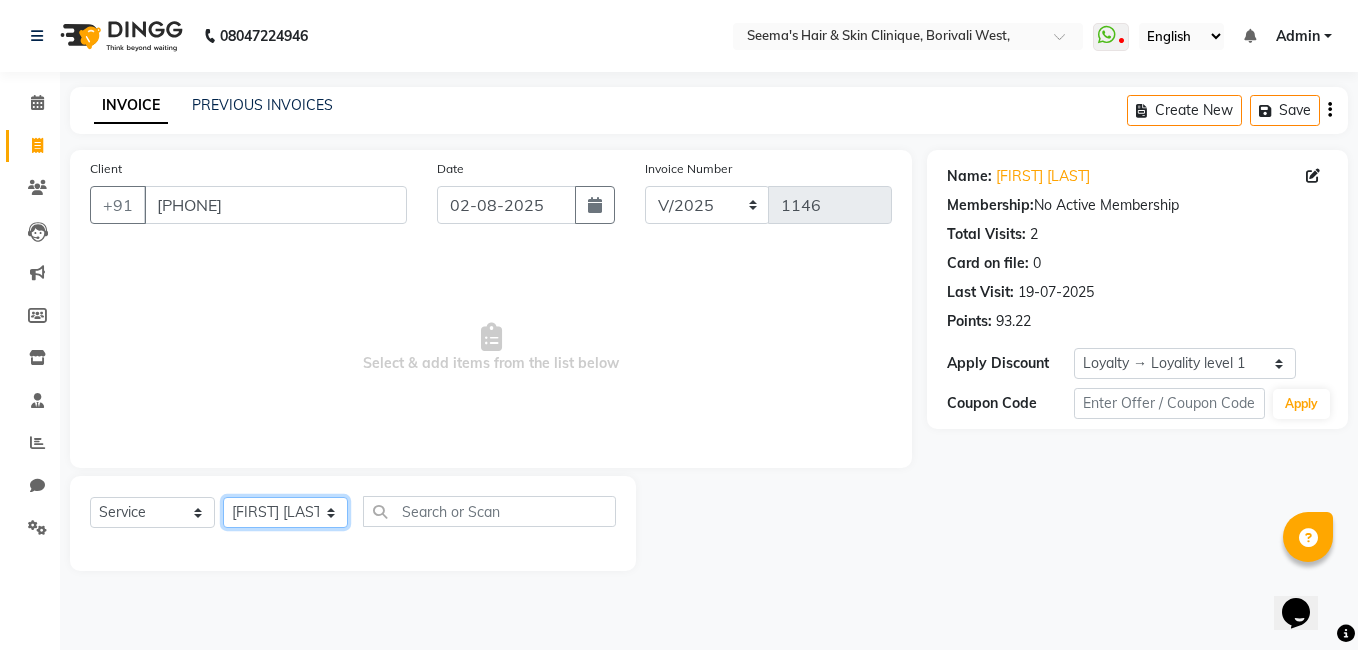 click on "Select Stylist [FIRST] [FIRST] [FIRST] [FIRST] [FIRST] [FIRST] [FIRST] [FIRST]" 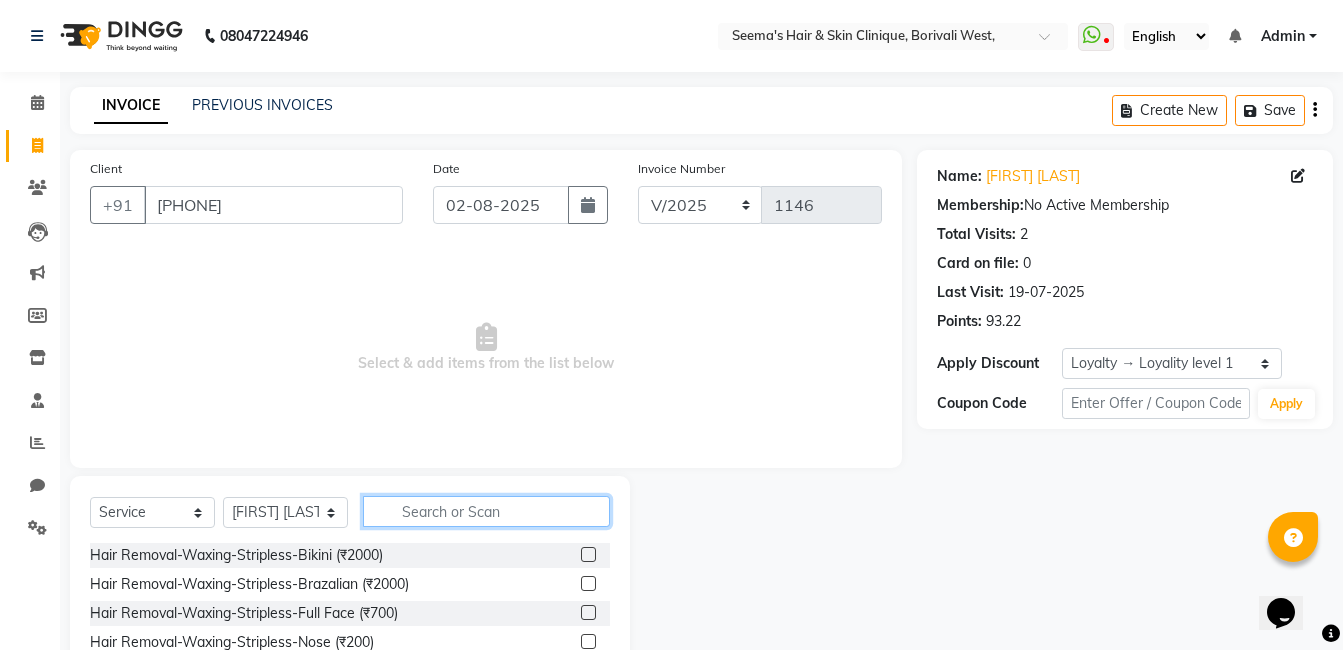 click 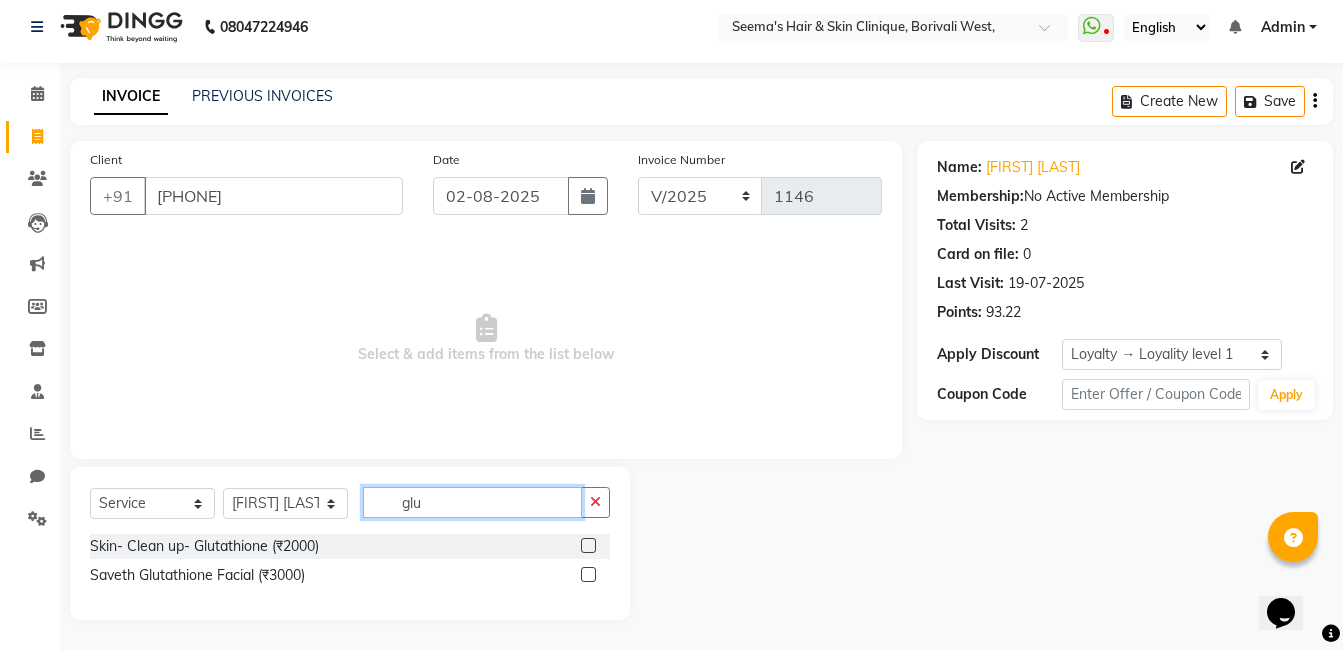 scroll, scrollTop: 9, scrollLeft: 0, axis: vertical 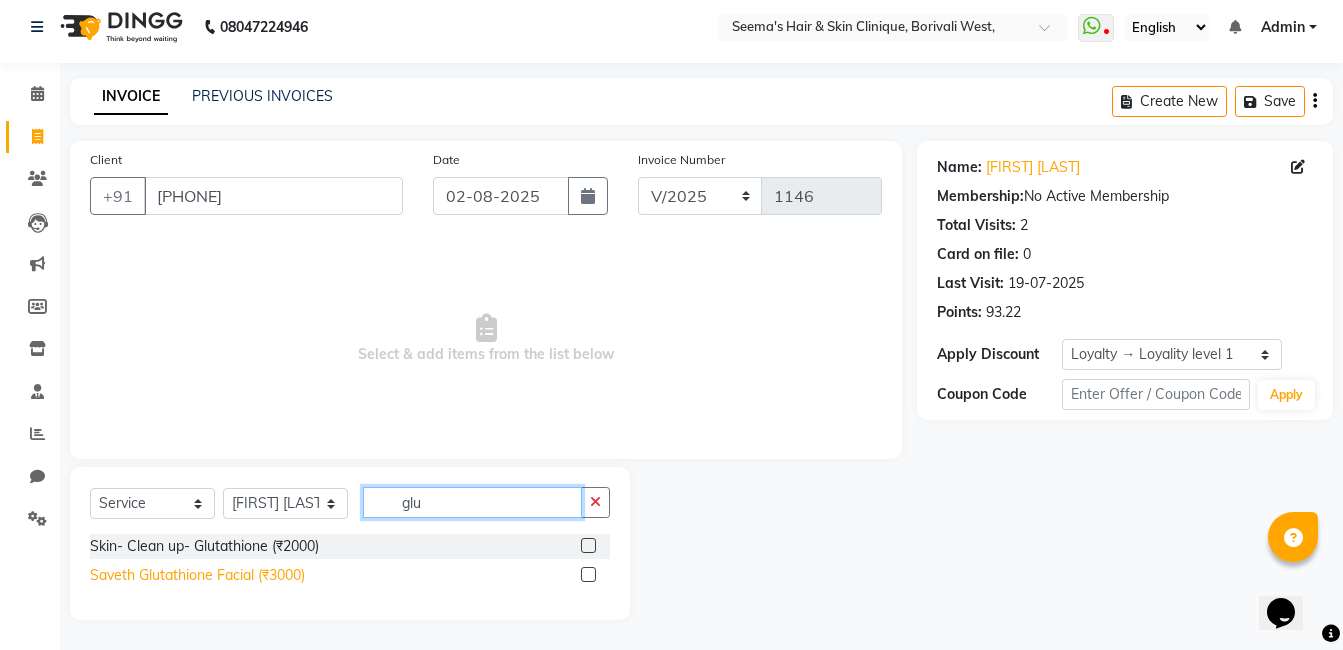 type on "glu" 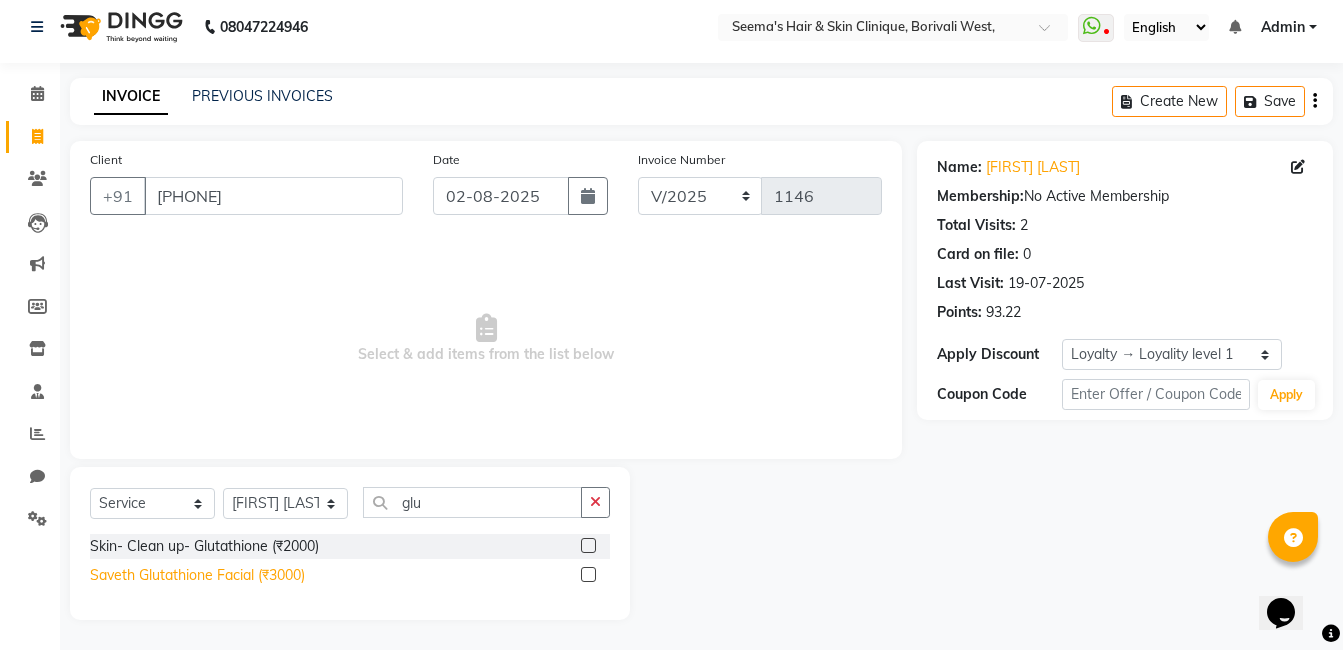 click on "Saveth Glutathione Facial (₹3000)" 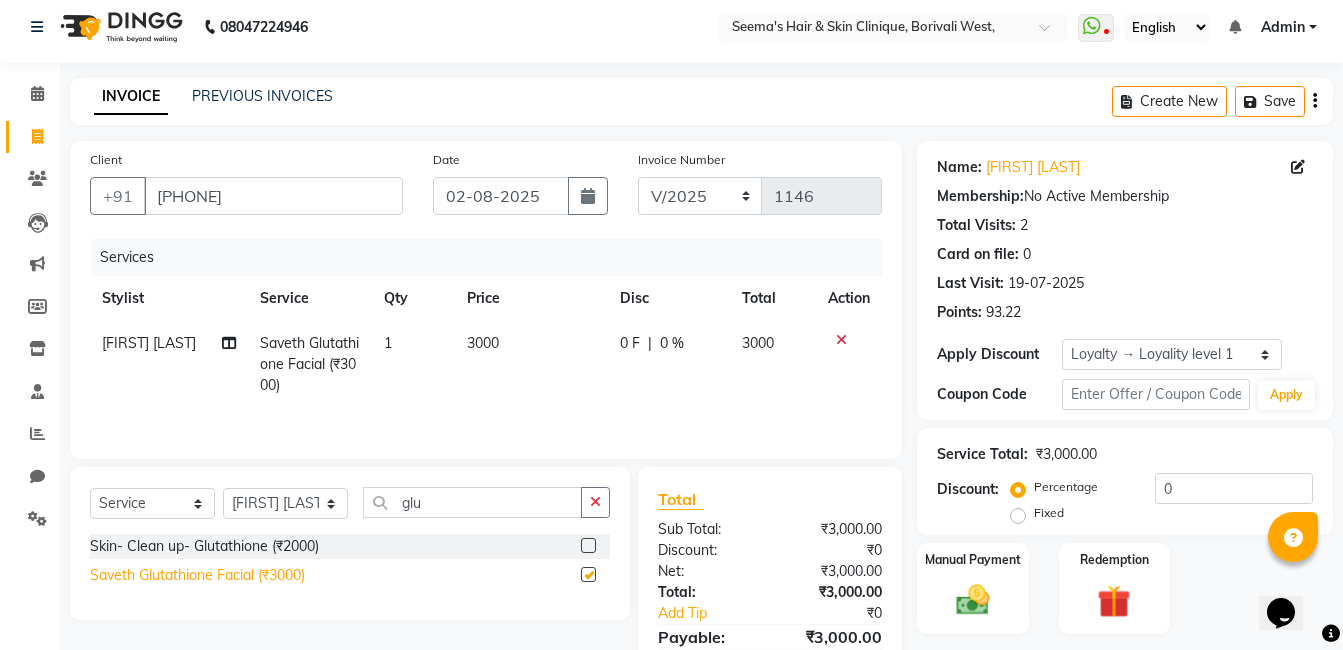 checkbox on "false" 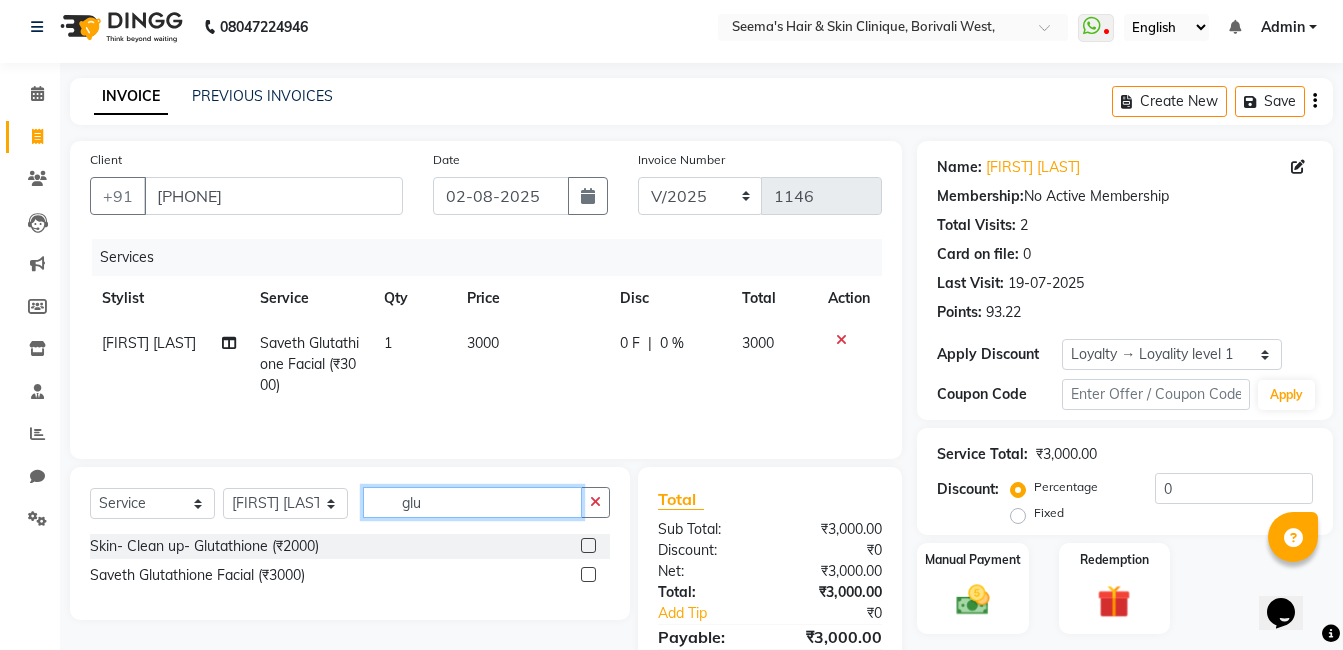 click on "glu" 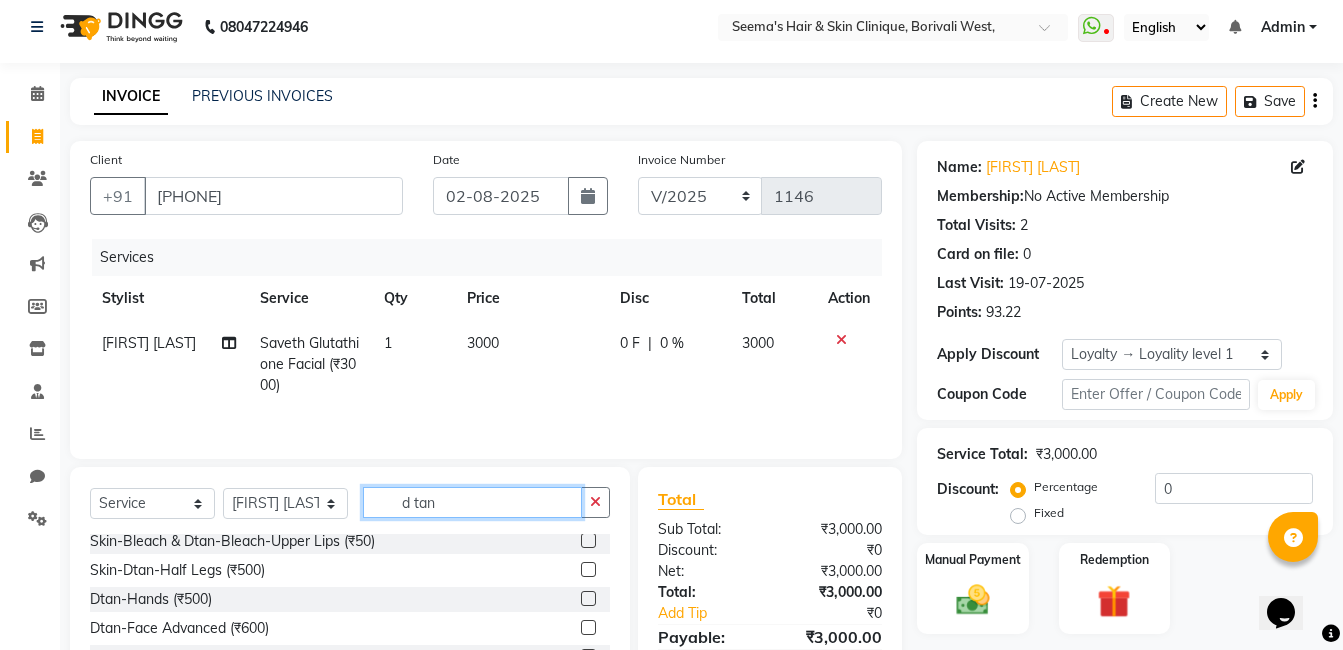 scroll, scrollTop: 148, scrollLeft: 0, axis: vertical 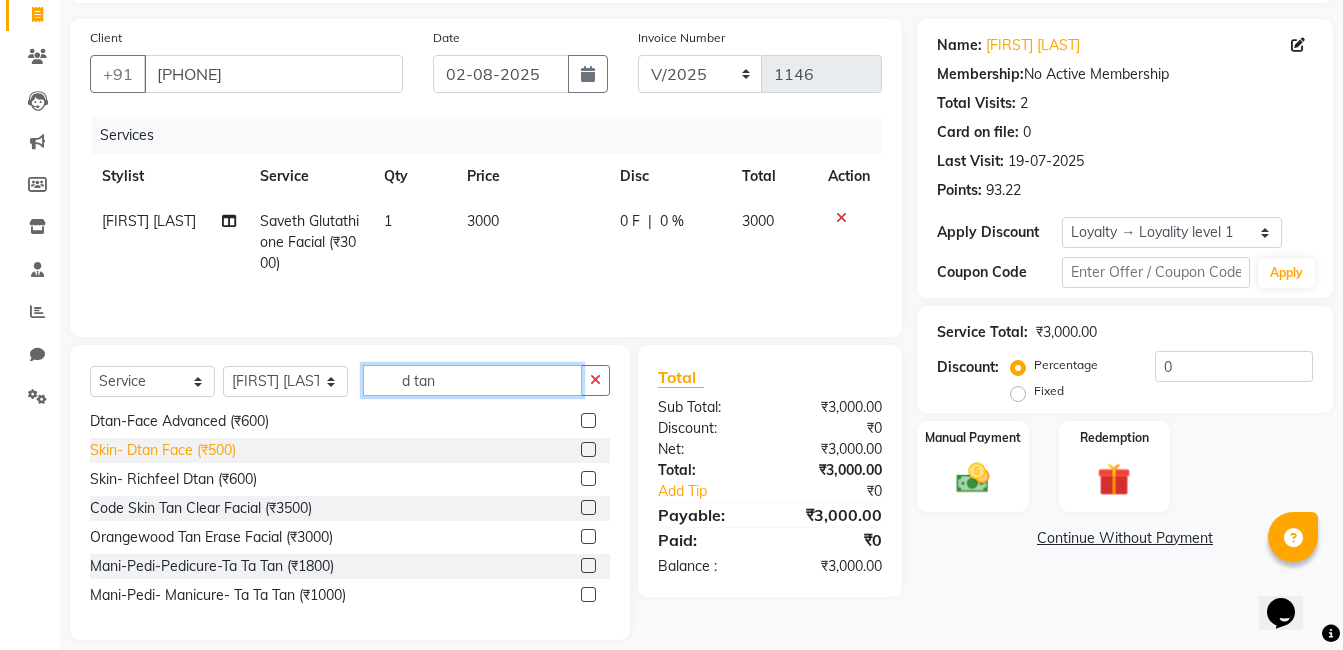 type on "d tan" 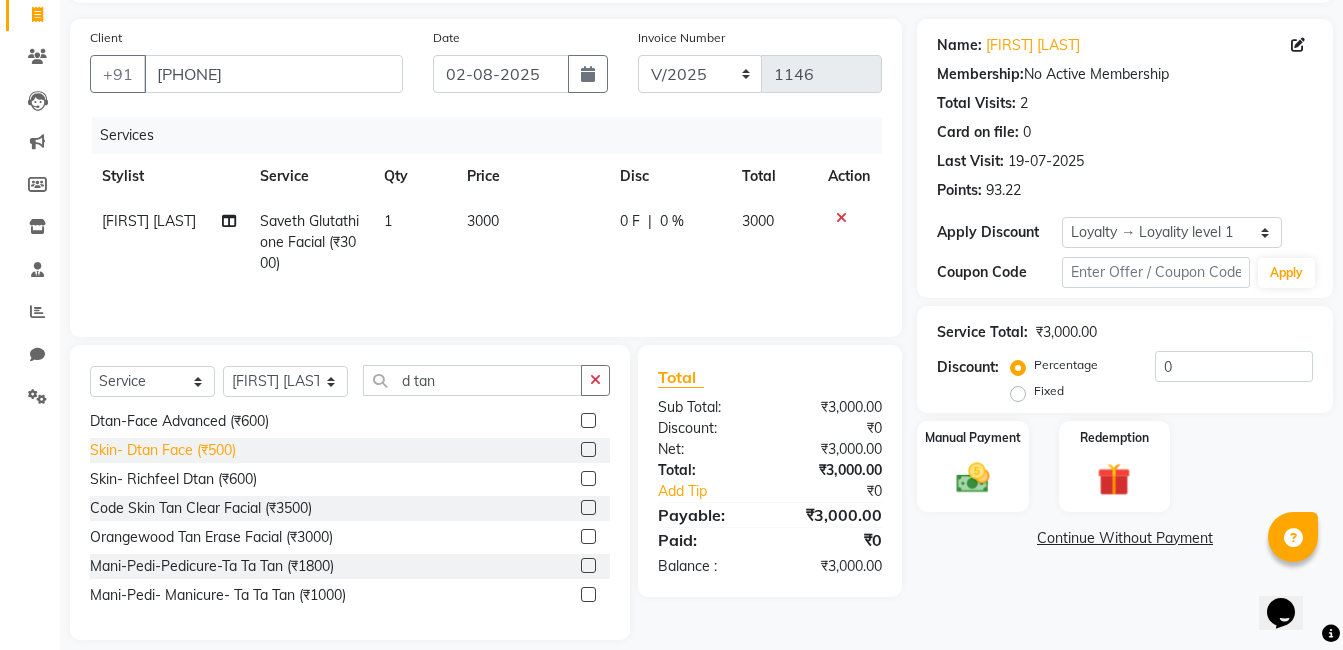 click on "Skin- Dtan Face (₹500)" 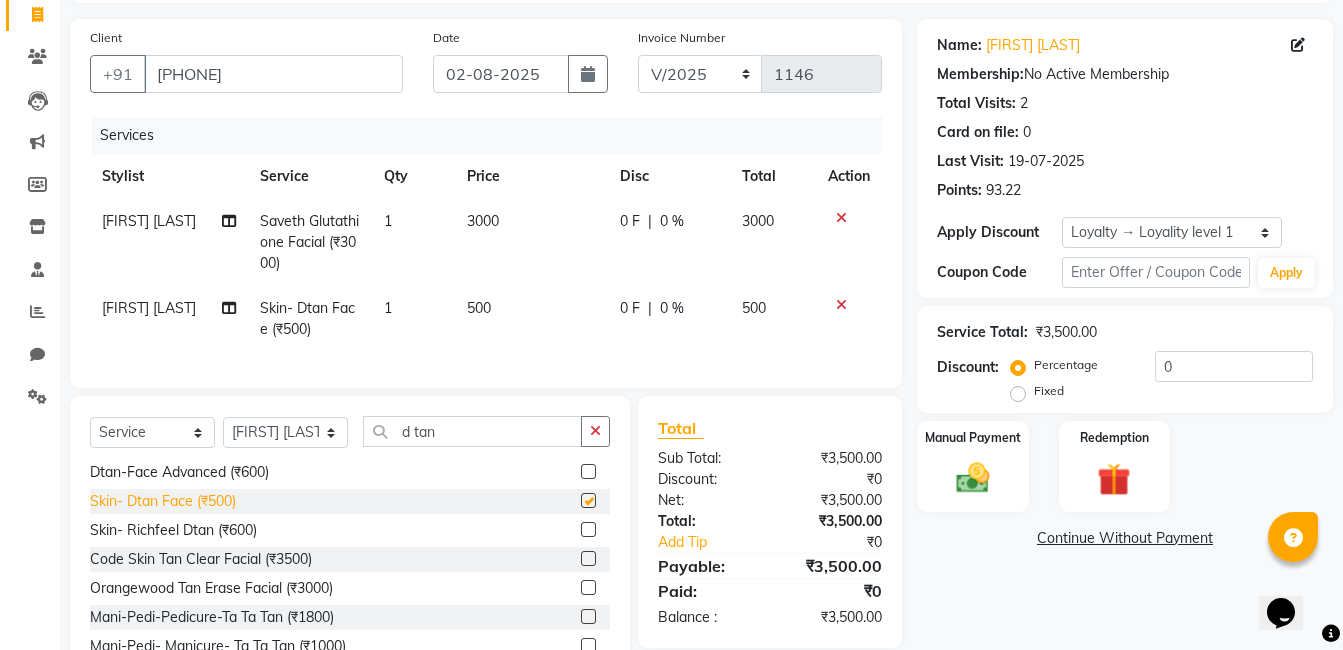 checkbox on "false" 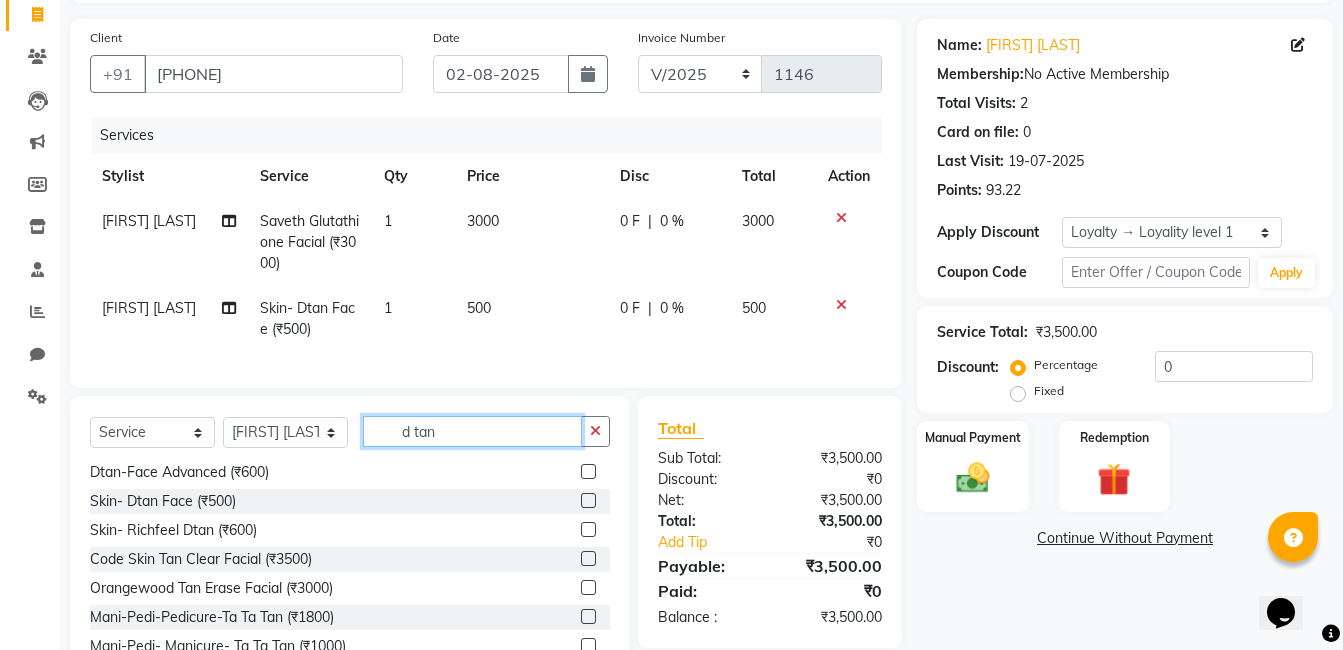click on "d tan" 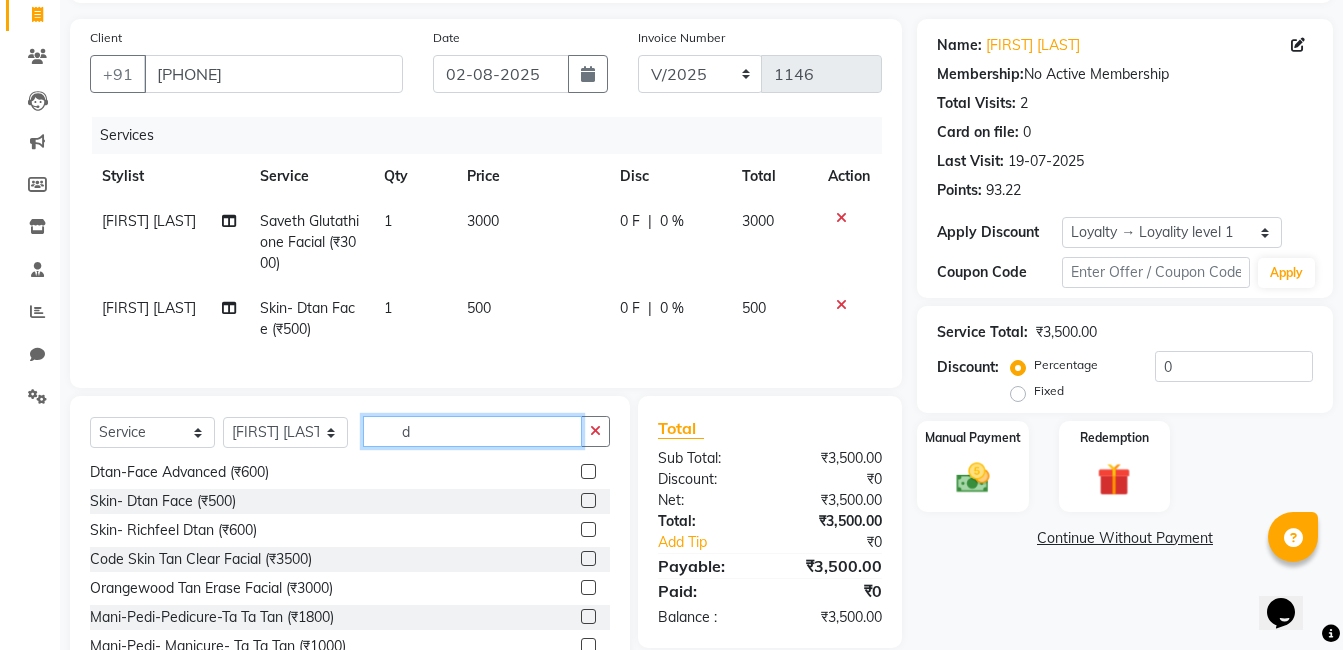 type on "d" 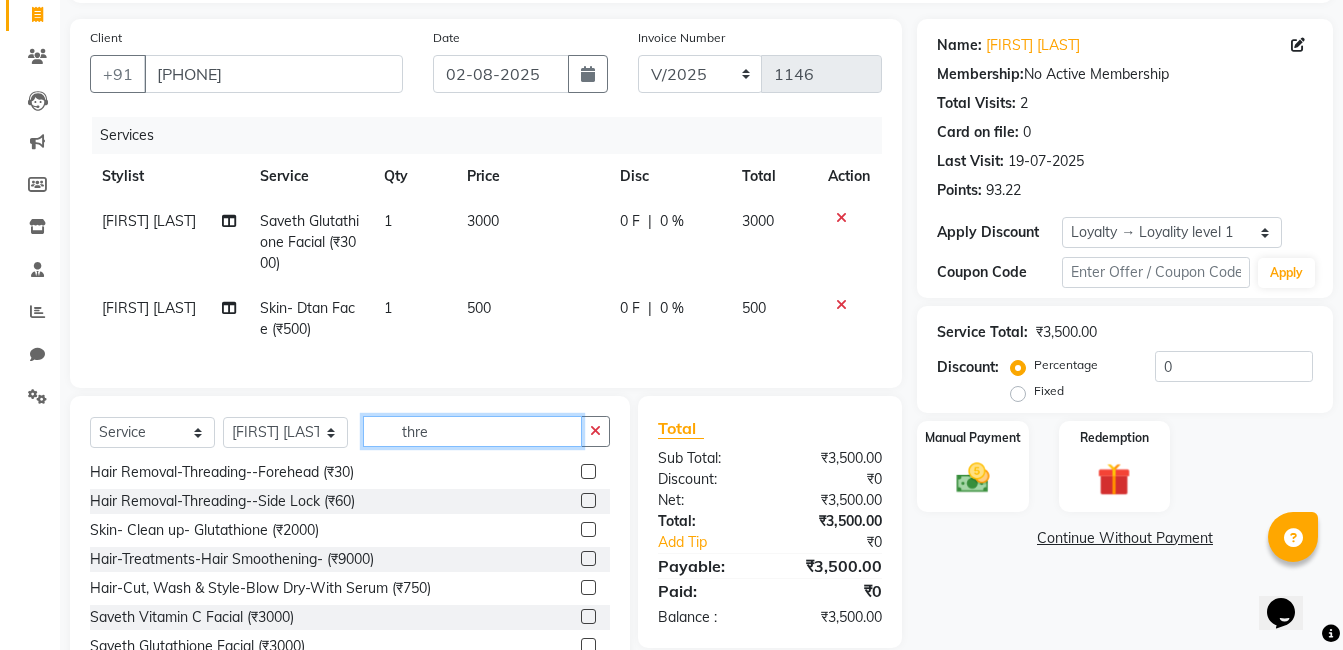scroll, scrollTop: 0, scrollLeft: 0, axis: both 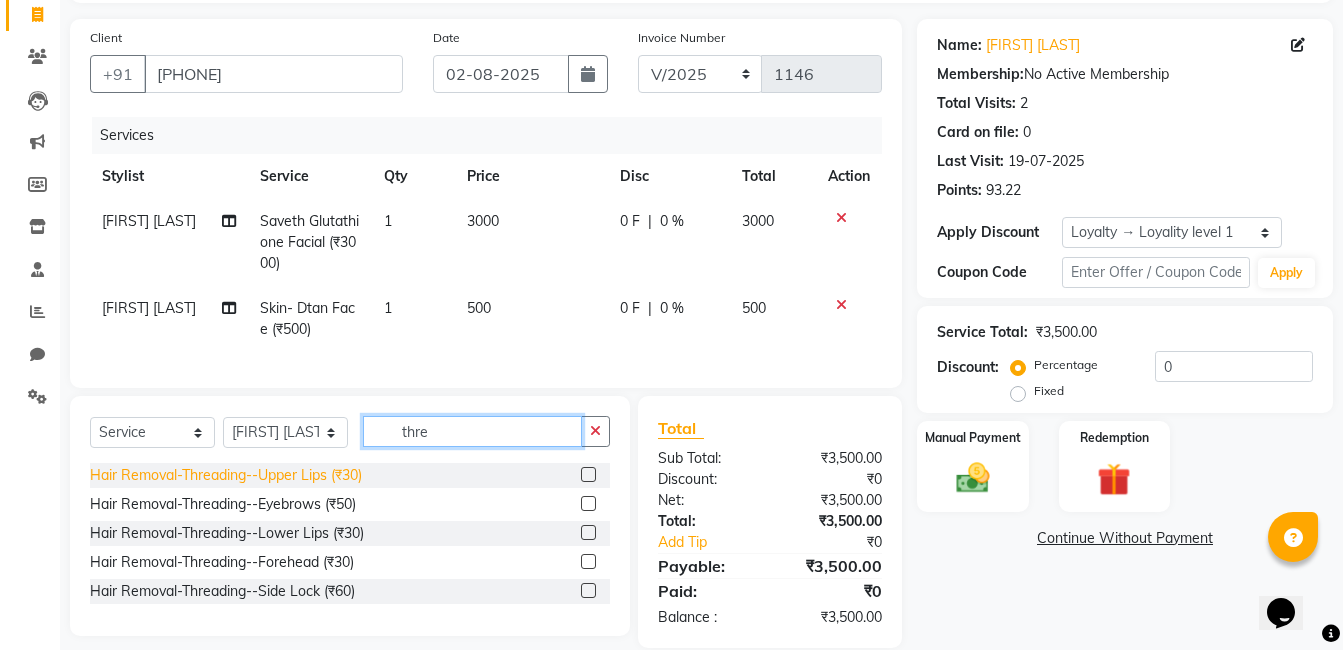 type on "thre" 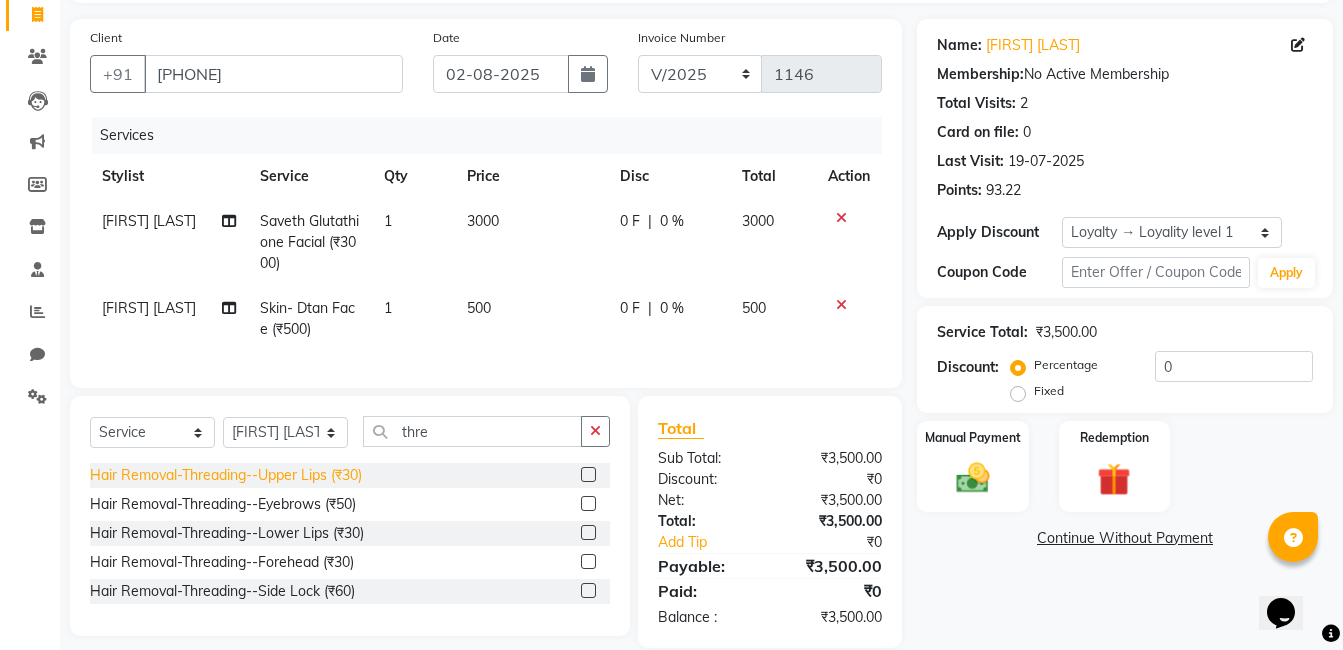 click on "Hair Removal-Threading--Upper Lips (₹30)" 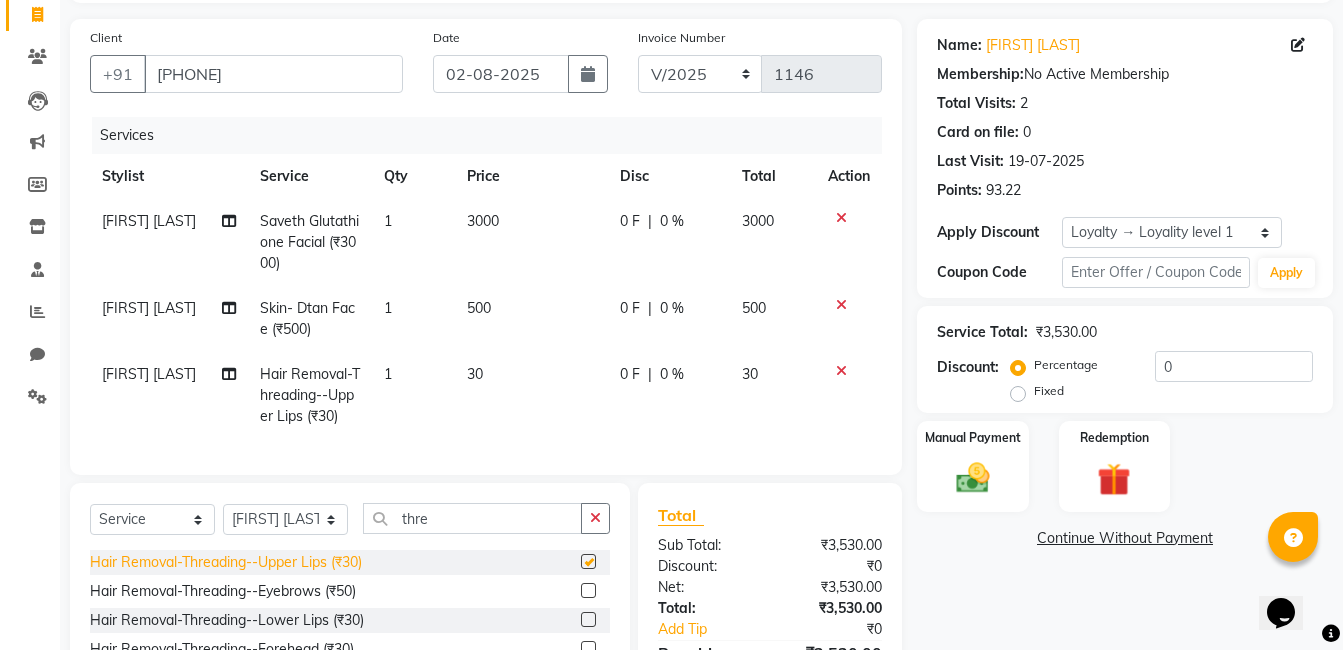 checkbox on "false" 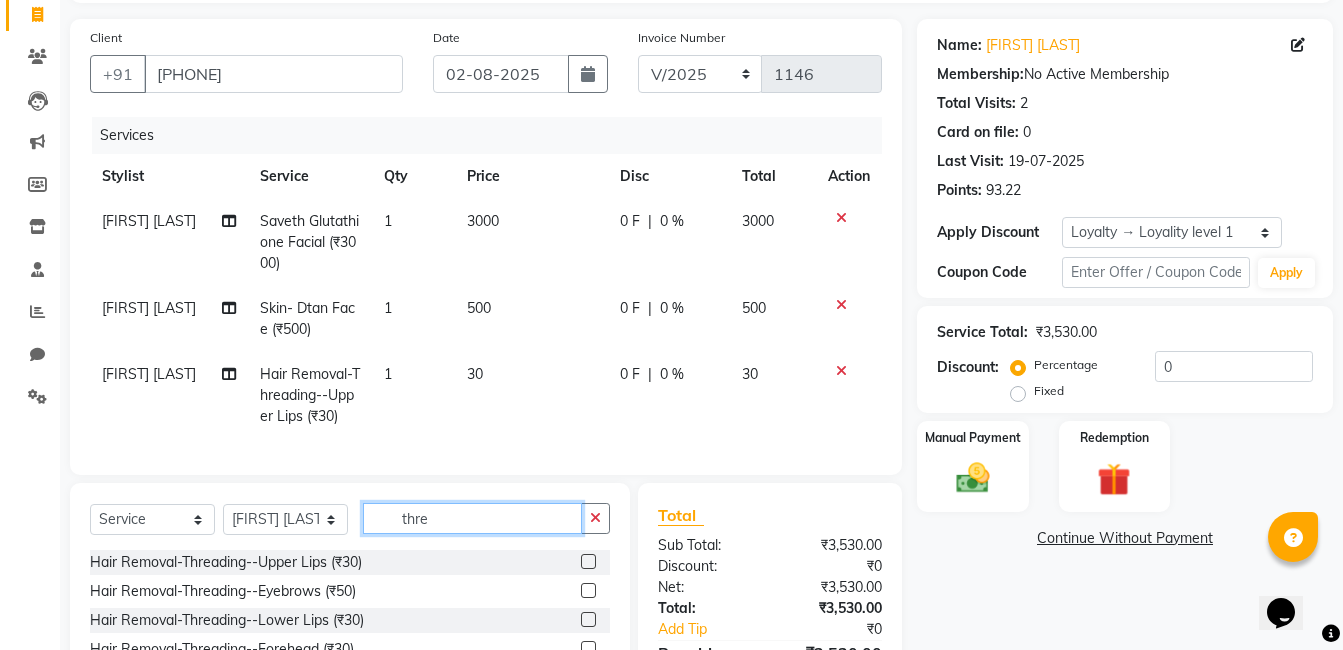 click on "thre" 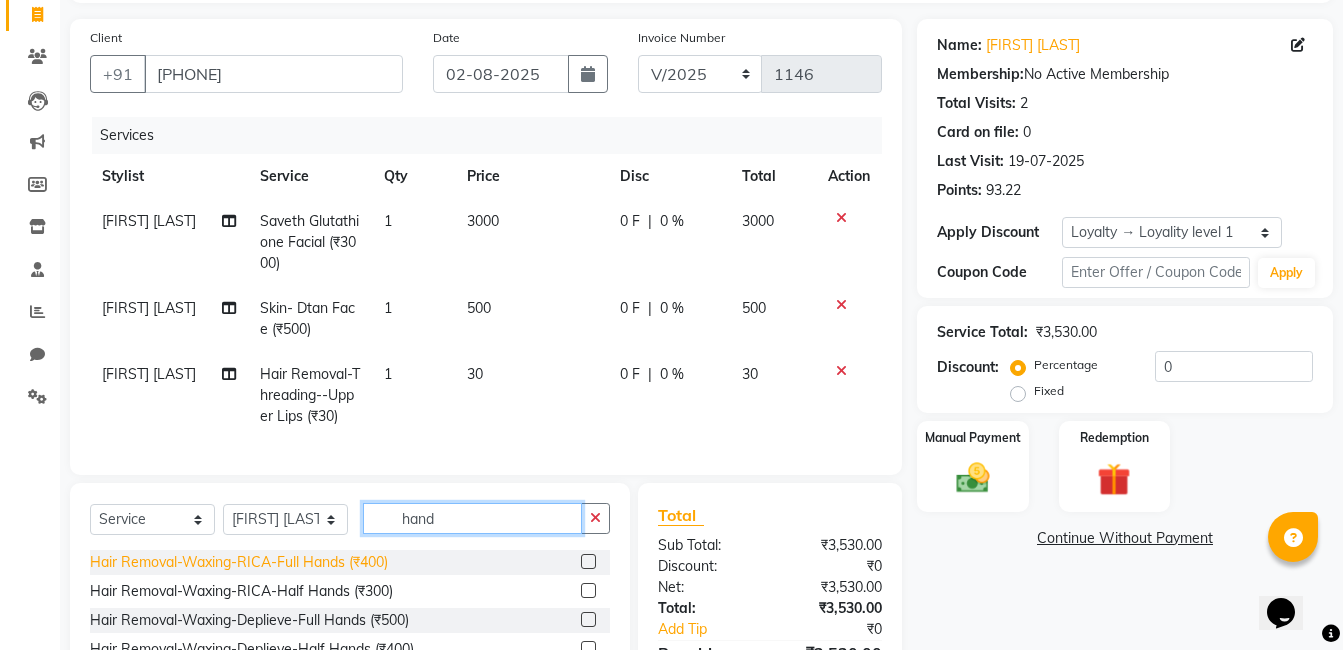 type on "hand" 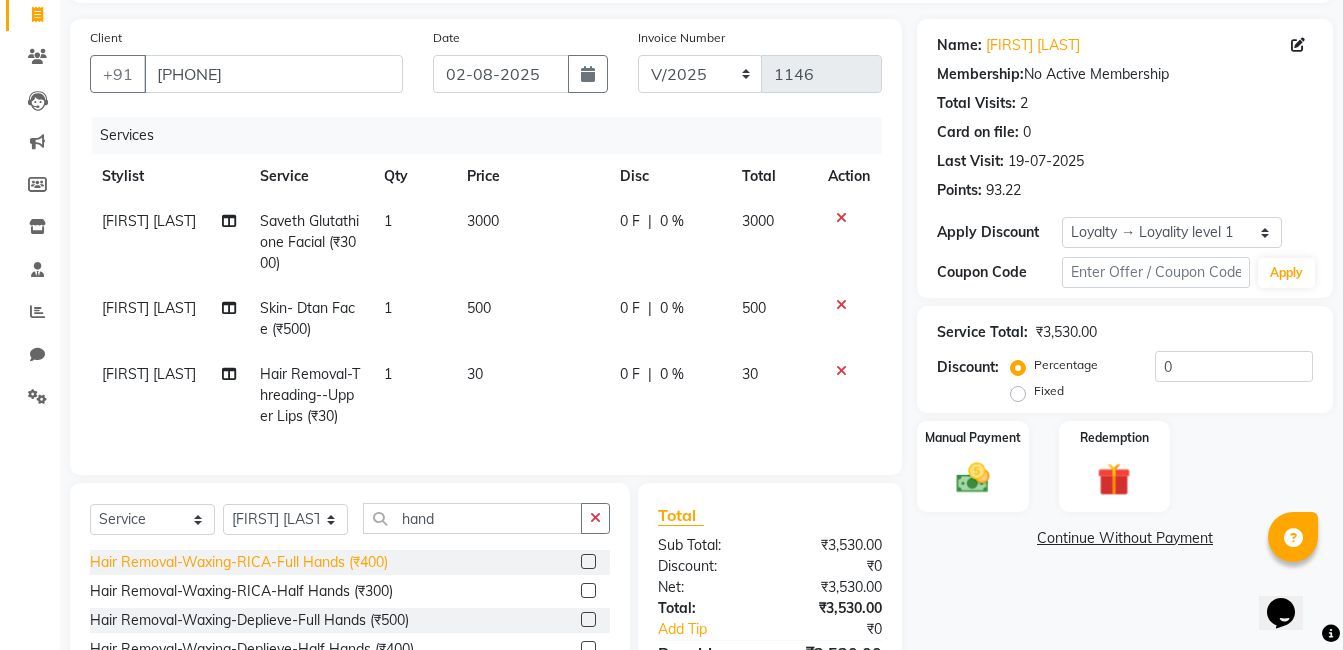 click on "Hair Removal-Waxing-RICA-Full Hands (₹400)" 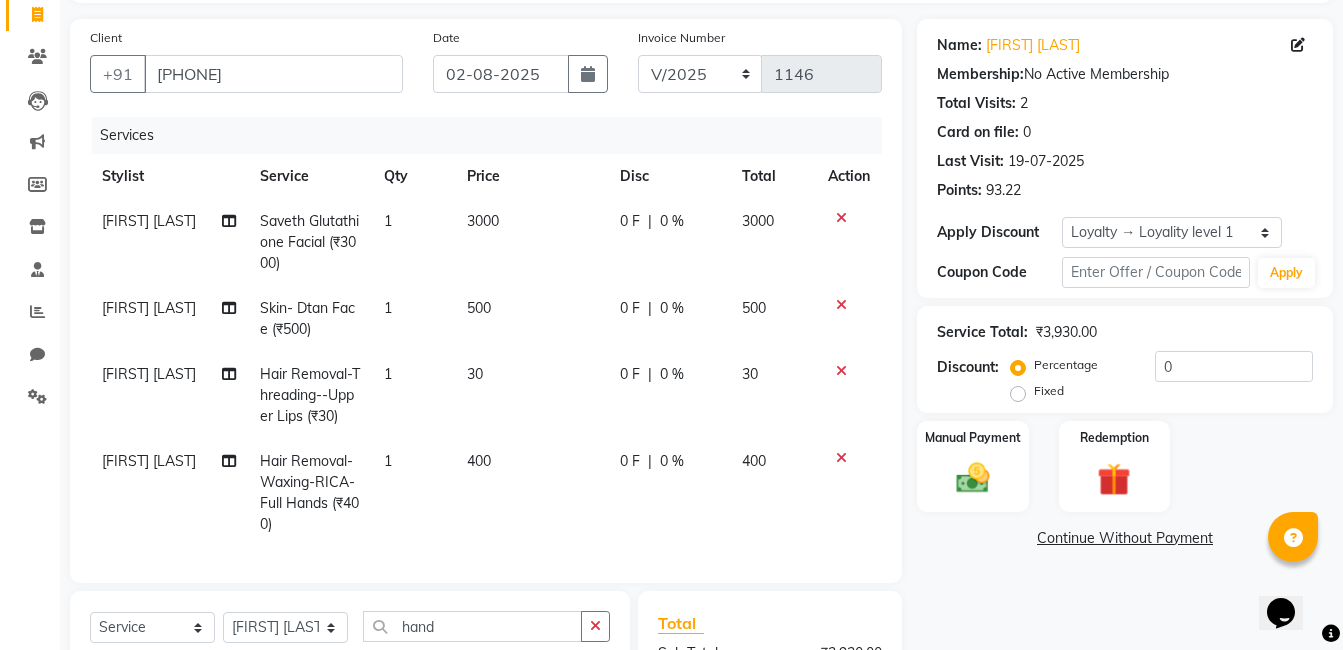 checkbox on "false" 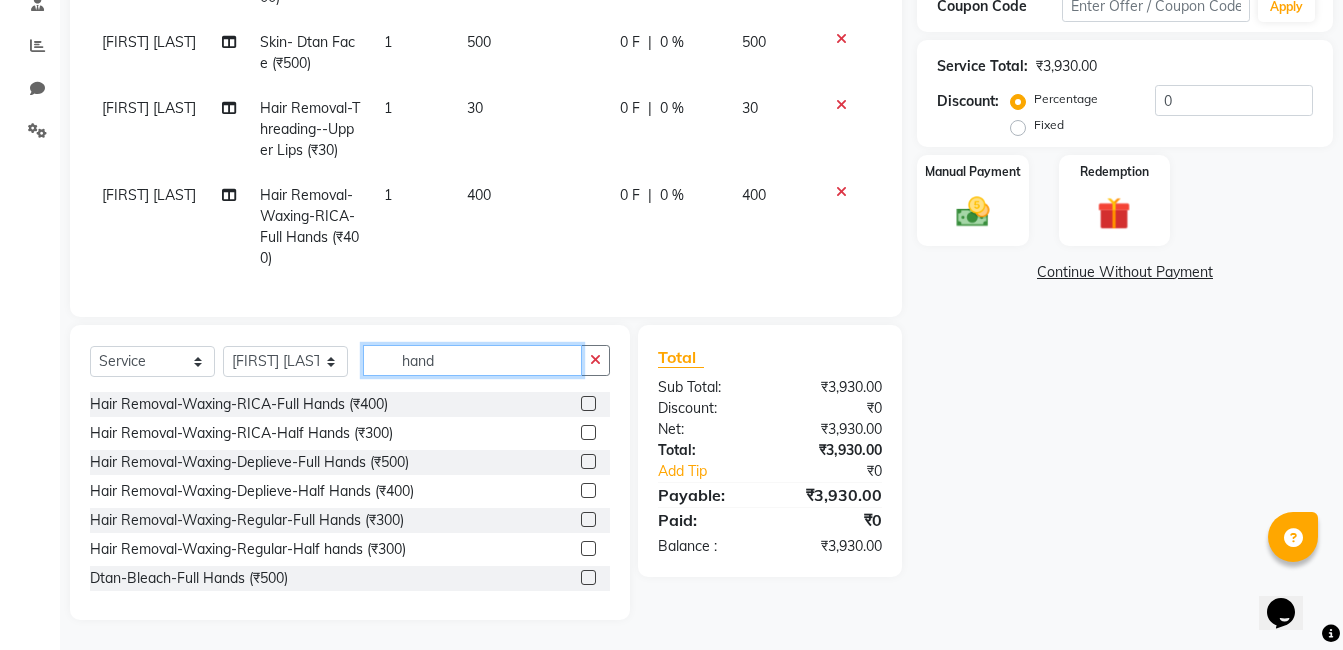 click on "hand" 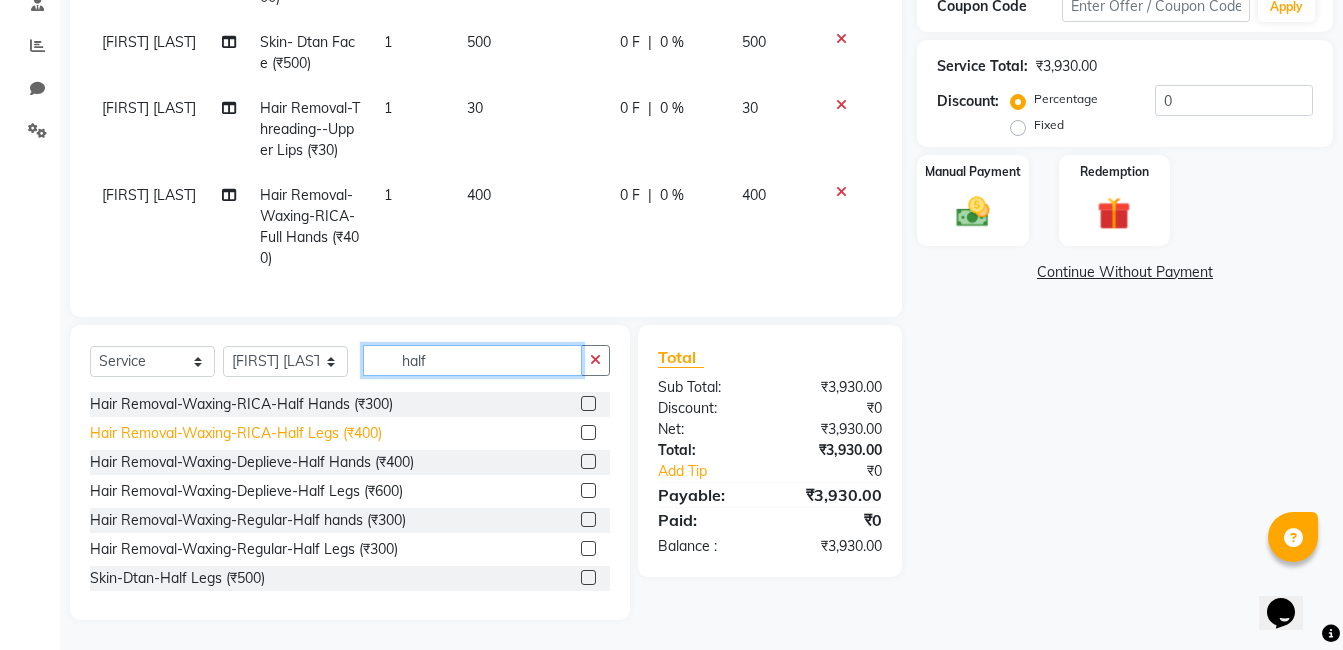 type on "half" 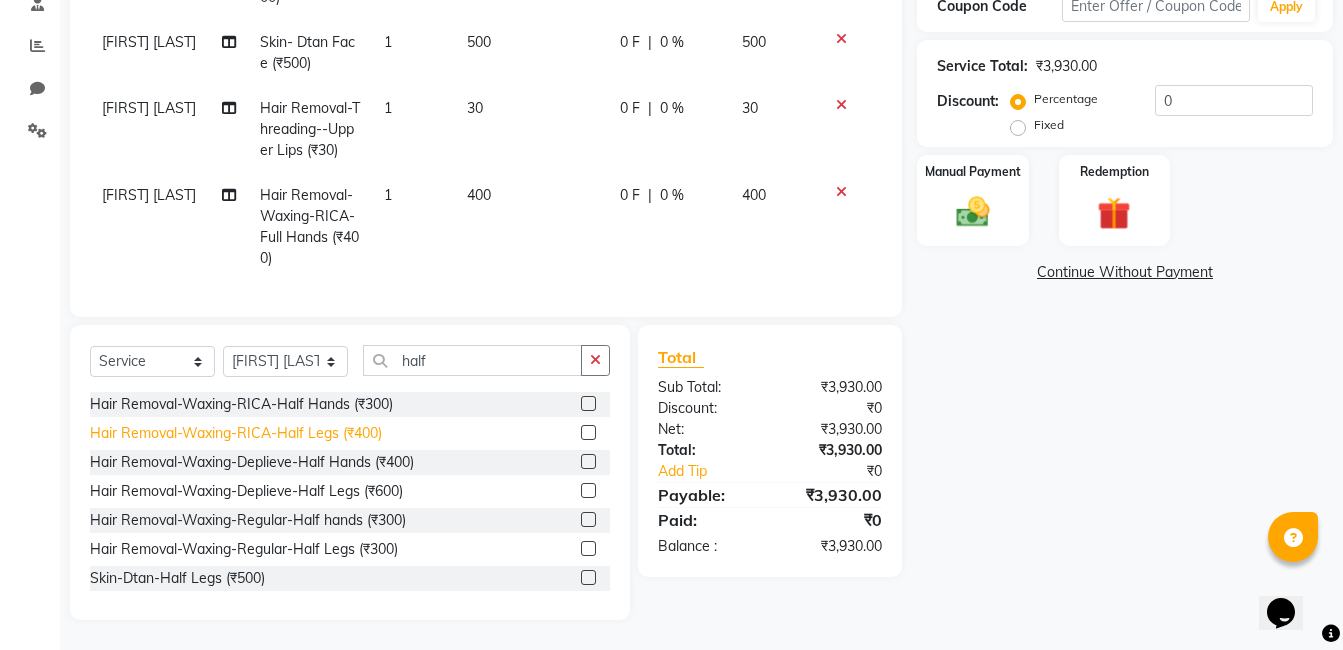 click on "Hair Removal-Waxing-RICA-Half Legs (₹400)" 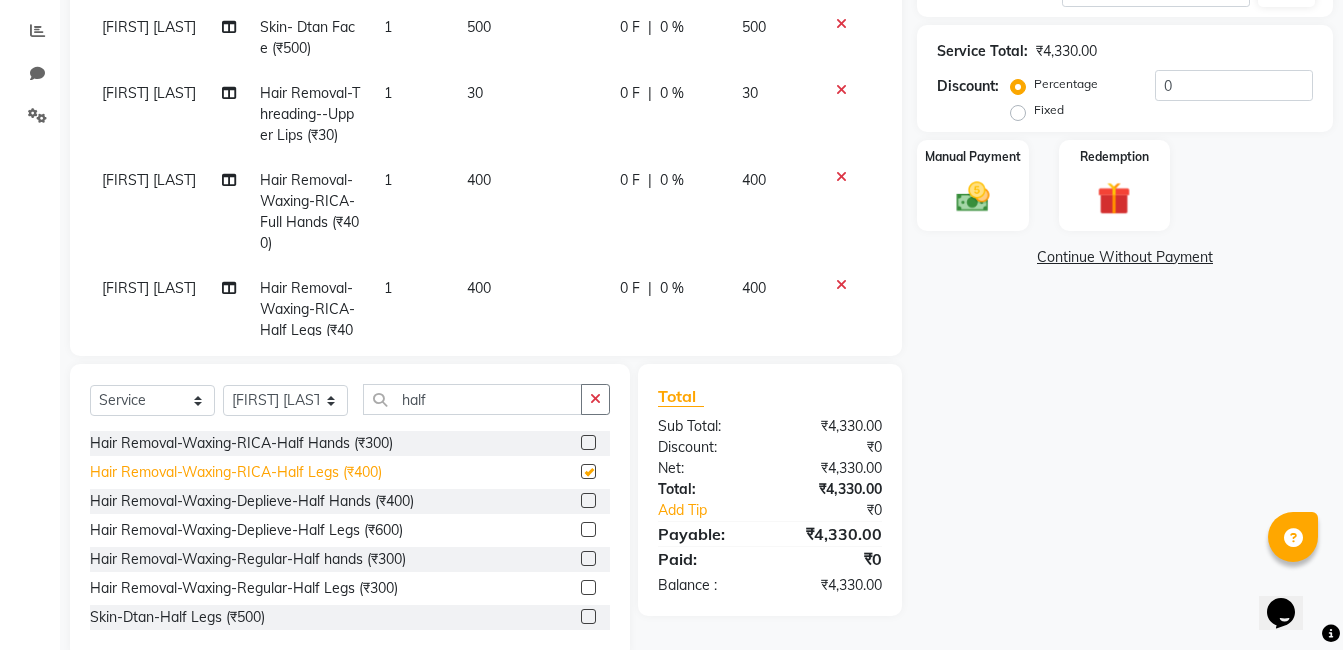 checkbox on "false" 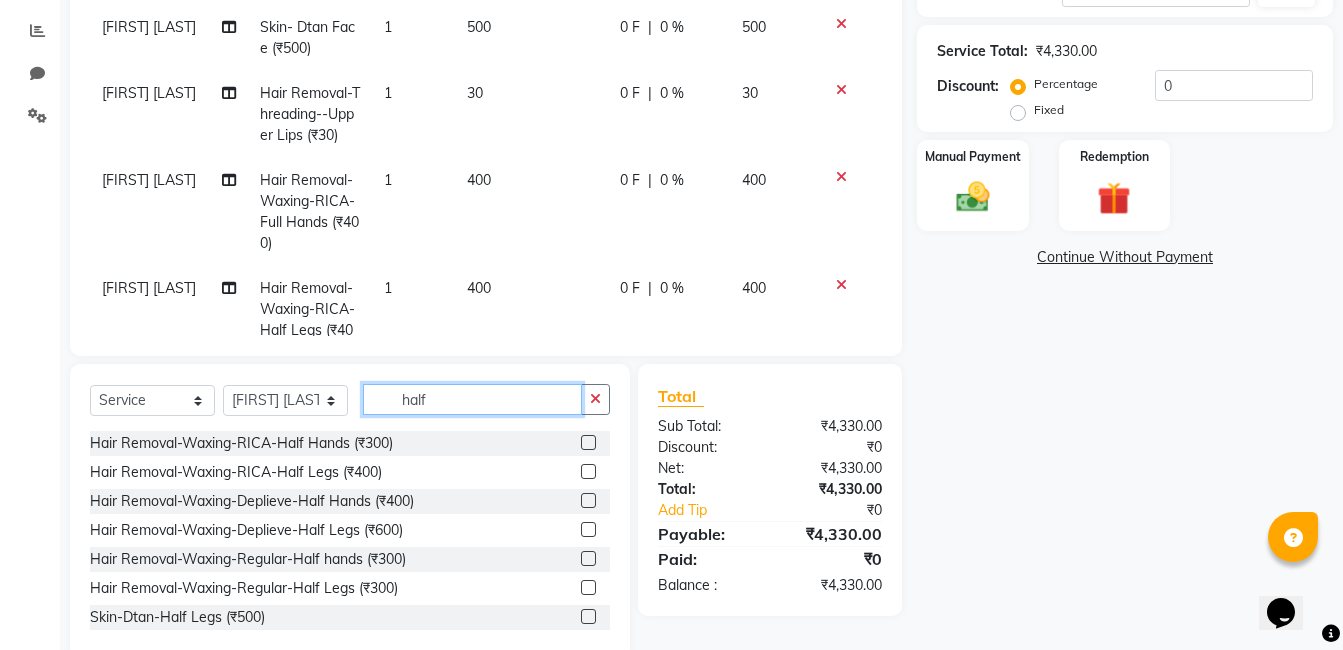 click on "half" 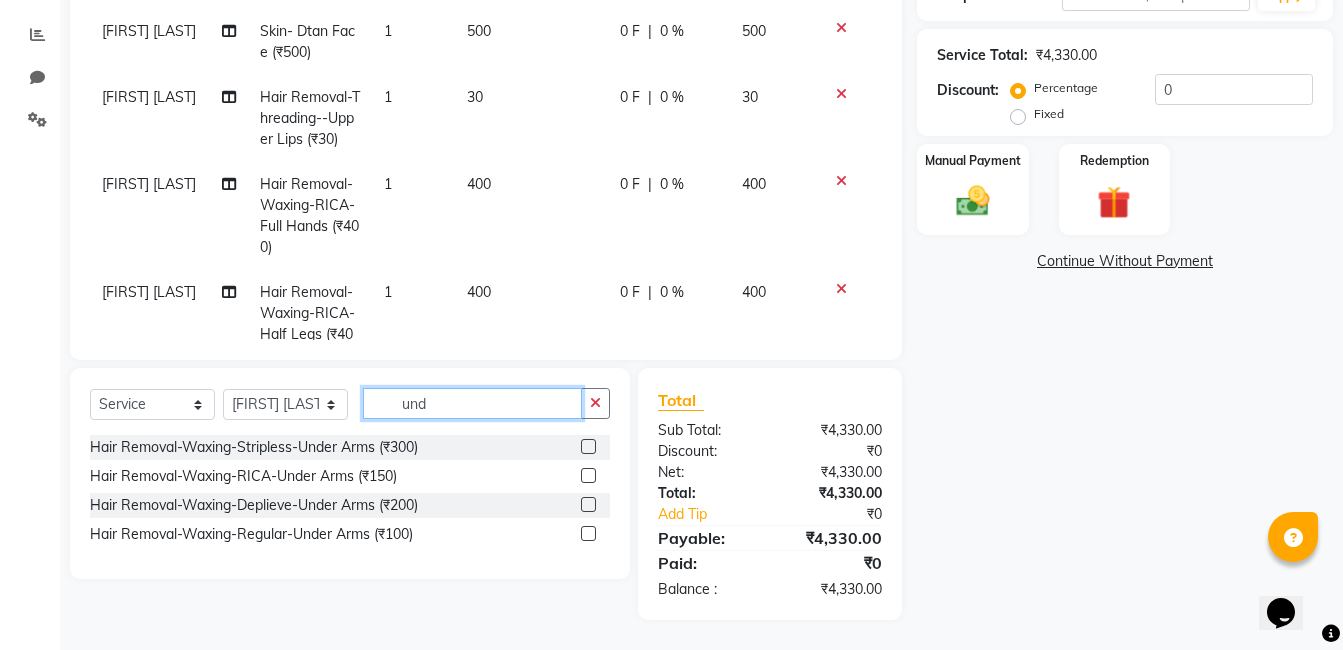 scroll, scrollTop: 408, scrollLeft: 0, axis: vertical 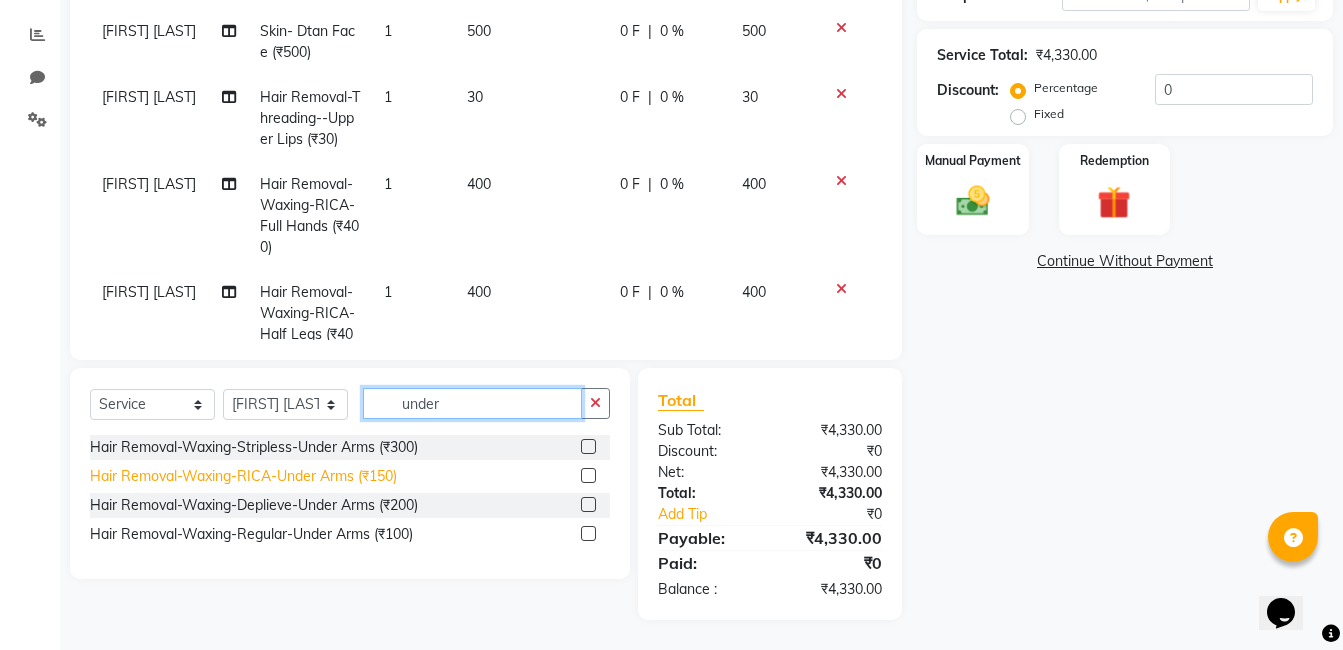 type on "under" 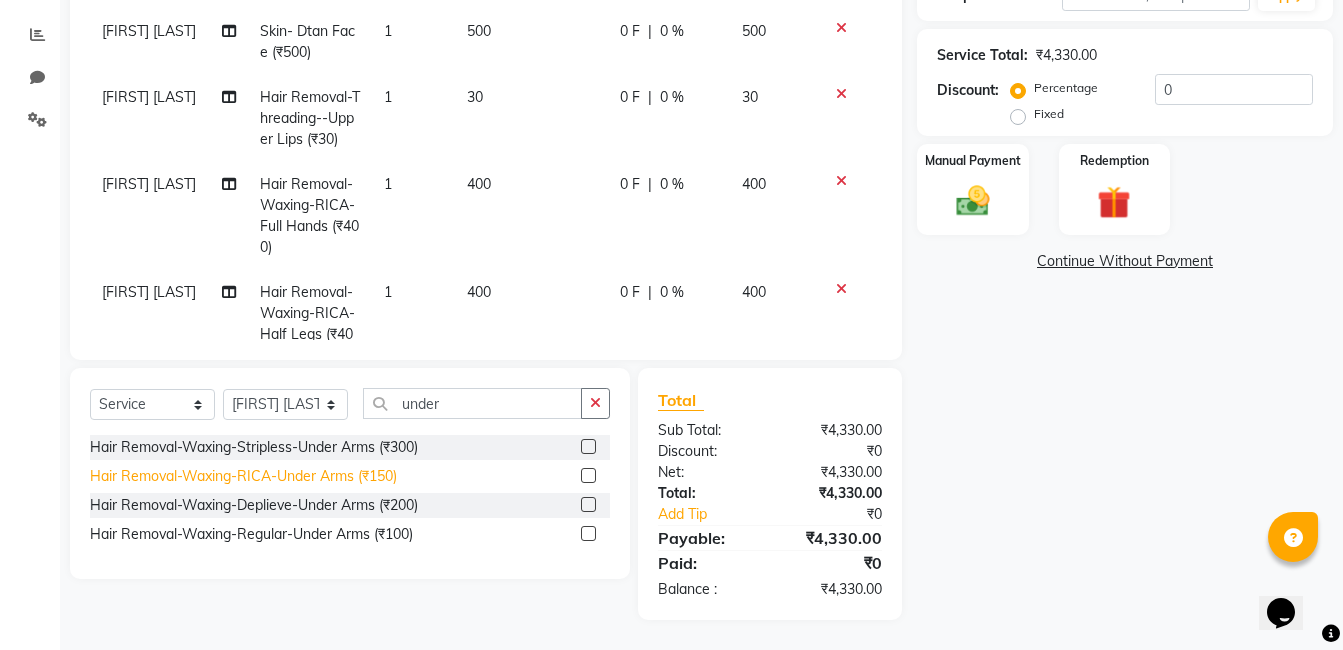 click on "Hair Removal-Waxing-RICA-Under Arms (₹150)" 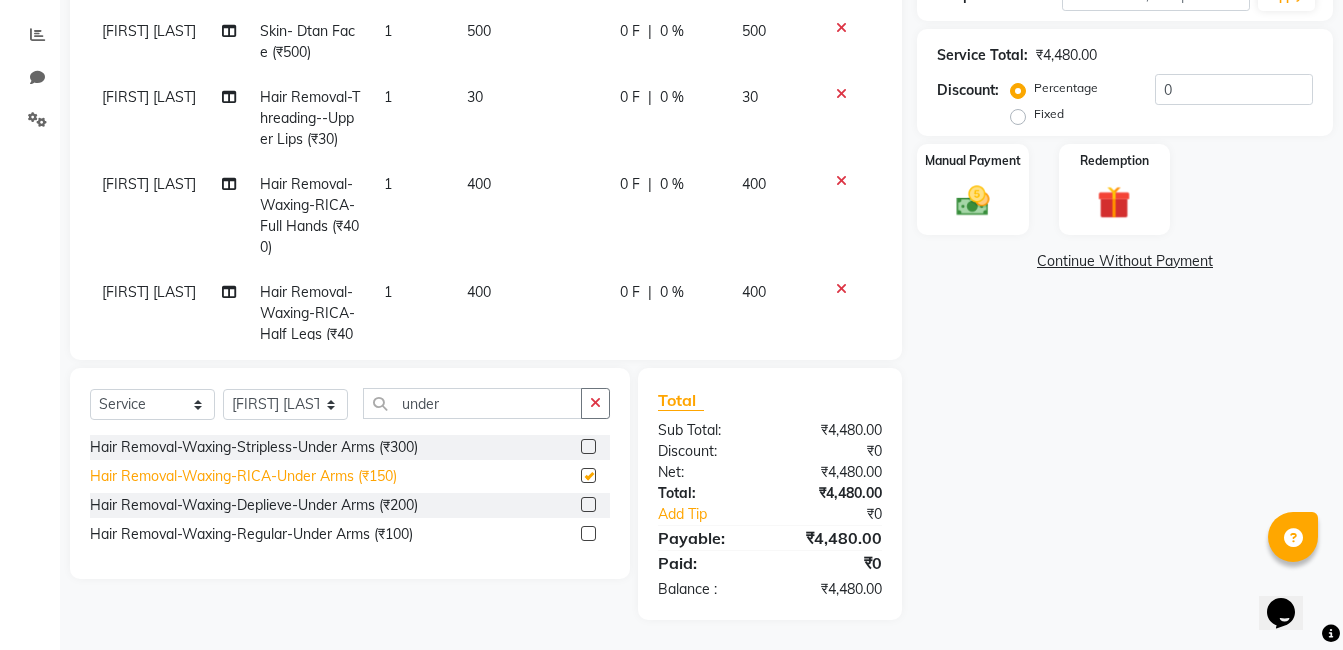 checkbox on "false" 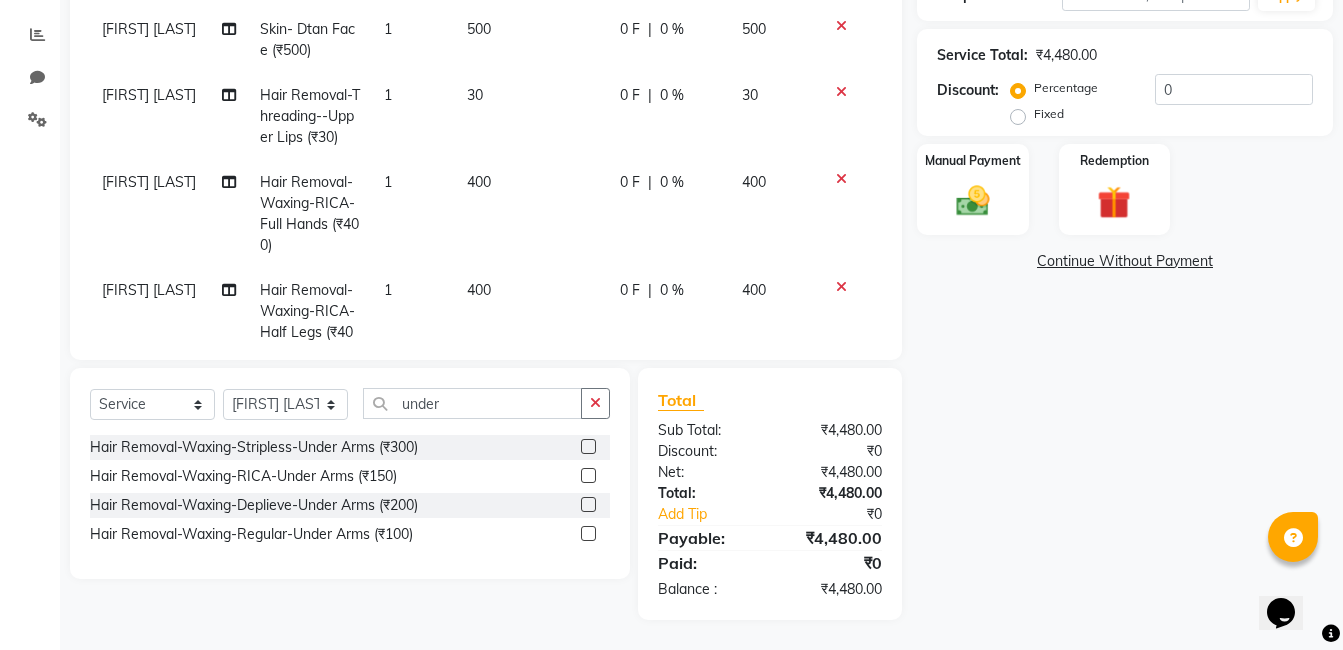 scroll, scrollTop: 0, scrollLeft: 0, axis: both 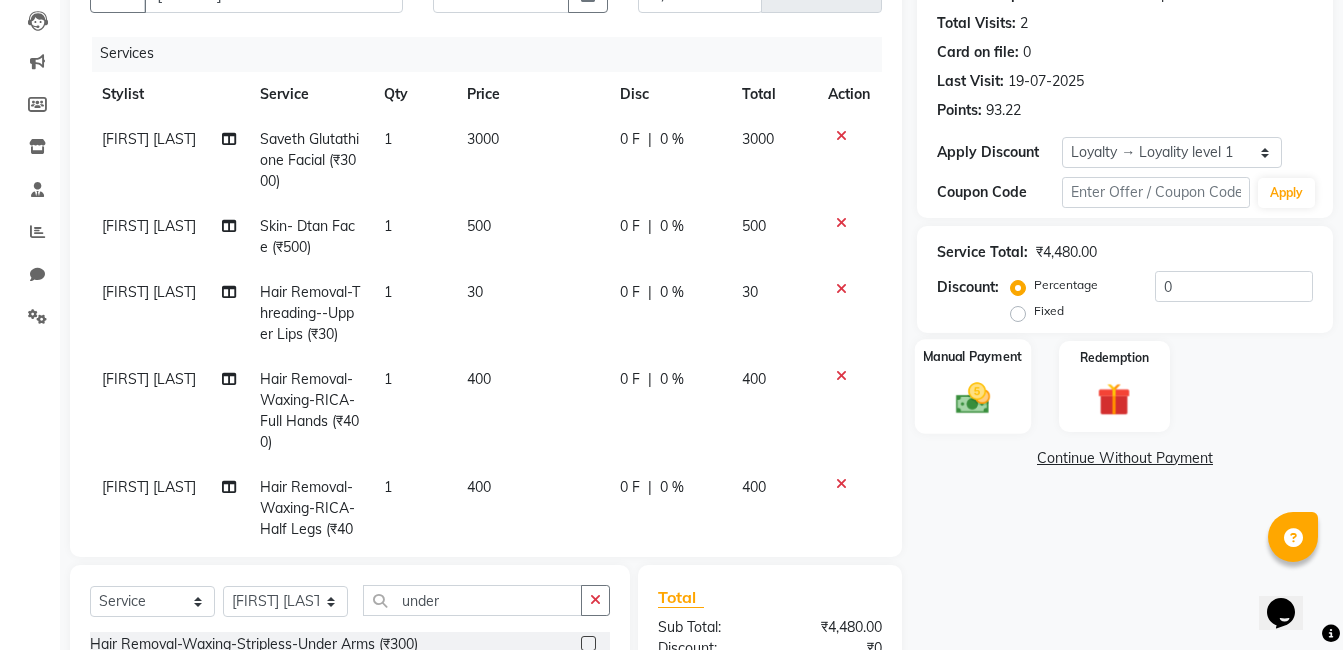click on "Manual Payment" 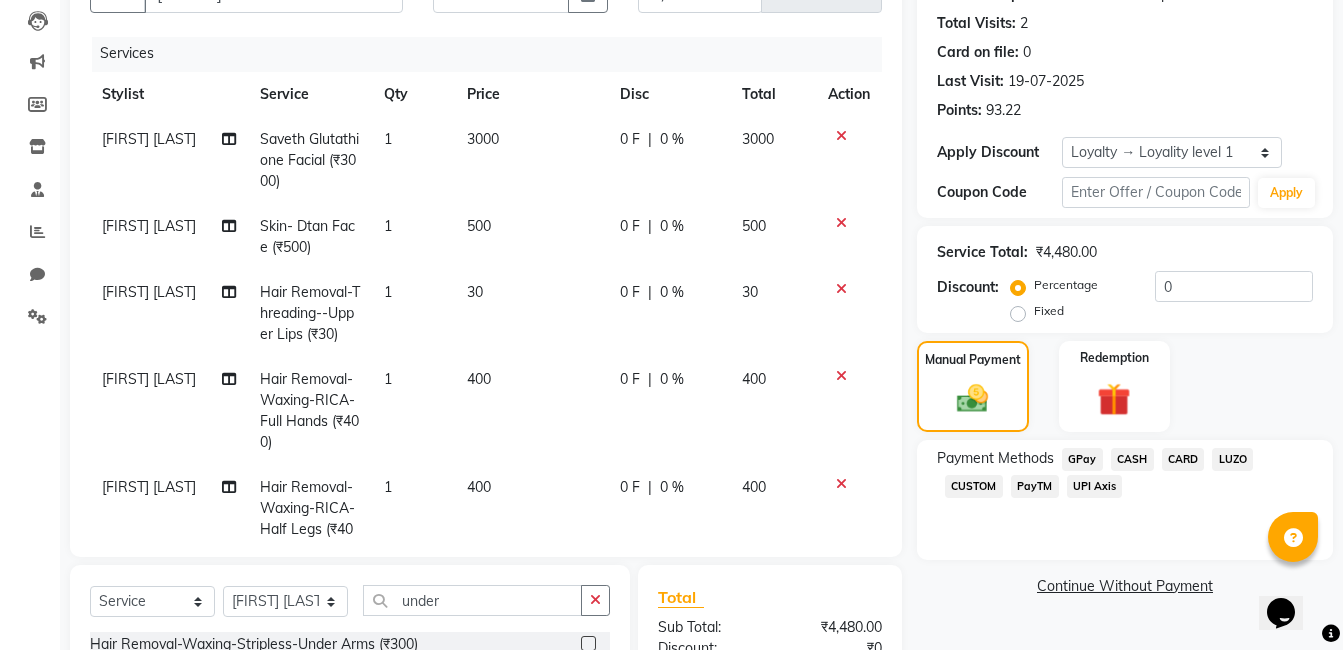 click on "CARD" 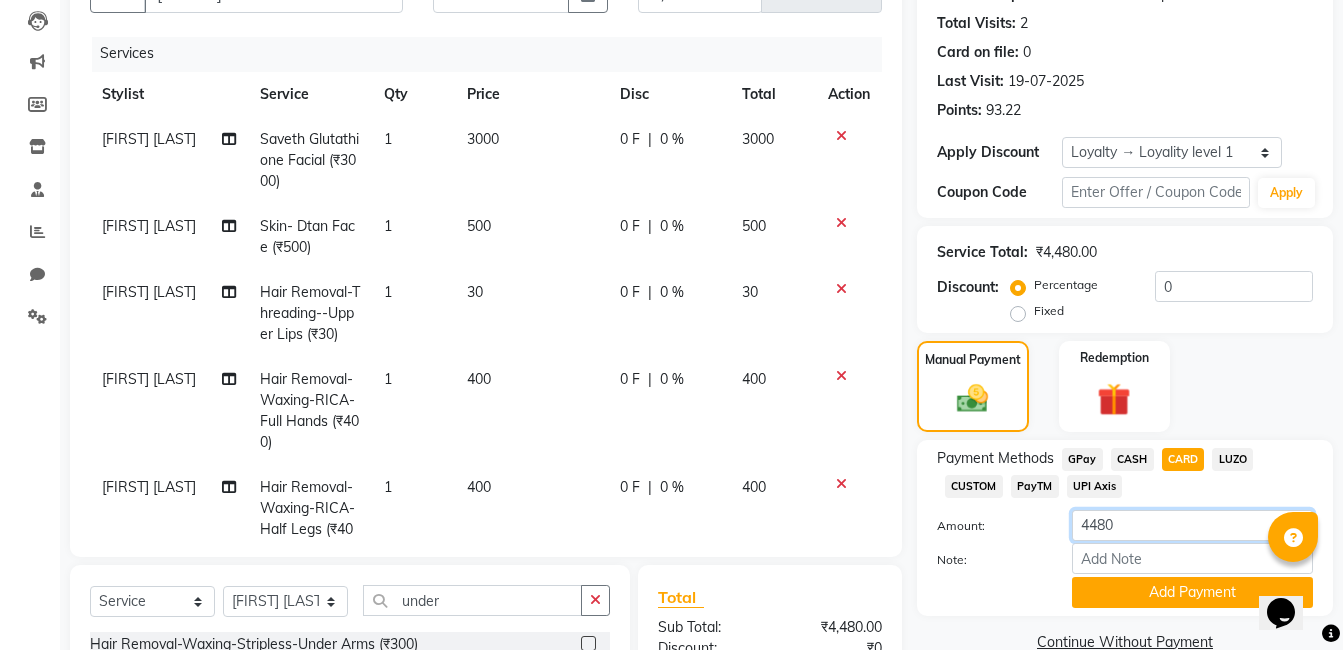 click on "4480" 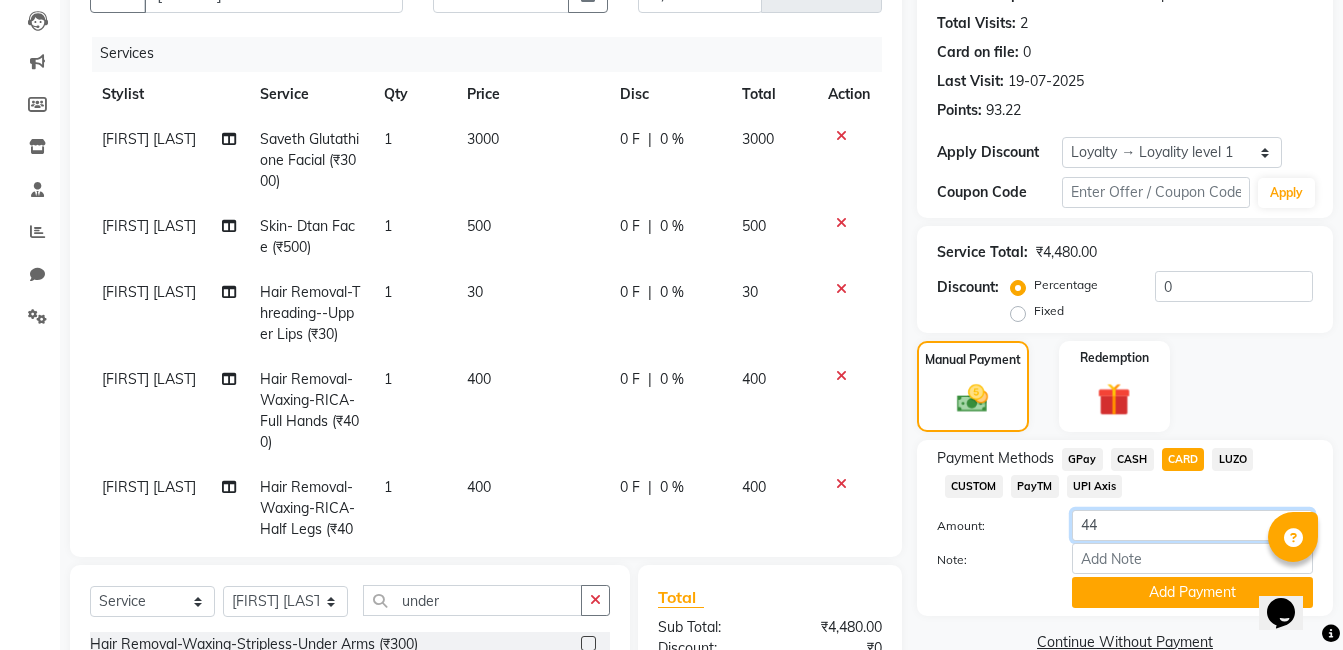 type on "4" 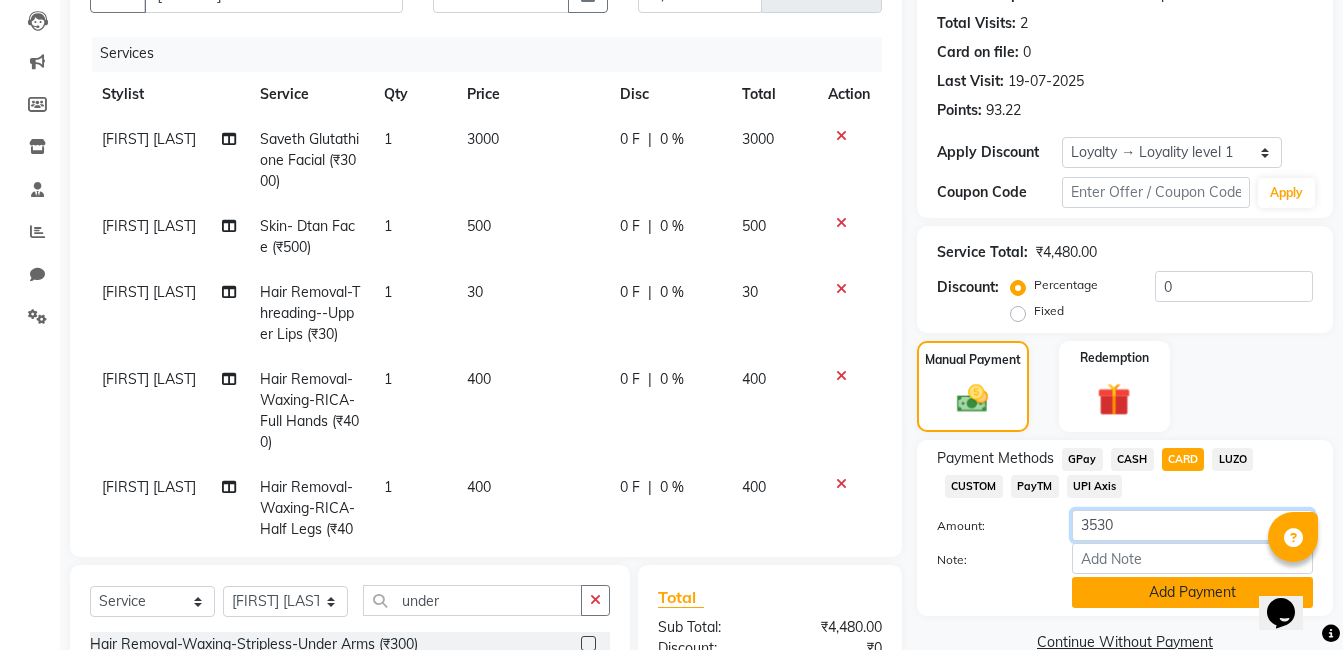 type on "3530" 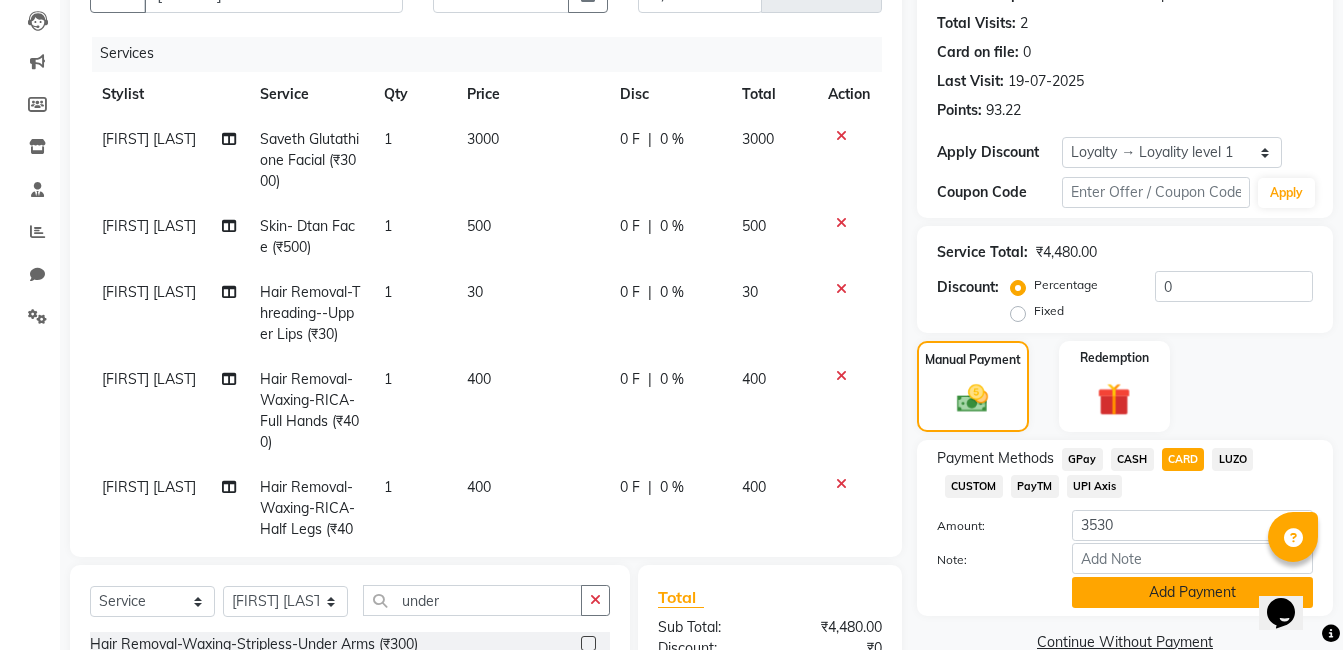 click on "Add Payment" 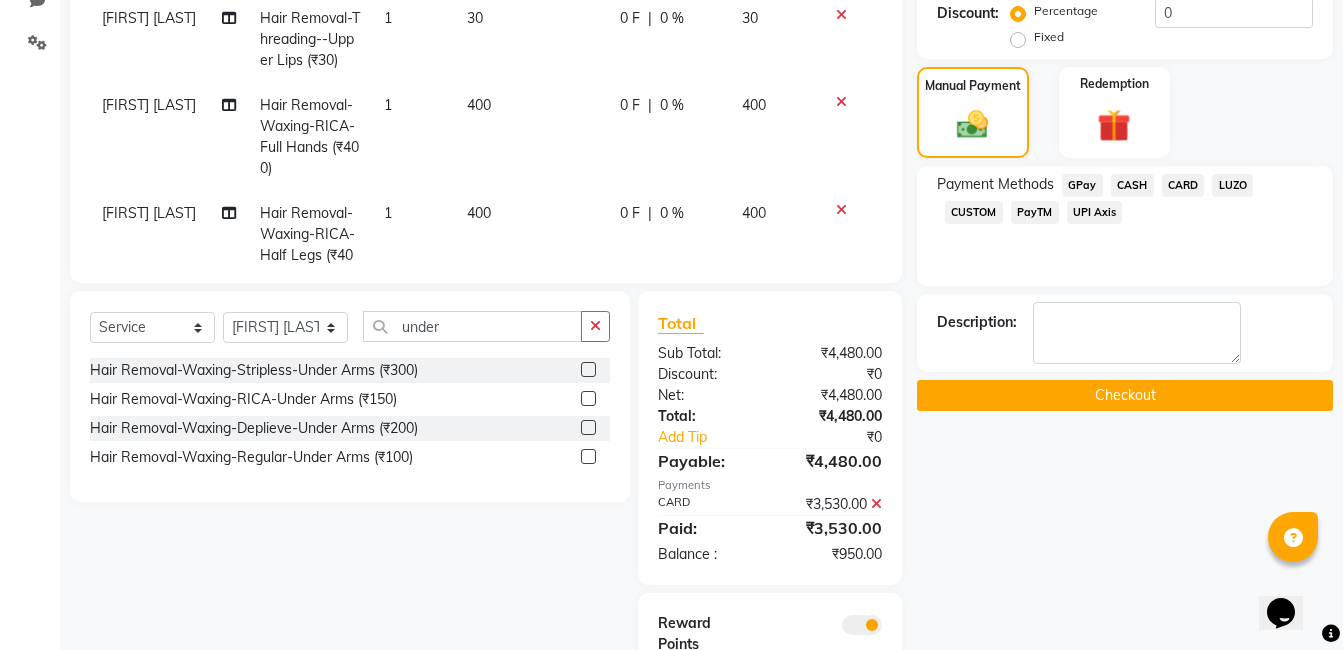 scroll, scrollTop: 484, scrollLeft: 0, axis: vertical 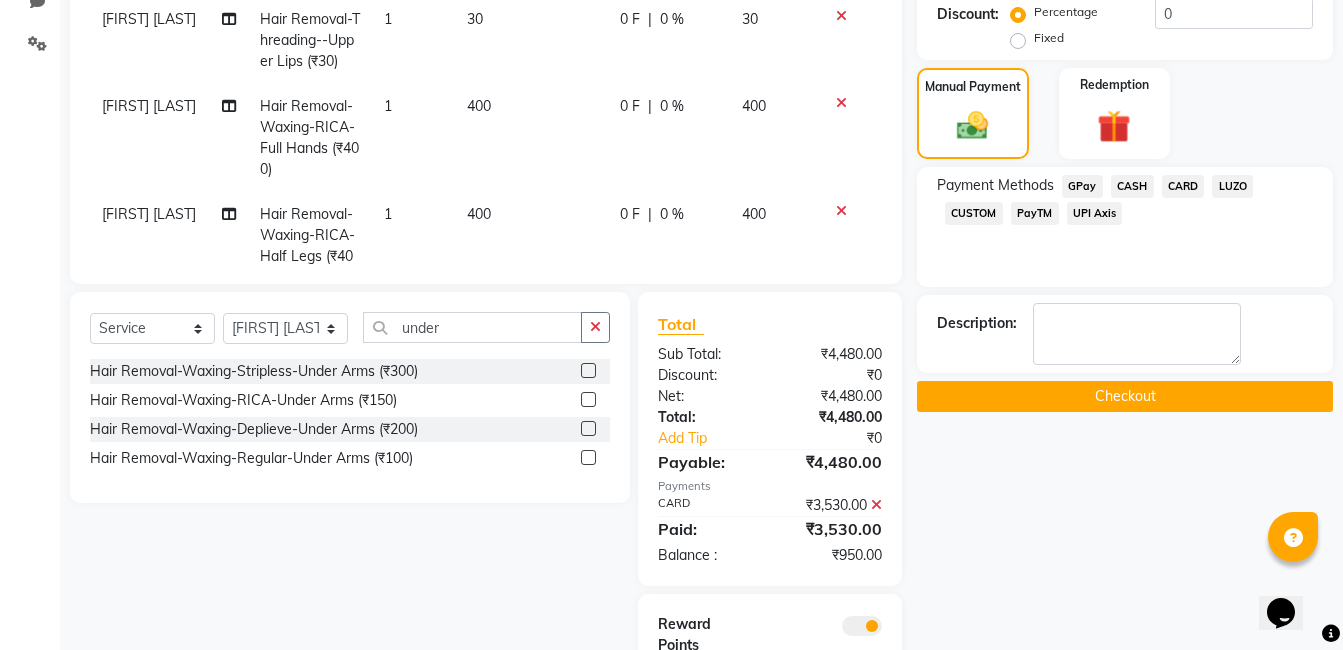 click on "CASH" 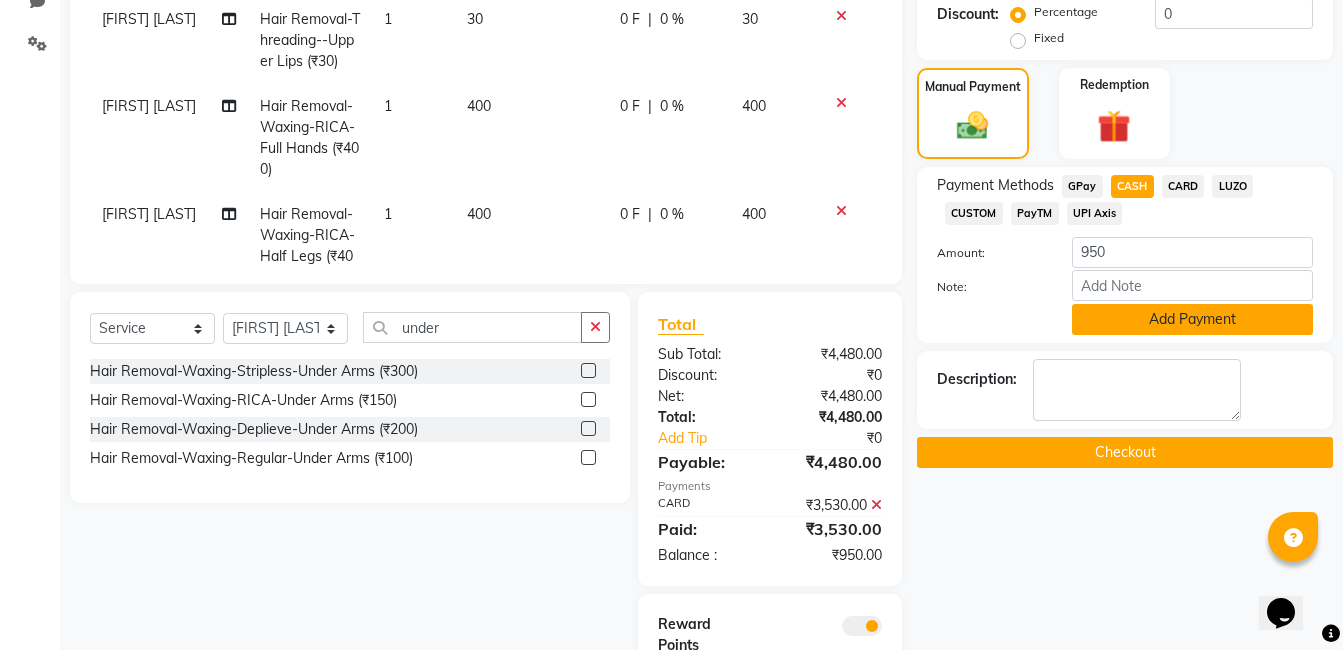 click on "Add Payment" 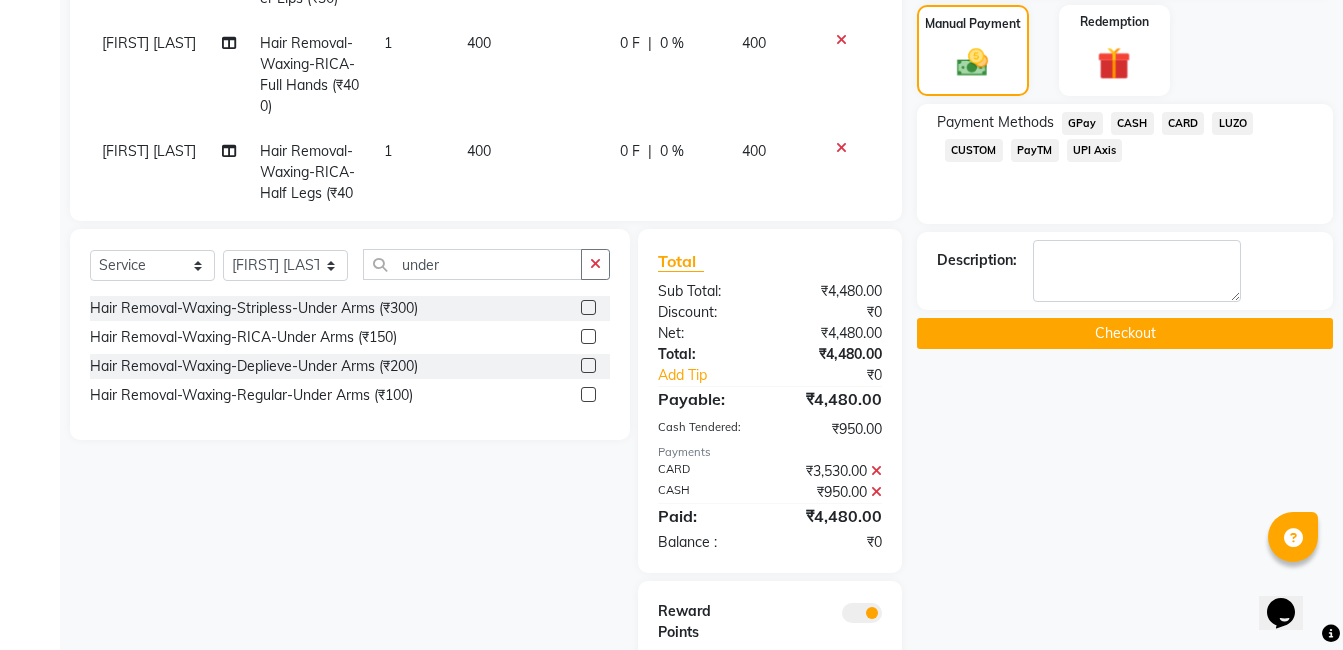 scroll, scrollTop: 619, scrollLeft: 0, axis: vertical 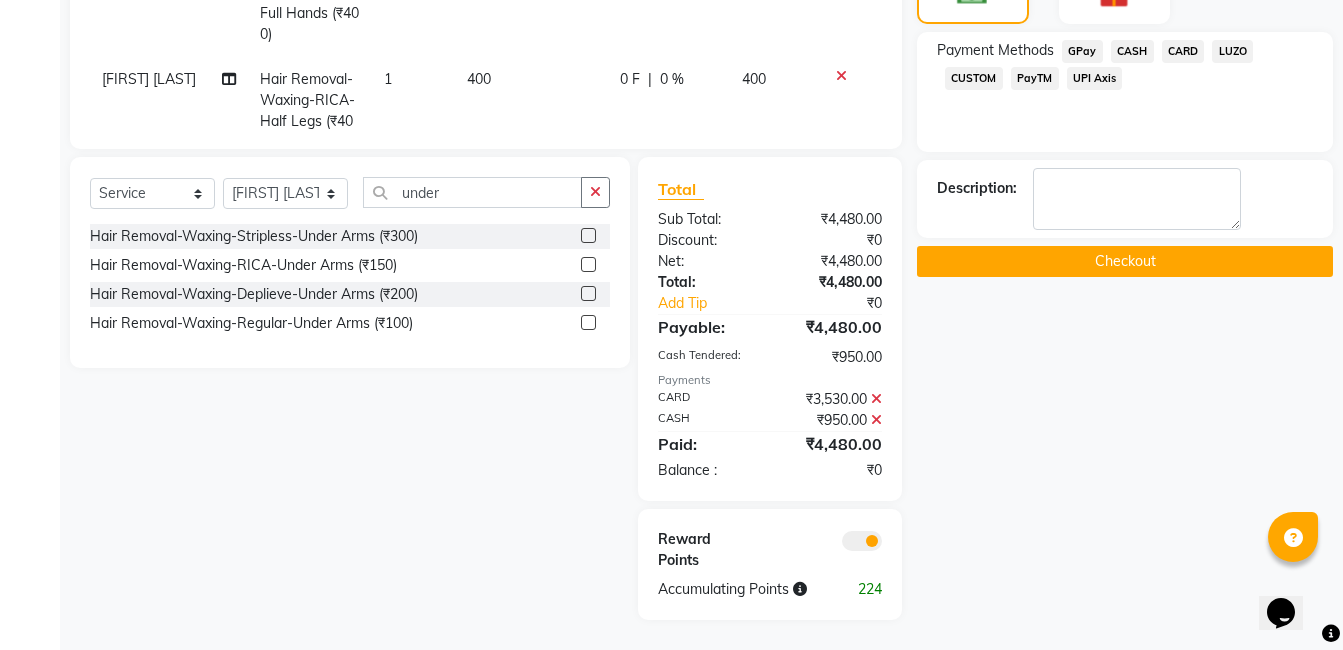 click 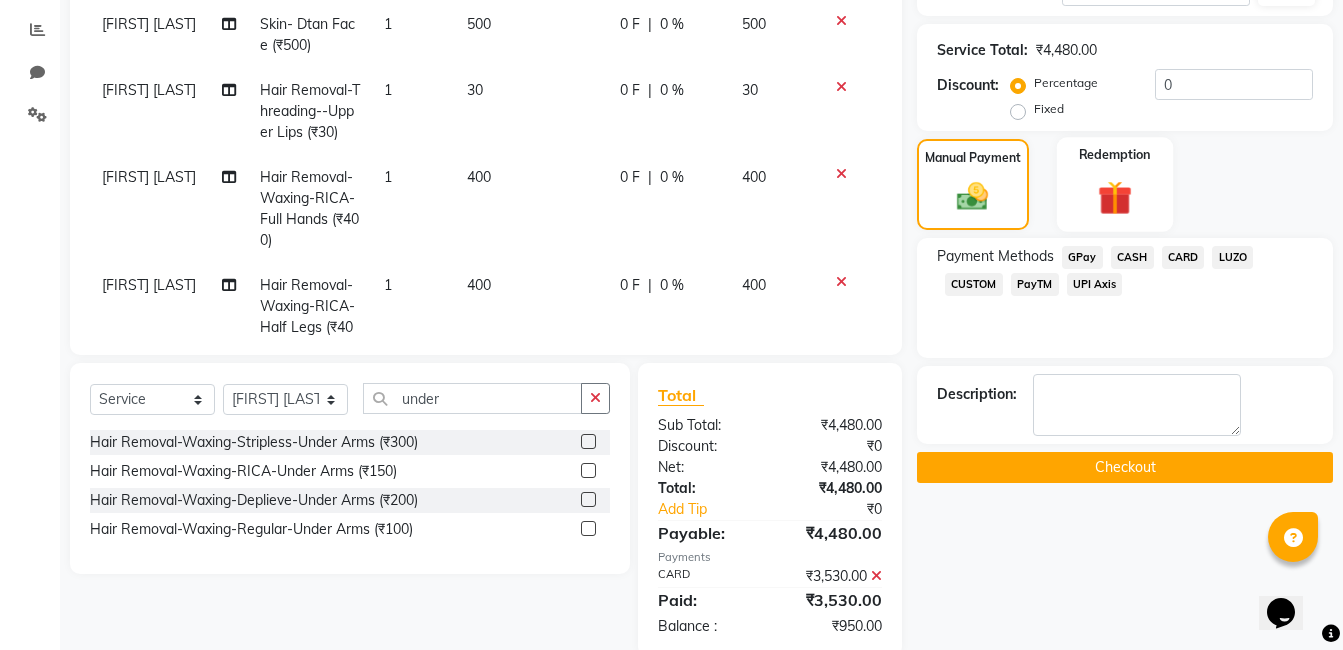 scroll, scrollTop: 412, scrollLeft: 0, axis: vertical 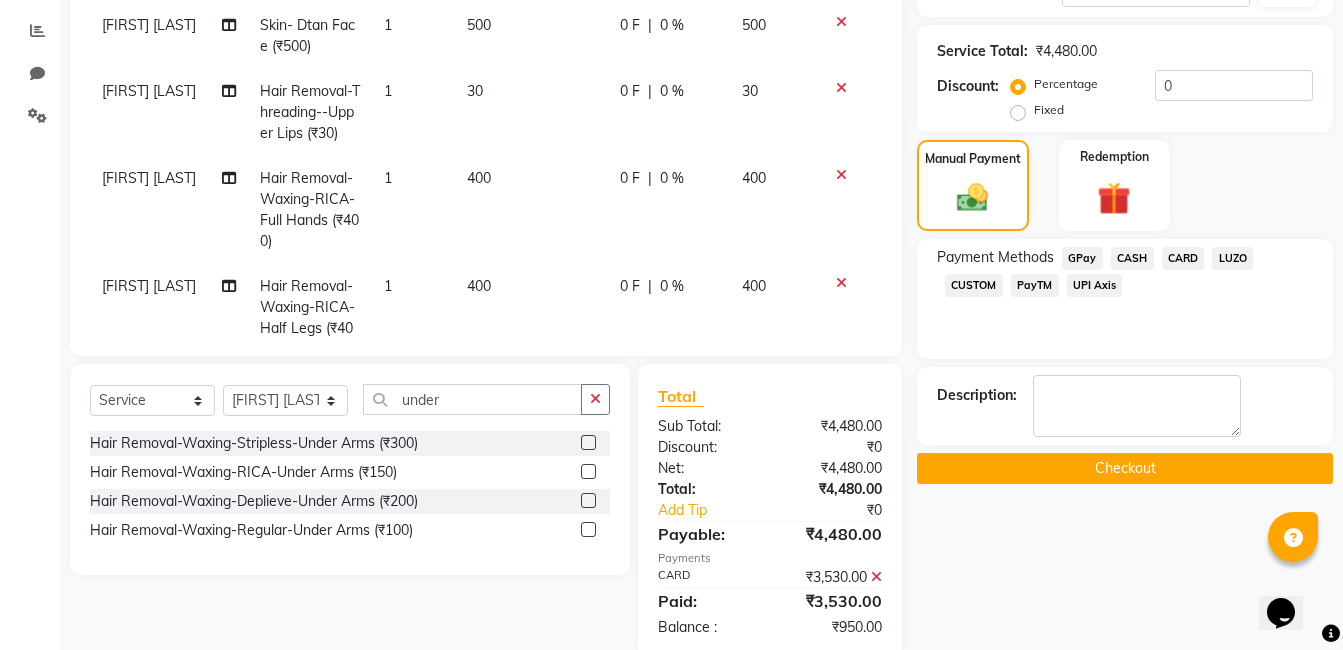 click on "GPay" 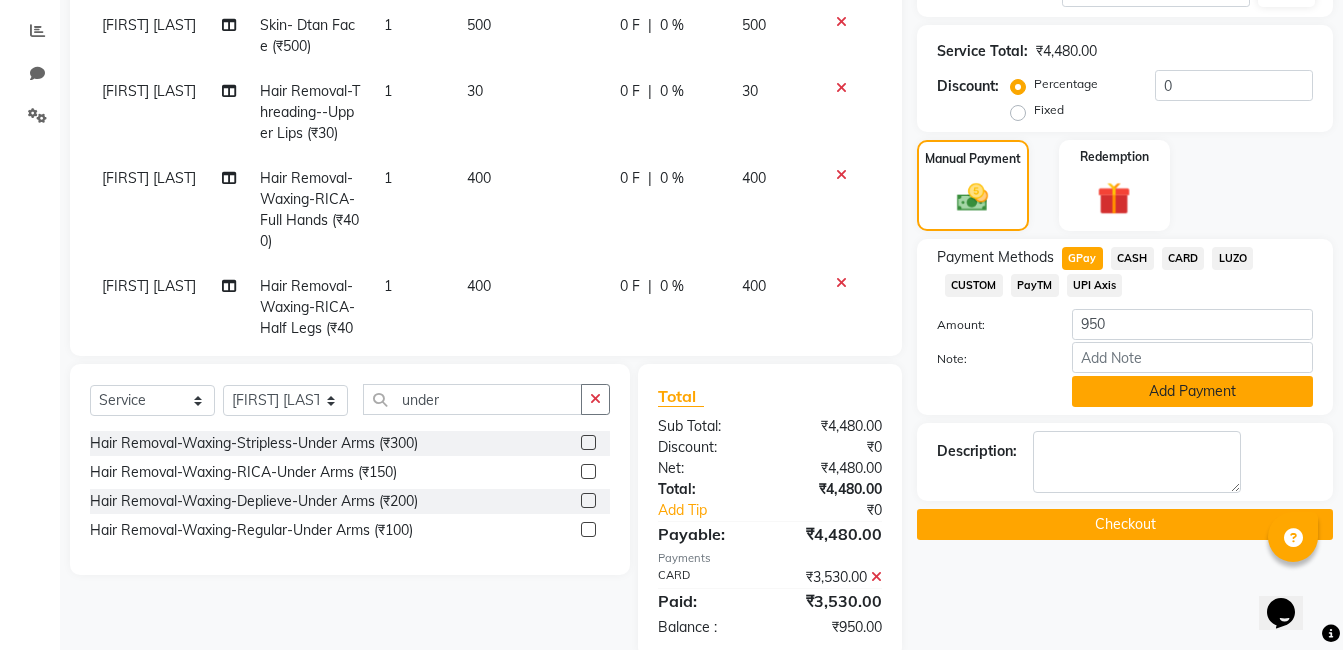 click on "Add Payment" 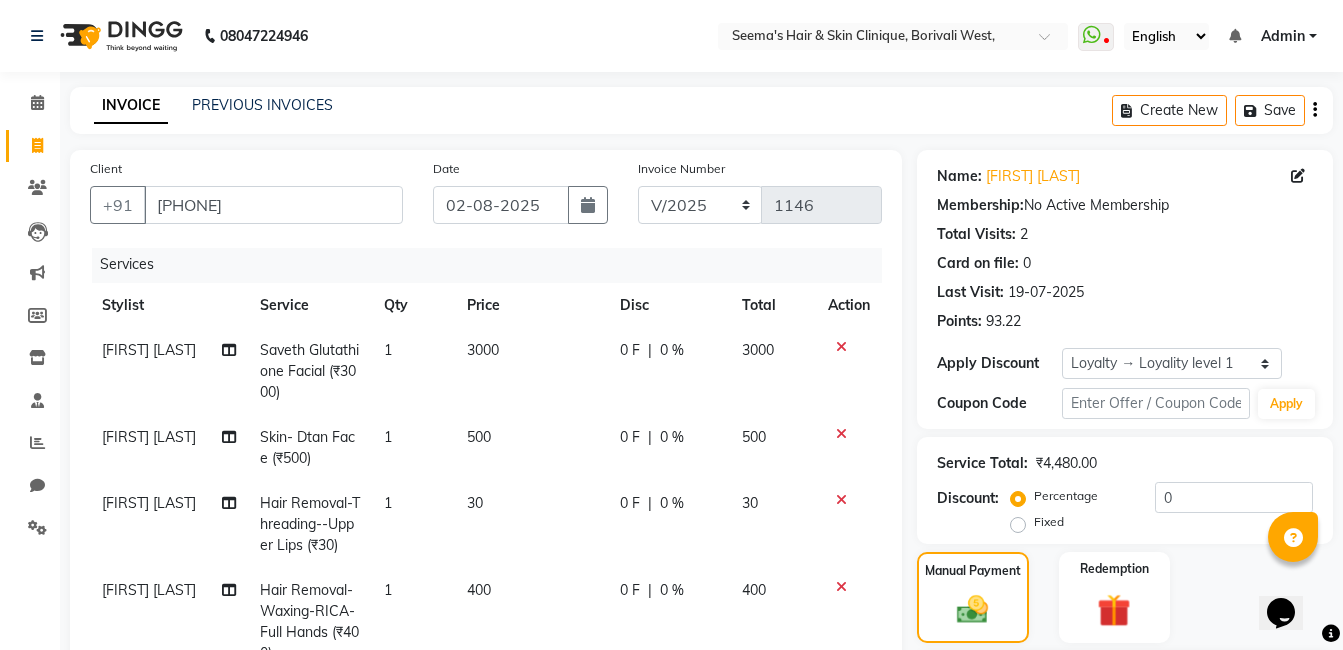 scroll, scrollTop: 590, scrollLeft: 0, axis: vertical 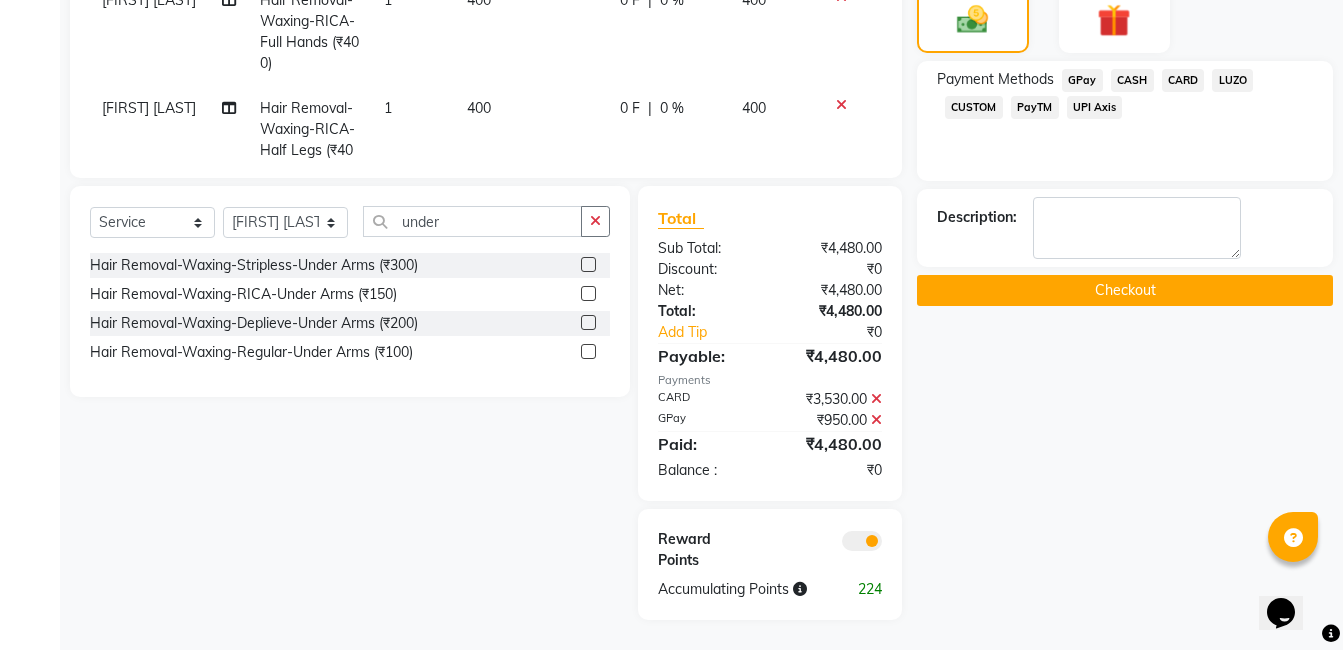click on "Checkout" 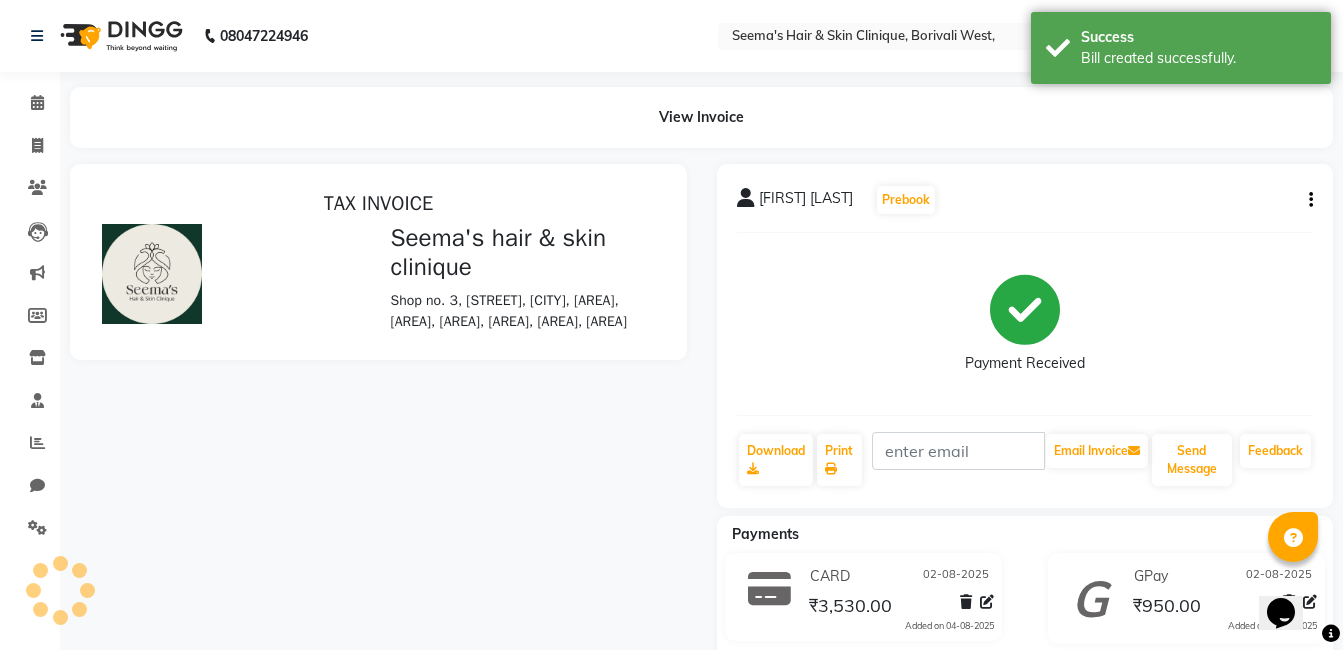 scroll, scrollTop: 0, scrollLeft: 0, axis: both 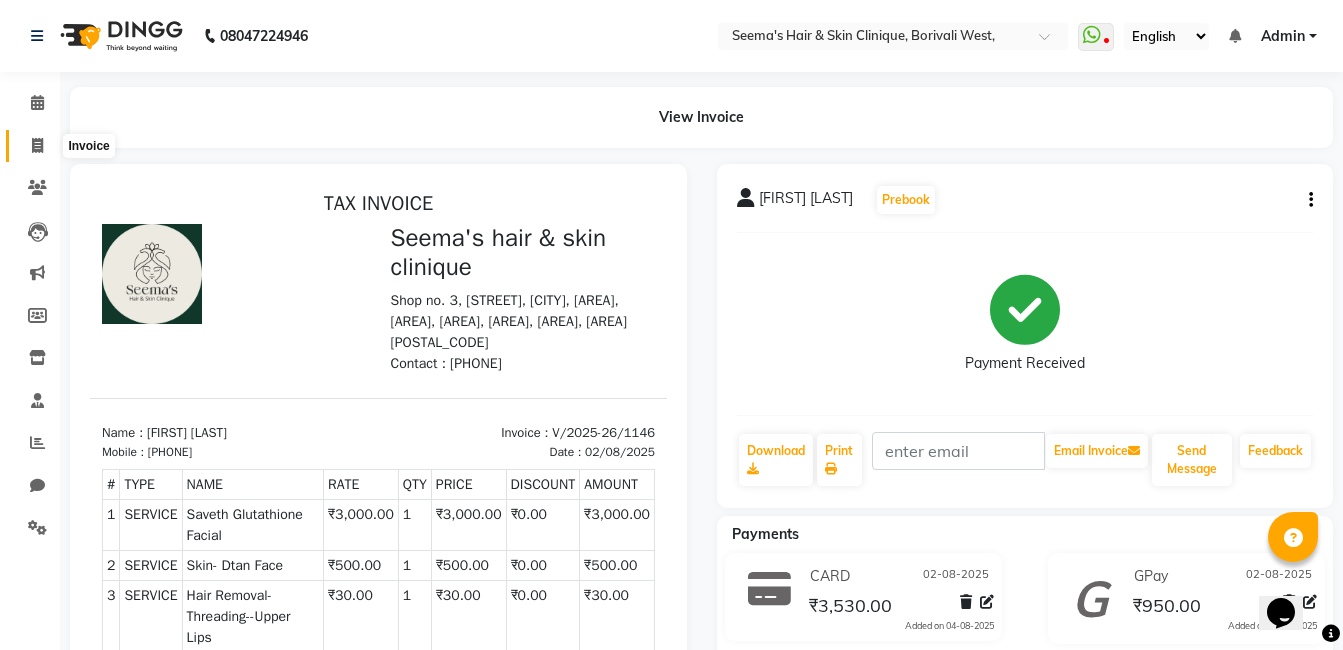 click 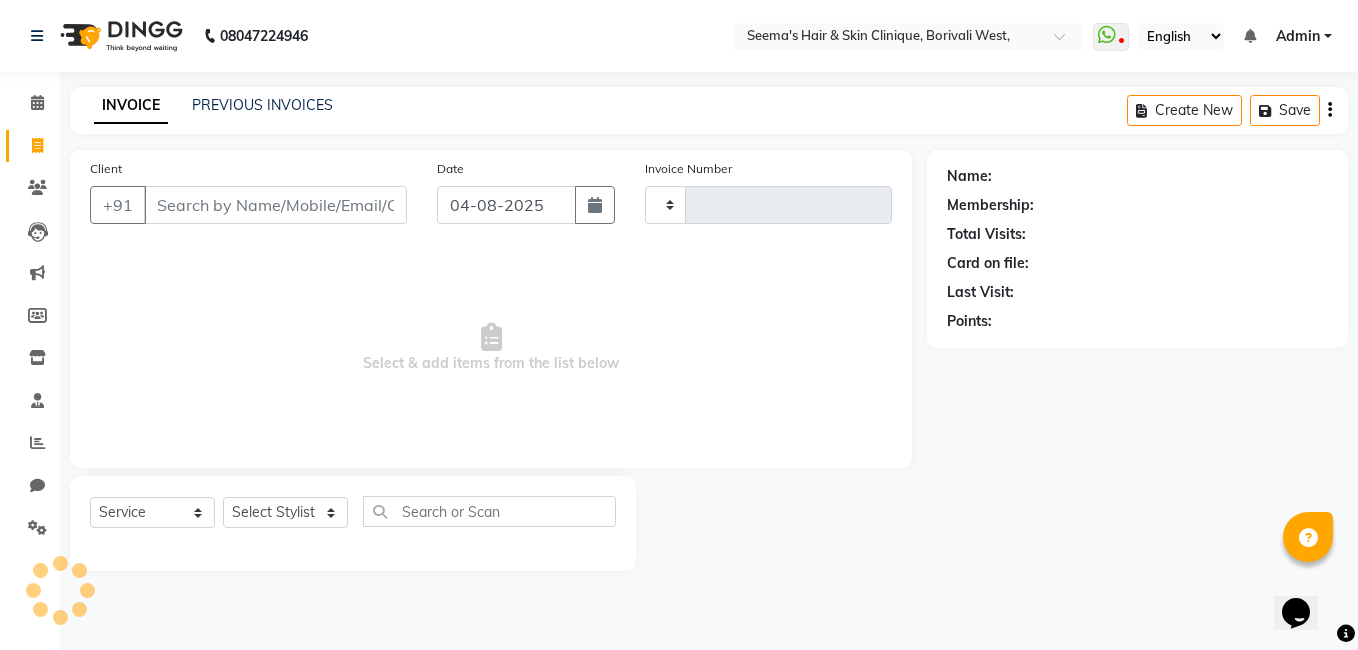type on "1147" 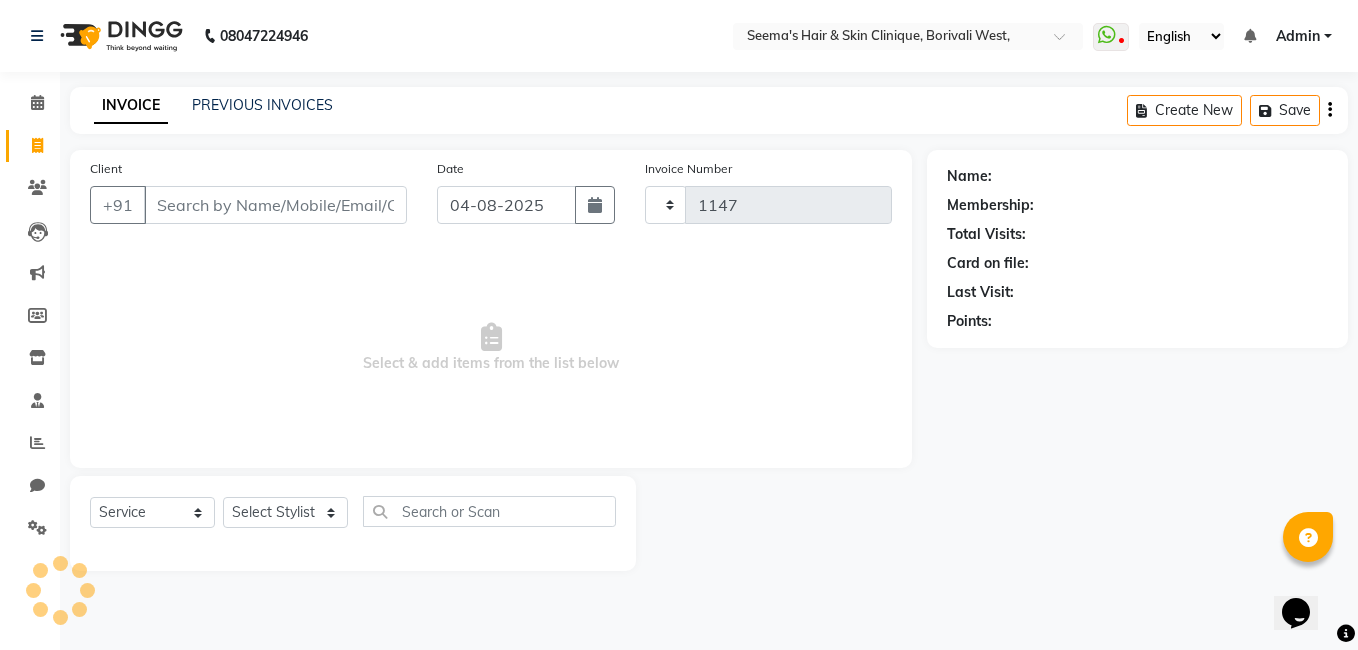select on "8084" 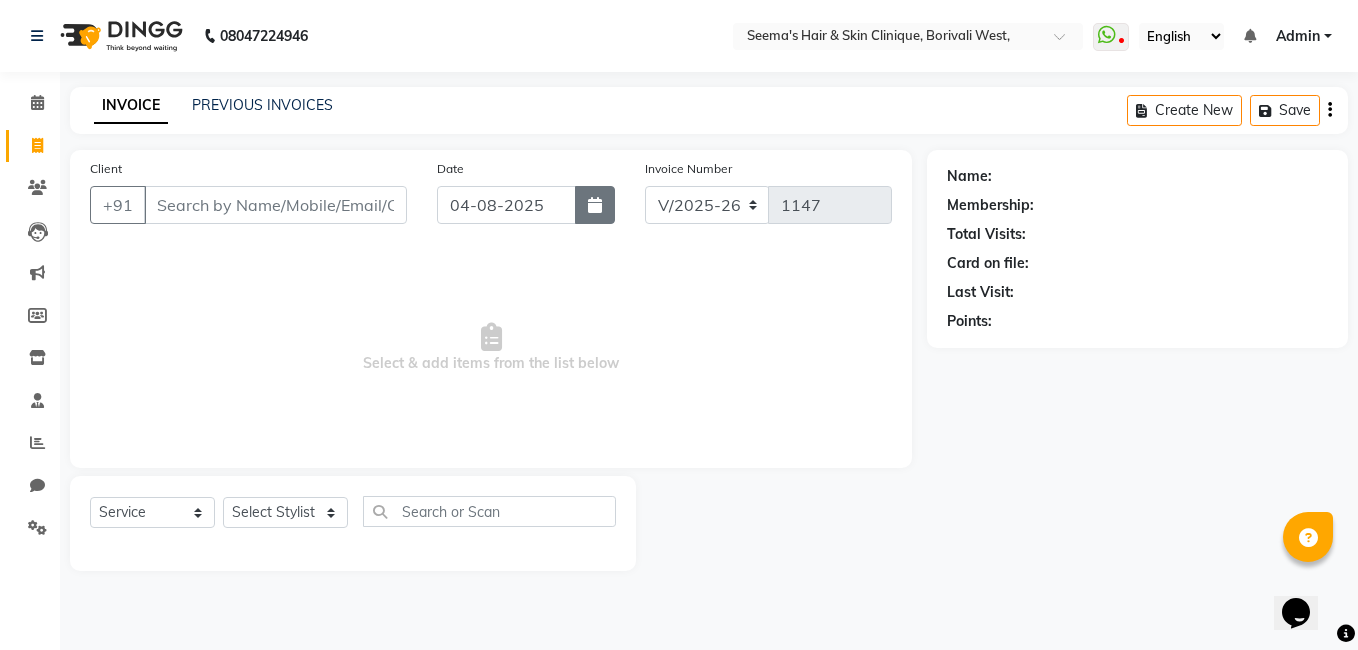 click 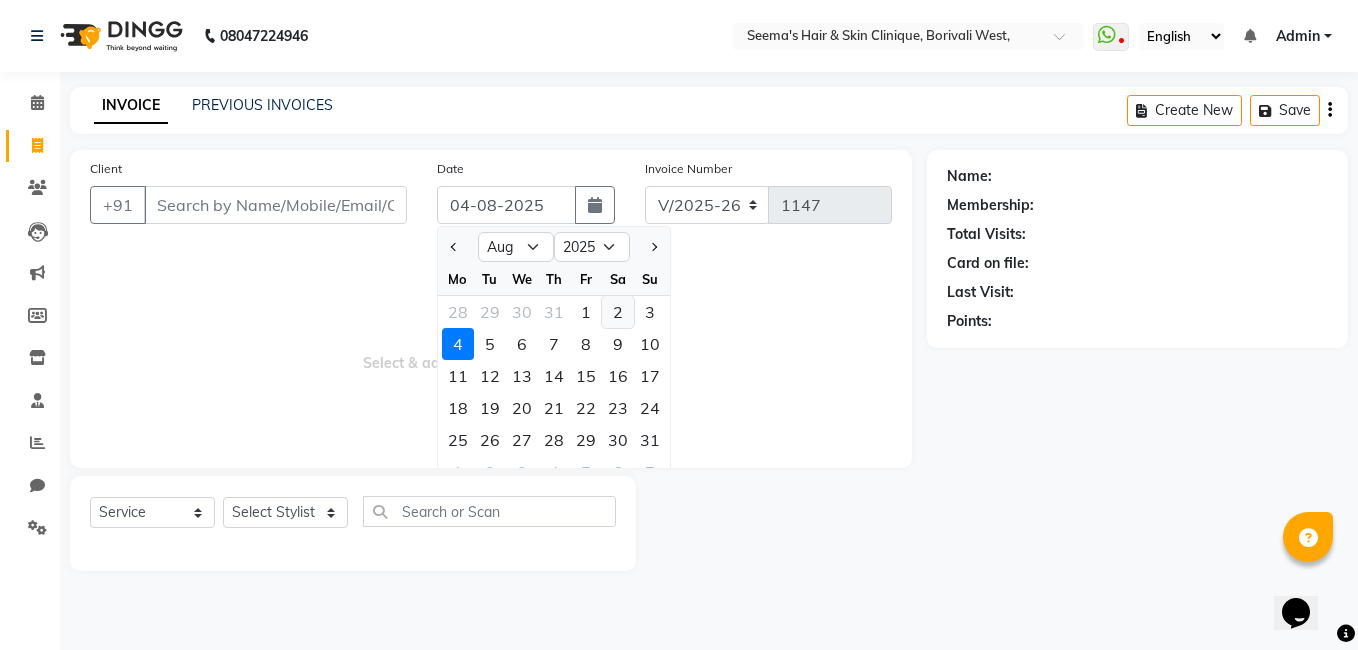 click on "2" 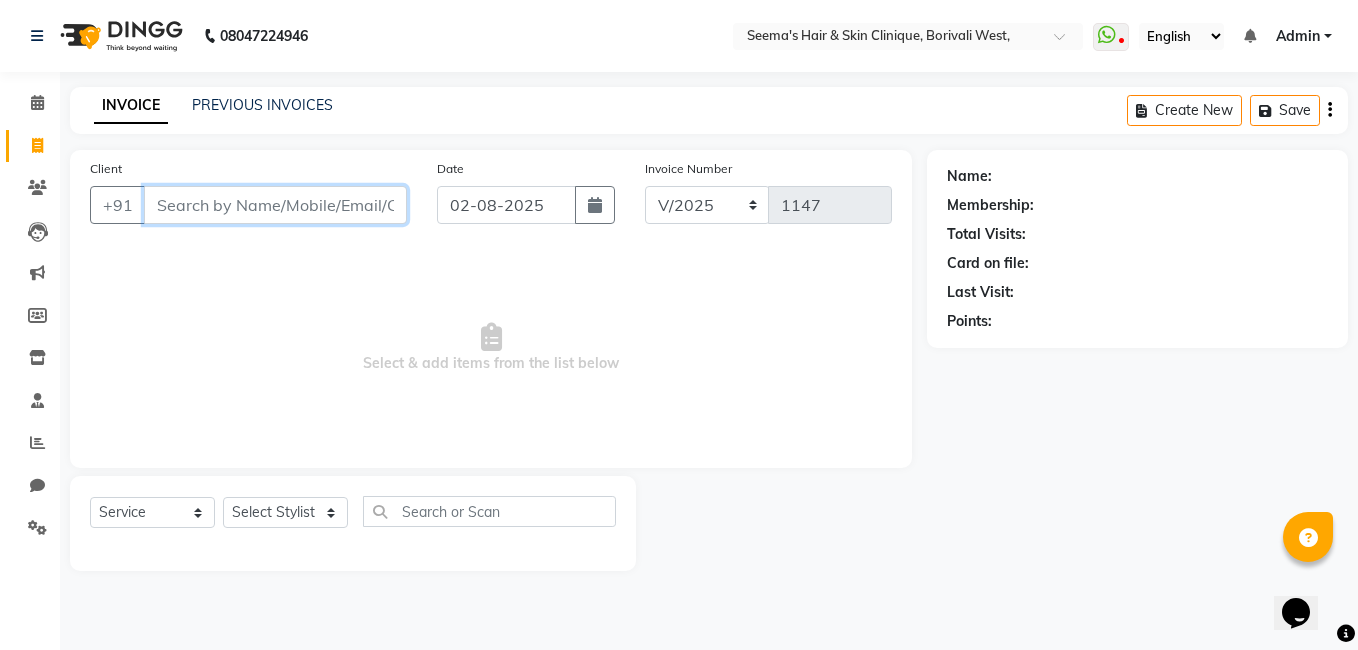 click on "Client" at bounding box center (275, 205) 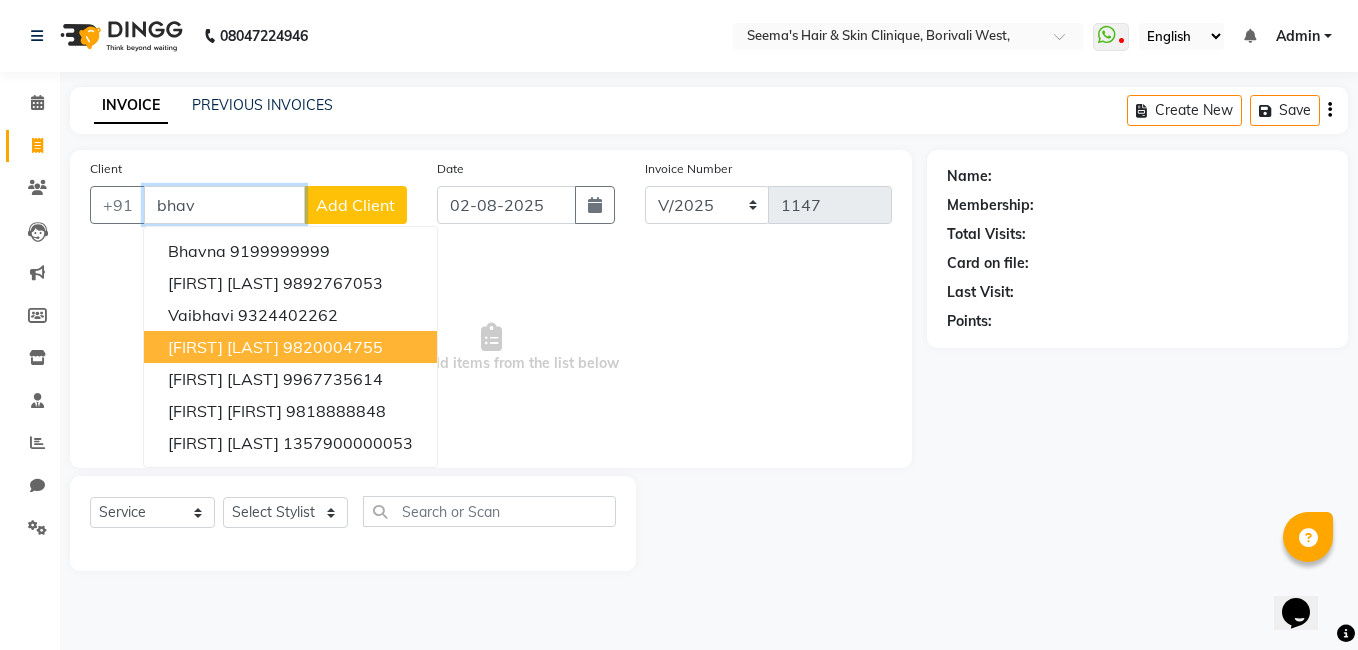 click on "[FIRST] [LAST]  [PHONE]" at bounding box center (290, 347) 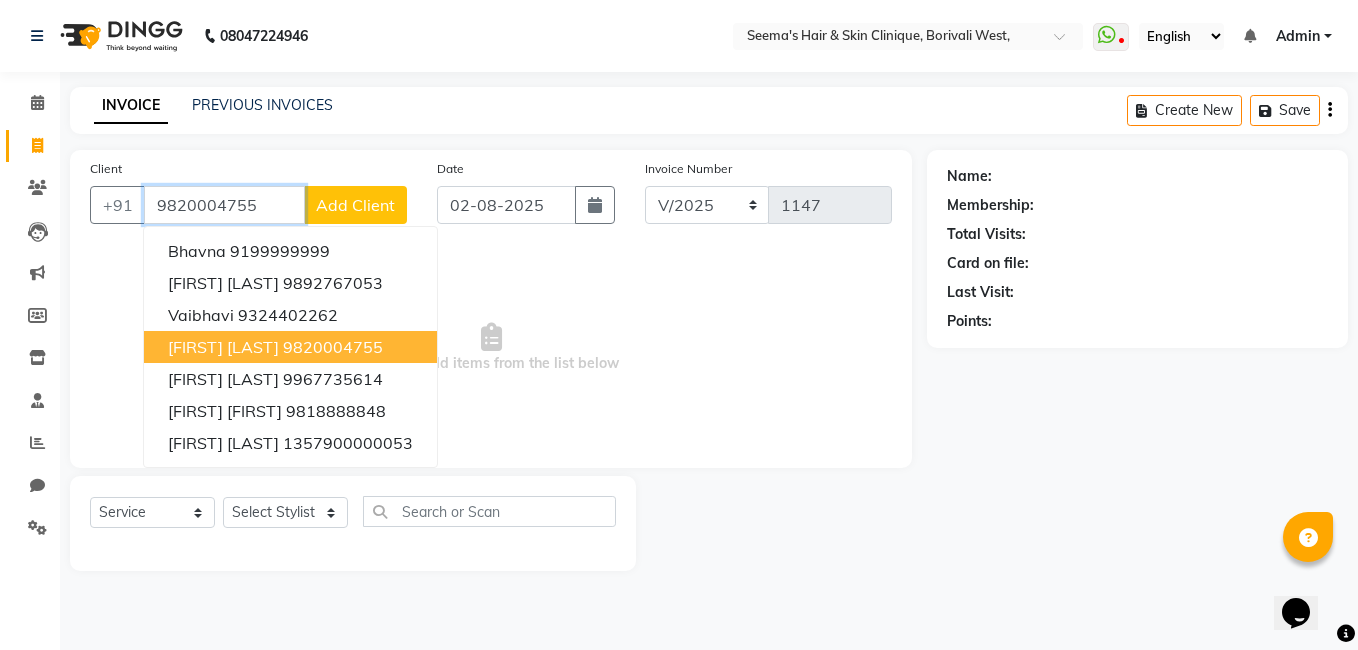 type on "9820004755" 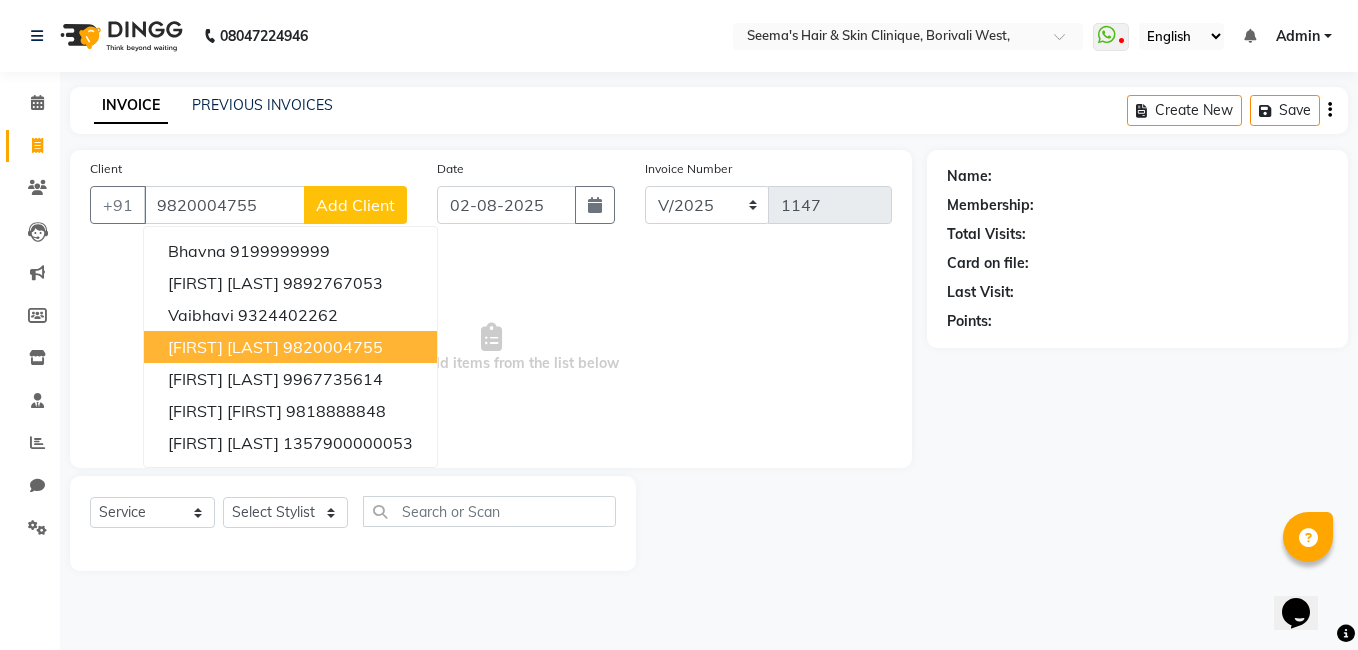 select on "1: Object" 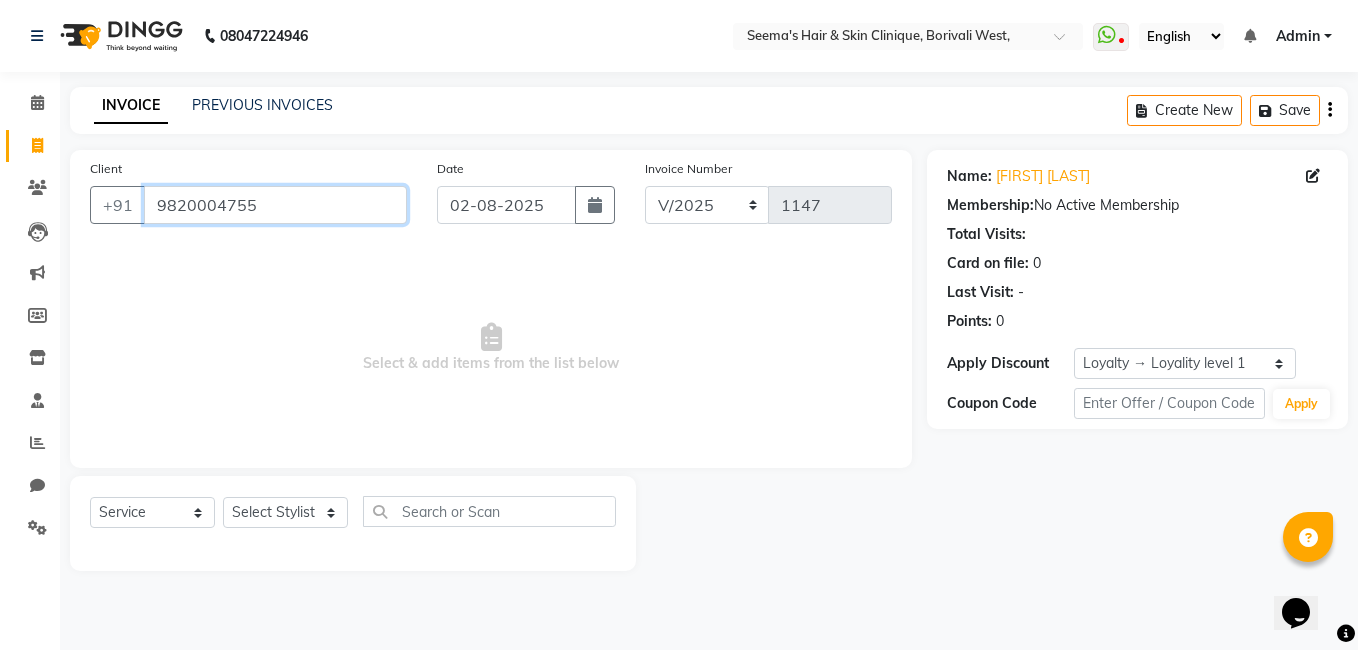 click on "9820004755" at bounding box center (275, 205) 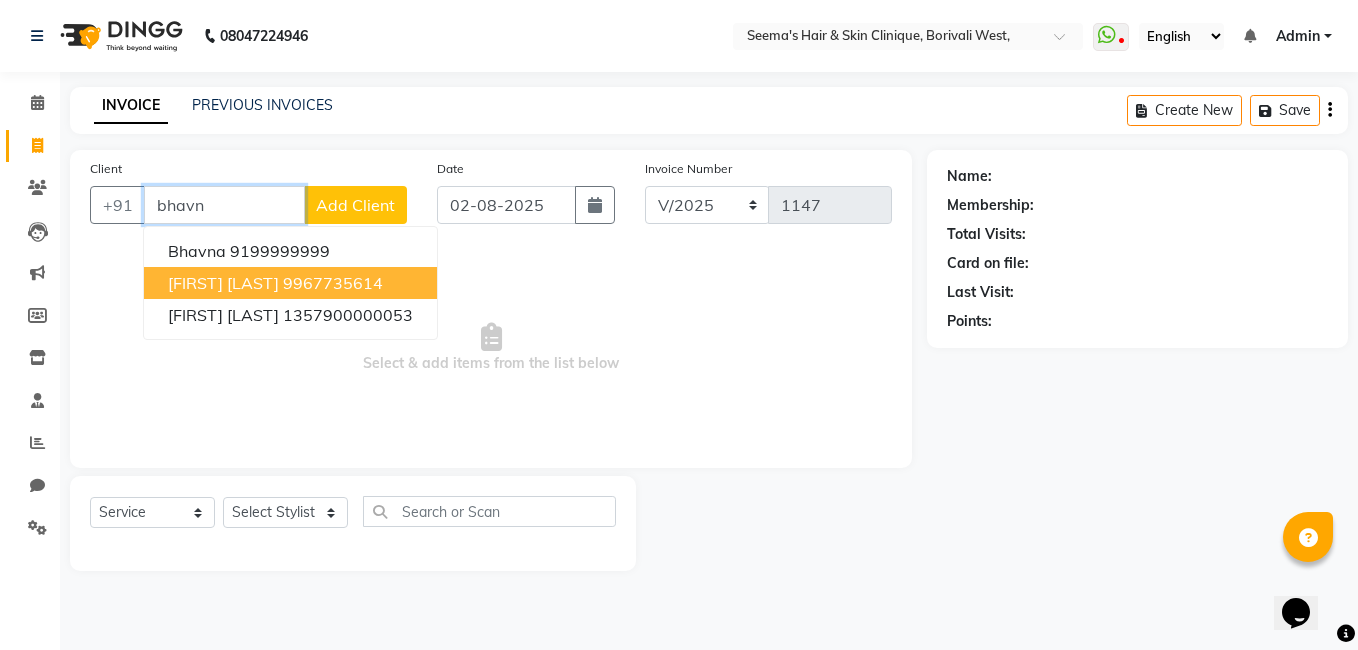 click on "[FIRST] [LAST]" at bounding box center [223, 283] 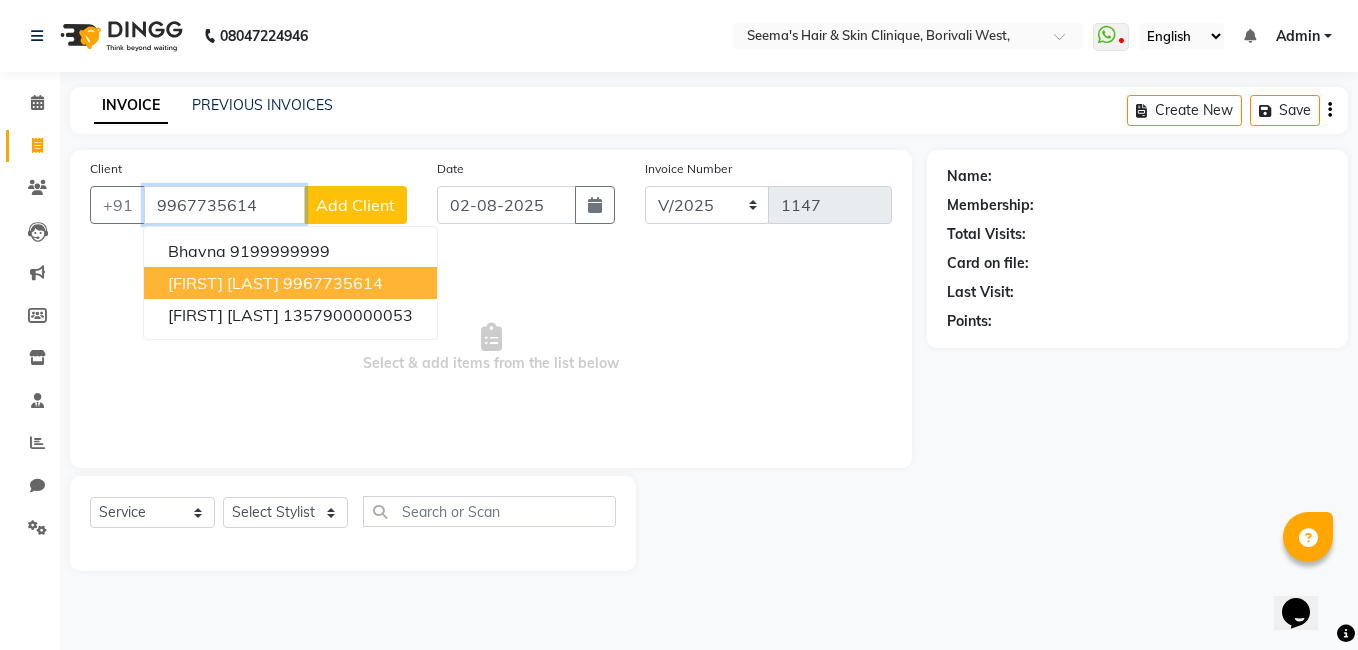 type on "9967735614" 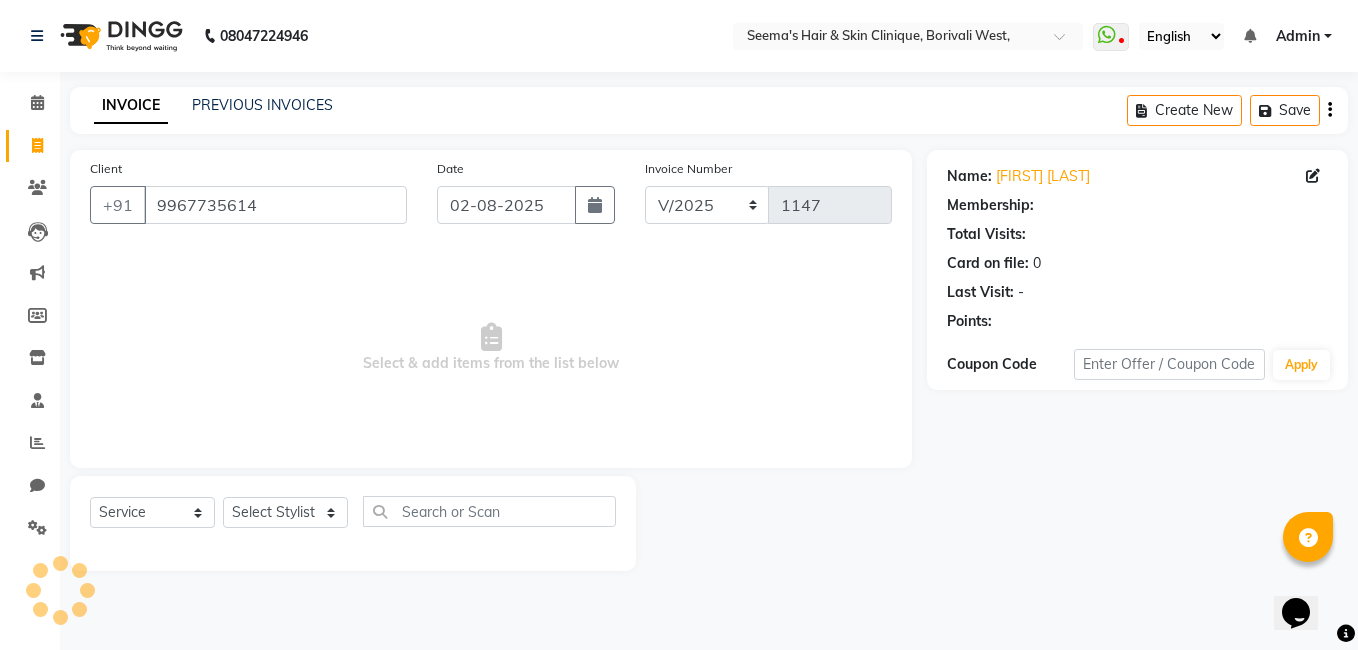select on "1: Object" 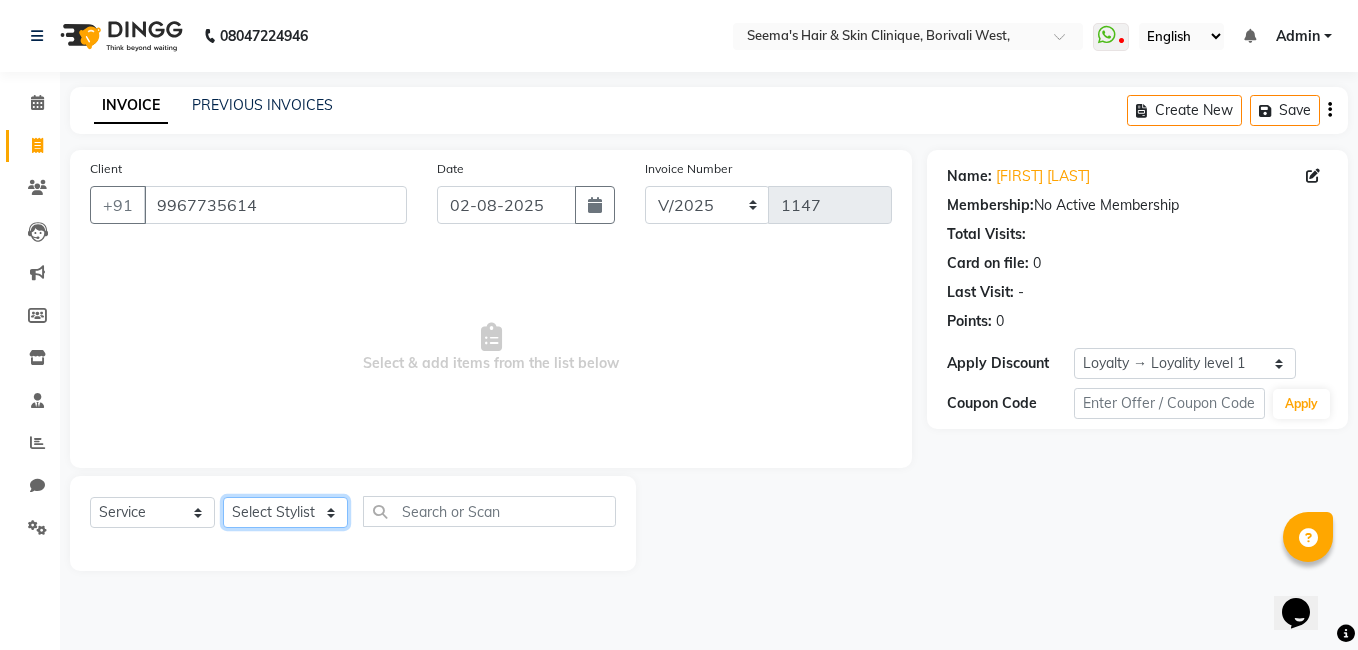 click on "Select Stylist [FIRST] [FIRST] [FIRST] [FIRST] [FIRST] [FIRST] [FIRST] [FIRST]" 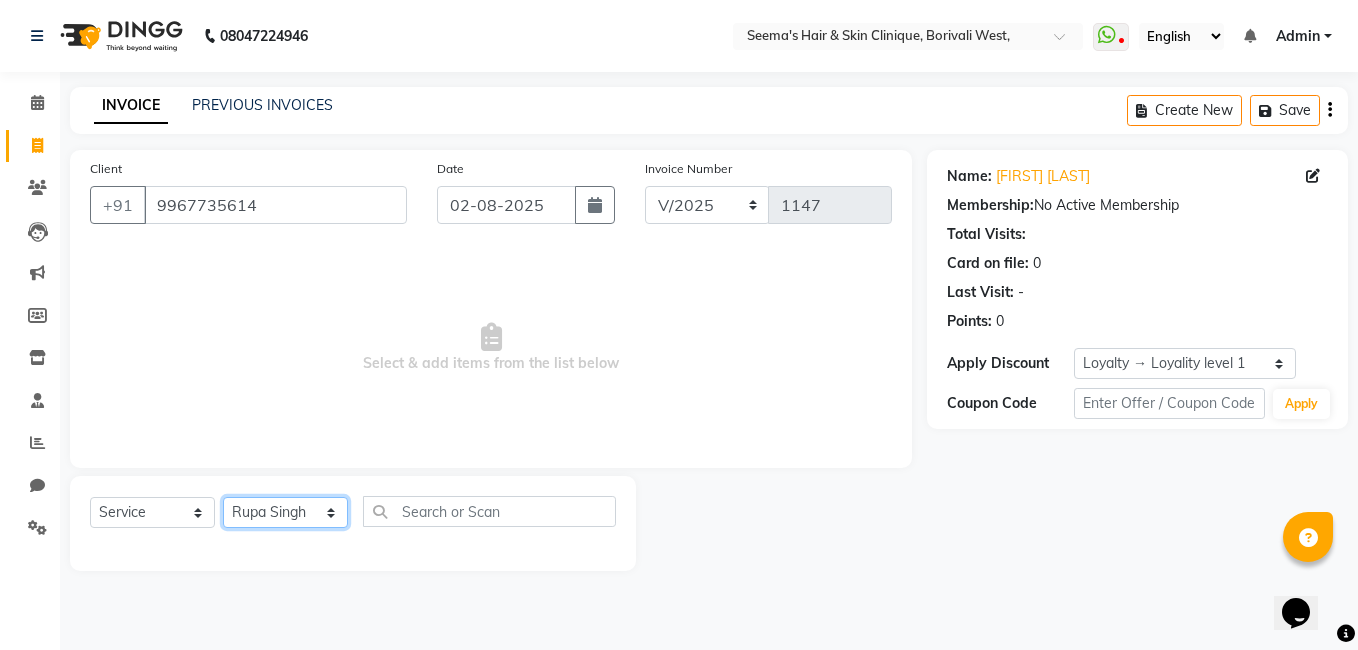 click on "Select Stylist [FIRST] [FIRST] [FIRST] [FIRST] [FIRST] [FIRST] [FIRST] [FIRST]" 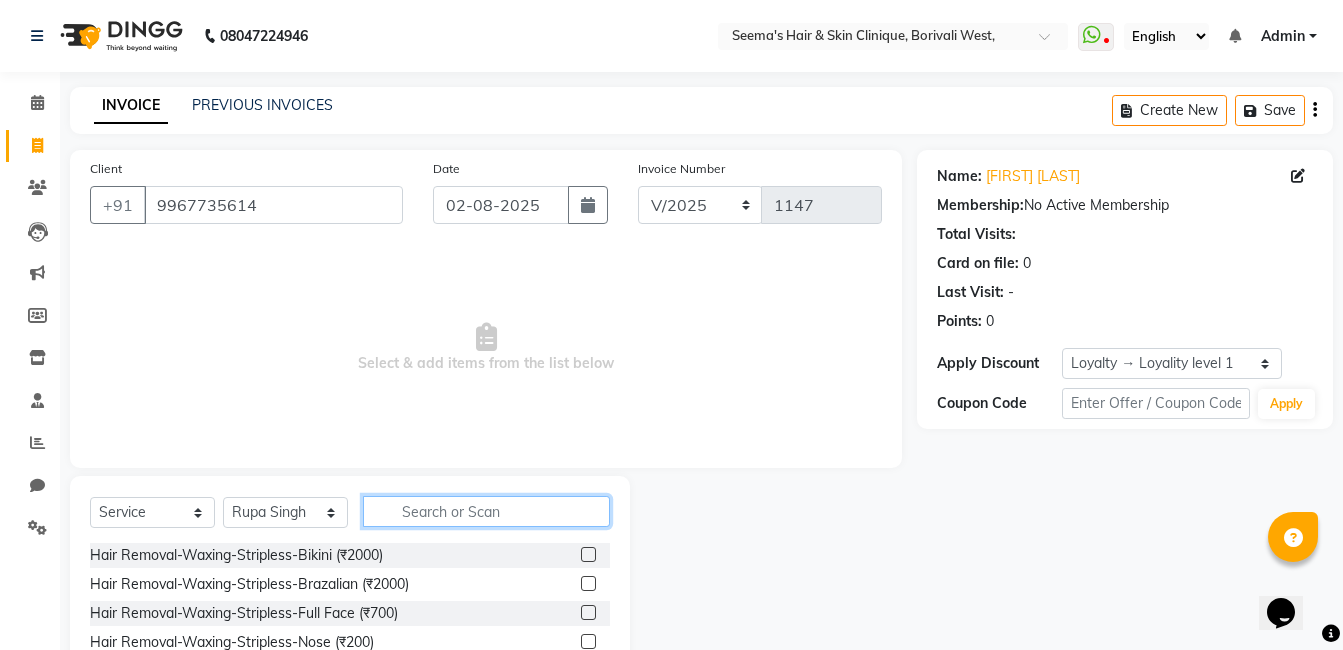 click 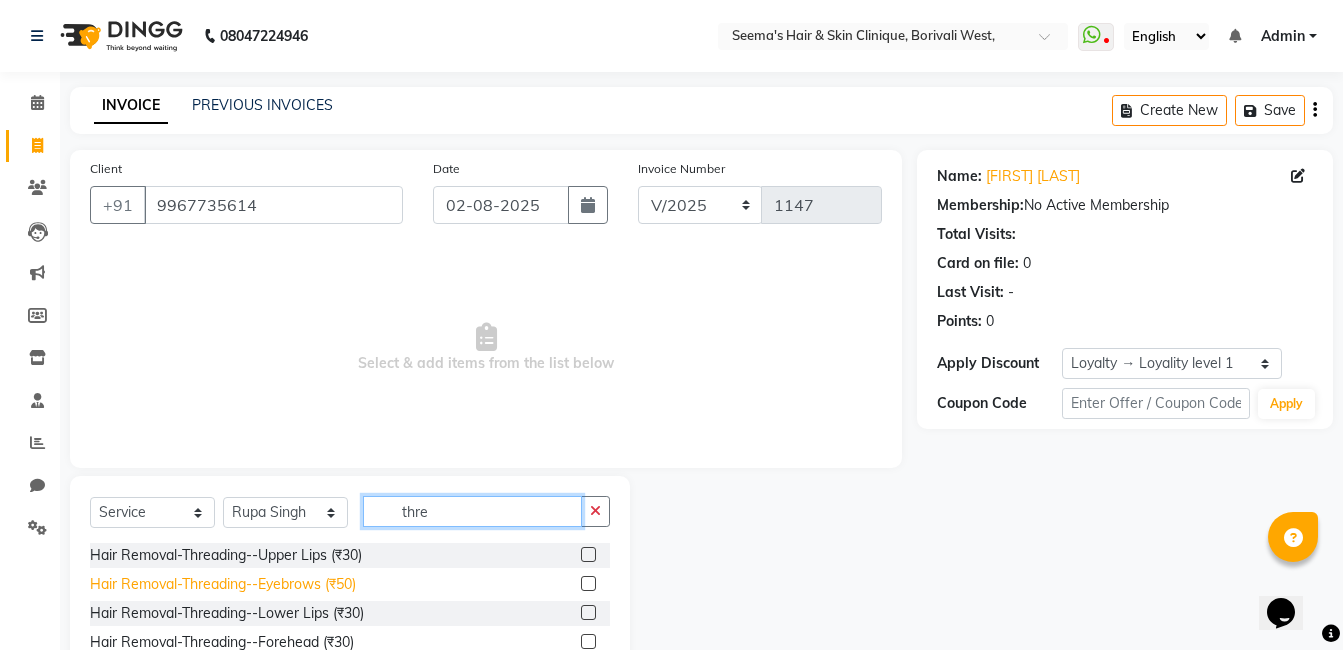 type on "thre" 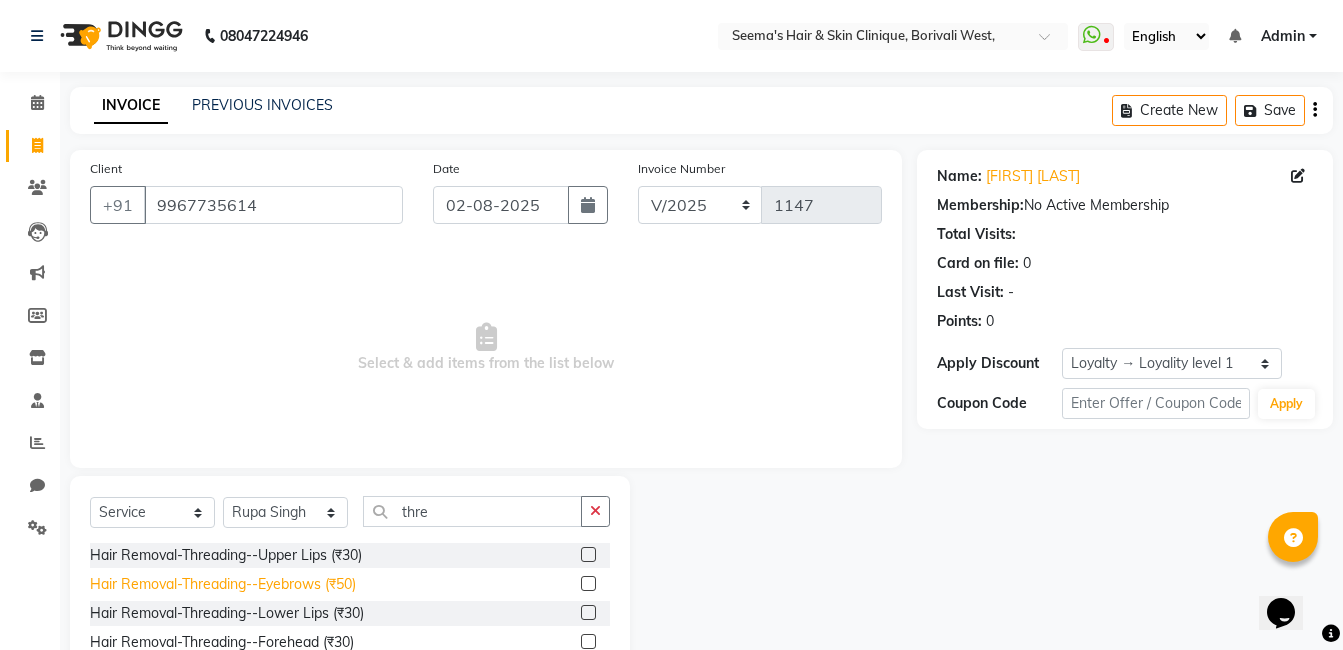 click on "Hair Removal-Threading--Eyebrows (₹50)" 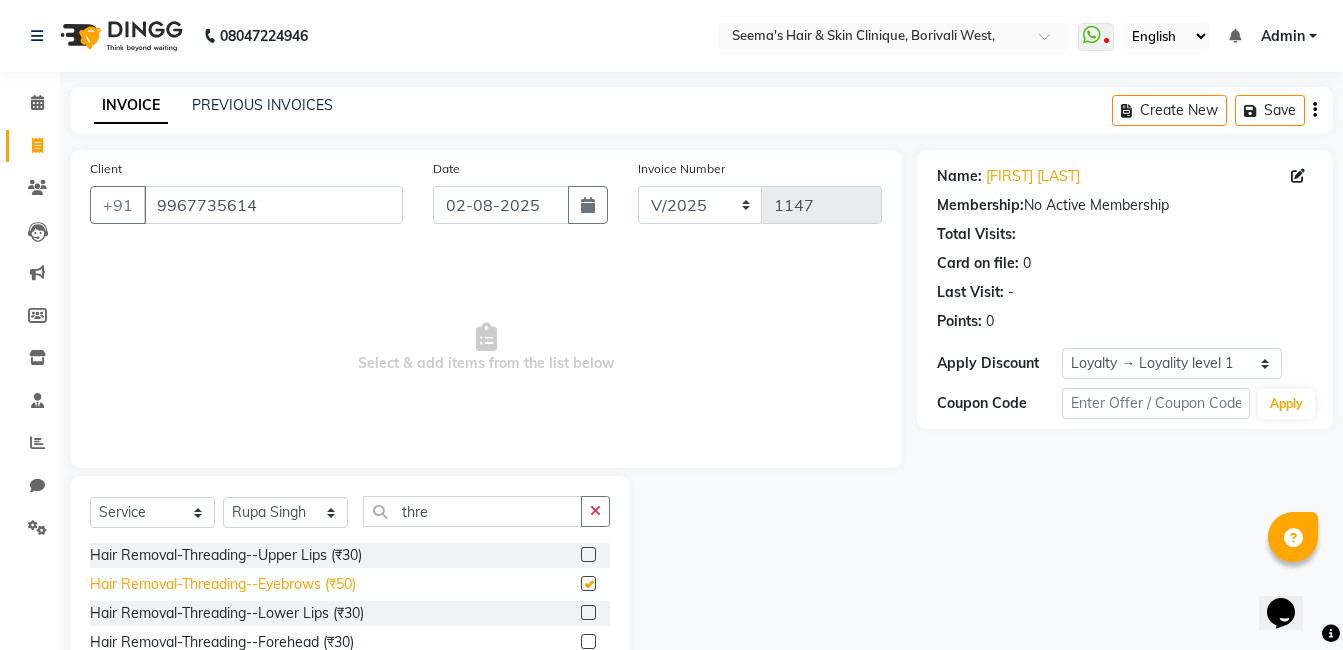 checkbox on "false" 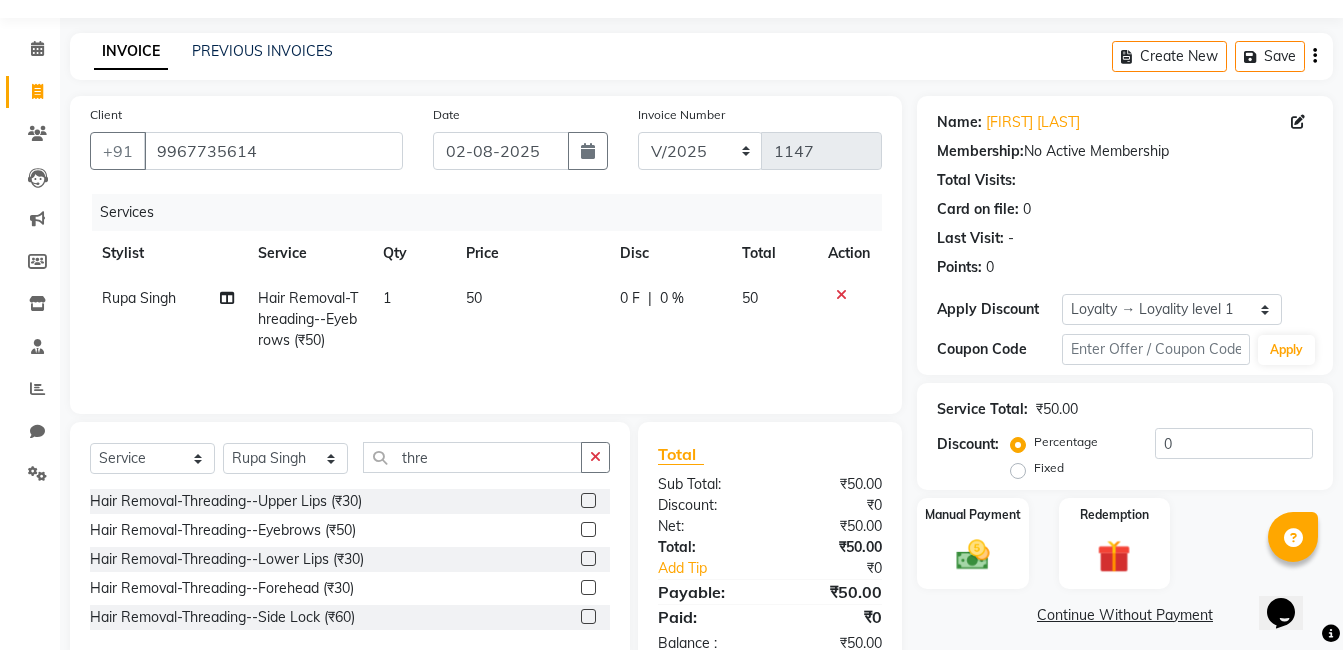 scroll, scrollTop: 108, scrollLeft: 0, axis: vertical 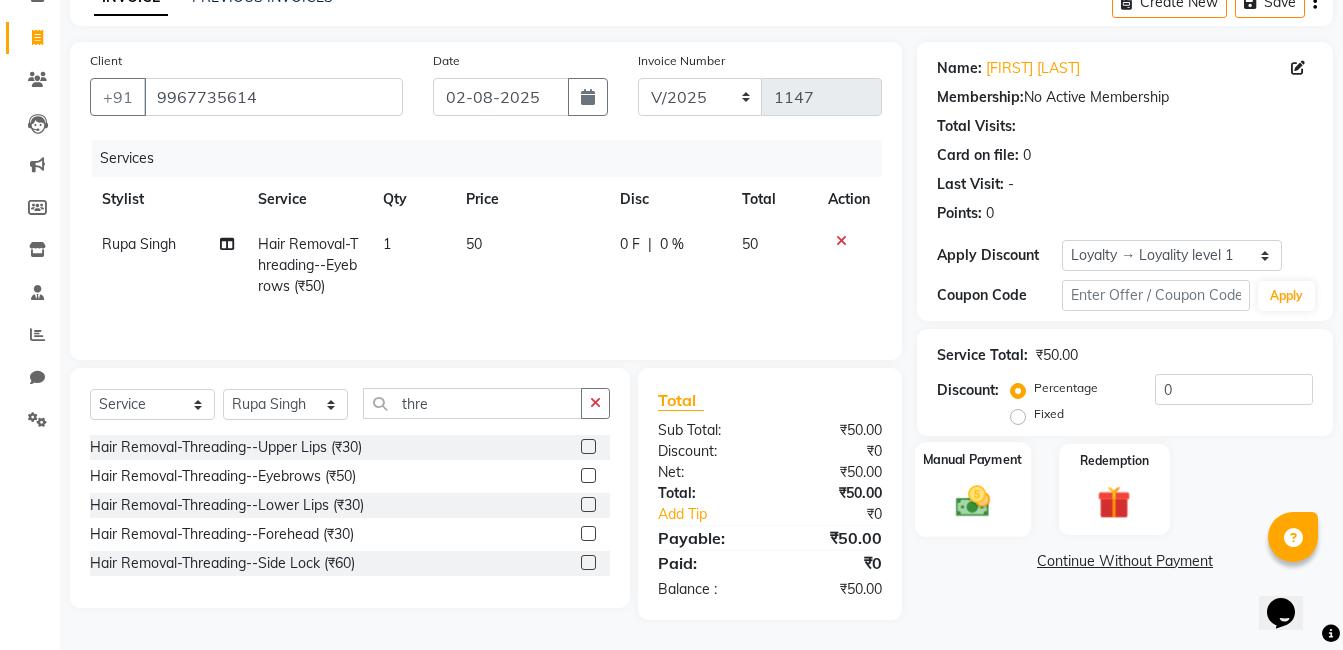 click on "Manual Payment" 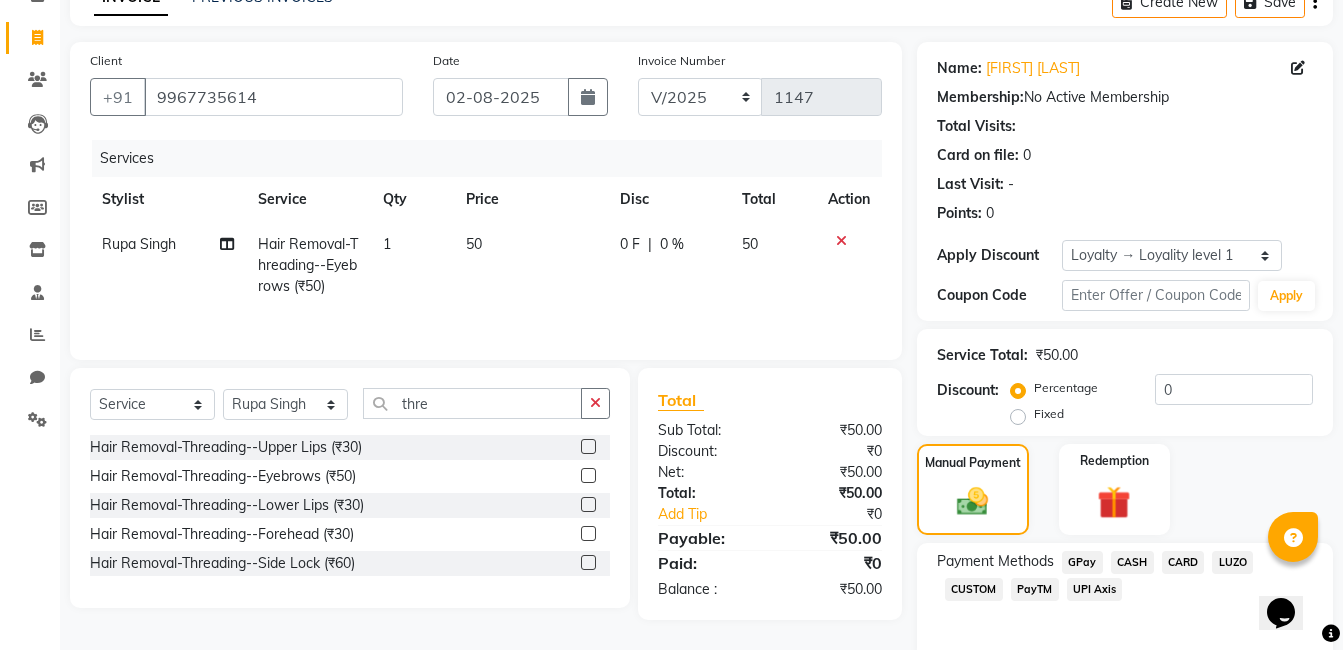 click on "CASH" 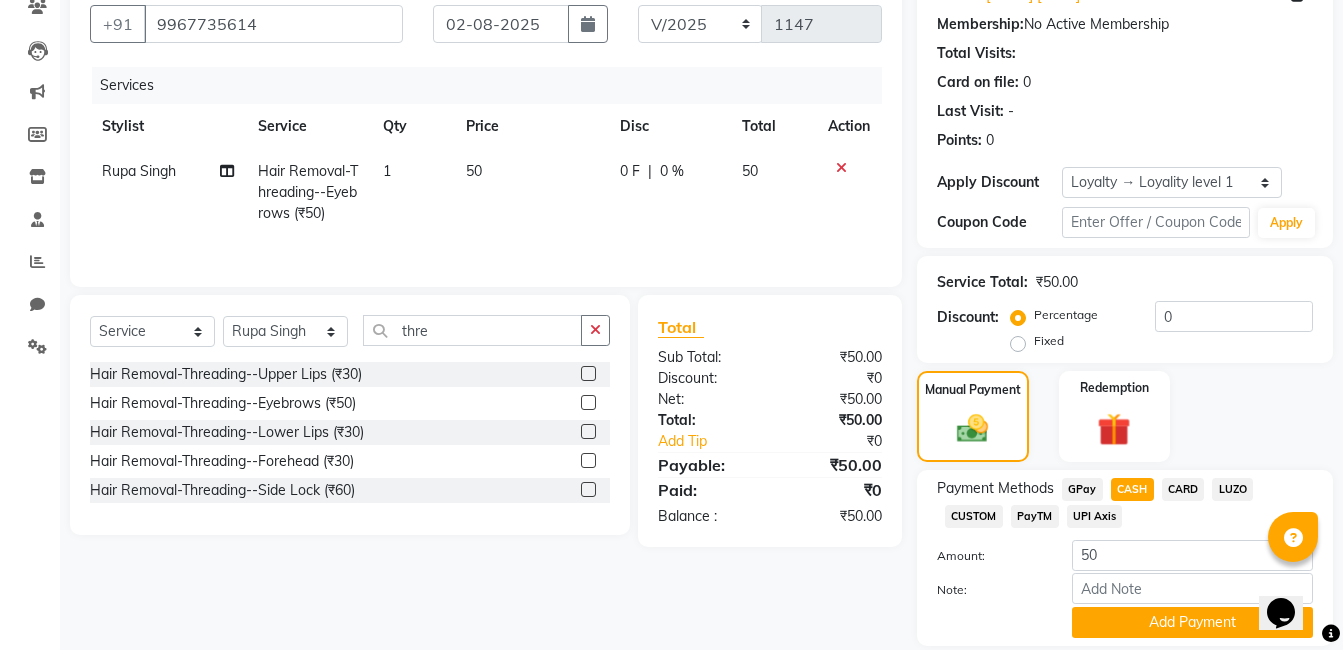 scroll, scrollTop: 248, scrollLeft: 0, axis: vertical 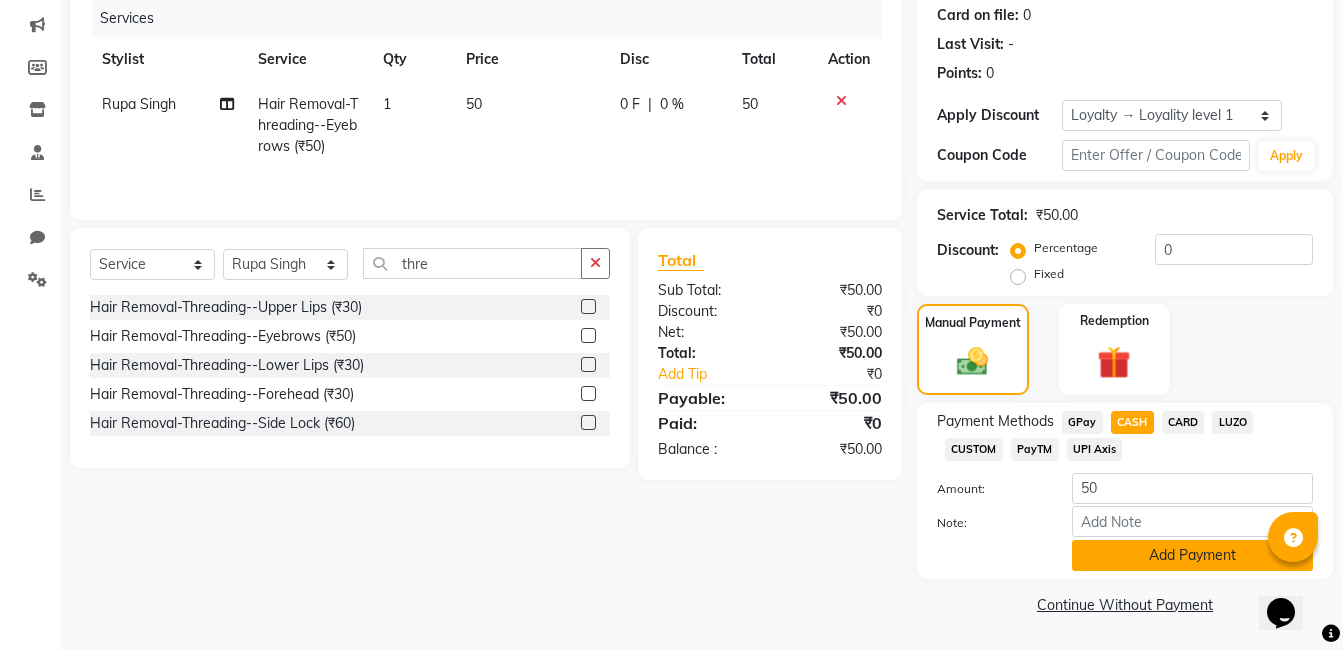 click on "Add Payment" 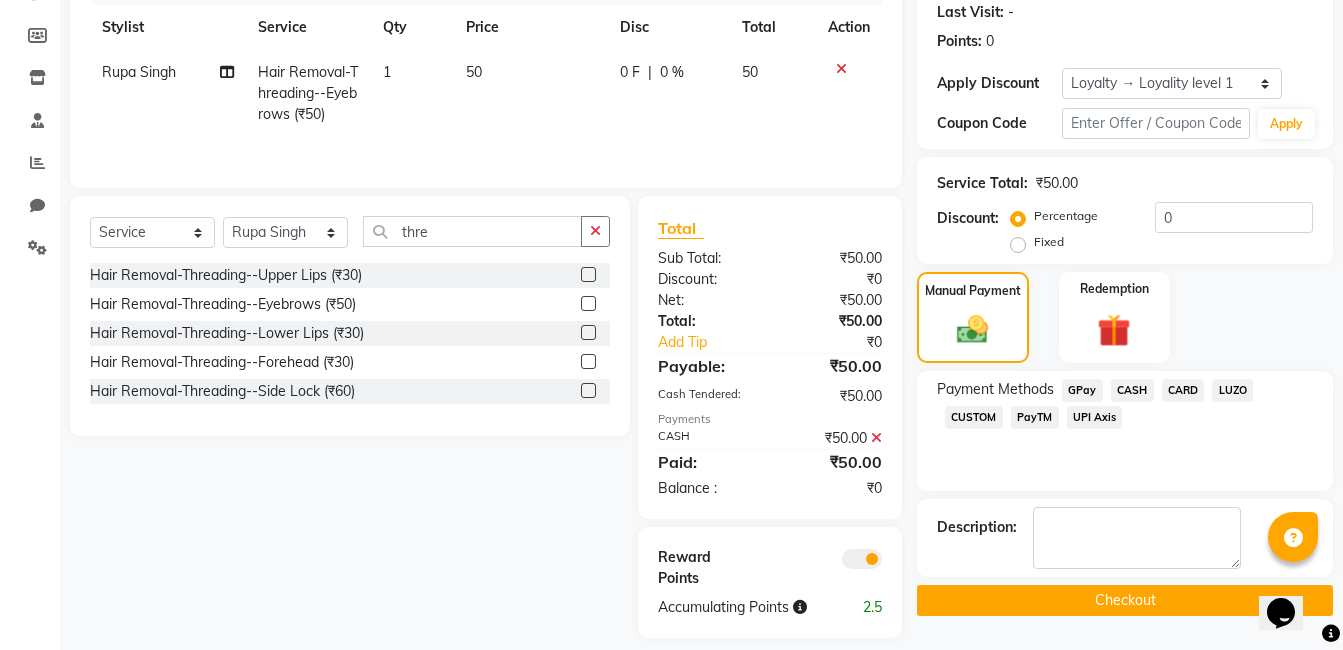 scroll, scrollTop: 298, scrollLeft: 0, axis: vertical 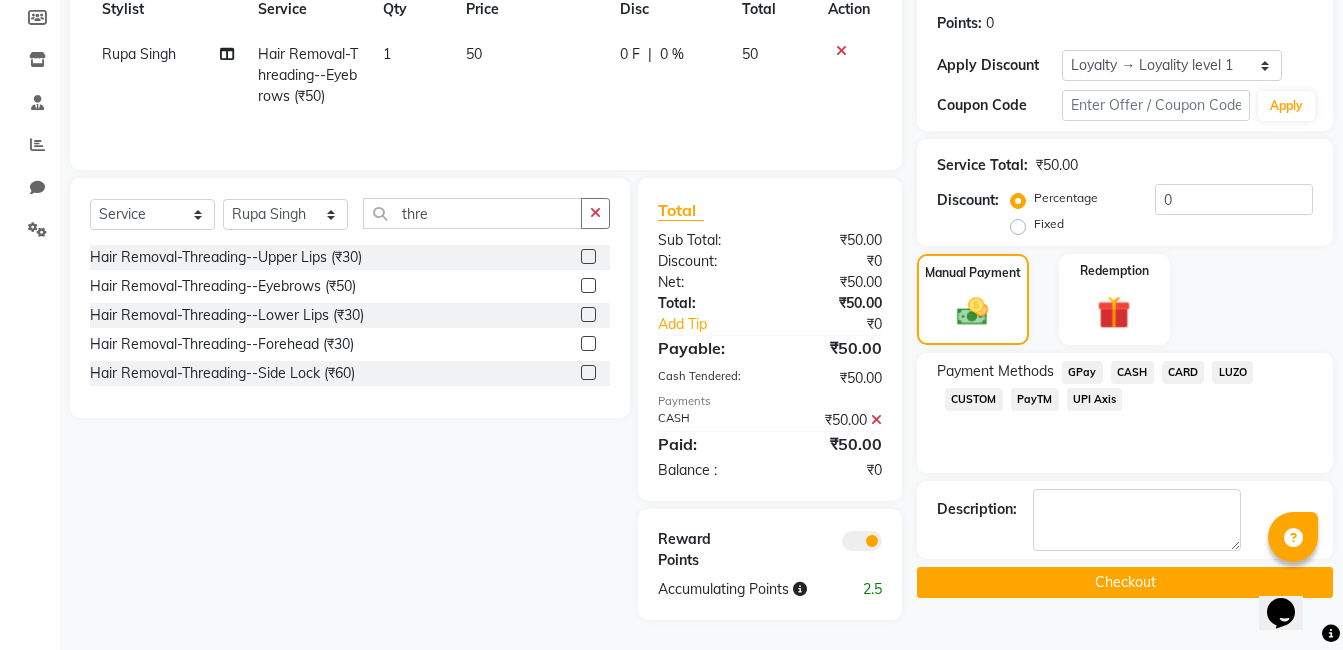 click on "Checkout" 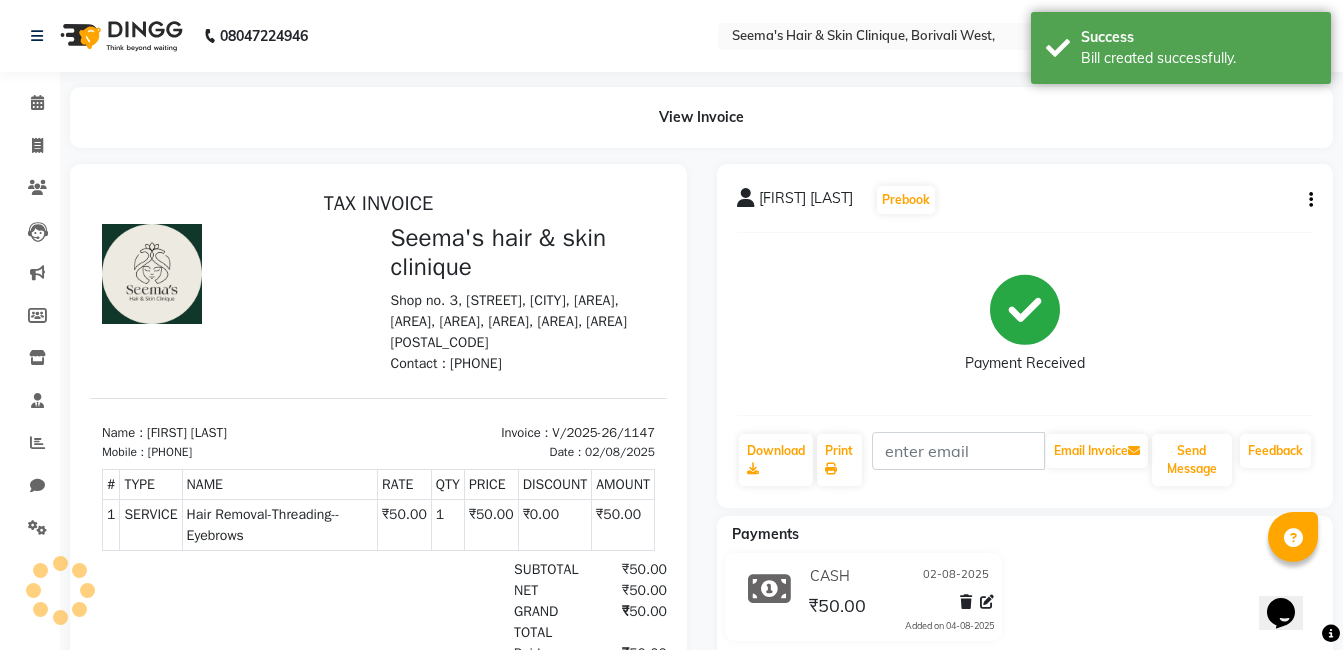 scroll, scrollTop: 0, scrollLeft: 0, axis: both 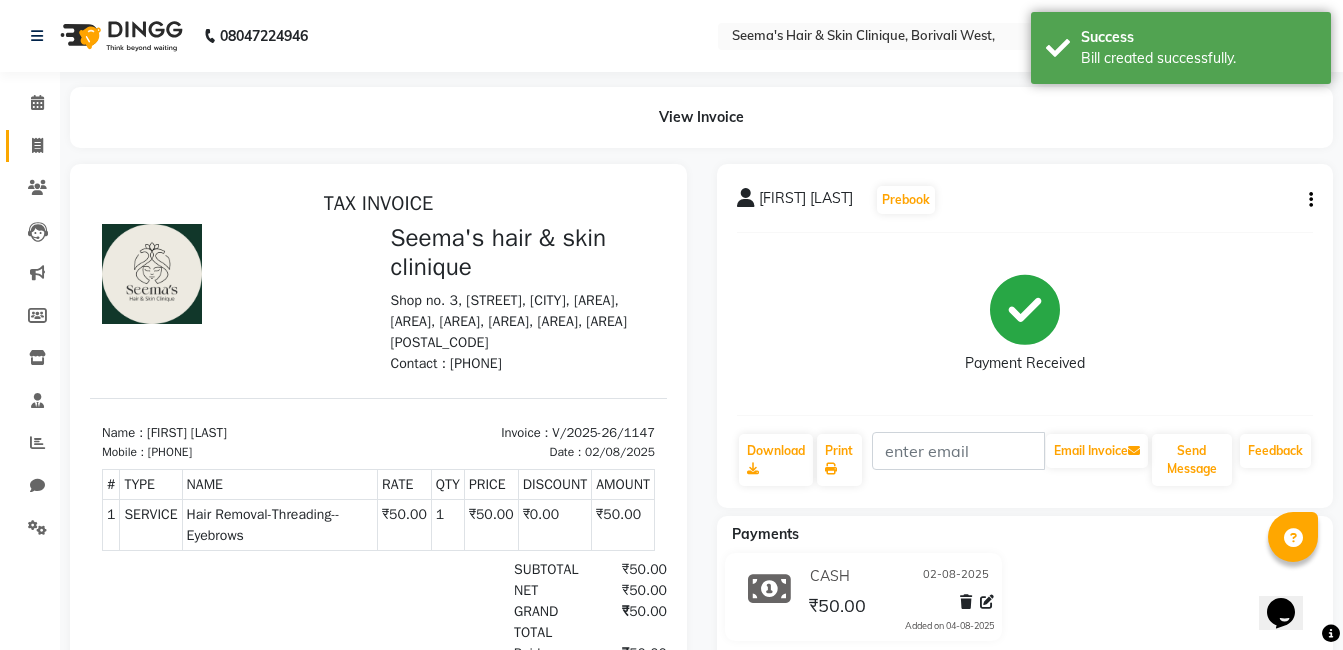 click on "Invoice" 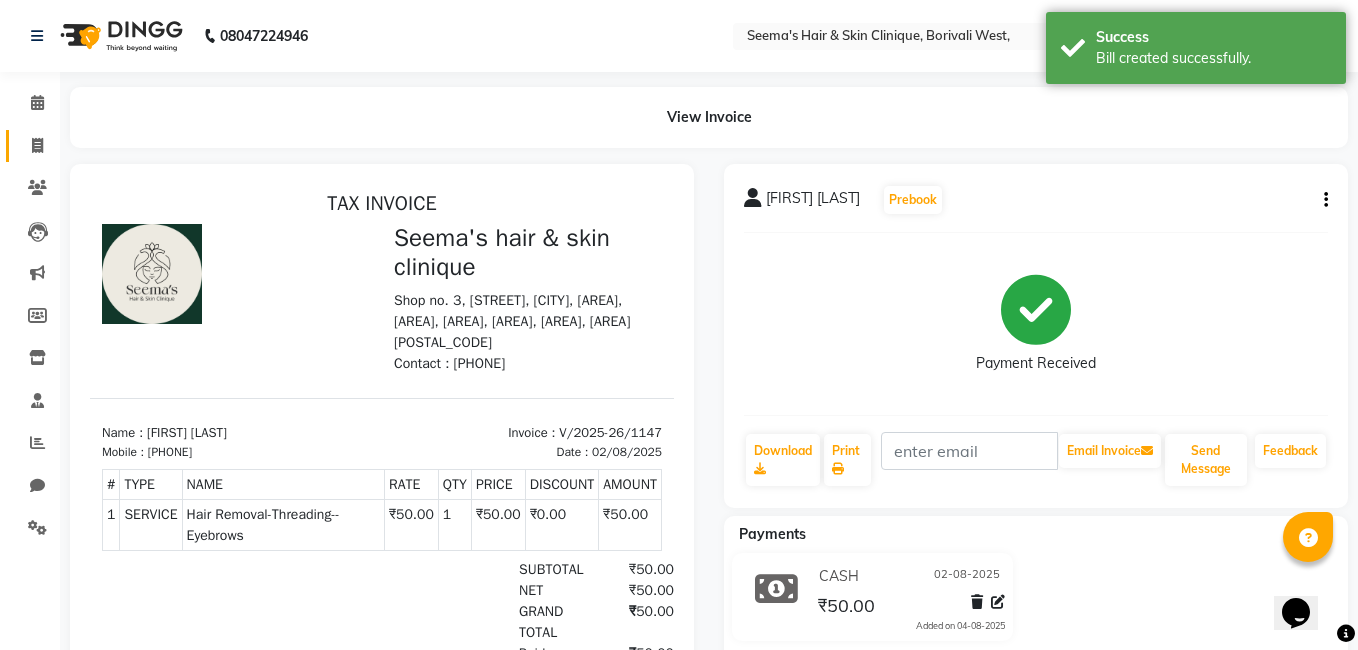 select on "8084" 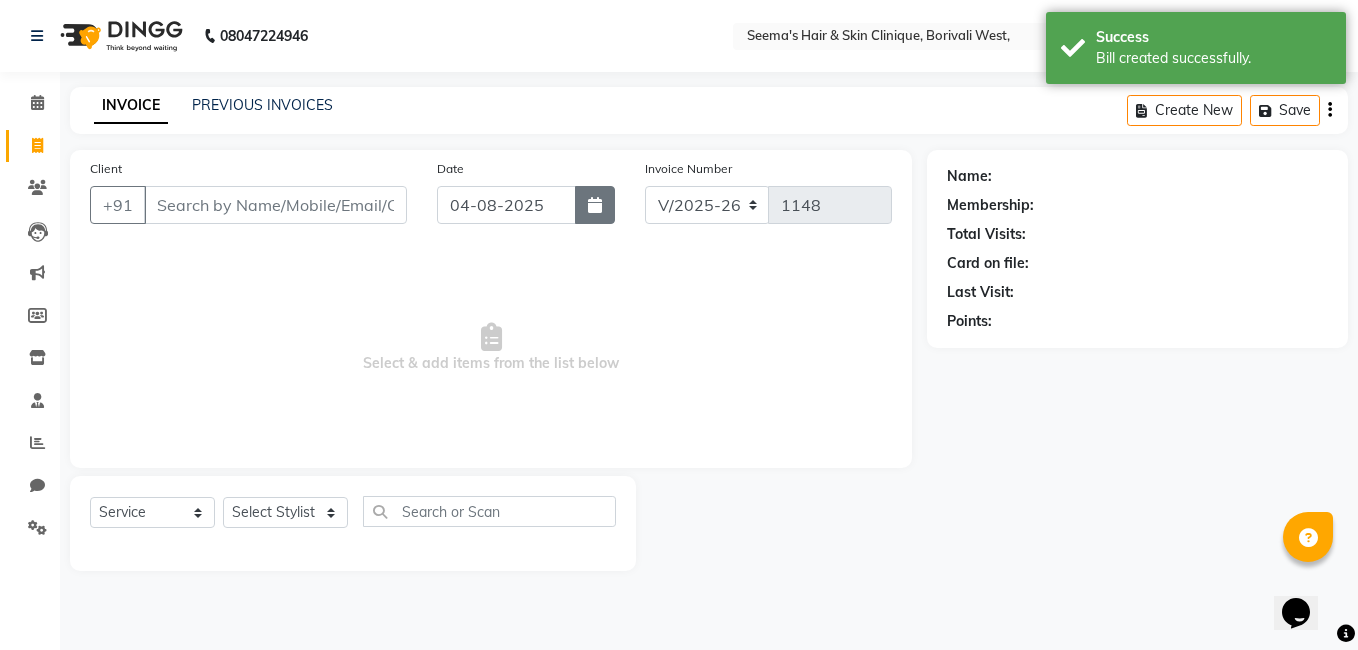 click 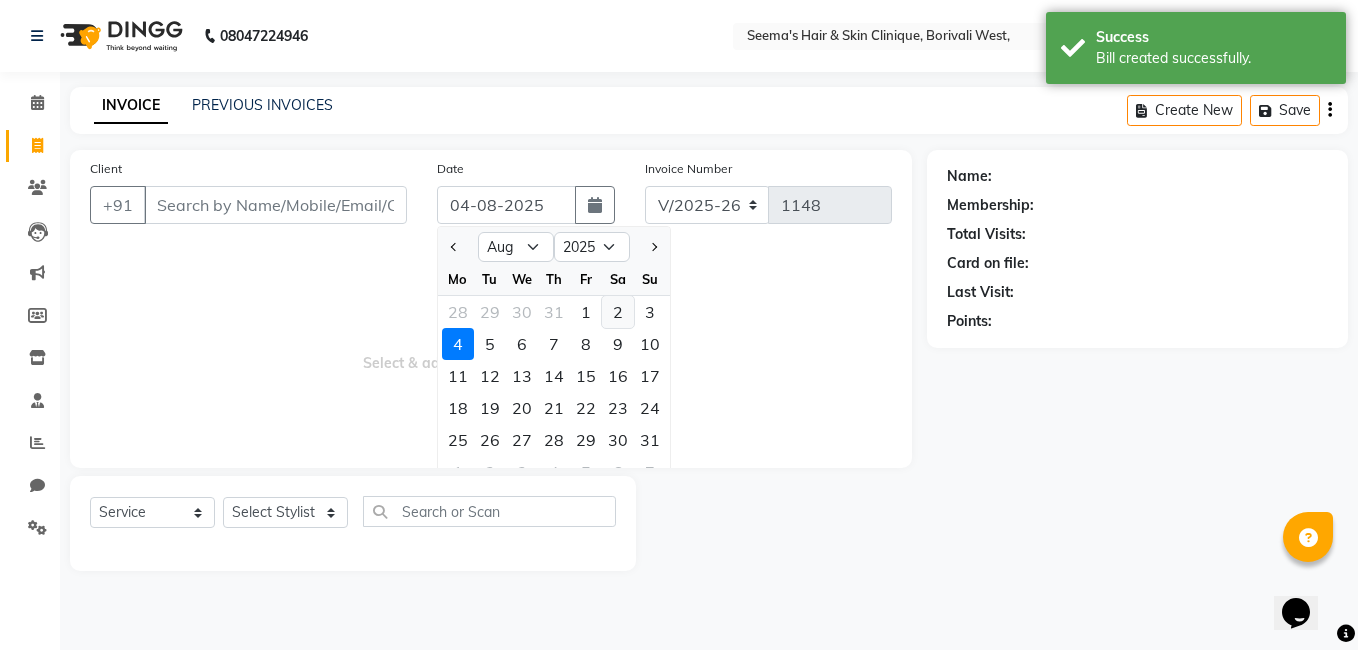 click on "2" 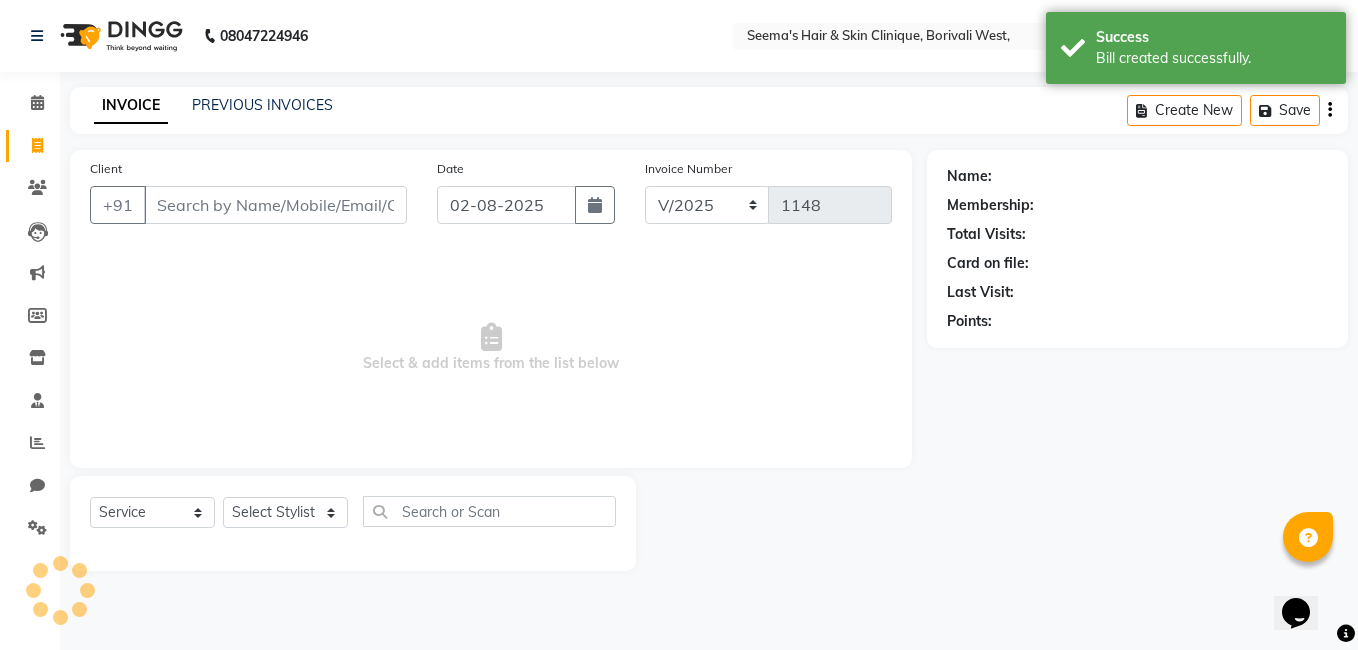 click on "Select & add items from the list below" at bounding box center (491, 348) 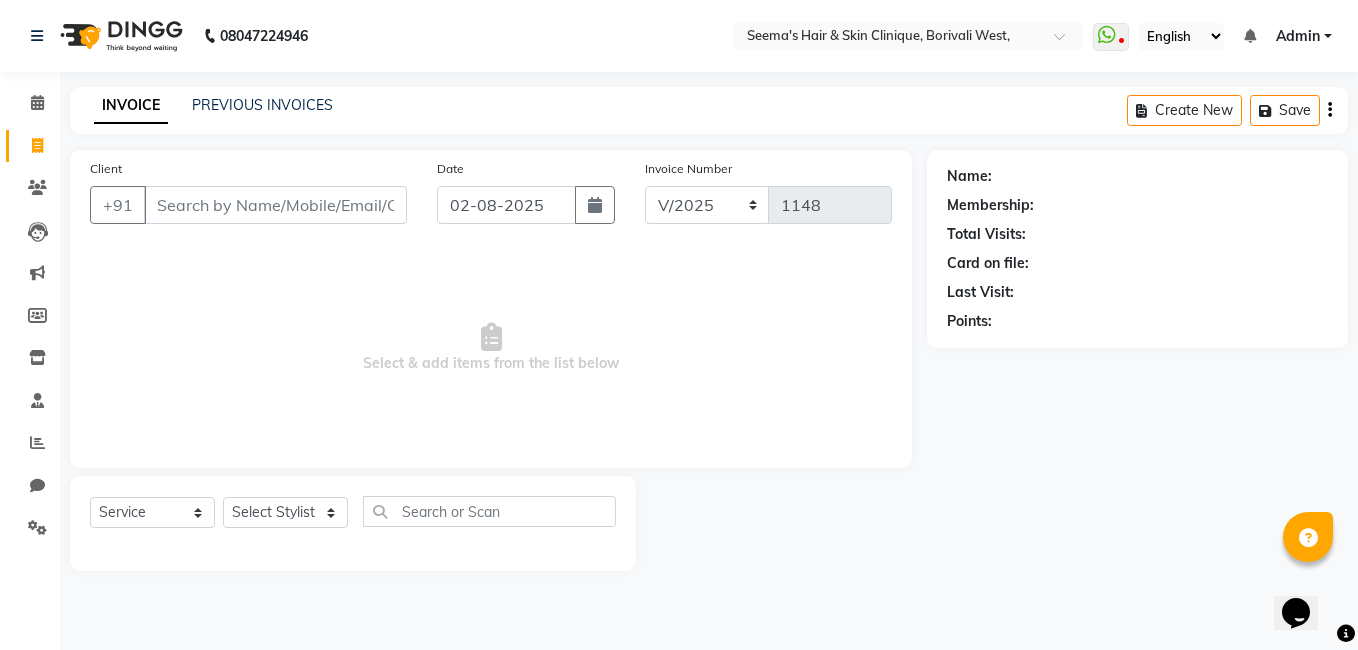 click on "Client +91" 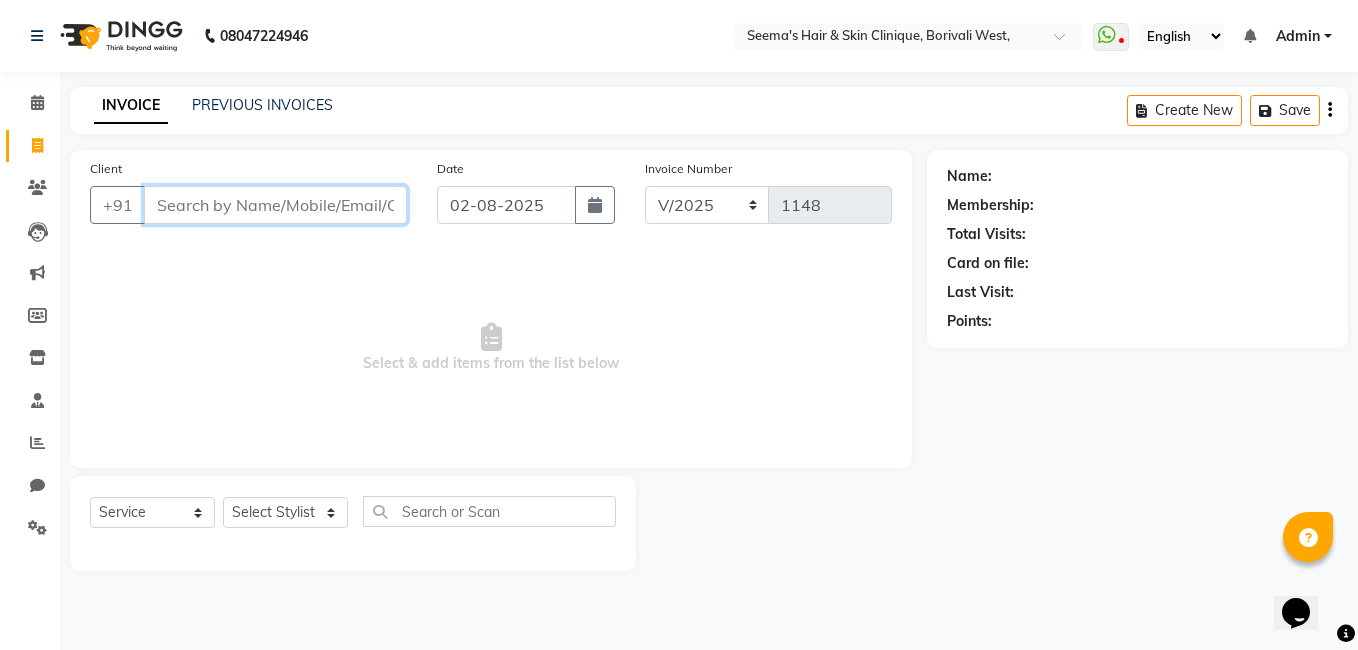 click on "Client" at bounding box center [275, 205] 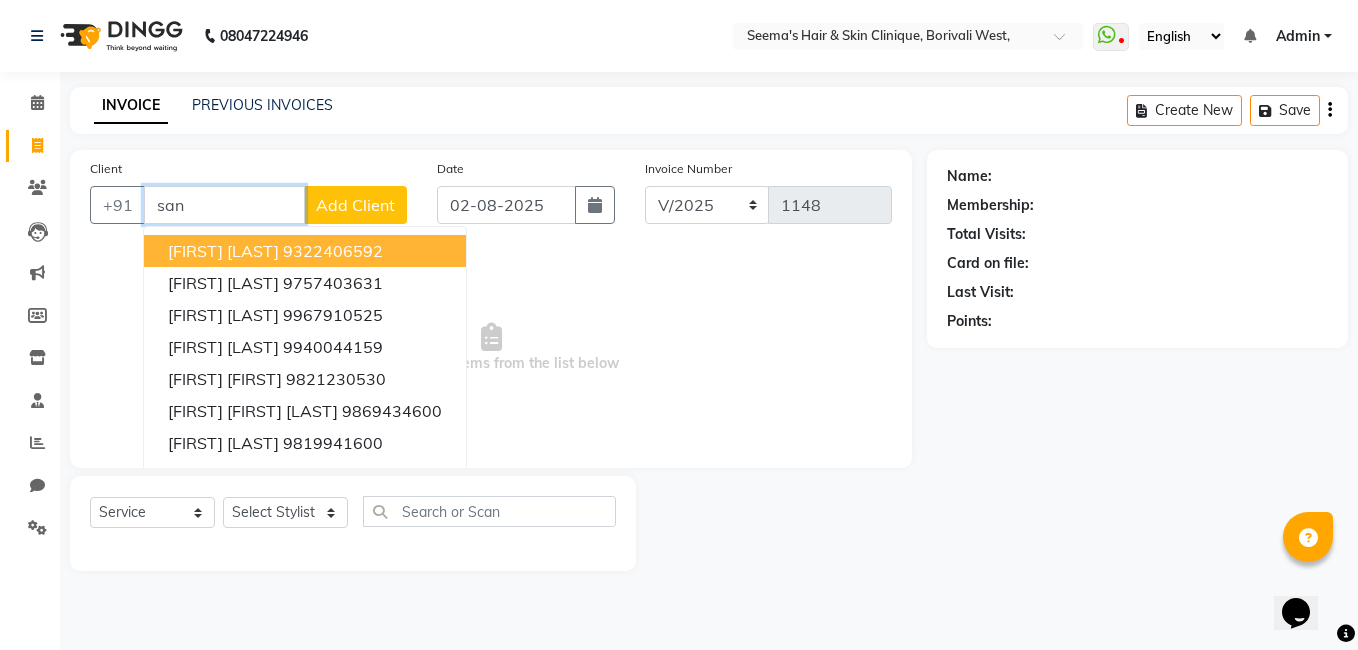 click on "[FIRST] [LAST]" at bounding box center [223, 251] 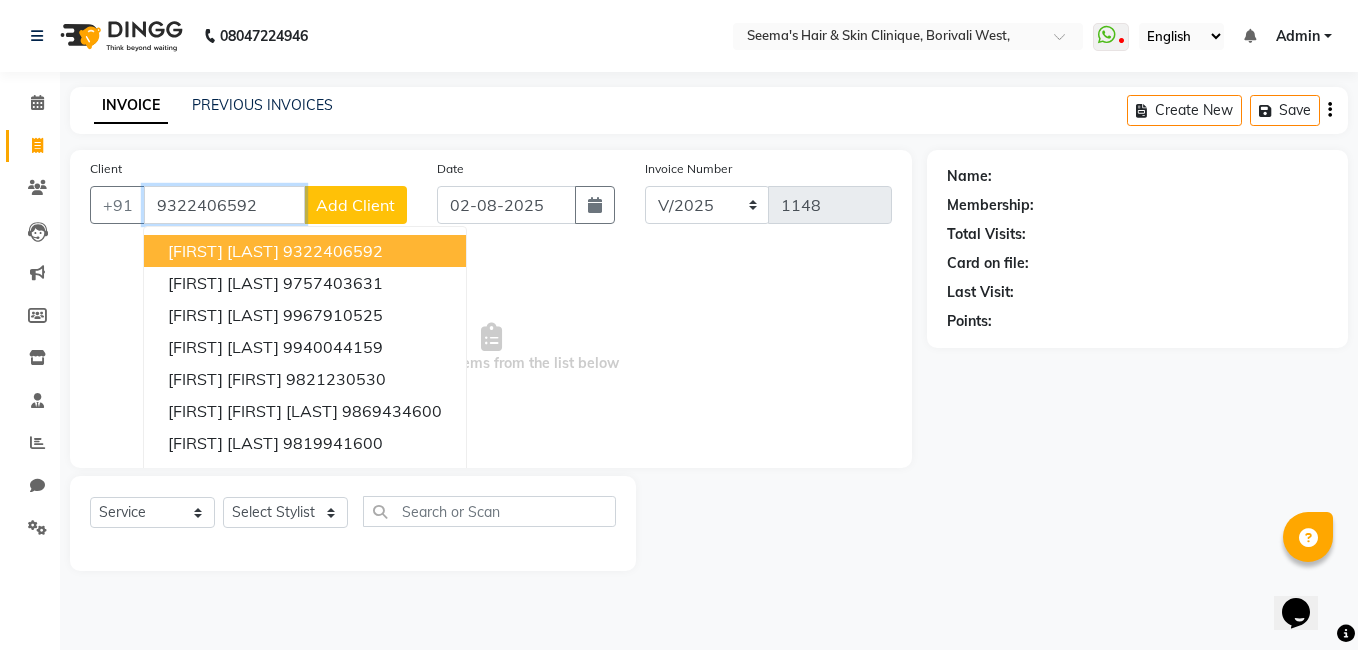 type on "9322406592" 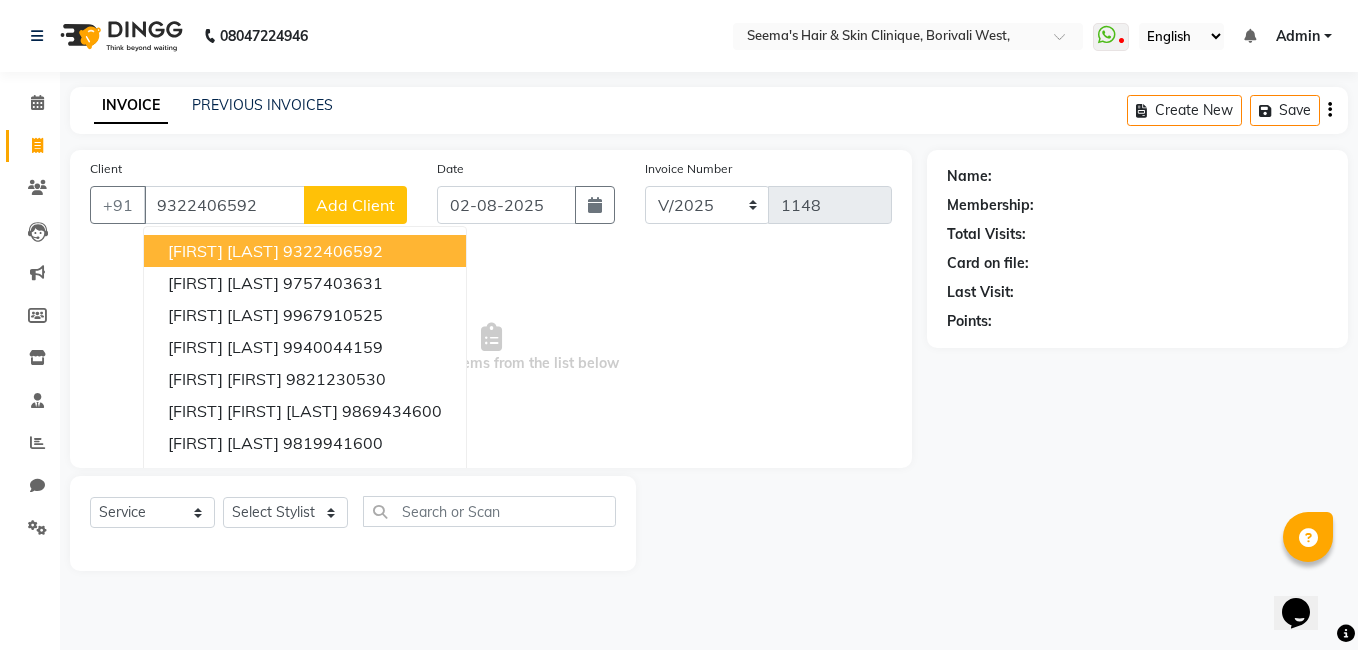 select on "1: Object" 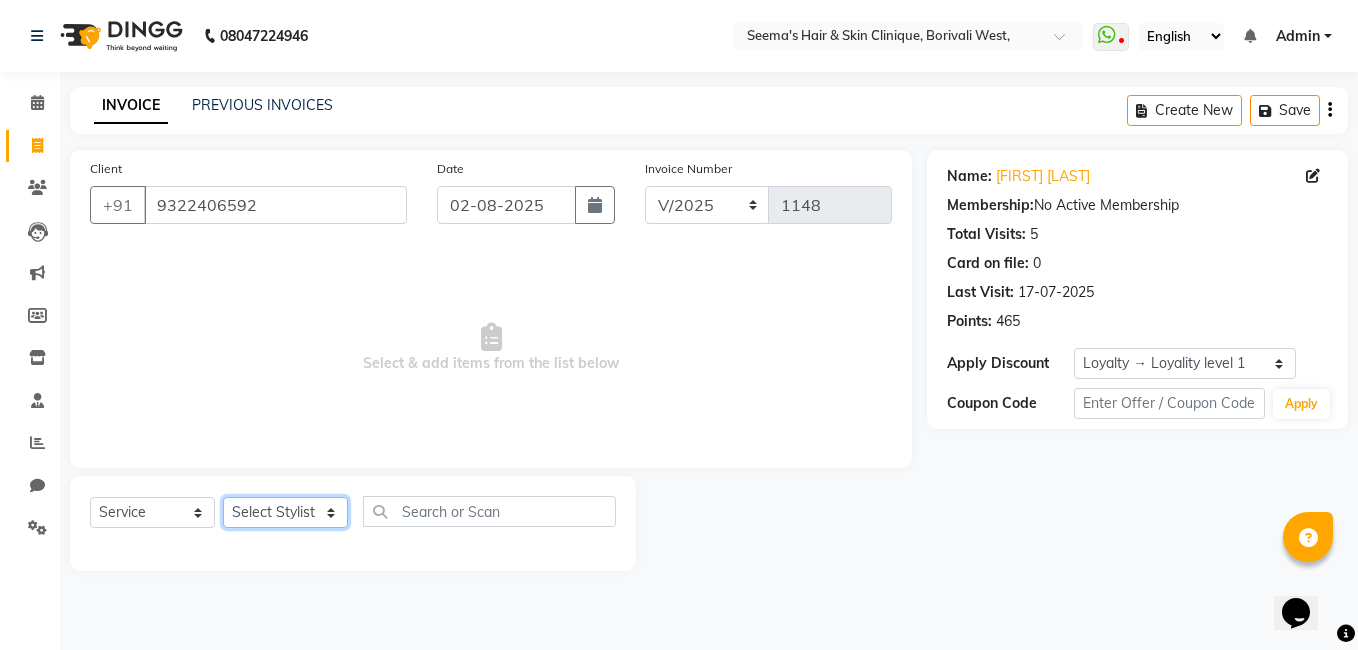 click on "Select Stylist [FIRST] [FIRST] [FIRST] [FIRST] [FIRST] [FIRST] [FIRST] [FIRST]" 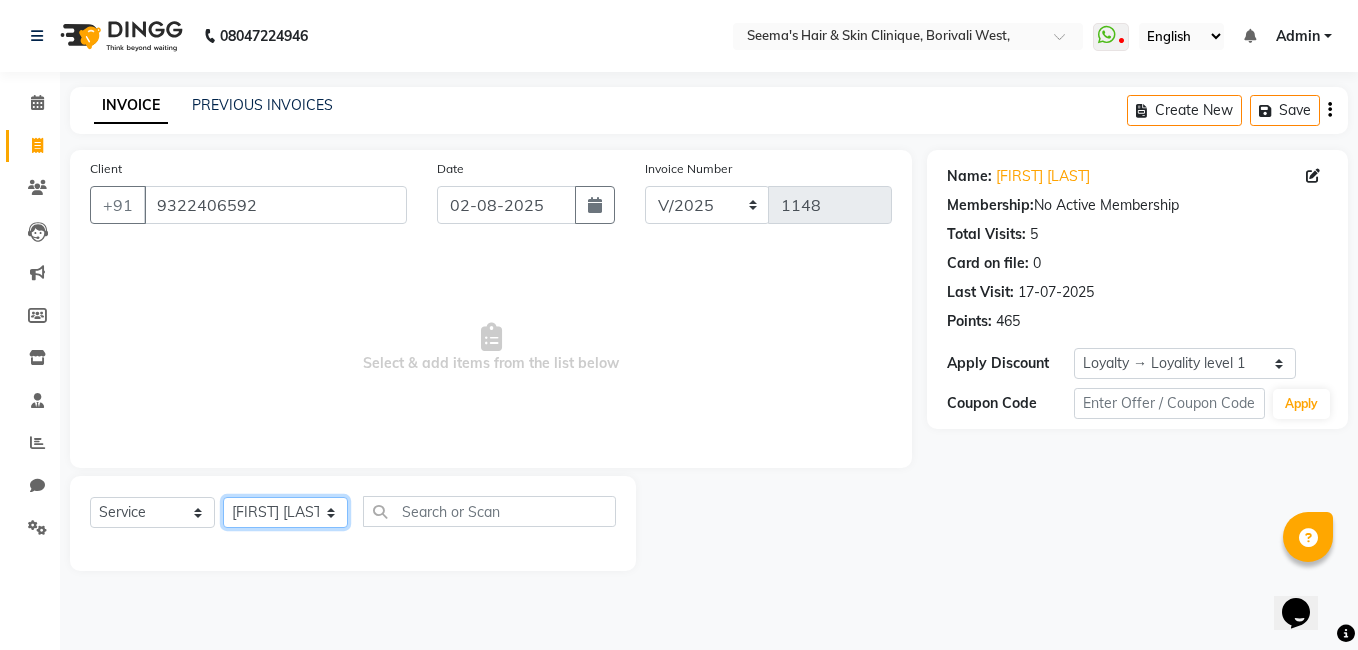 click on "Select Stylist [FIRST] [FIRST] [FIRST] [FIRST] [FIRST] [FIRST] [FIRST] [FIRST]" 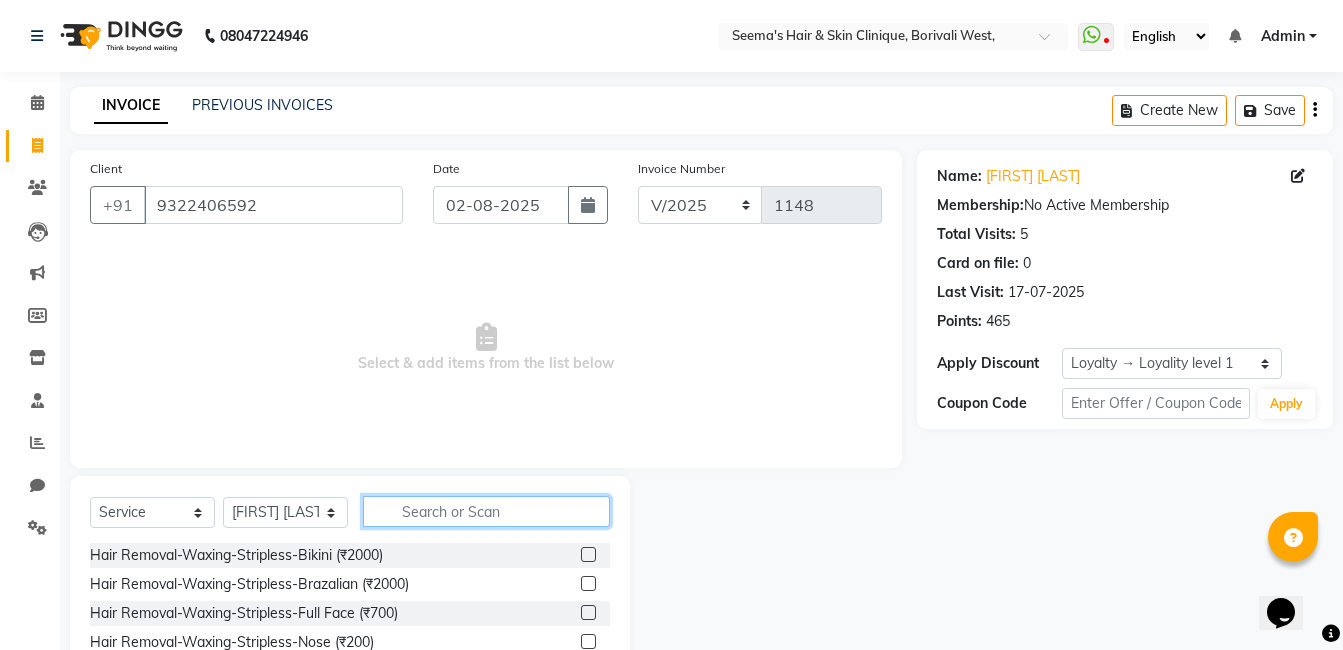 click 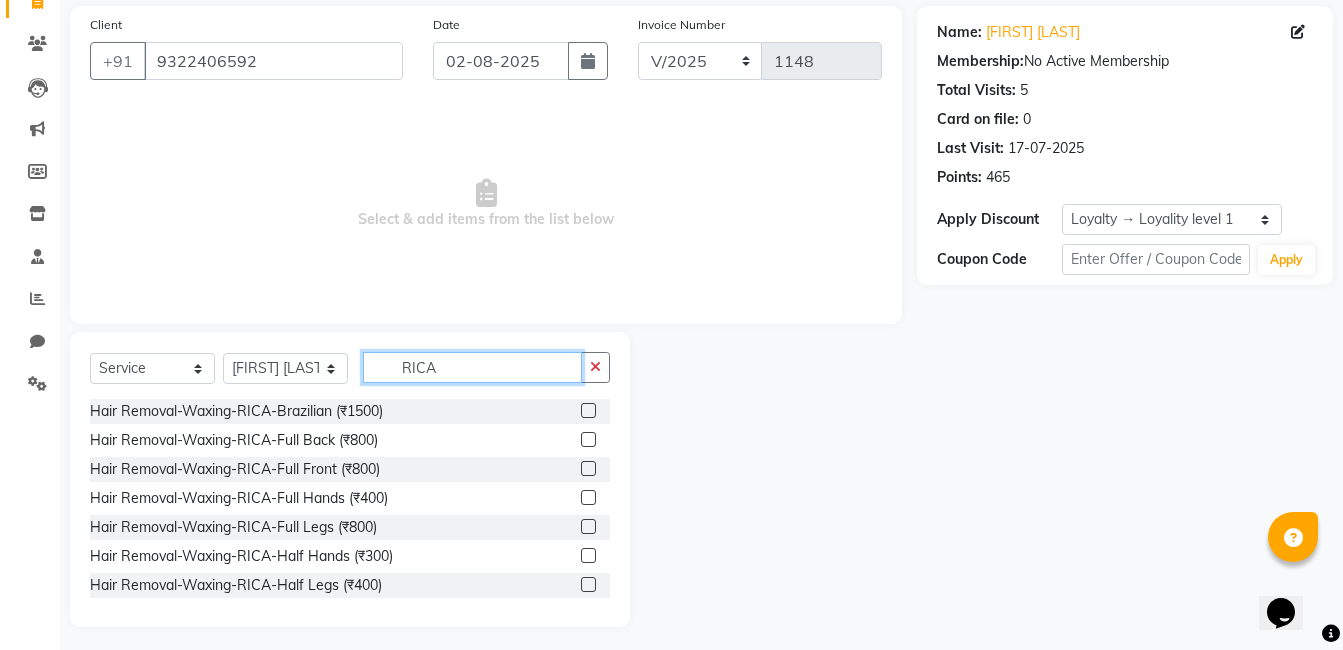 scroll, scrollTop: 151, scrollLeft: 0, axis: vertical 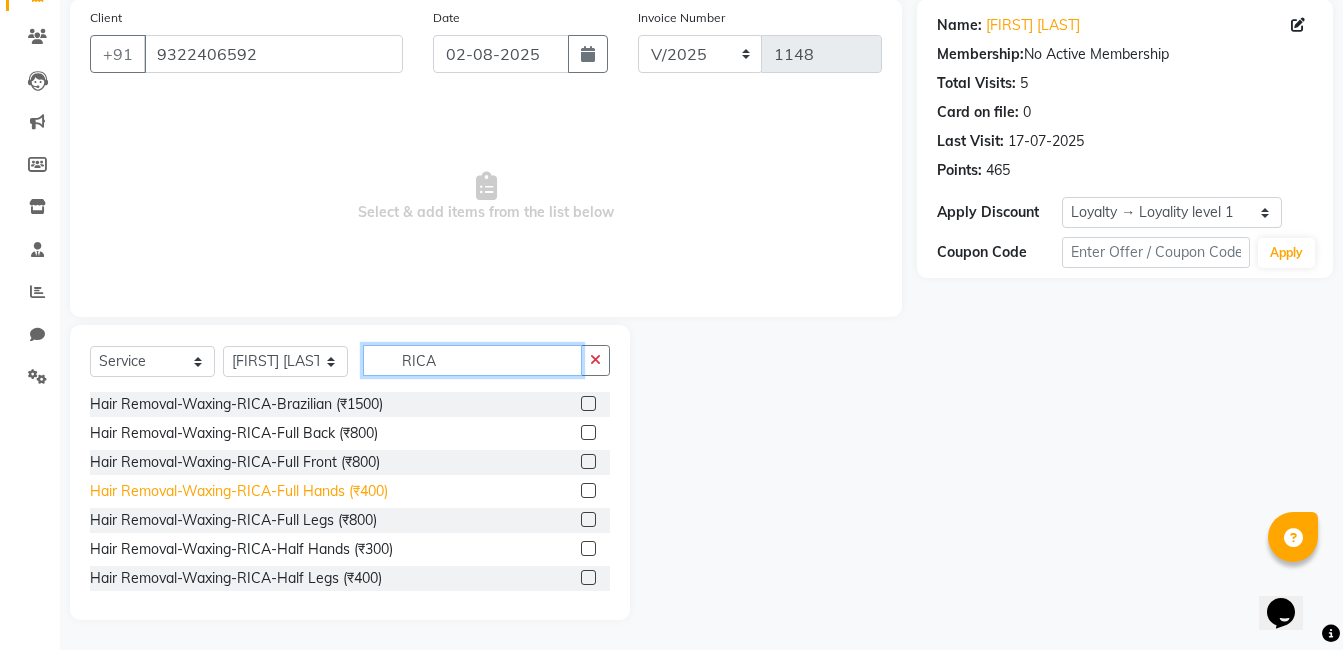 type on "RICA" 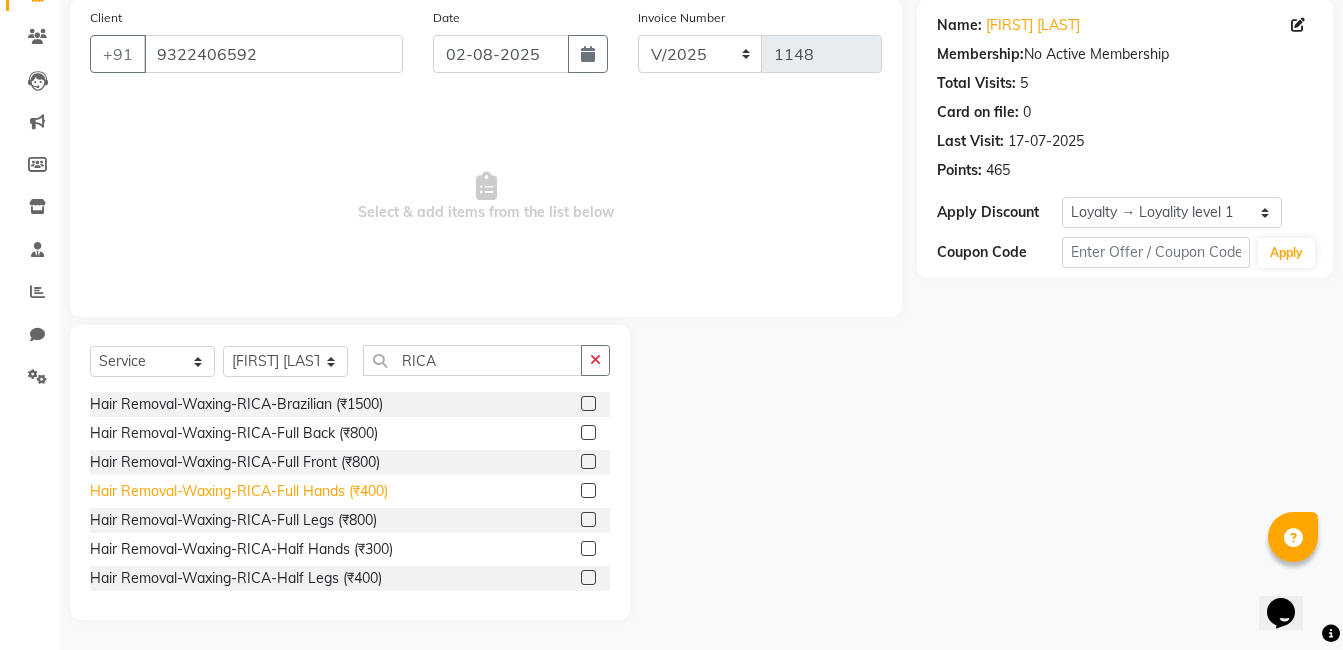 click on "Hair Removal-Waxing-RICA-Full Hands (₹400)" 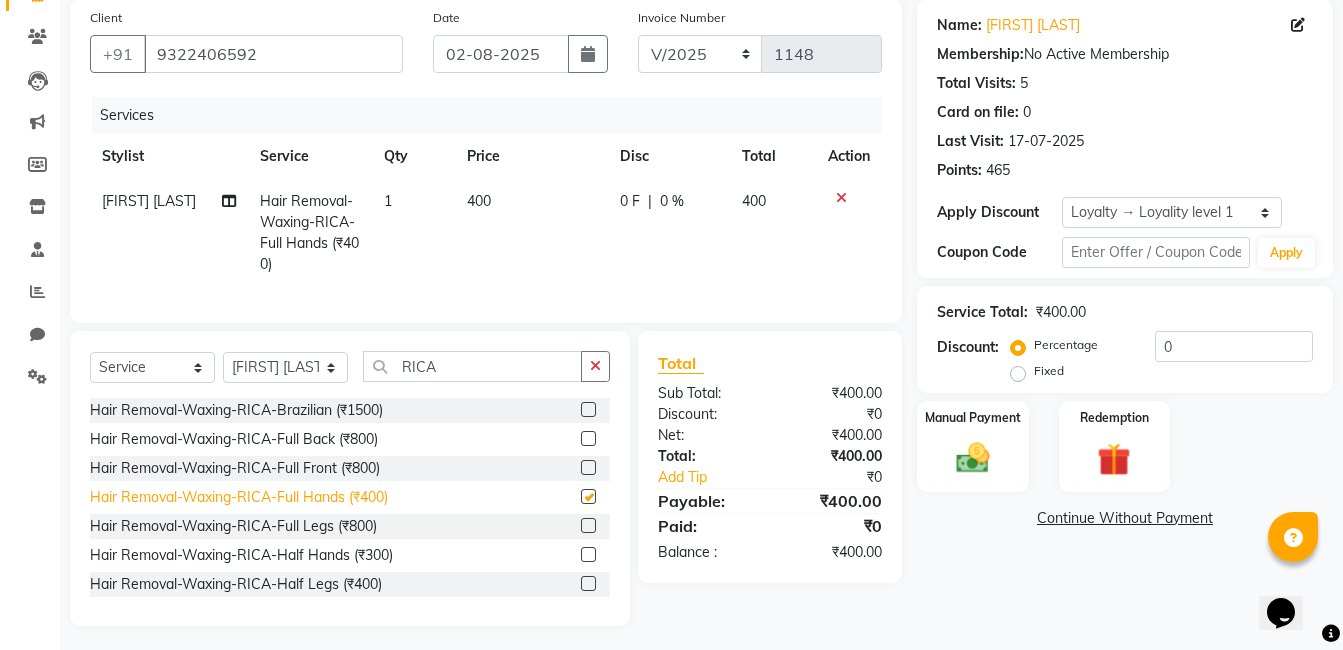 checkbox on "false" 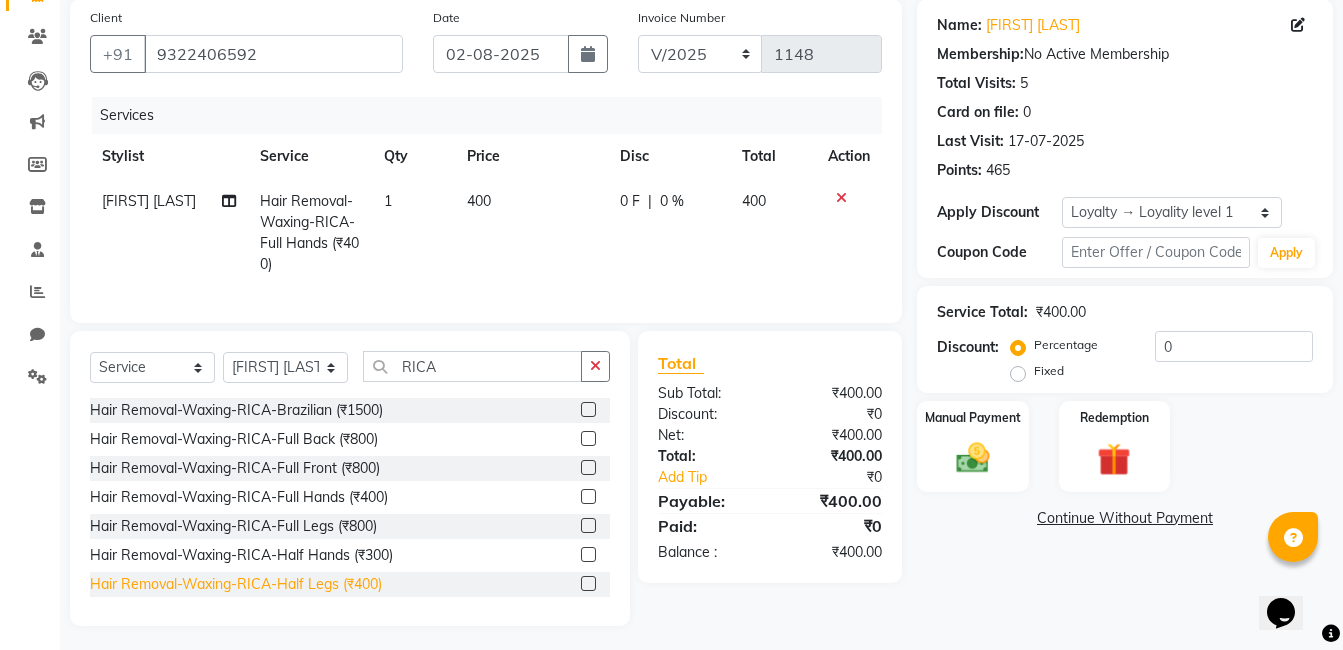 click on "Hair Removal-Waxing-RICA-Half Legs (₹400)" 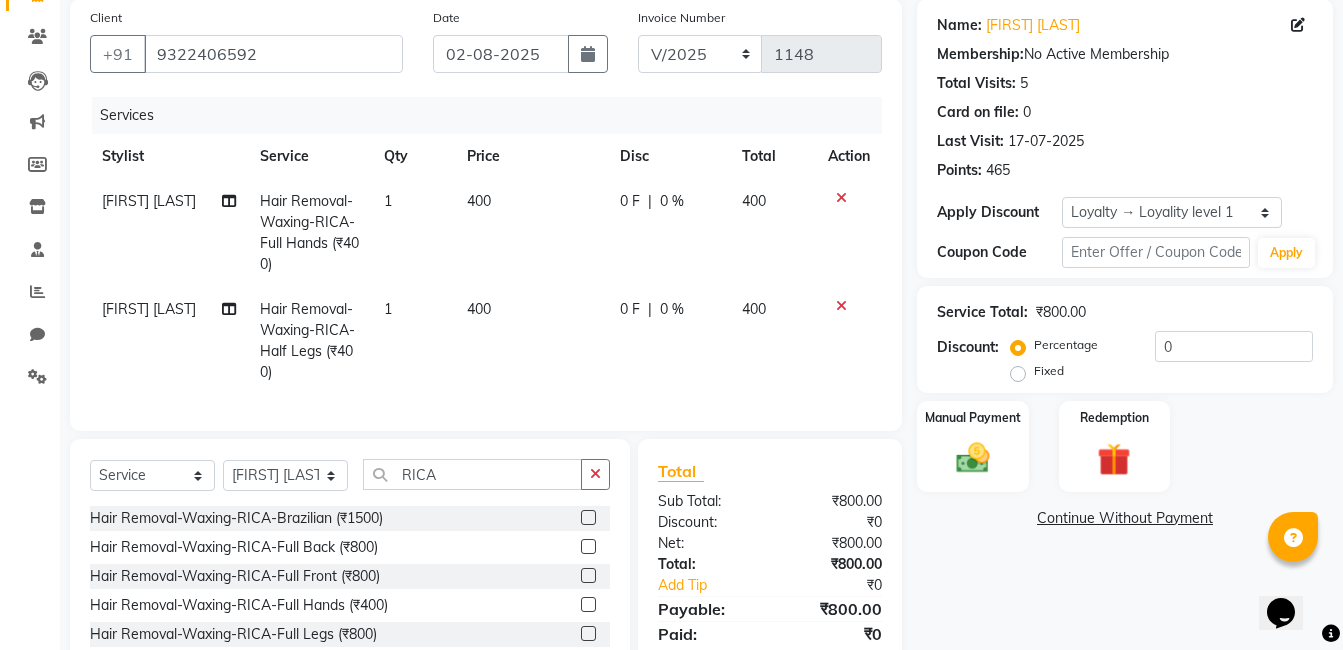 checkbox on "false" 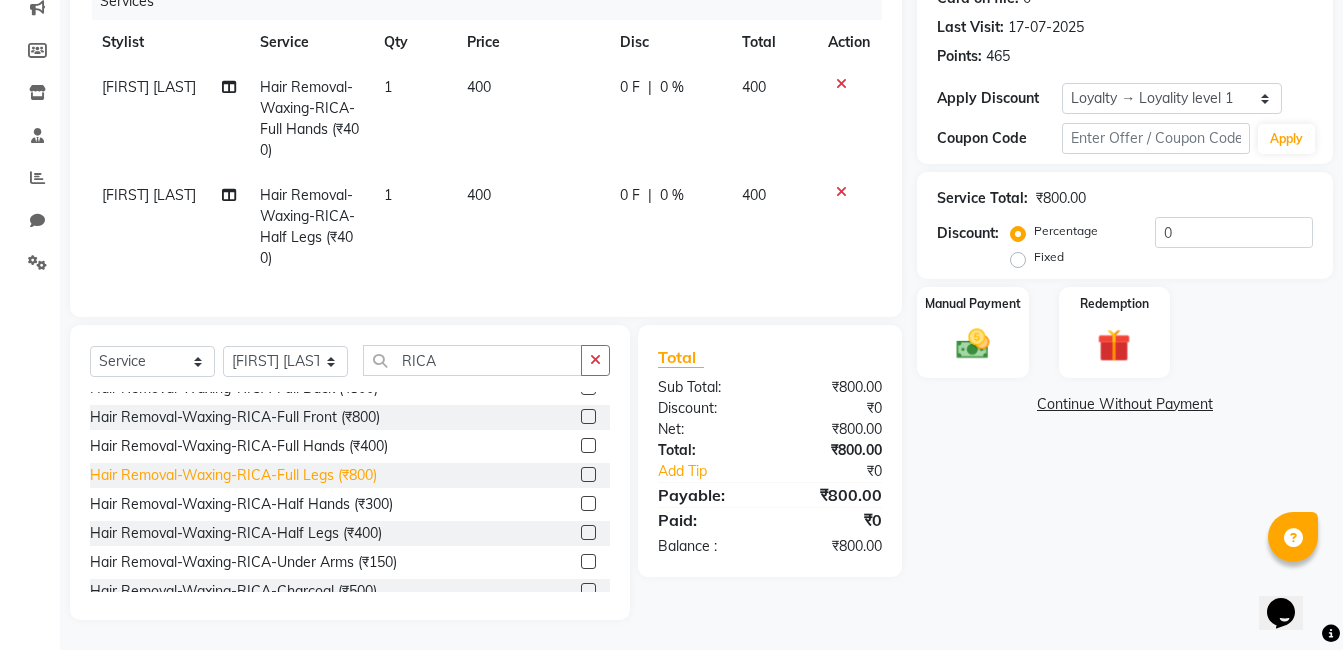 scroll, scrollTop: 90, scrollLeft: 0, axis: vertical 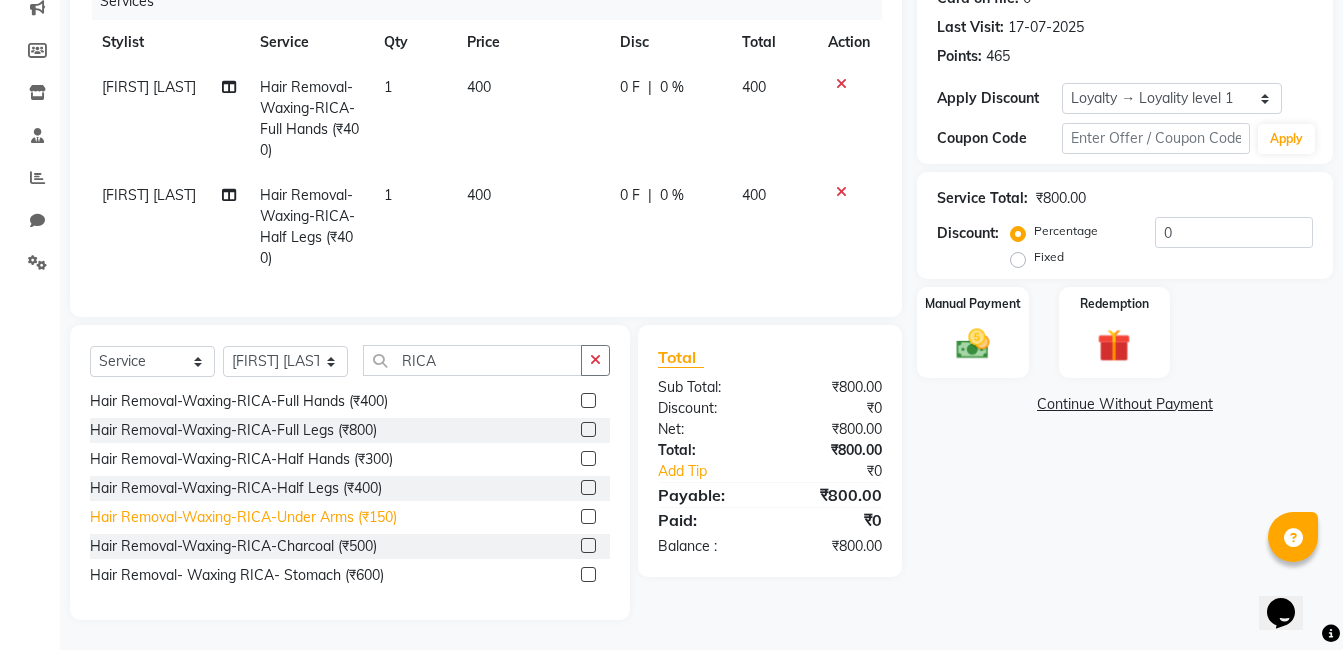 click on "Hair Removal-Waxing-RICA-Under Arms (₹150)" 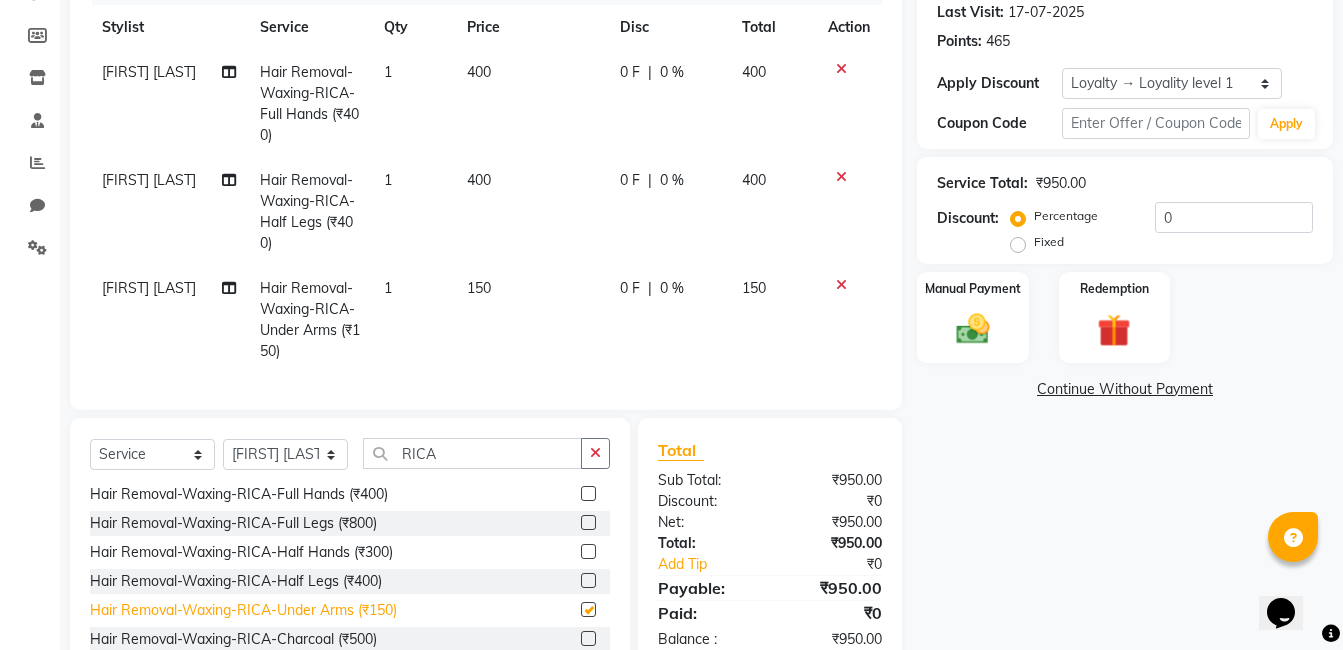 checkbox on "false" 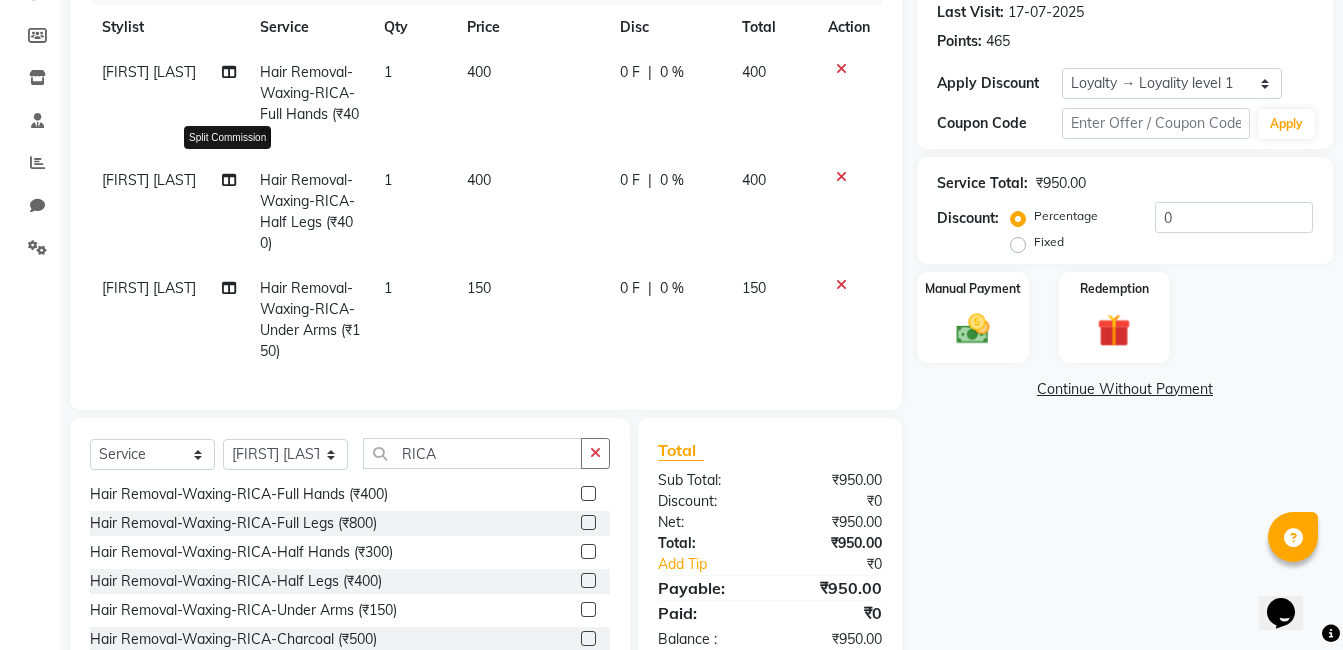 click 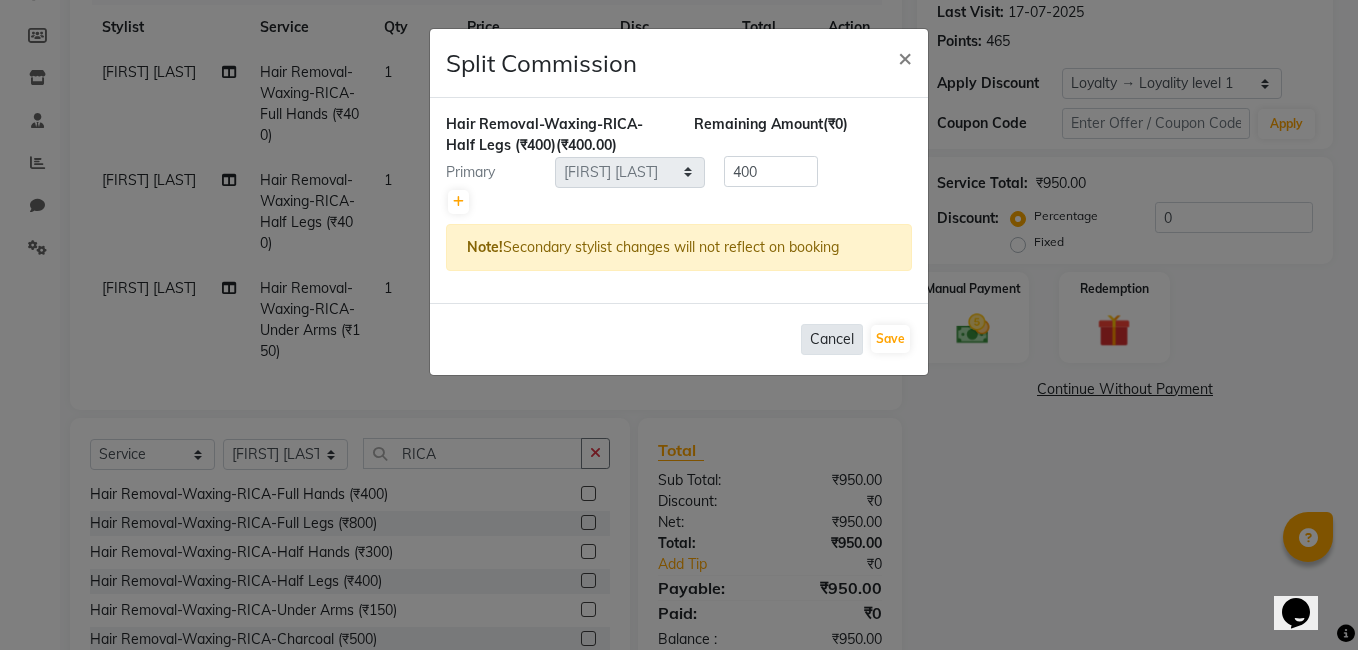 click on "Cancel" 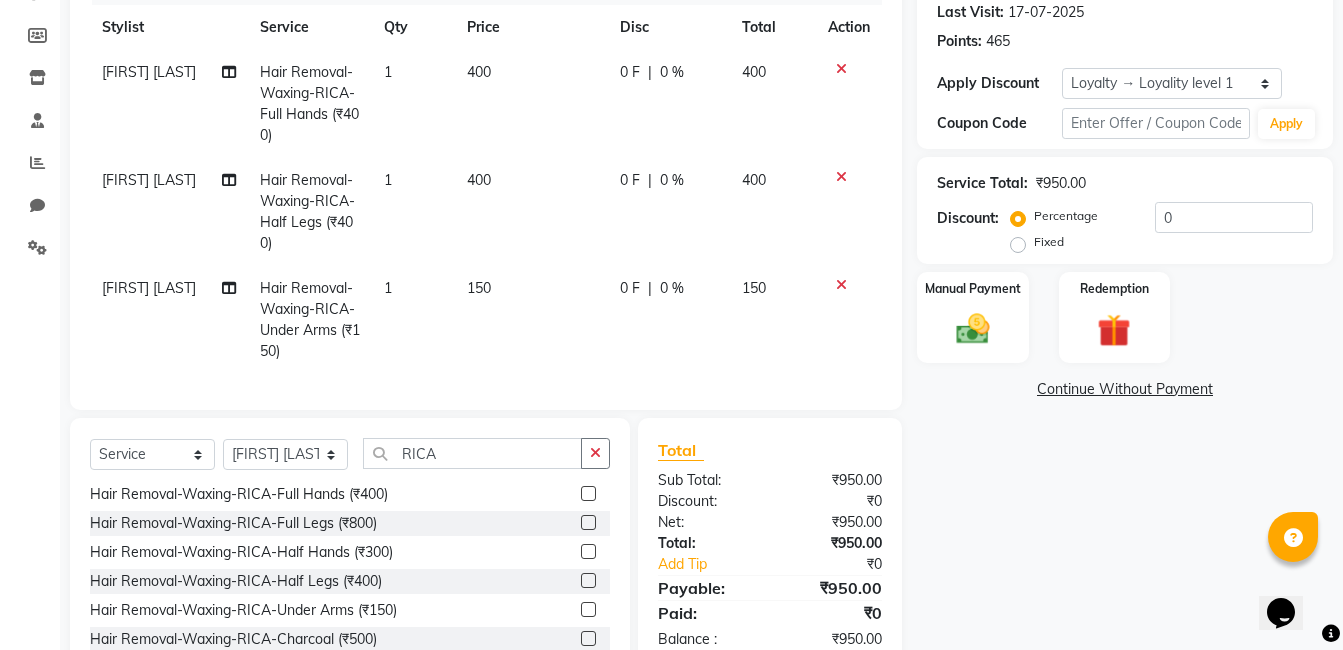 click on "[FIRST] [LAST]" 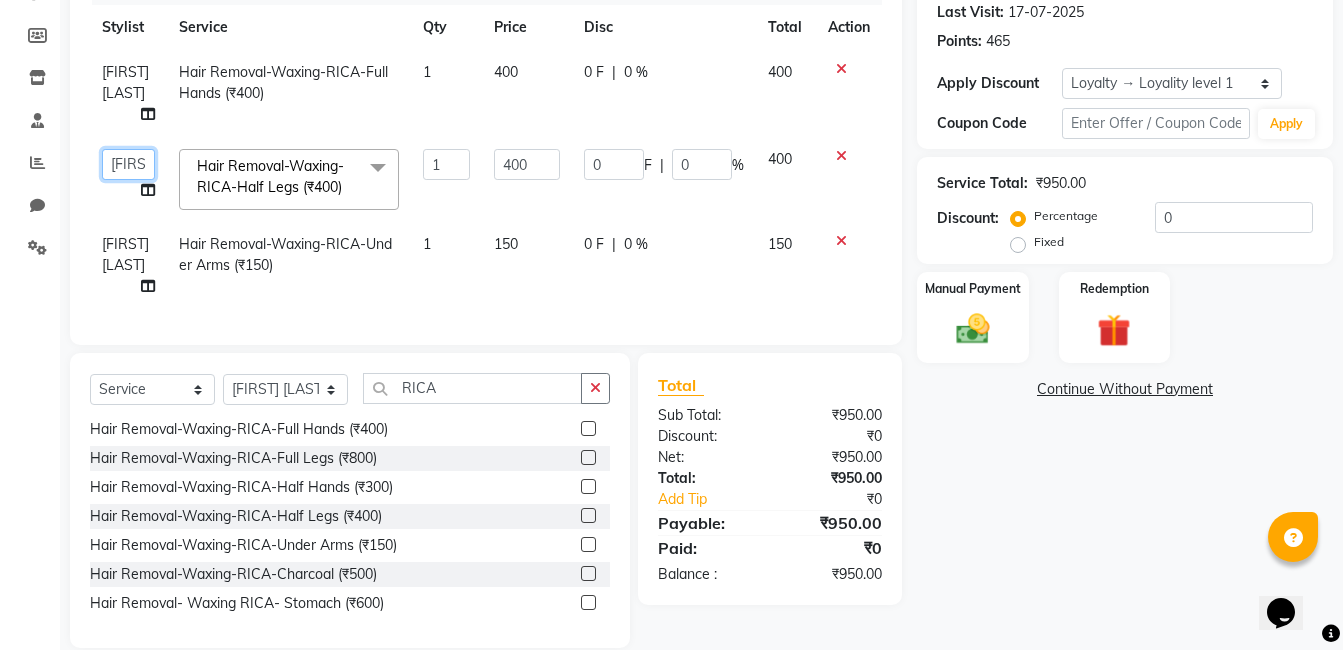click on "Select Stylist [FIRST] [FIRST] [FIRST] [FIRST] [FIRST] [FIRST] [FIRST] [FIRST]" 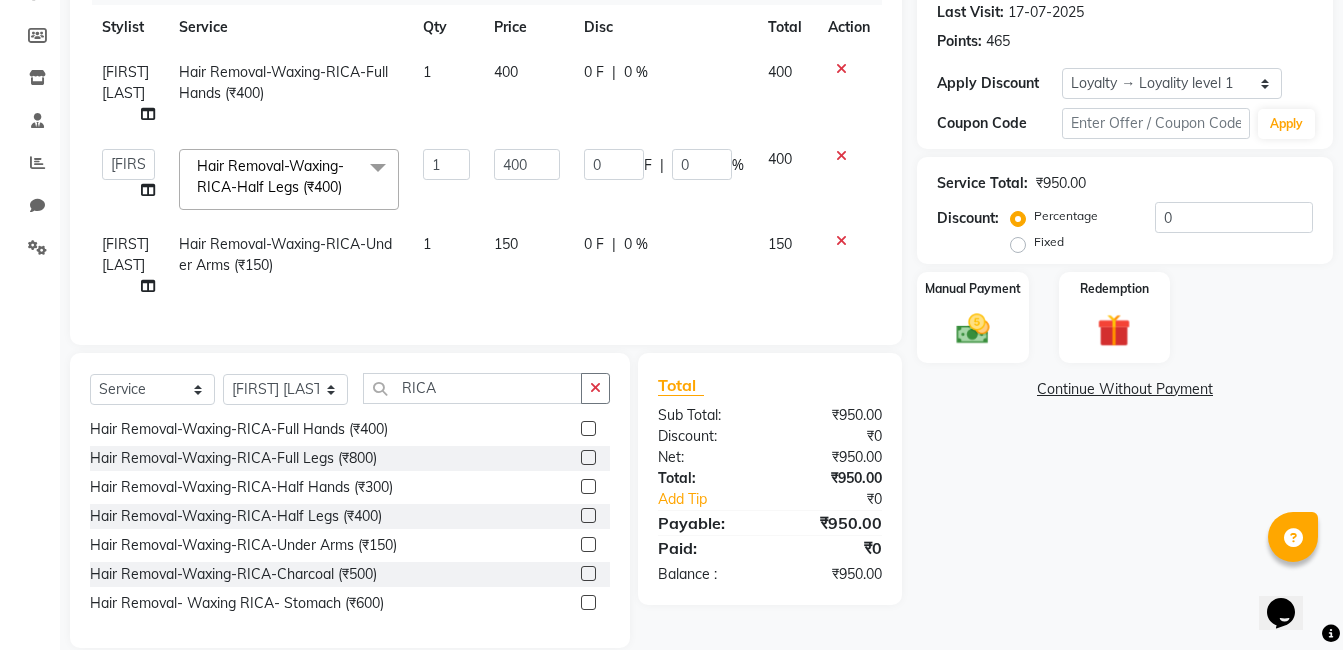 select on "78302" 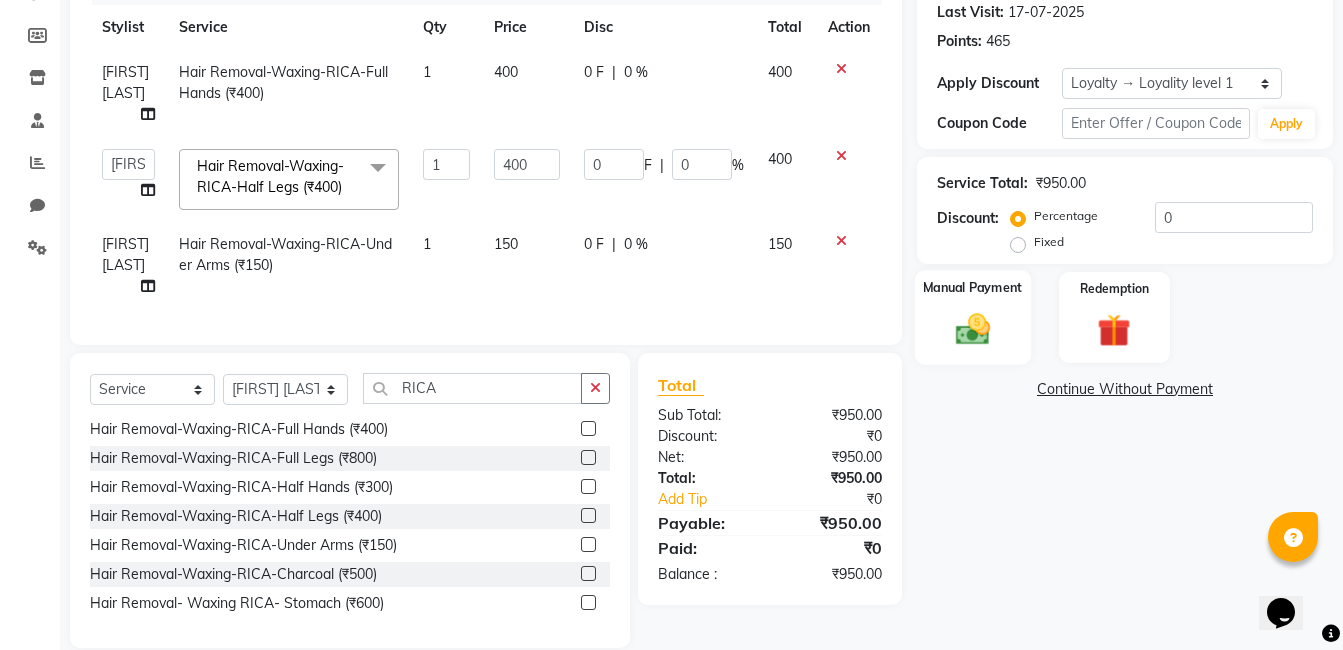 click on "Manual Payment" 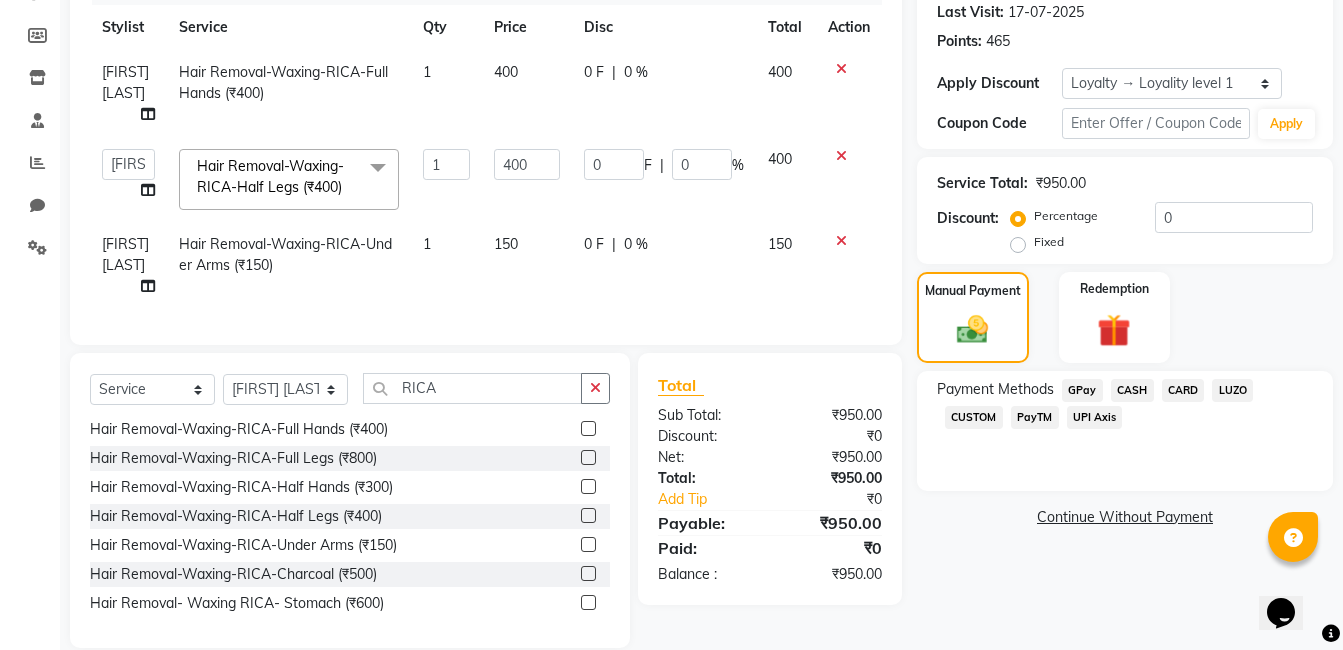 click on "GPay" 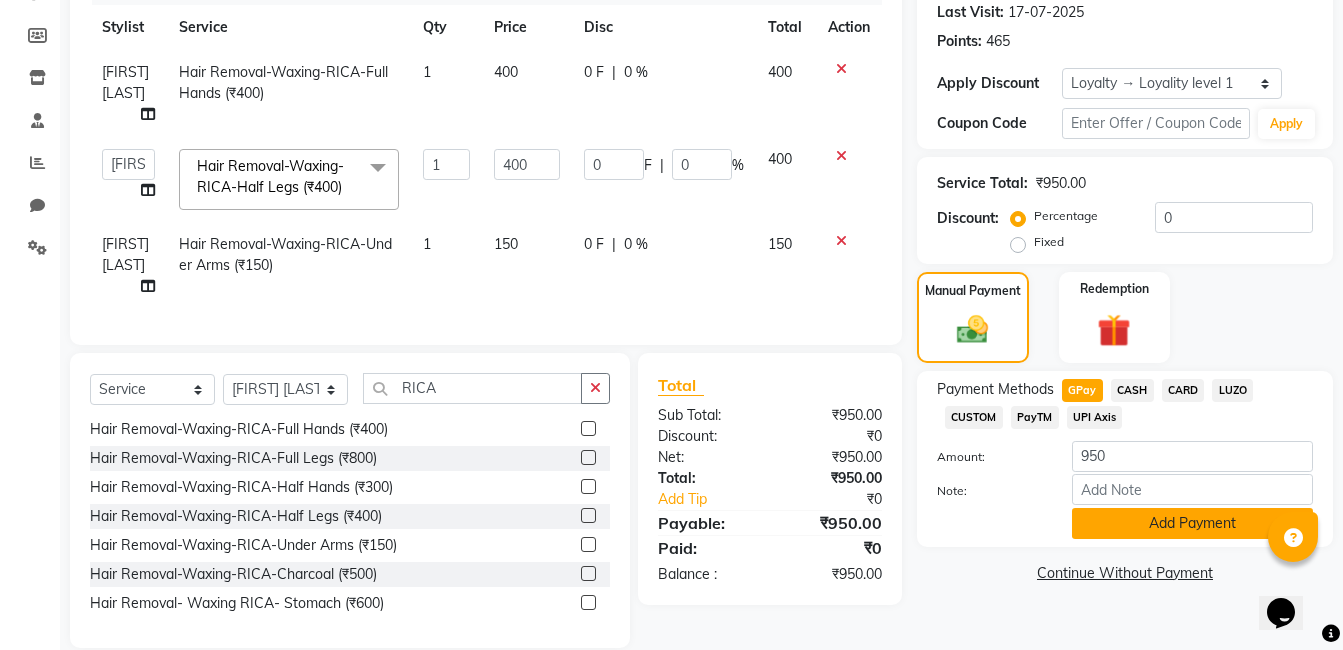 click on "Add Payment" 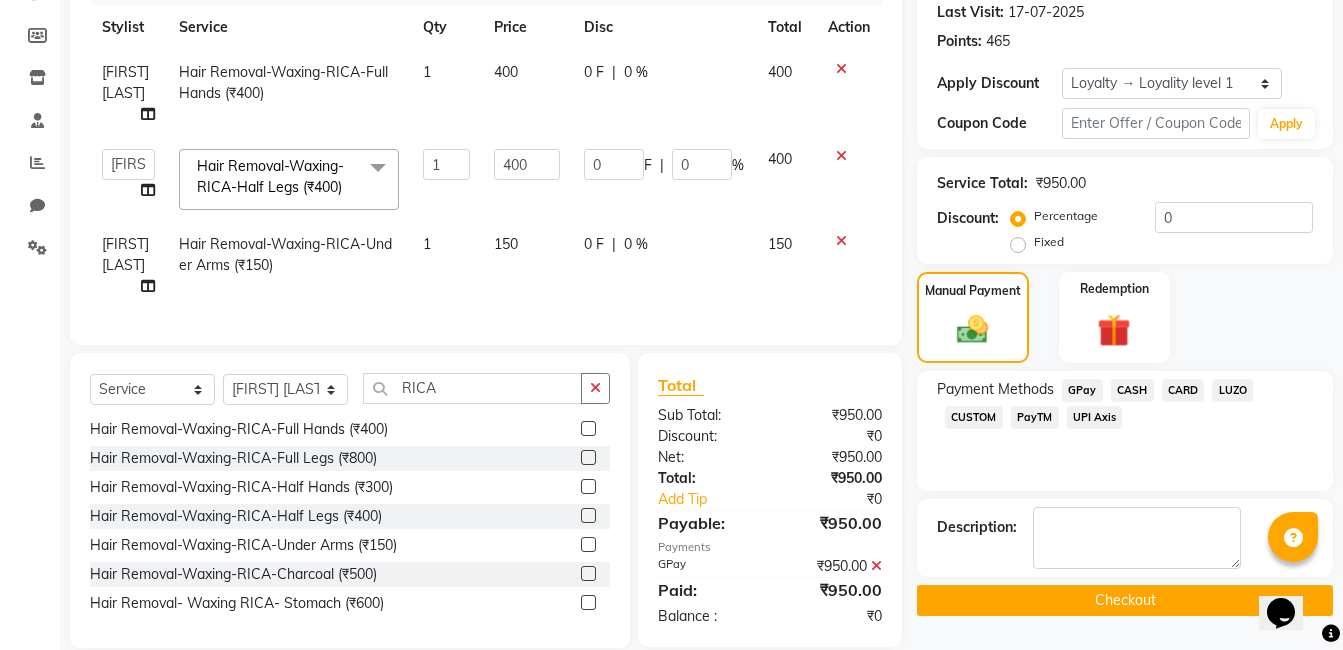 click on "Checkout" 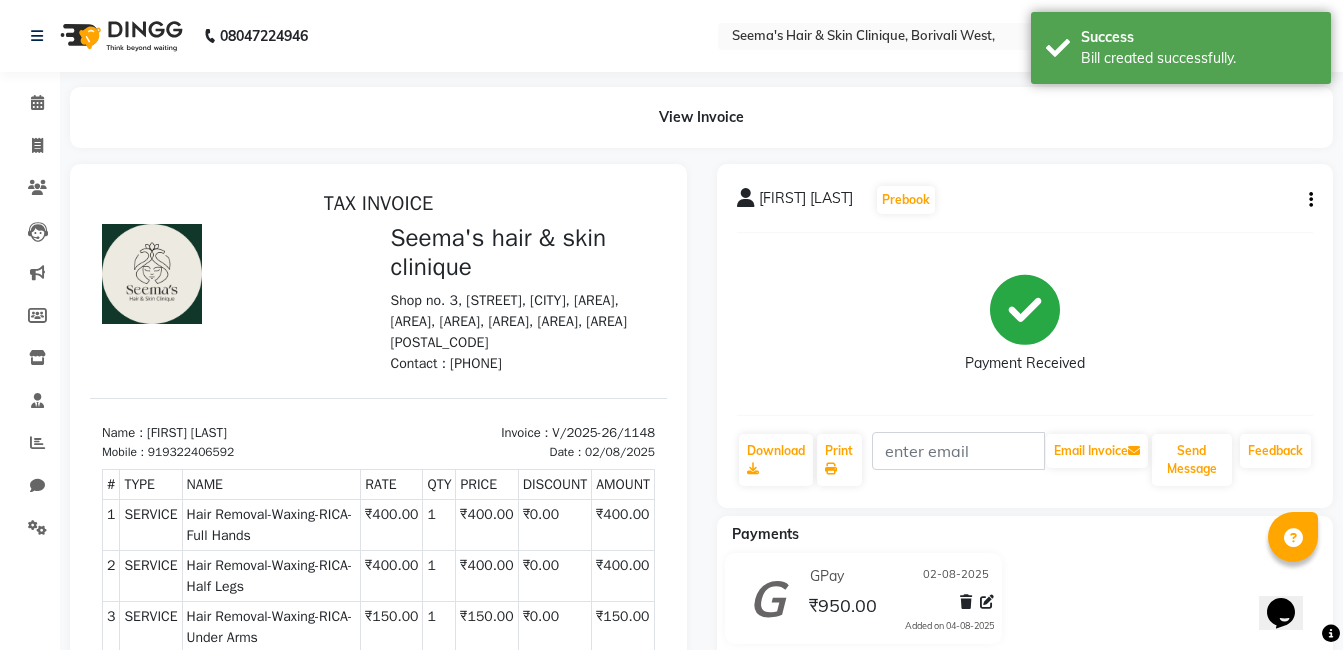 scroll, scrollTop: 0, scrollLeft: 0, axis: both 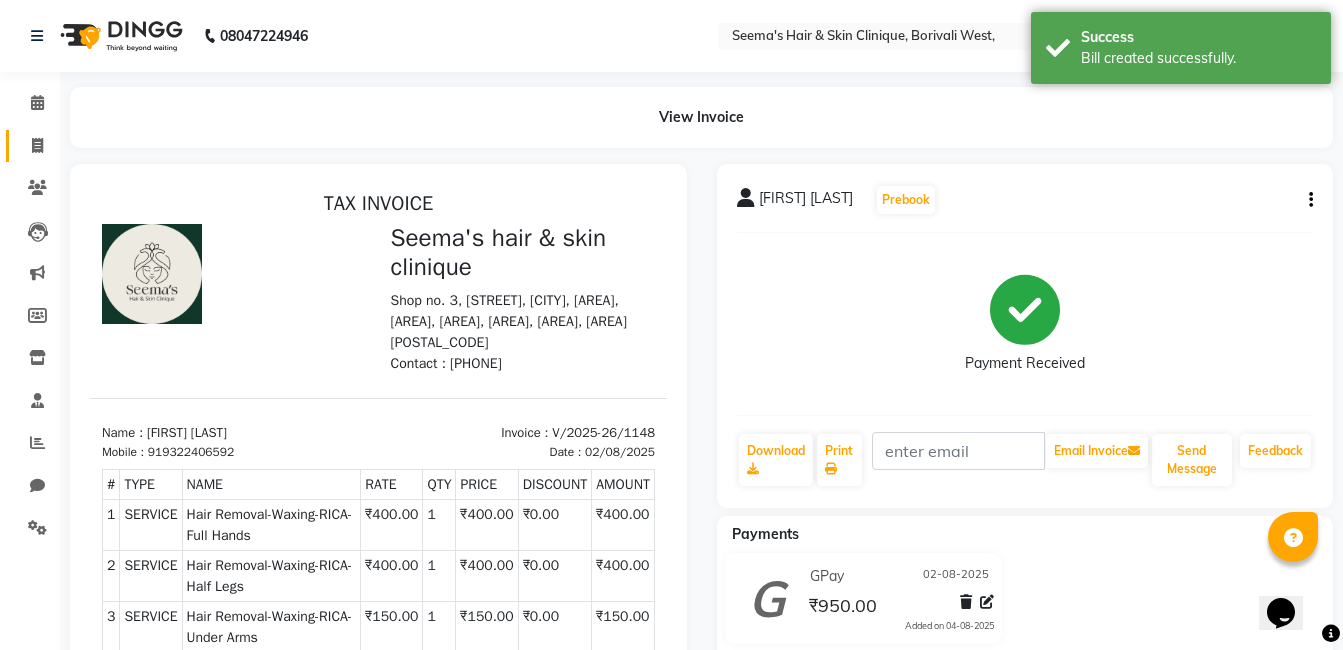 click on "Invoice" 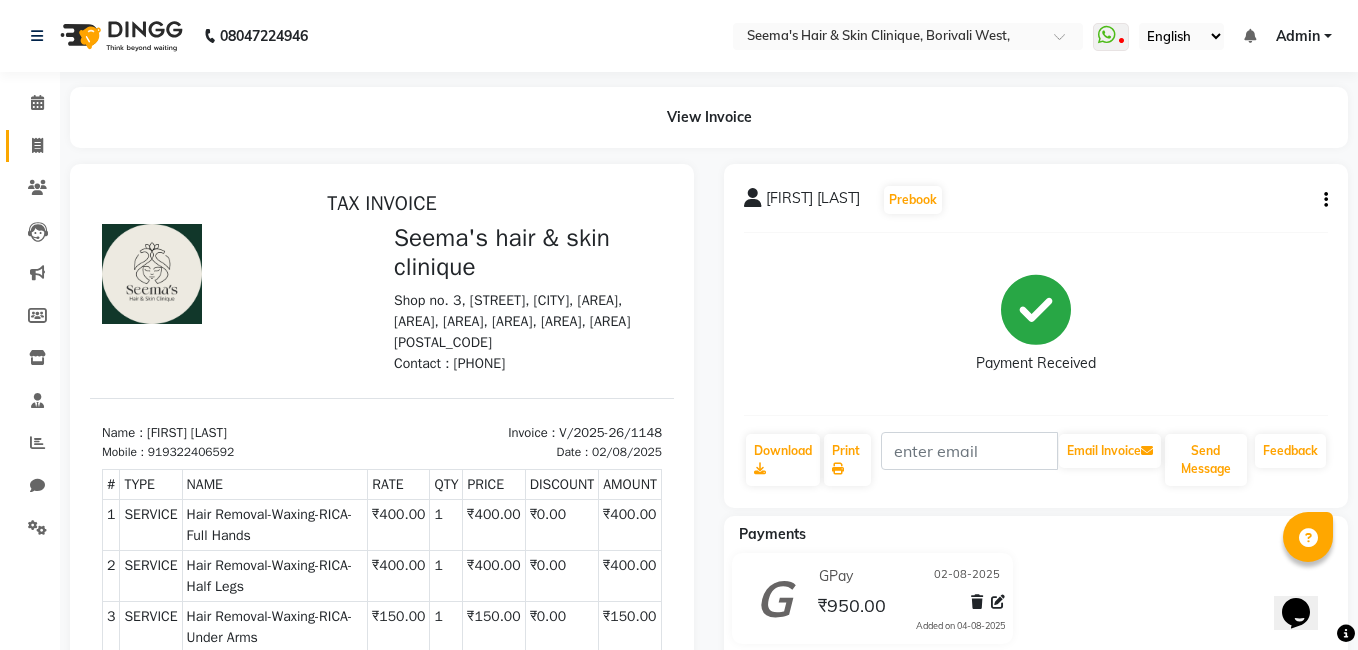 select on "8084" 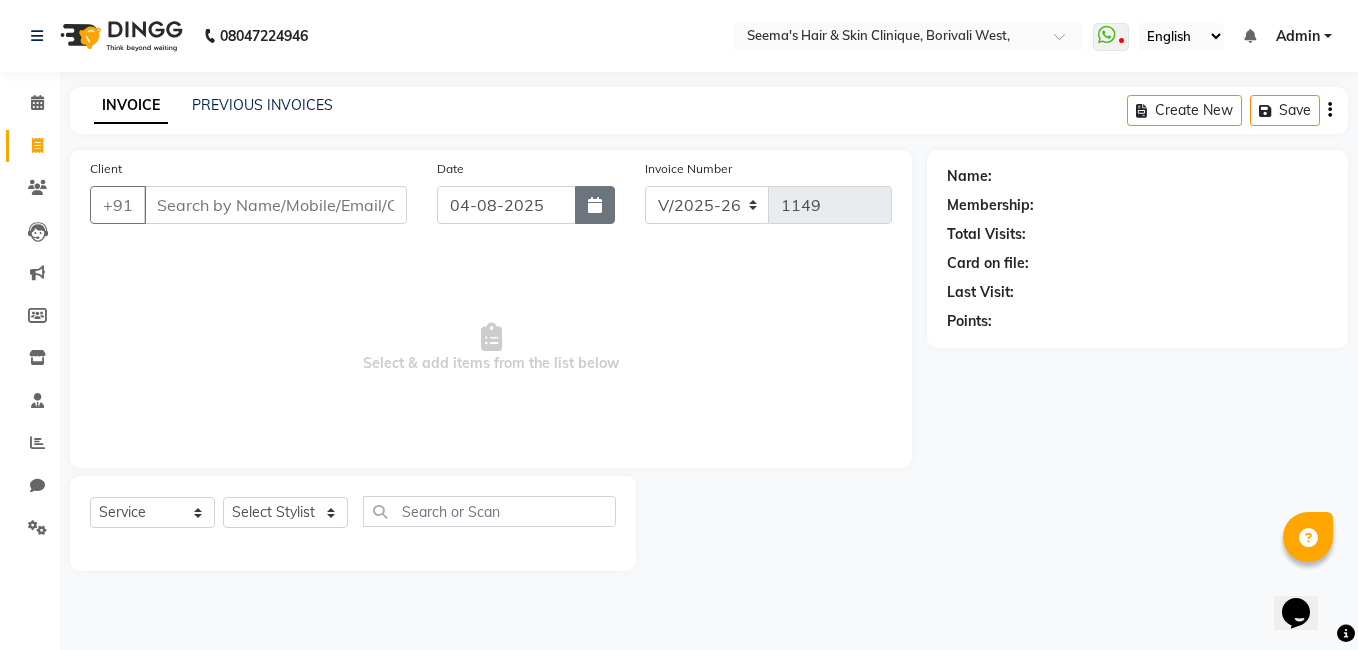 click 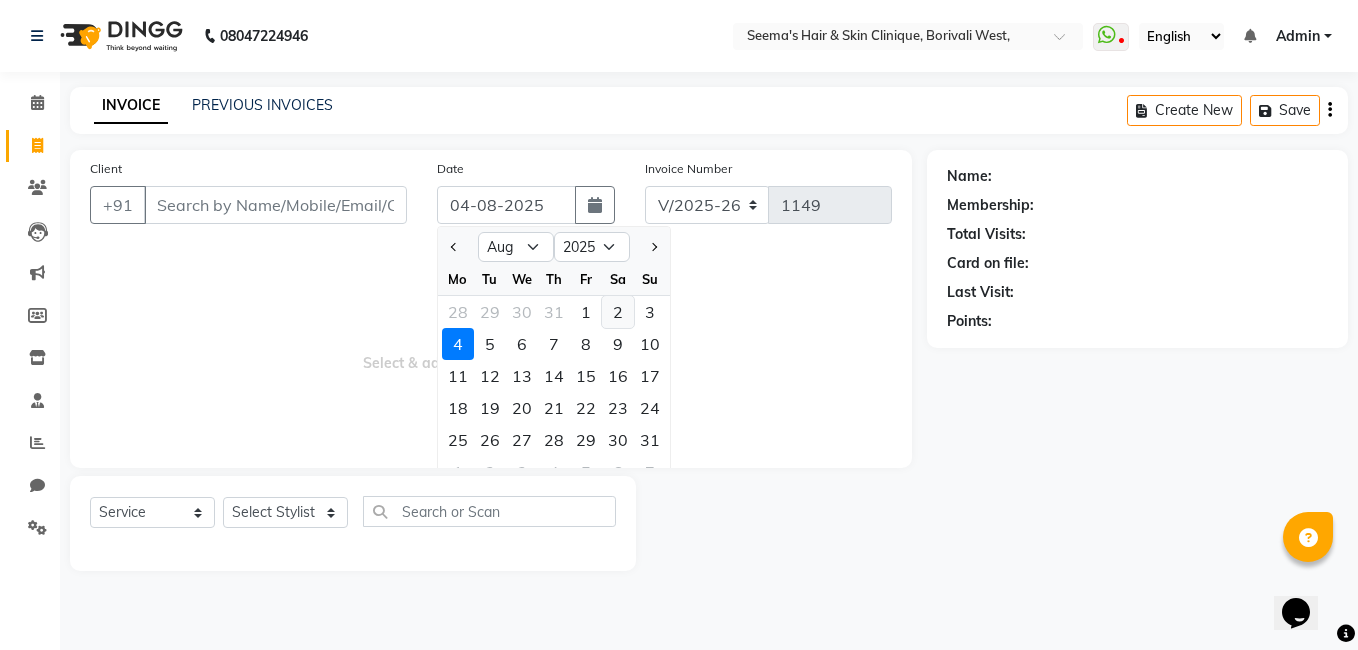 click on "2" 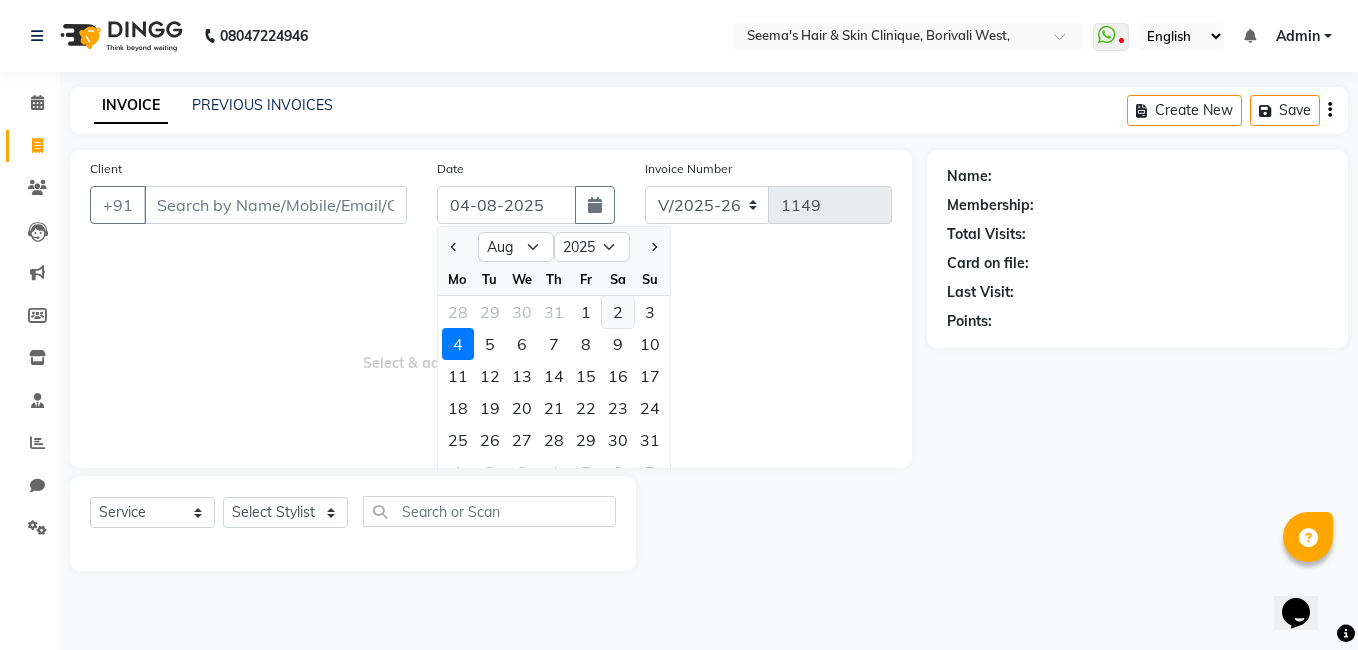 type on "02-08-2025" 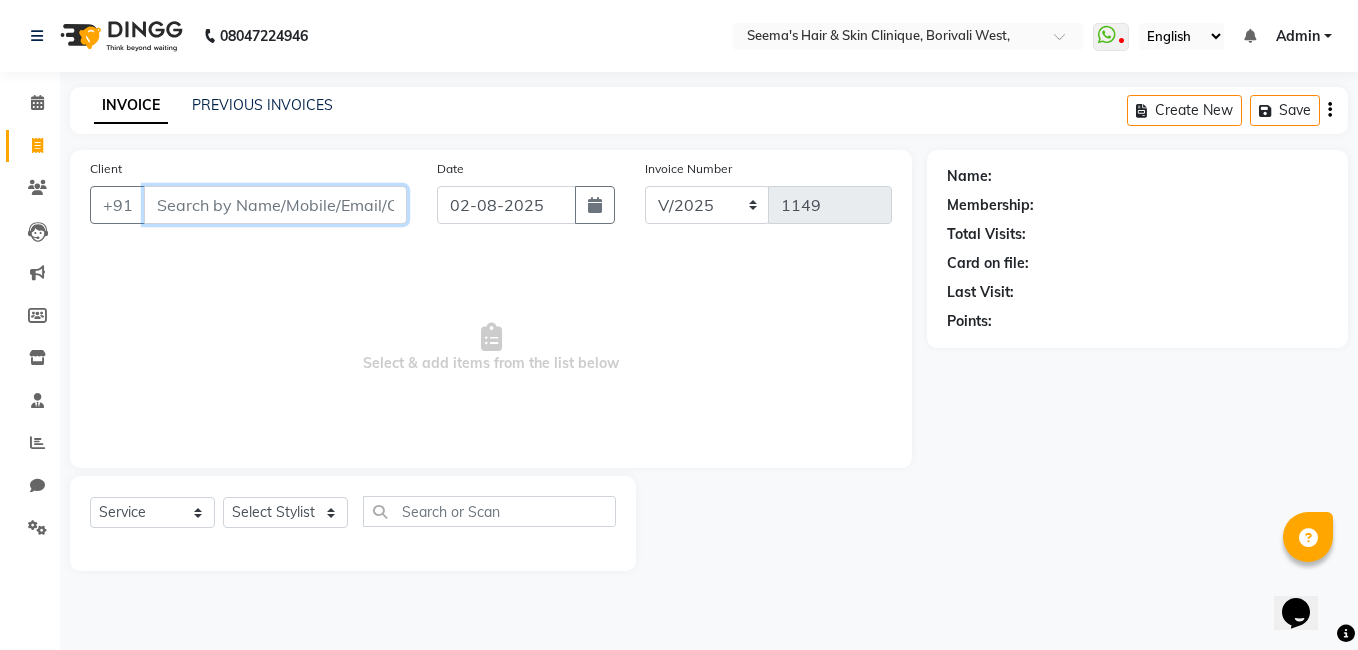 click on "Client" at bounding box center [275, 205] 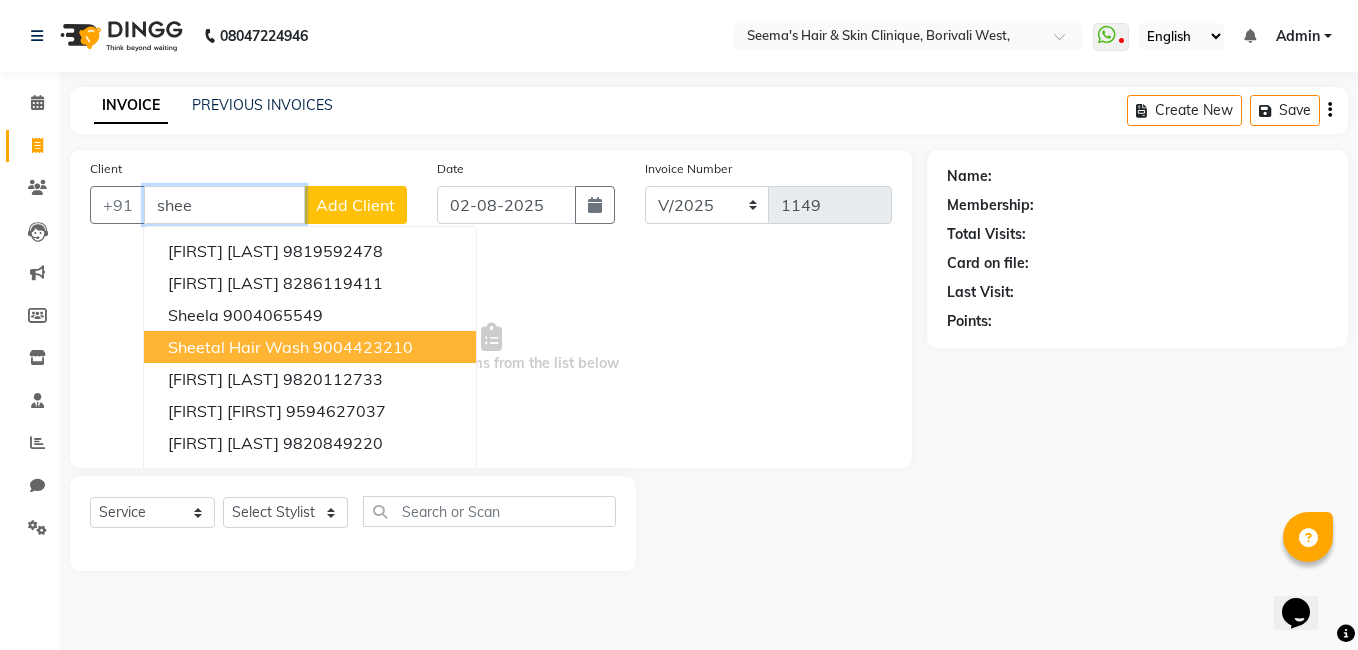 click on "9004423210" at bounding box center [363, 347] 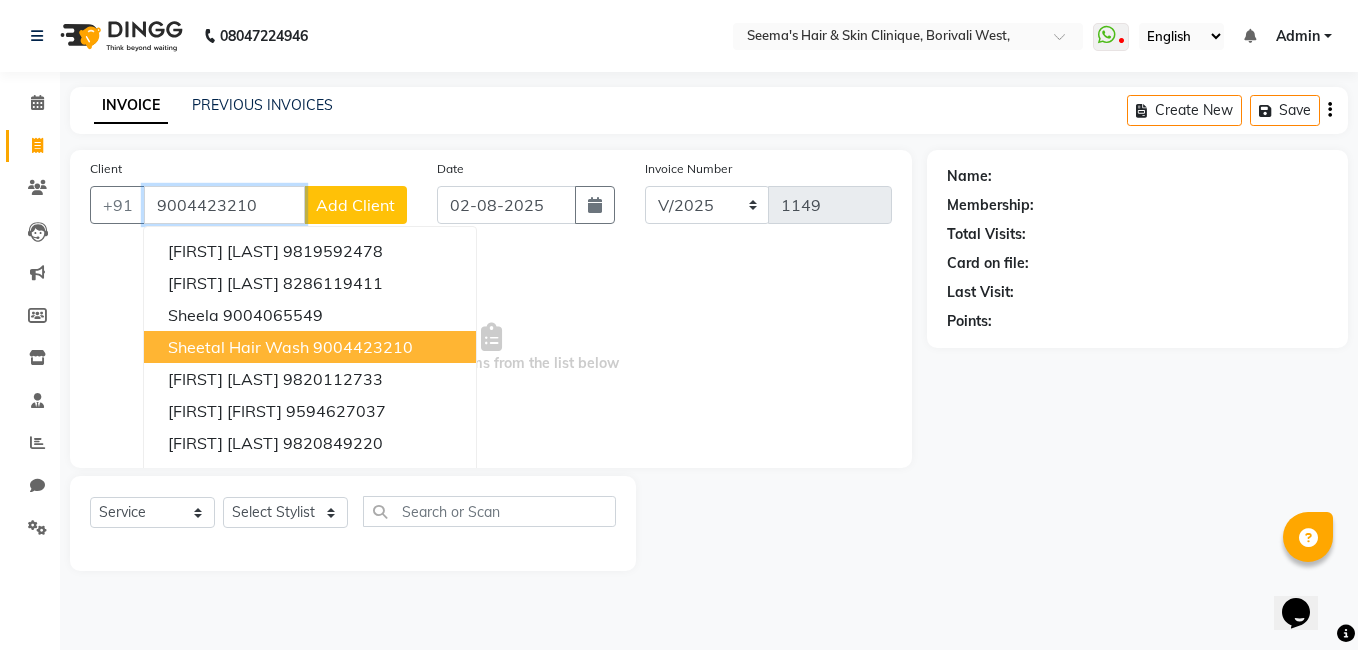 type on "9004423210" 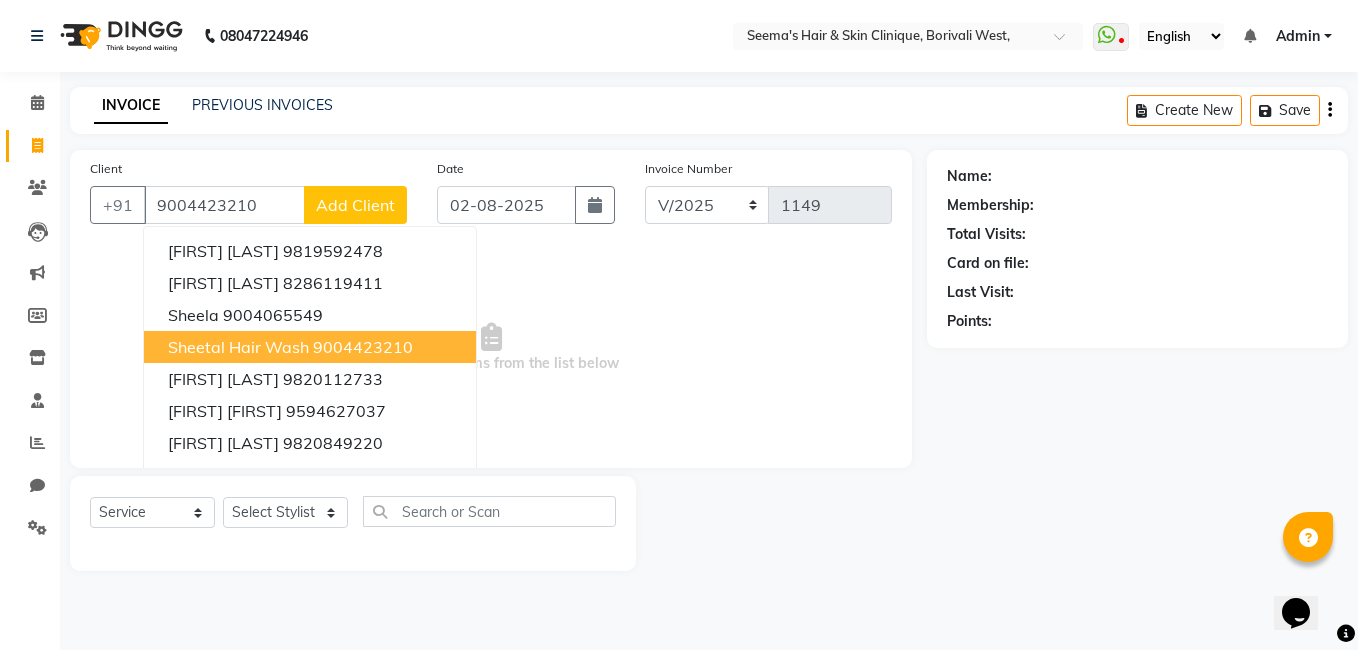 select on "1: Object" 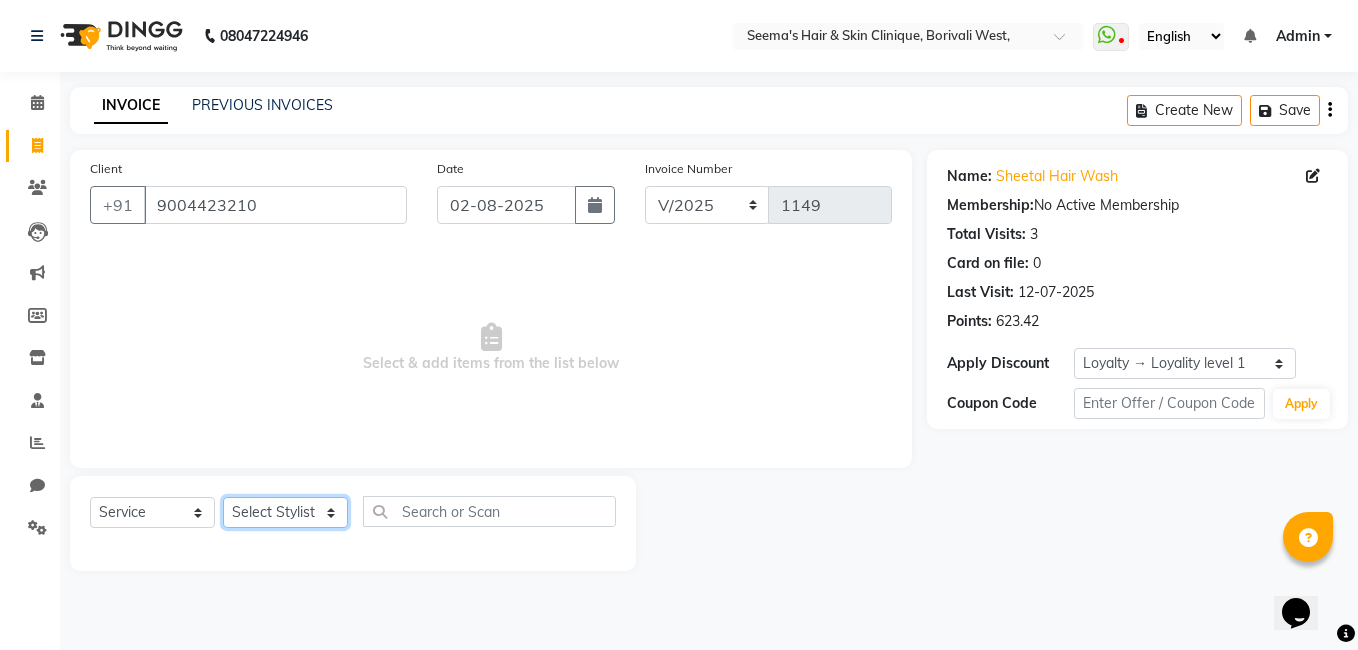 click on "Select Stylist [FIRST] [FIRST] [FIRST] [FIRST] [FIRST] [FIRST] [FIRST] [FIRST]" 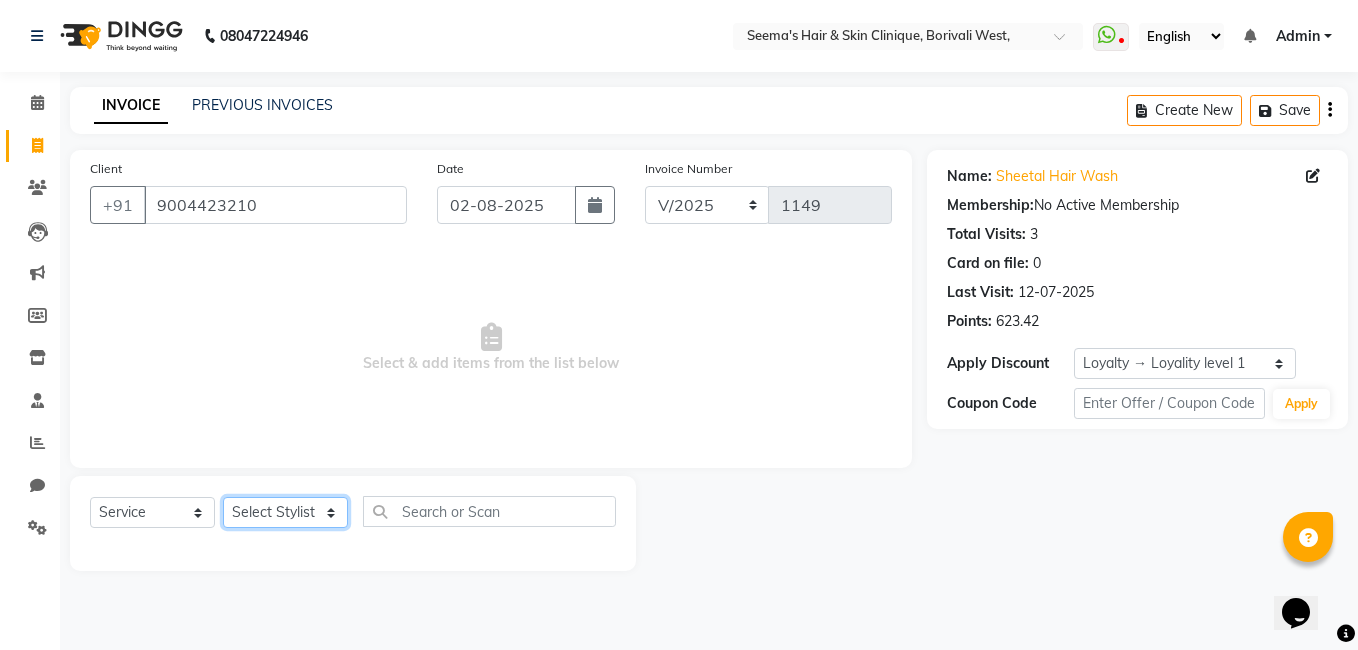 select on "75453" 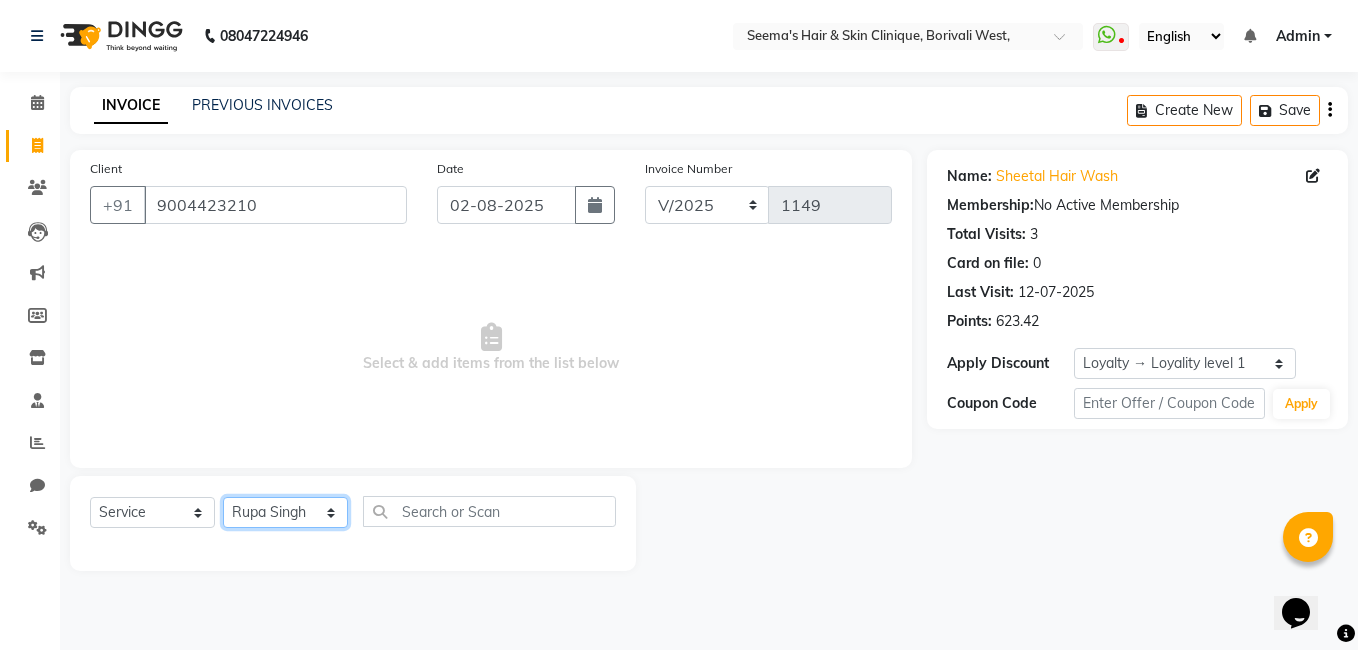 click on "Select Stylist [FIRST] [FIRST] [FIRST] [FIRST] [FIRST] [FIRST] [FIRST] [FIRST]" 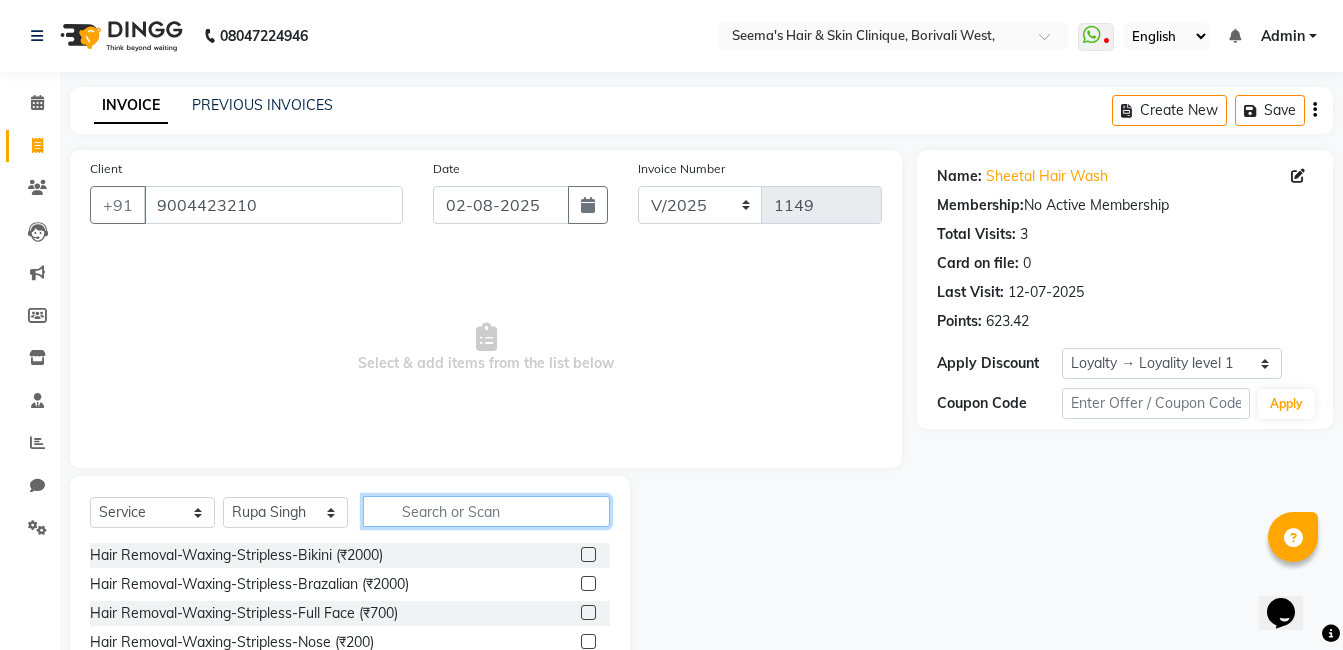 click 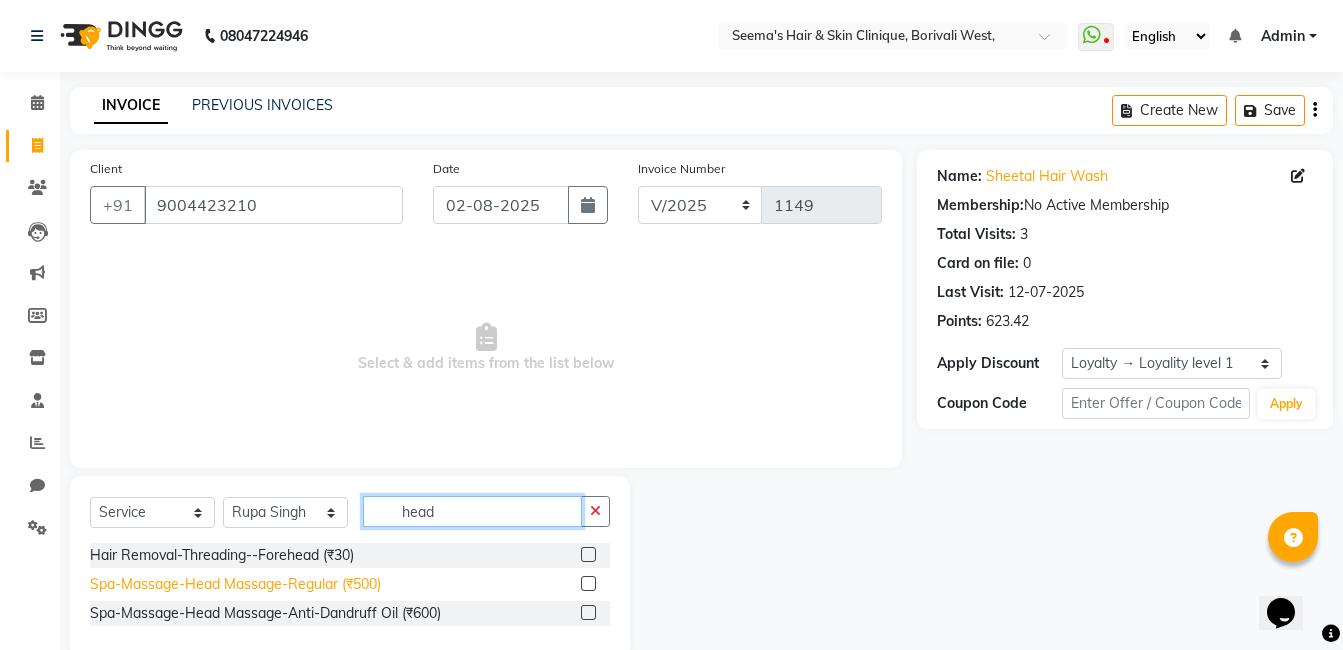 type on "head" 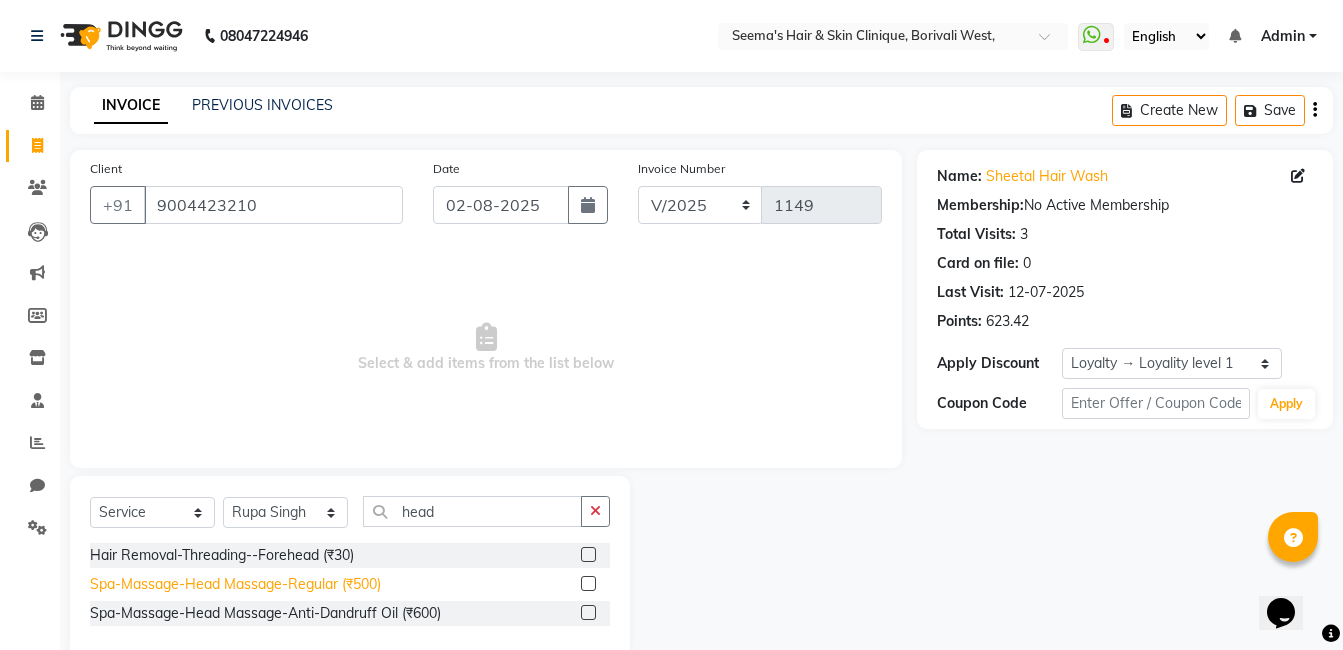click on "Spa-Massage-Head Massage-Regular (₹500)" 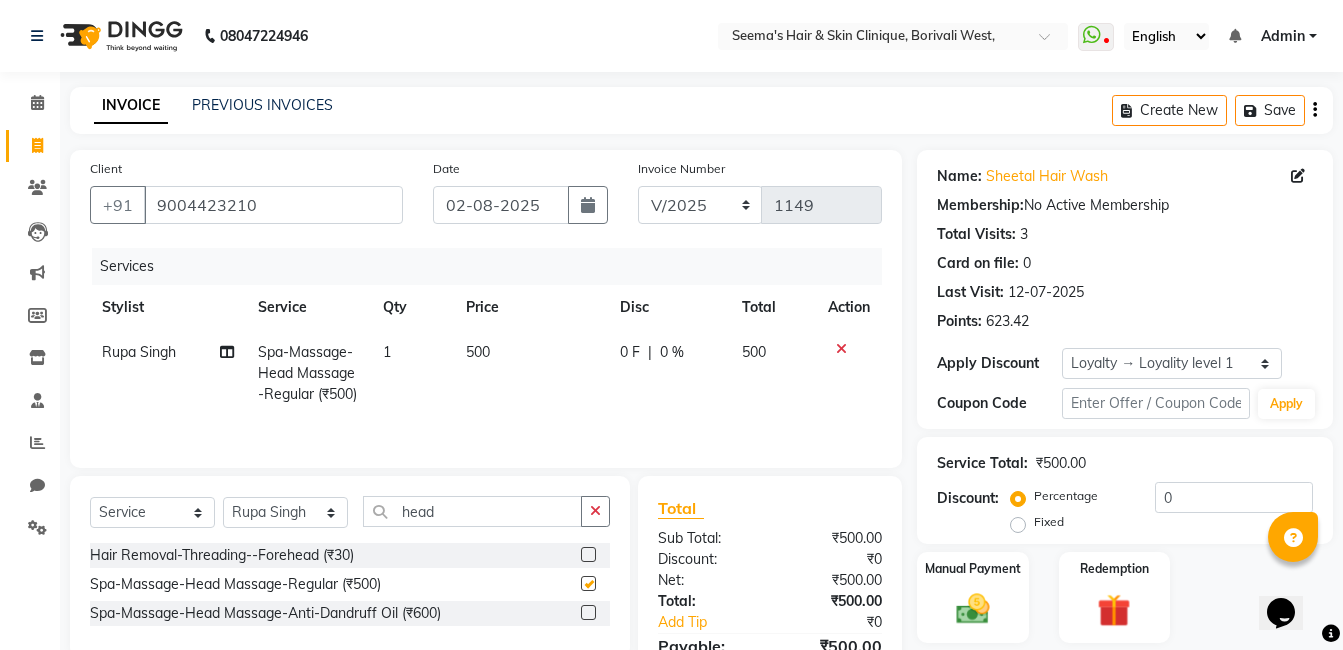 checkbox on "false" 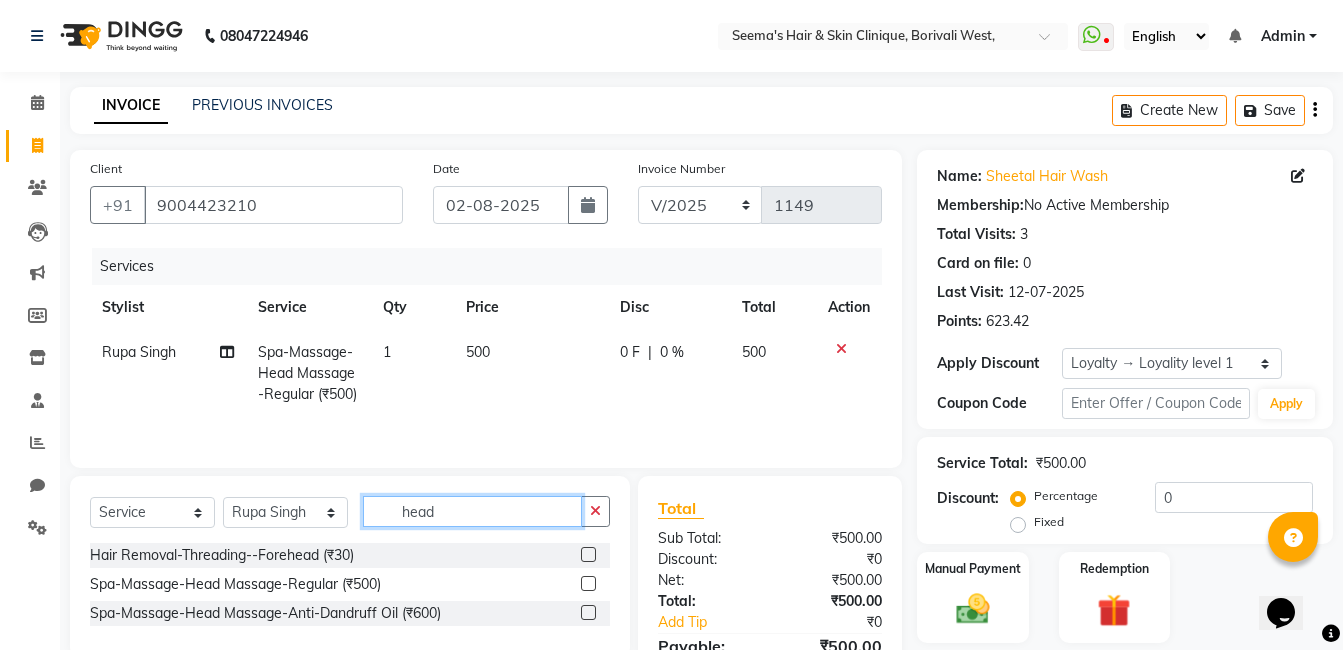 click on "head" 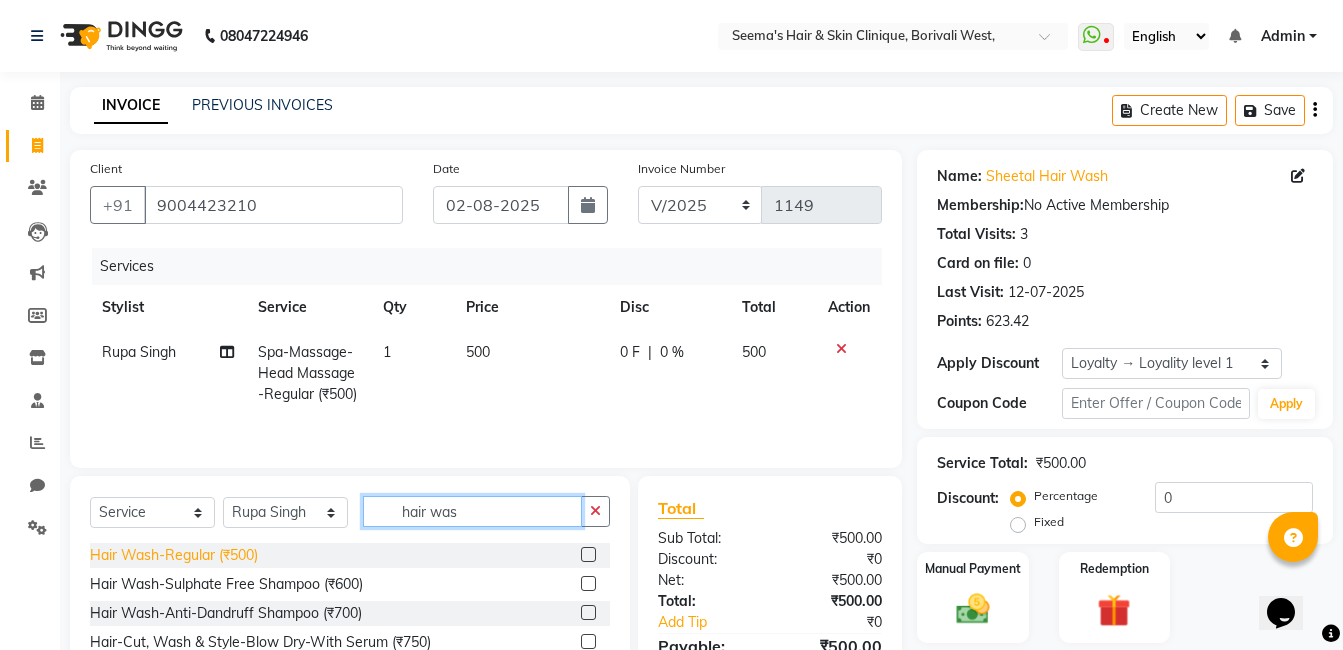 type on "hair was" 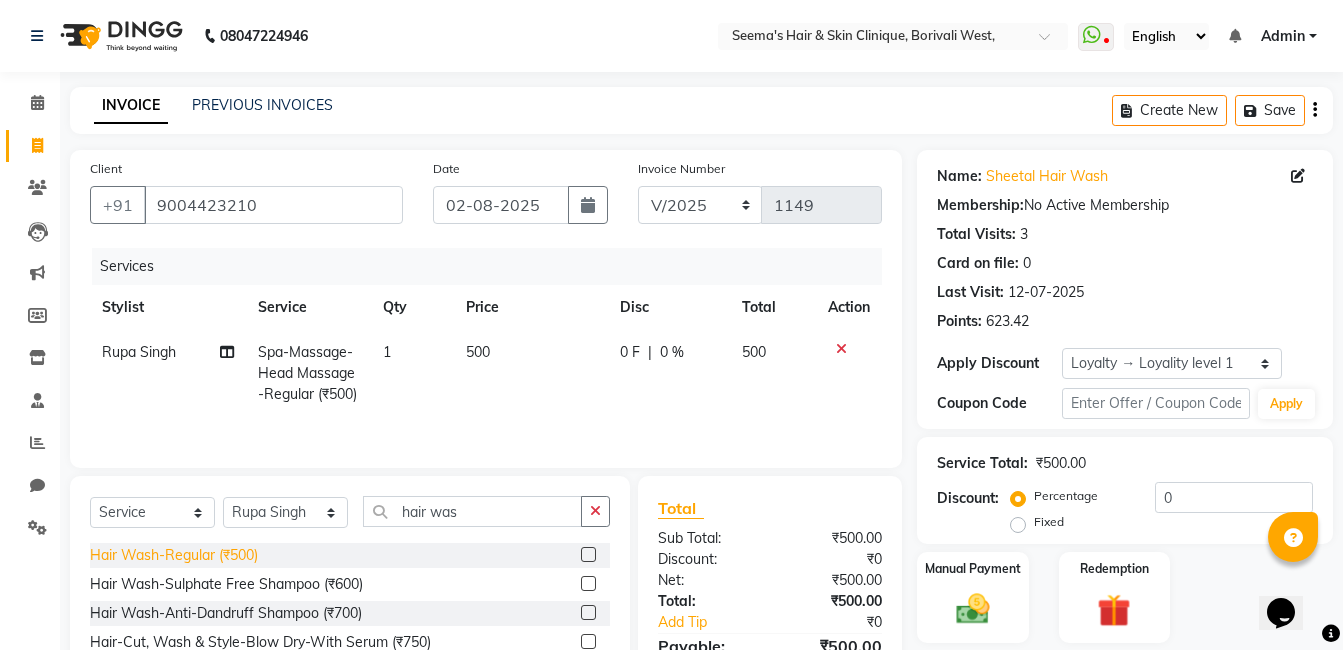 click on "Hair Wash-Regular (₹500)" 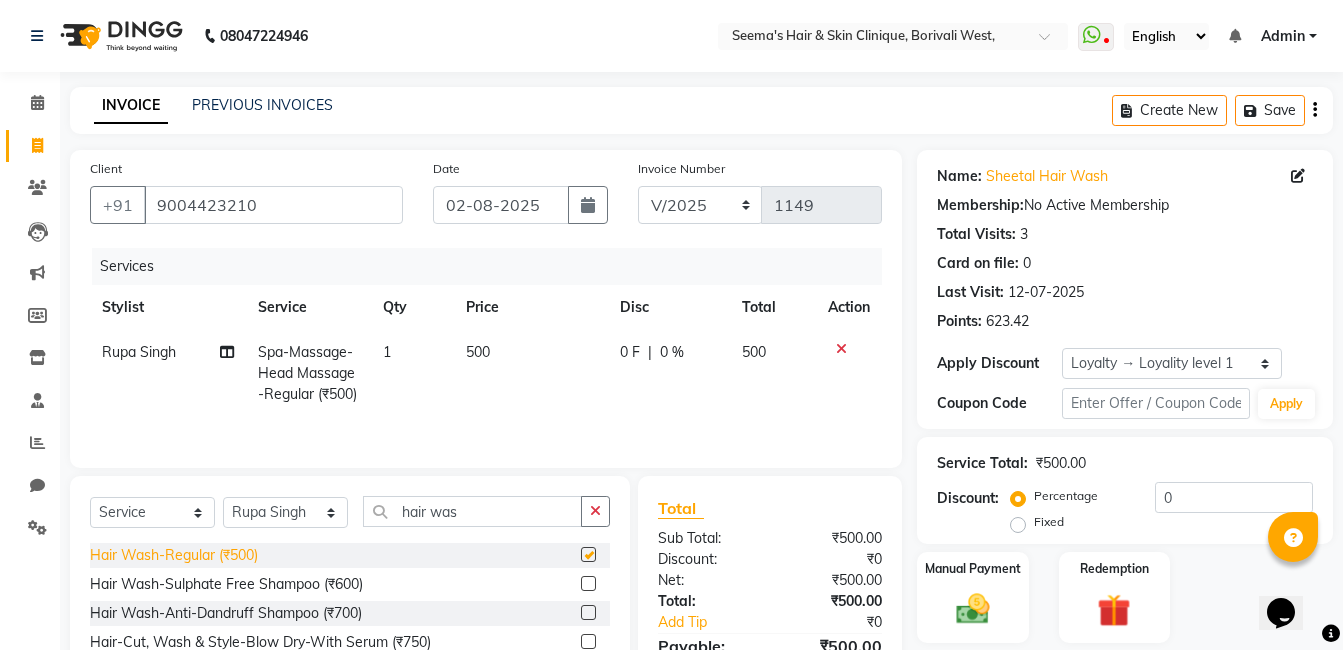 checkbox on "false" 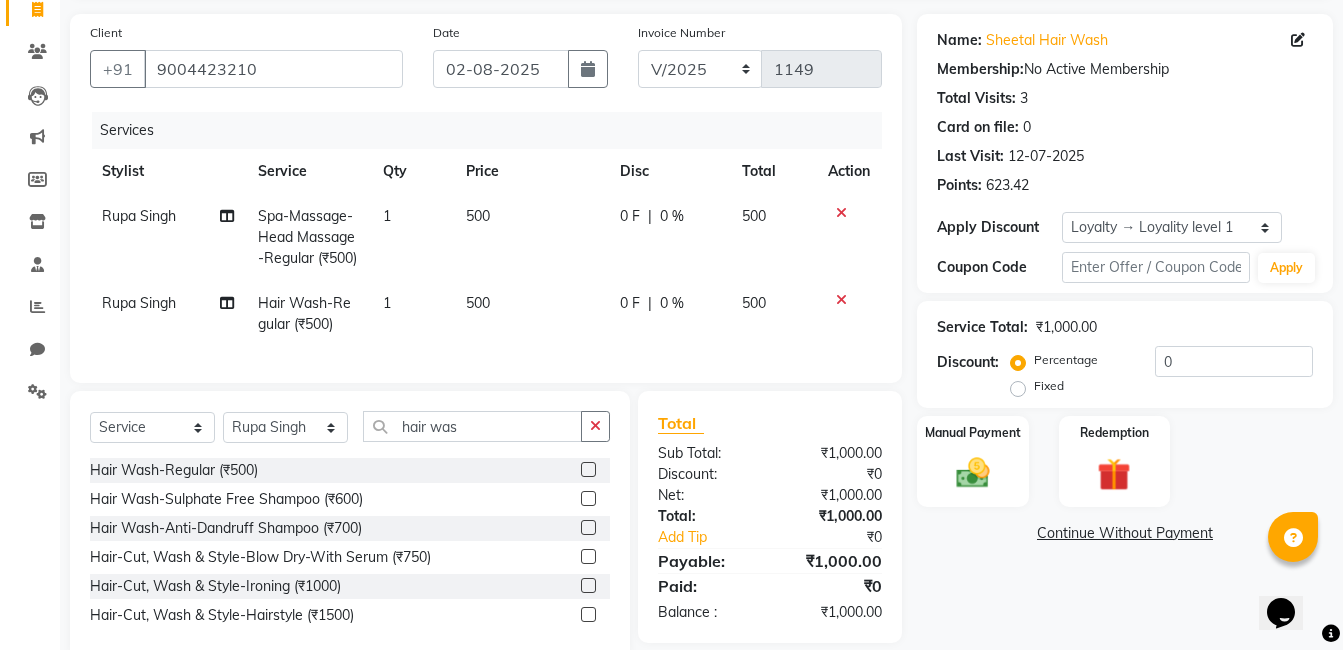 scroll, scrollTop: 212, scrollLeft: 0, axis: vertical 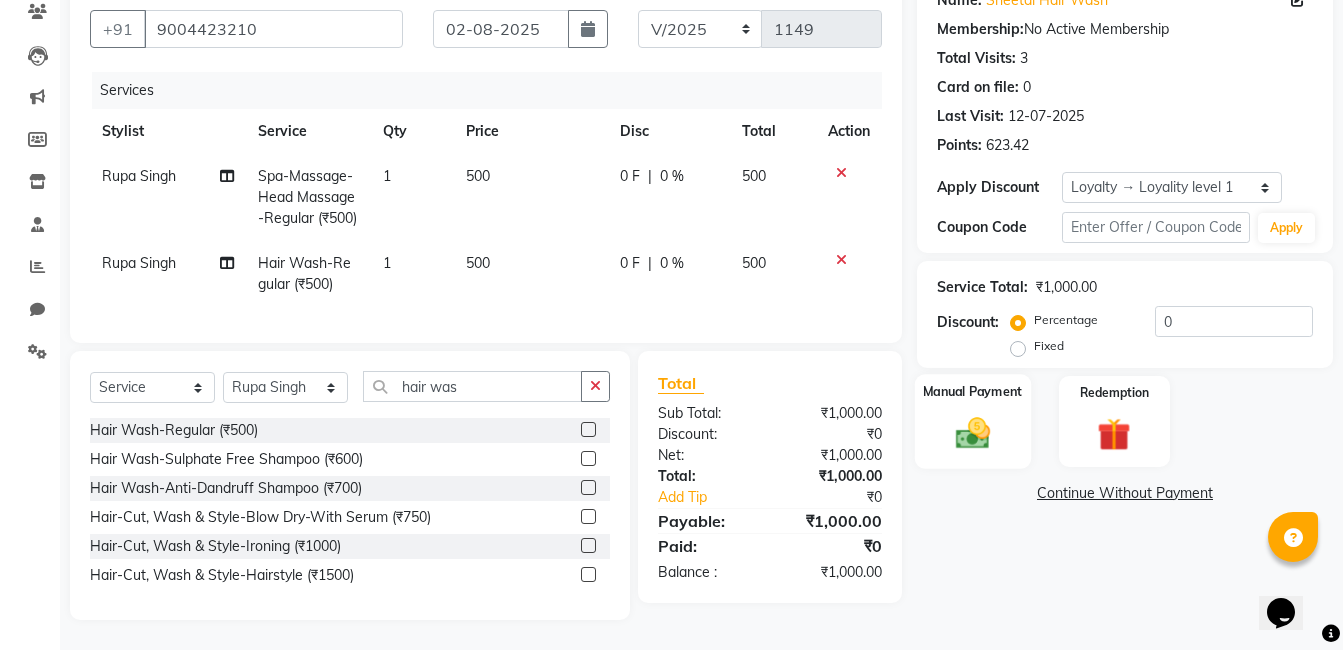 click on "Manual Payment" 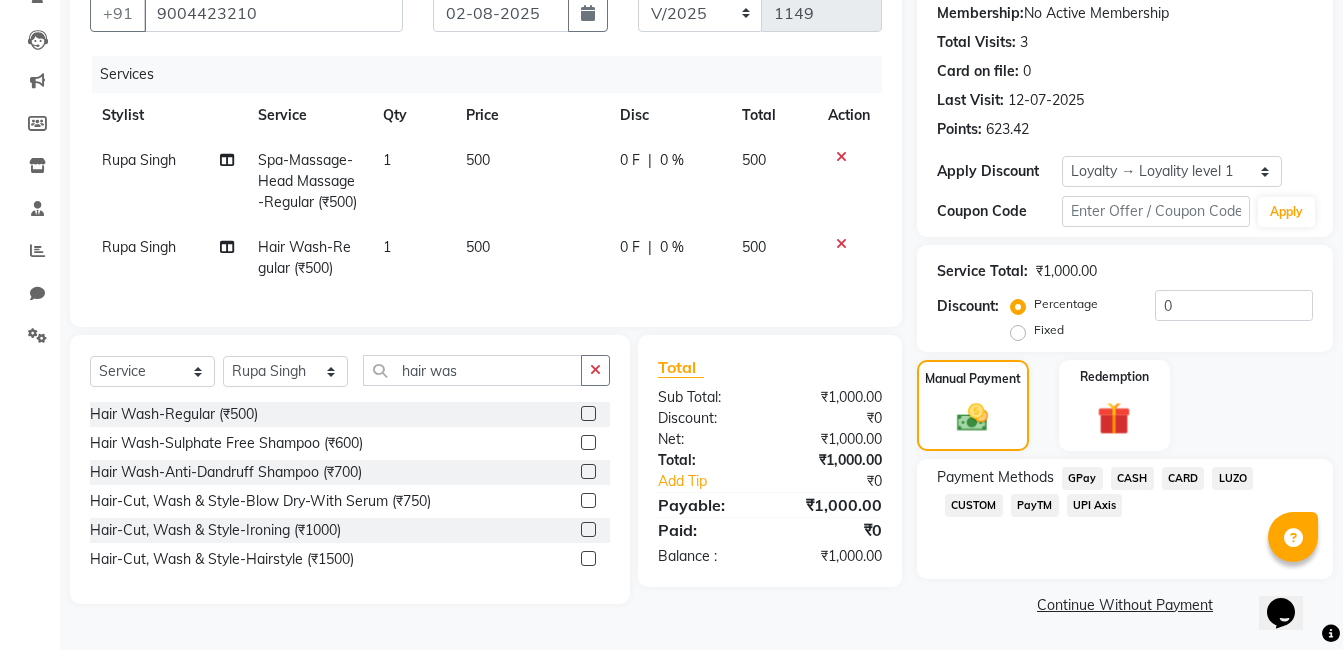 click 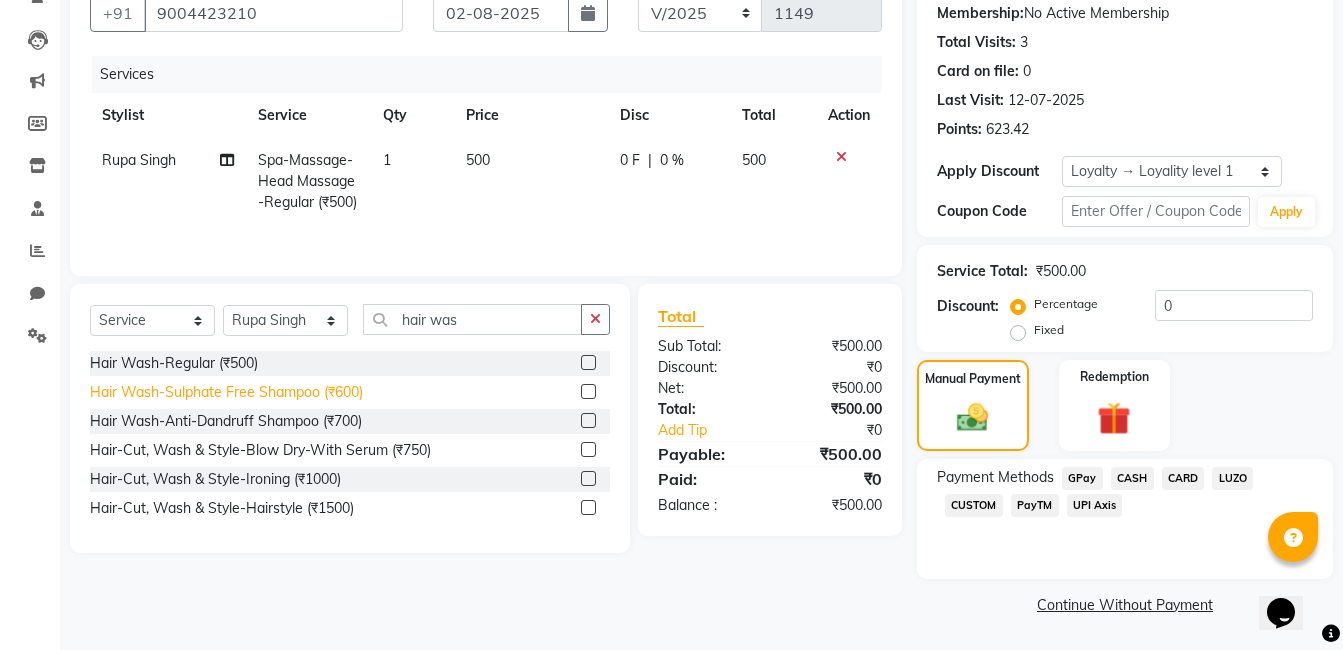 click on "Hair Wash-Sulphate Free Shampoo (₹600)" 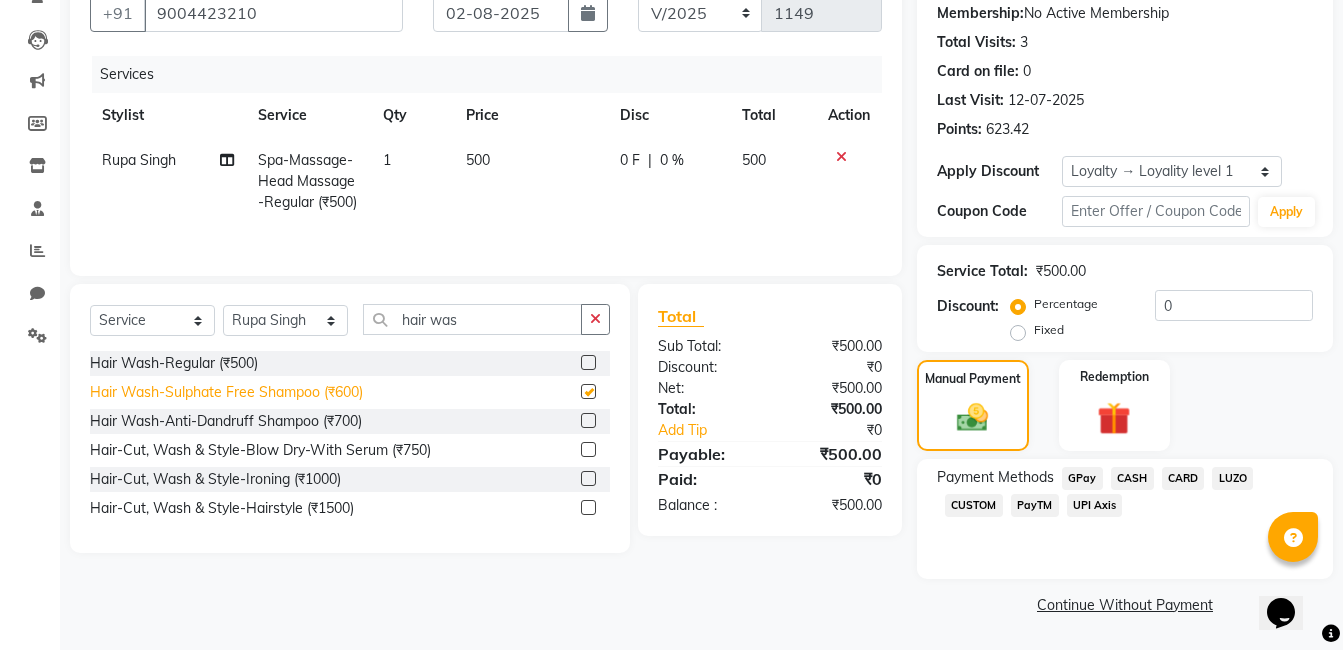 scroll, scrollTop: 212, scrollLeft: 0, axis: vertical 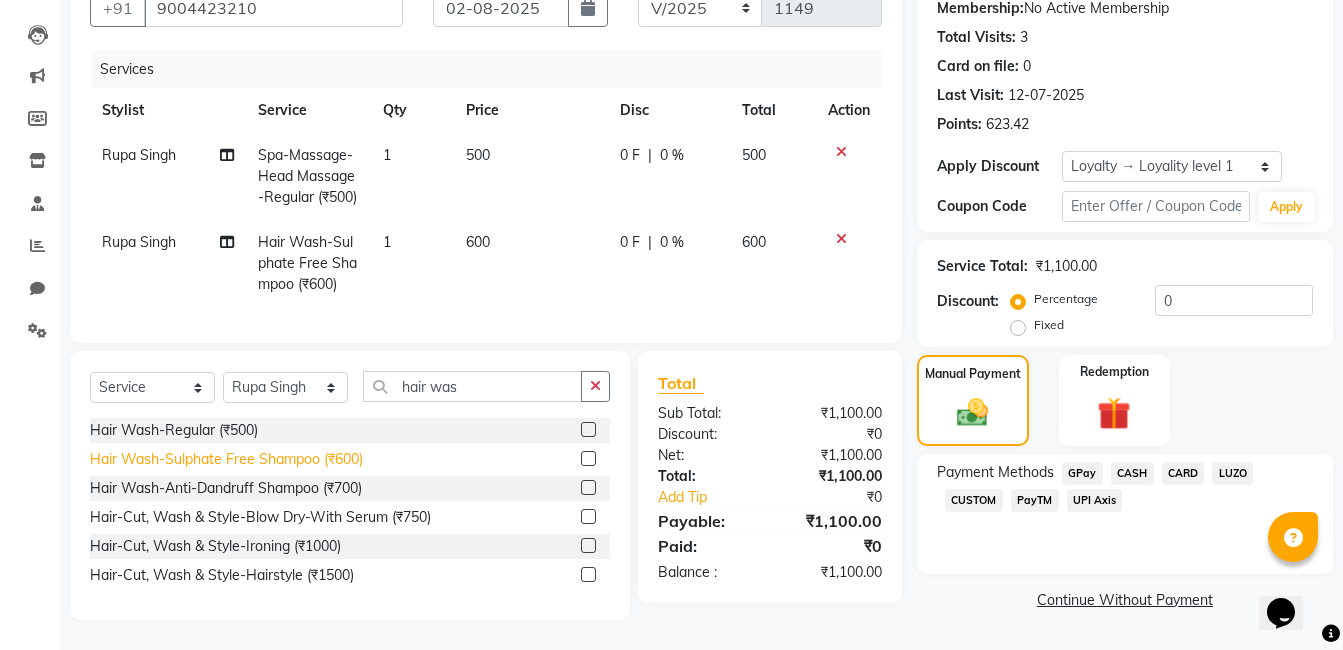 checkbox on "false" 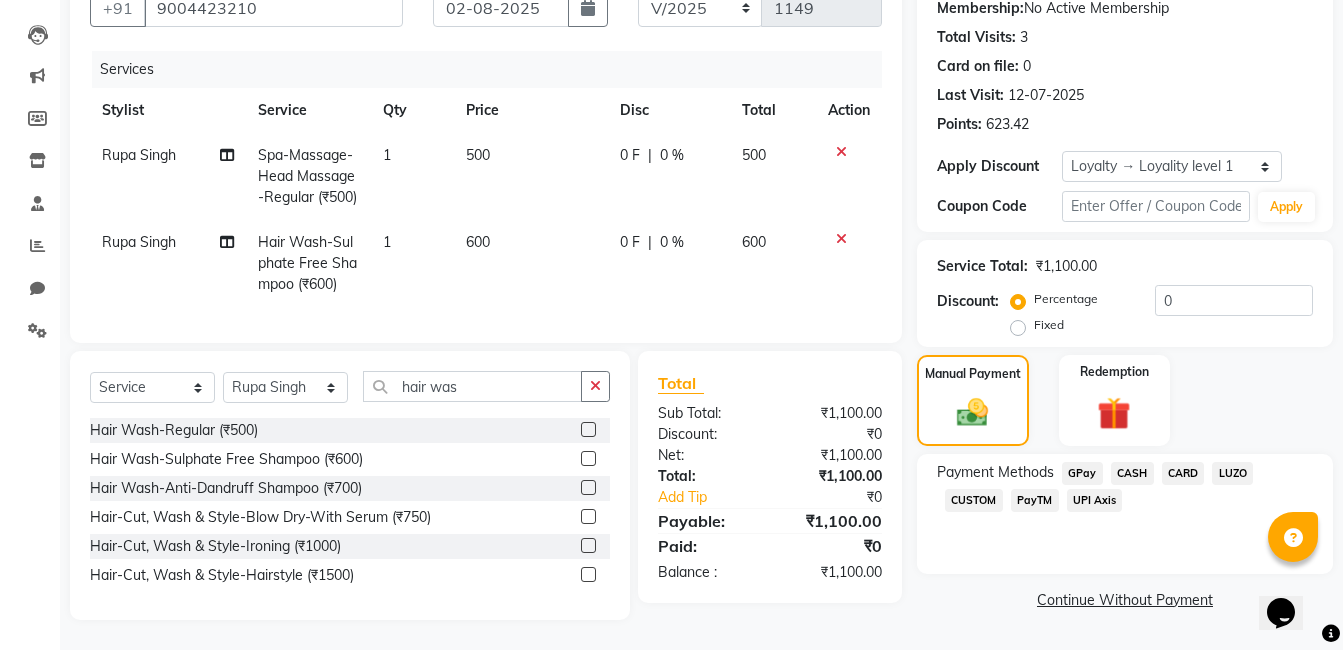 click on "CARD" 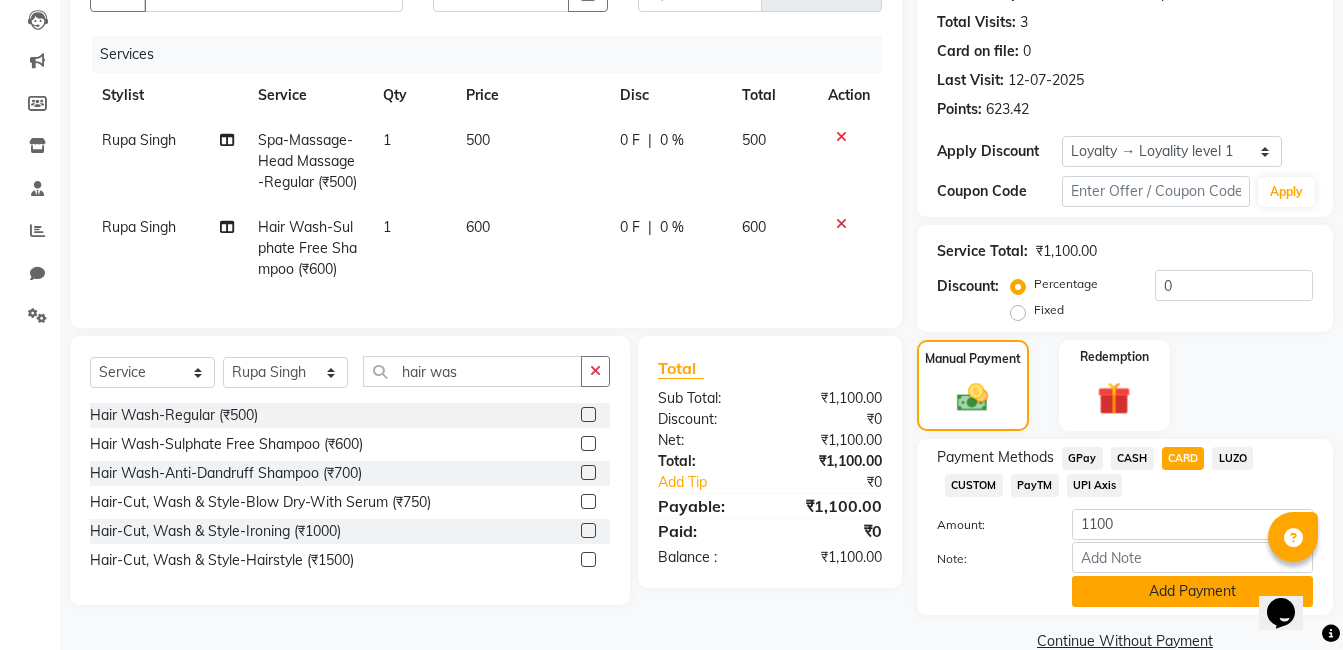 click on "Add Payment" 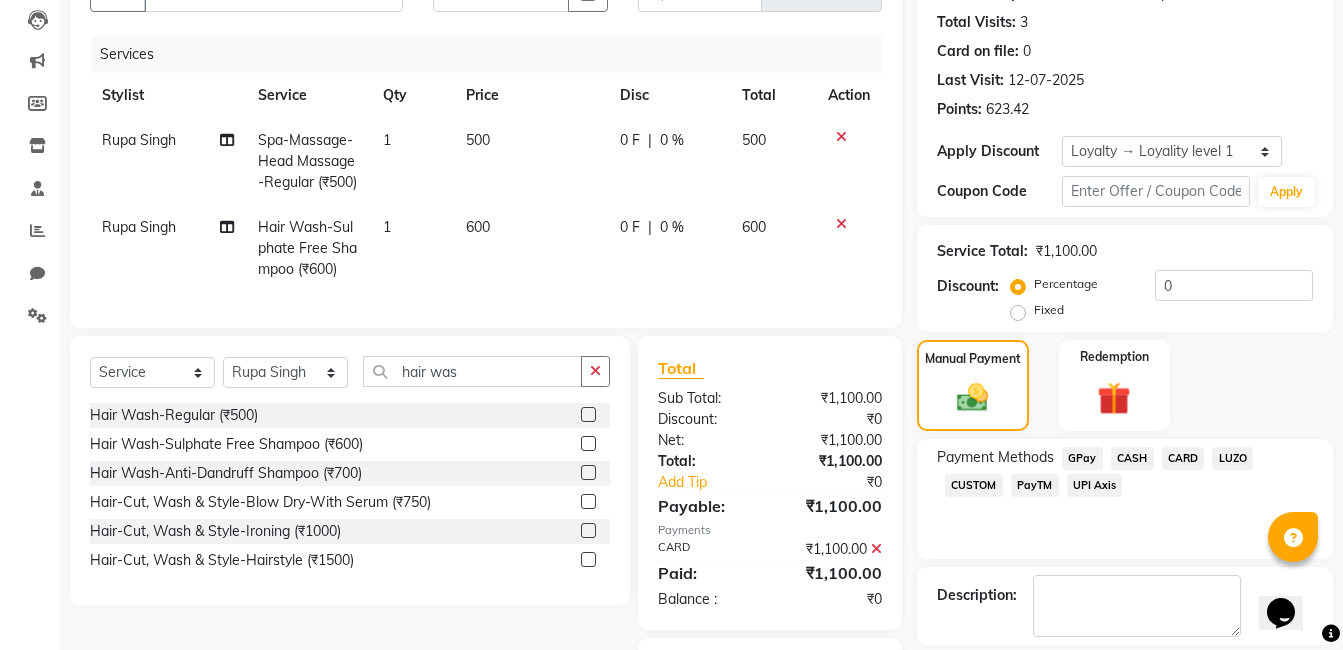 scroll, scrollTop: 377, scrollLeft: 0, axis: vertical 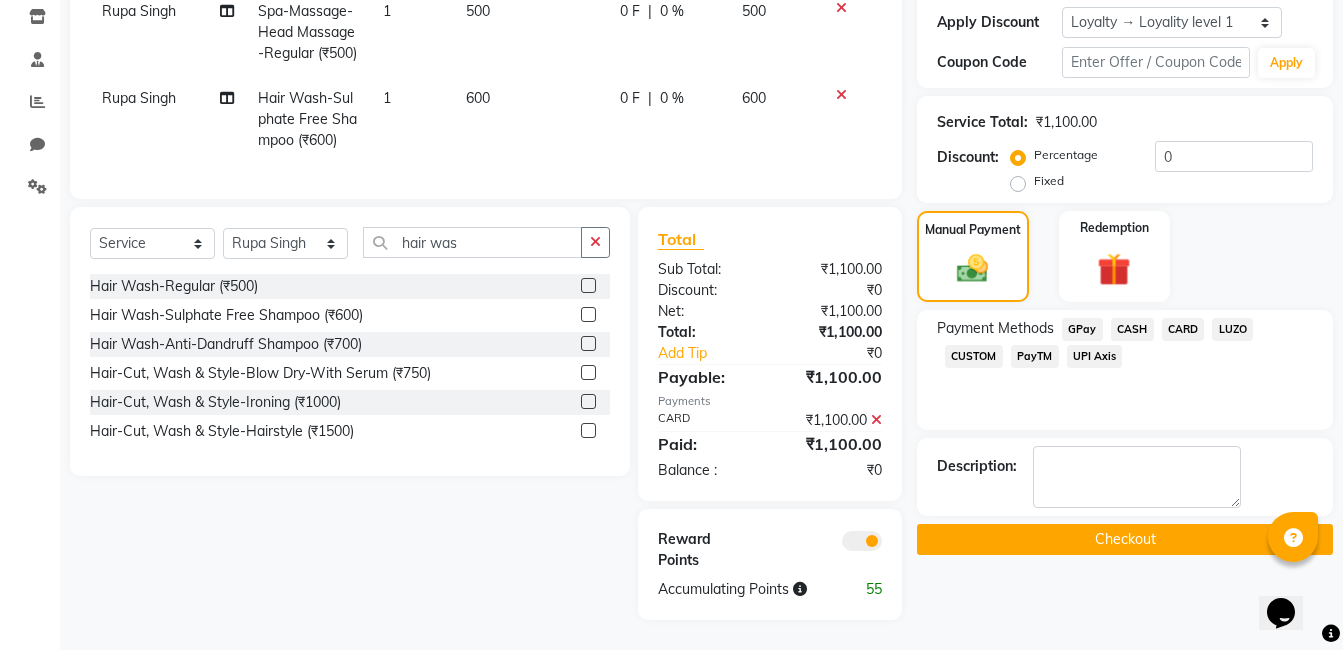 click on "Checkout" 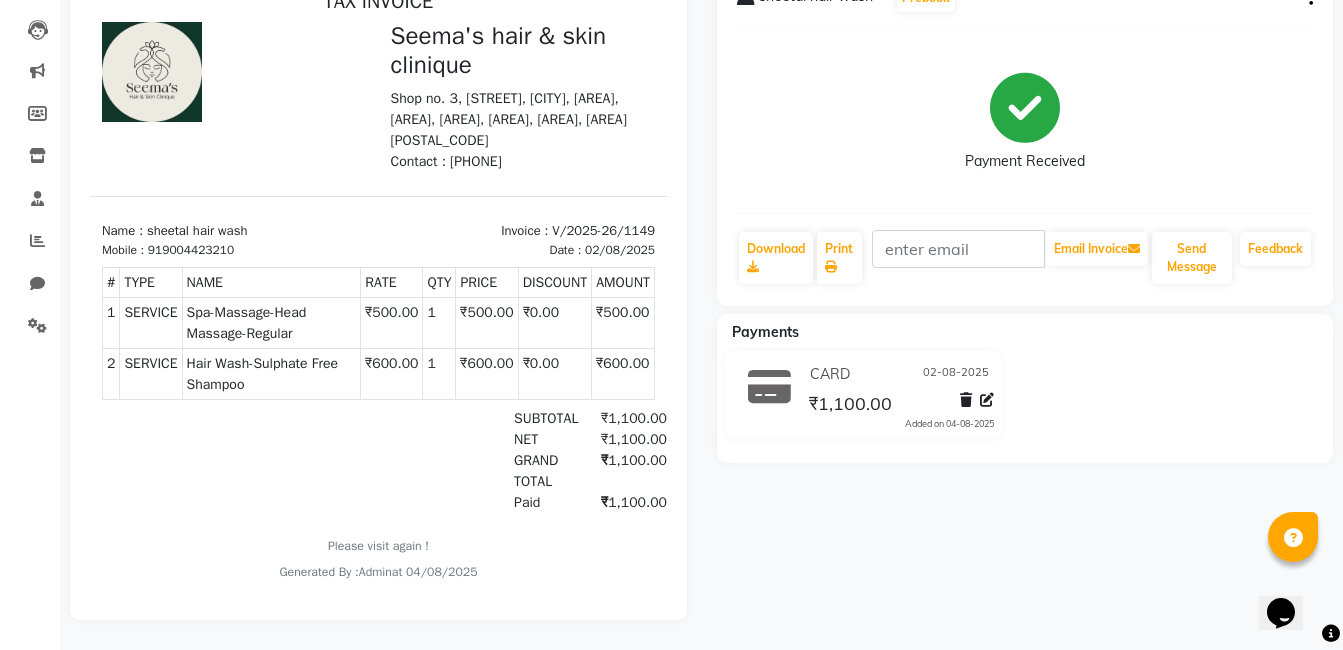 scroll, scrollTop: 0, scrollLeft: 0, axis: both 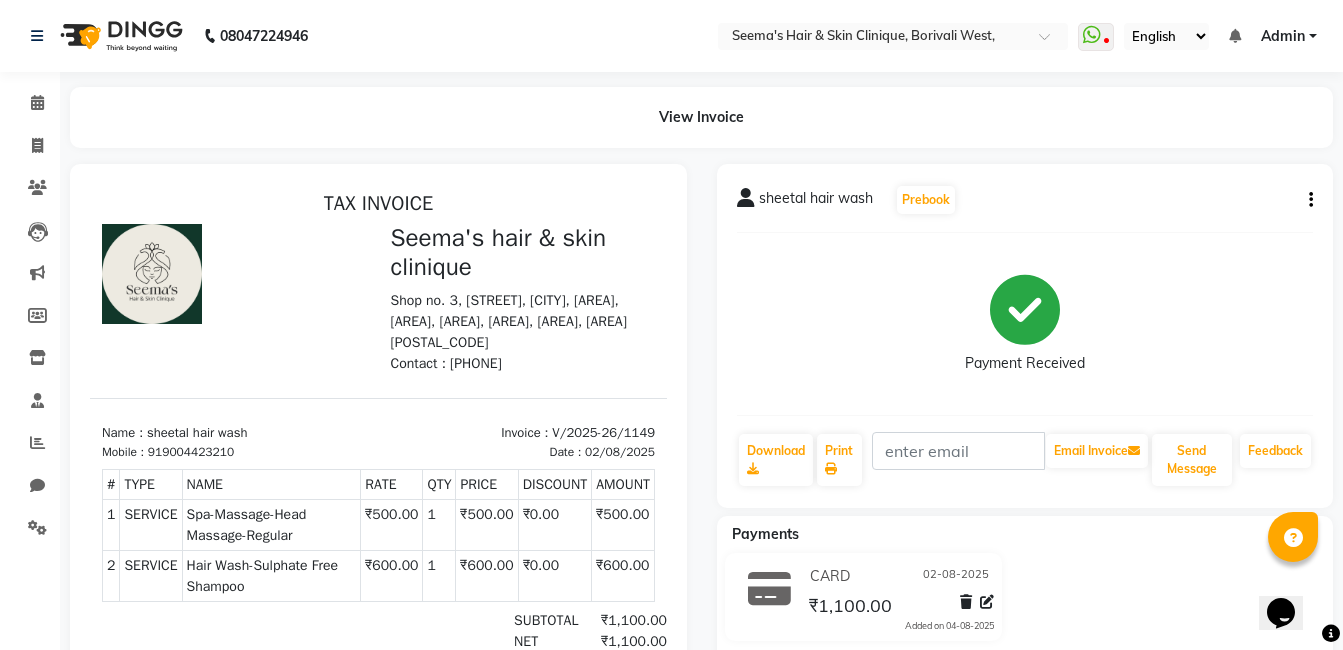 click on "Invoice" 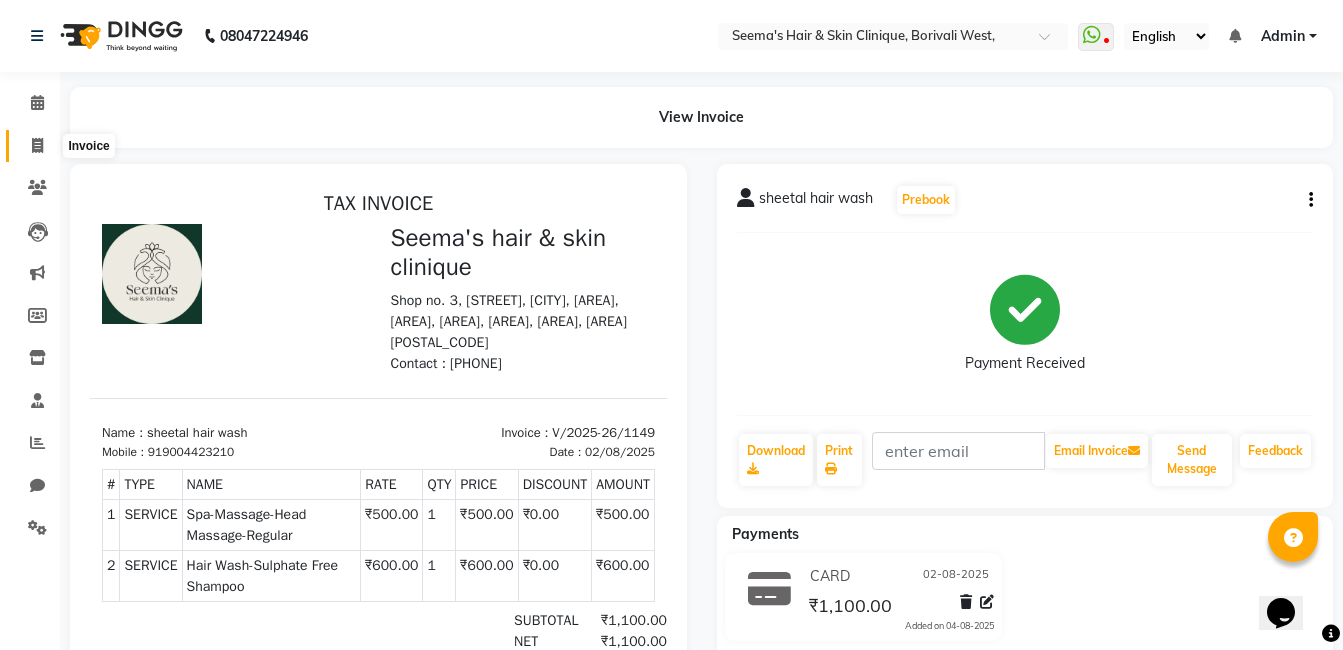 click 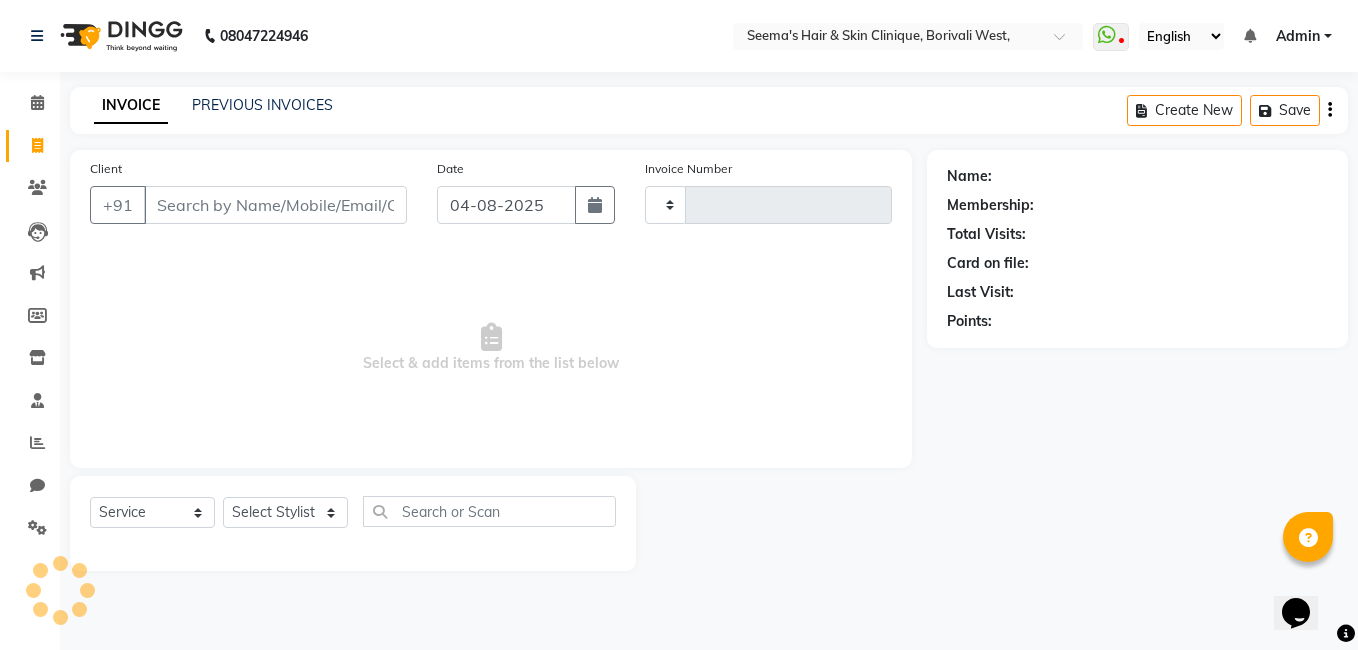 type on "1150" 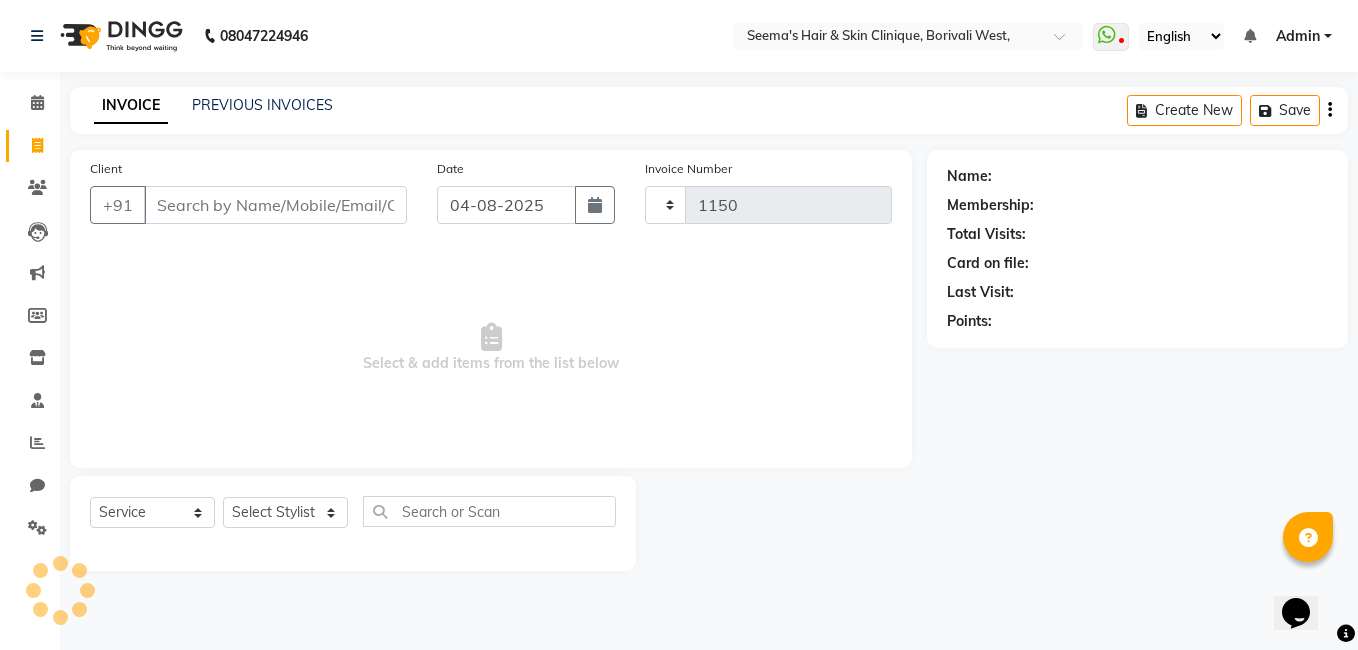 select on "8084" 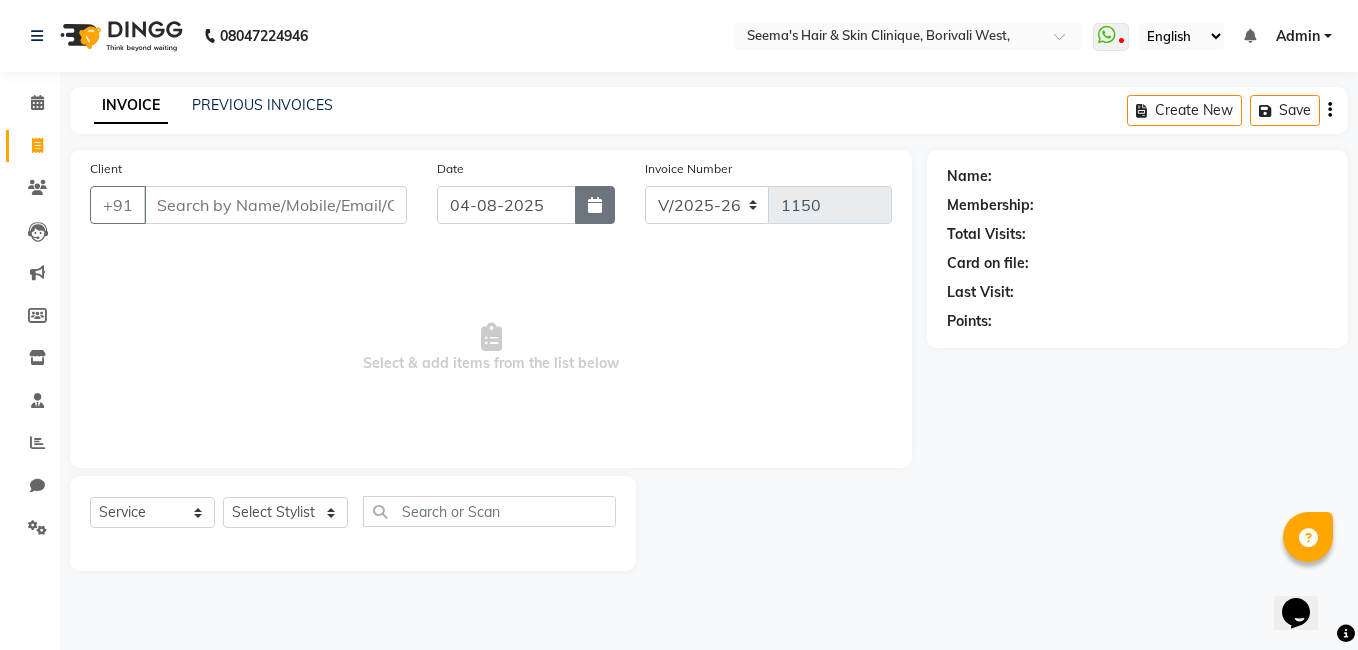 click 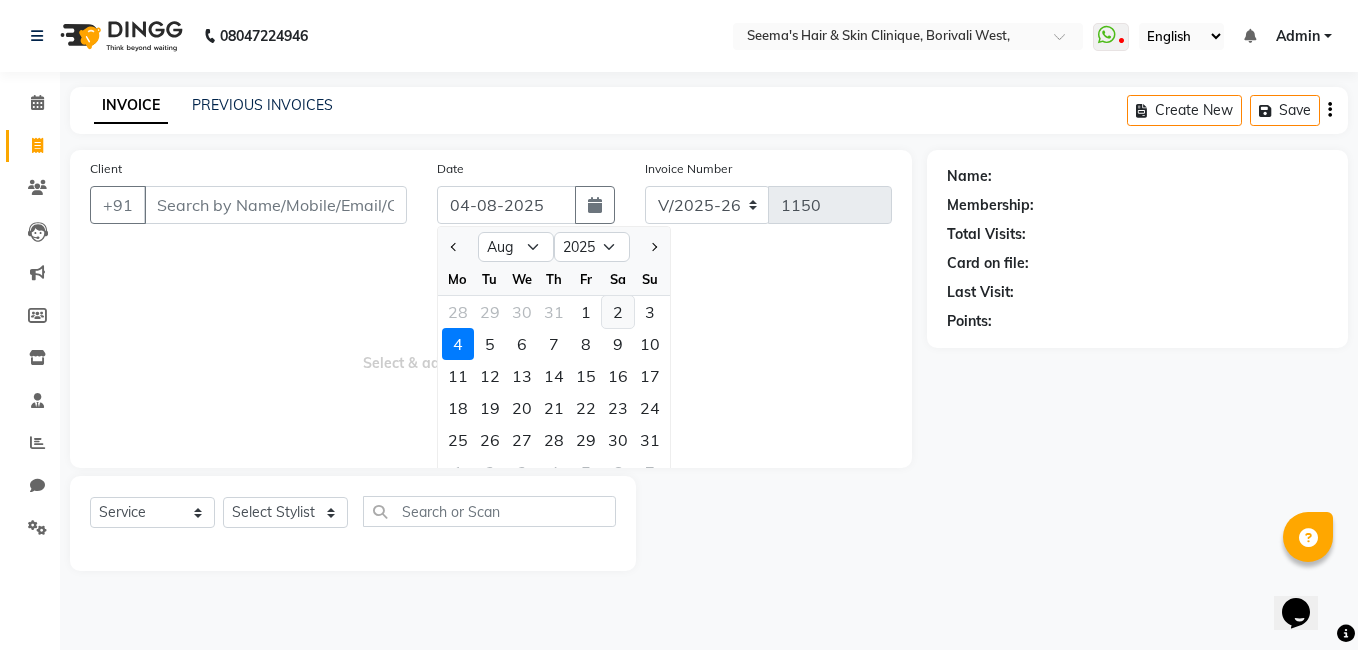 click on "2" 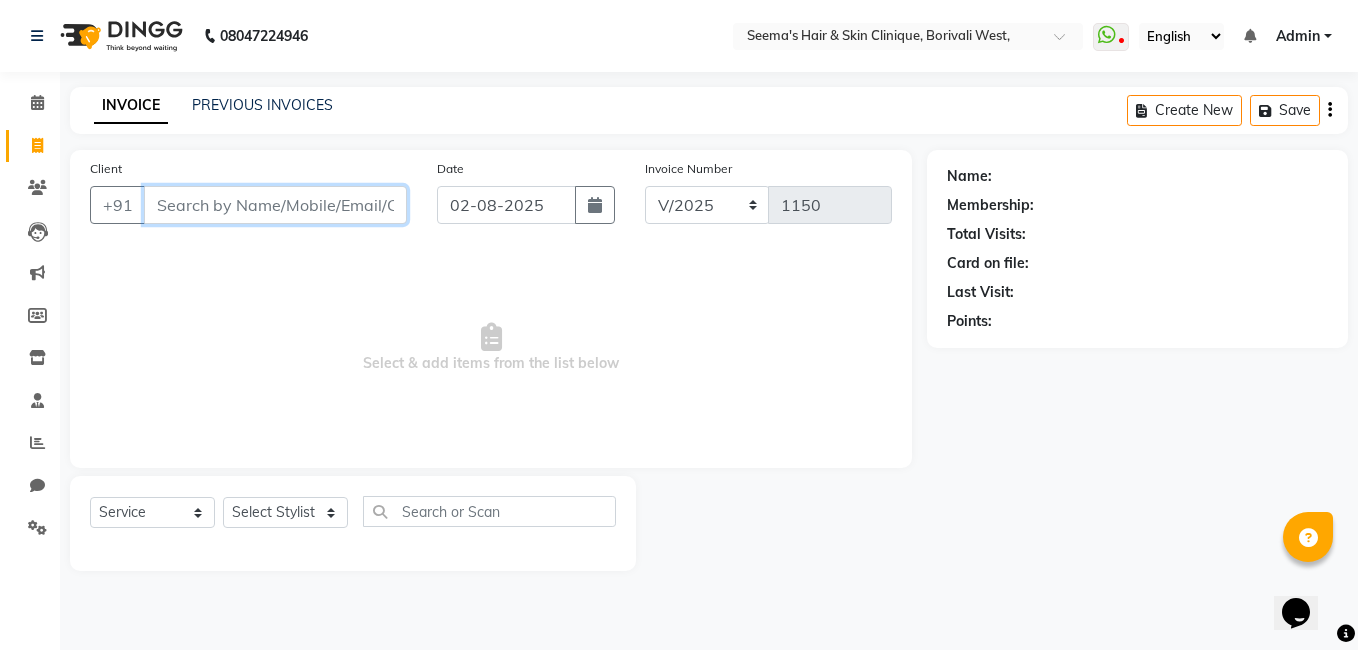 click on "Client" at bounding box center [275, 205] 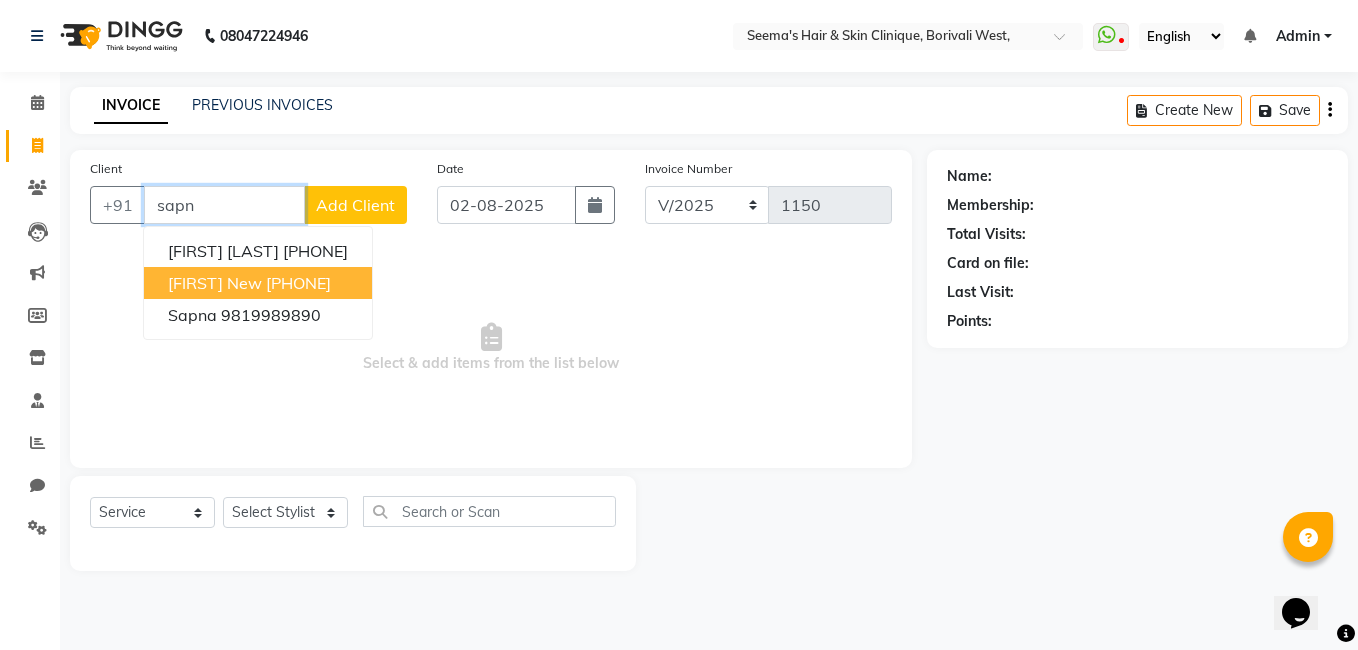 click on "[FIRST] new  [PHONE]" at bounding box center [258, 283] 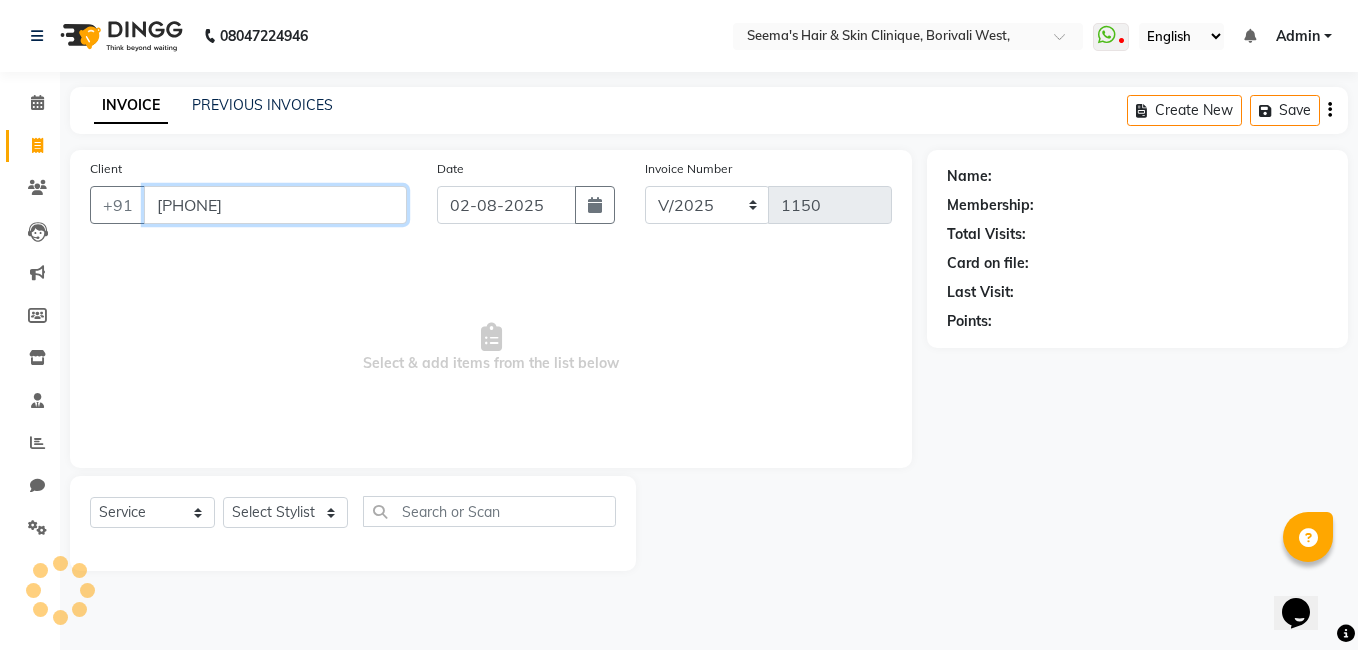 type on "[PHONE]" 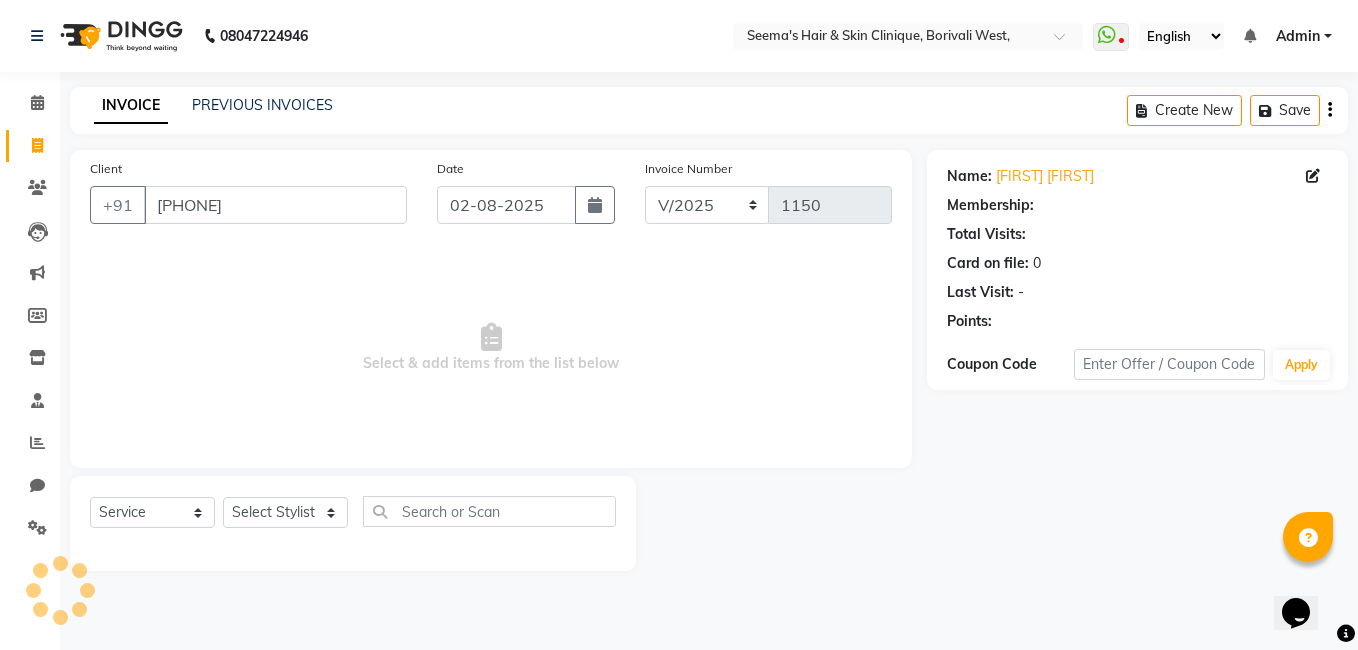 select on "1: Object" 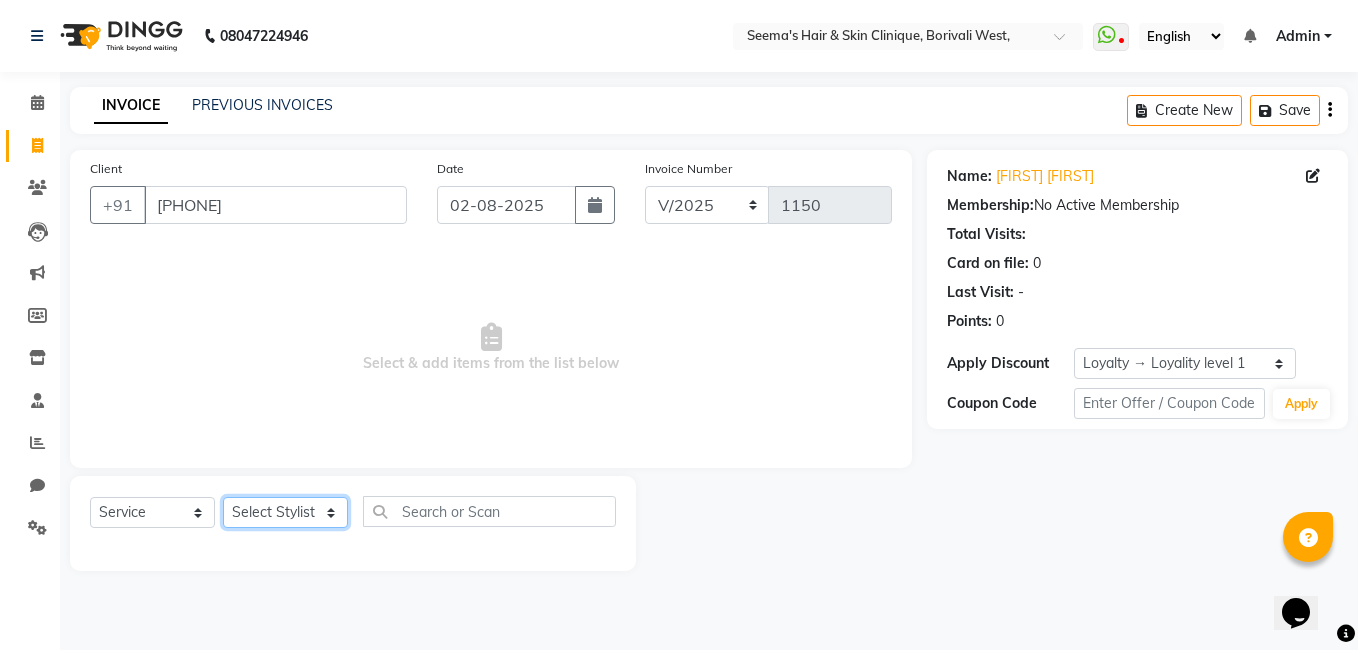 click on "Select Stylist [FIRST] [FIRST] [FIRST] [FIRST] [FIRST] [FIRST] [FIRST] [FIRST]" 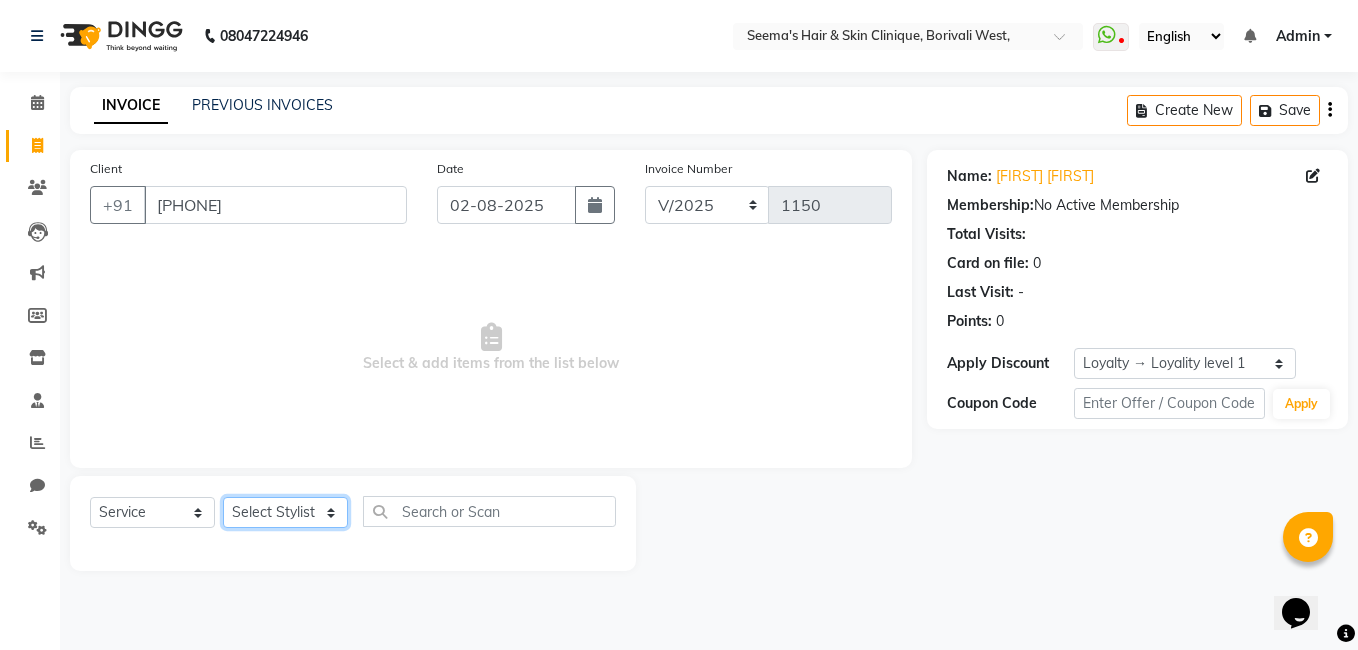 select on "75556" 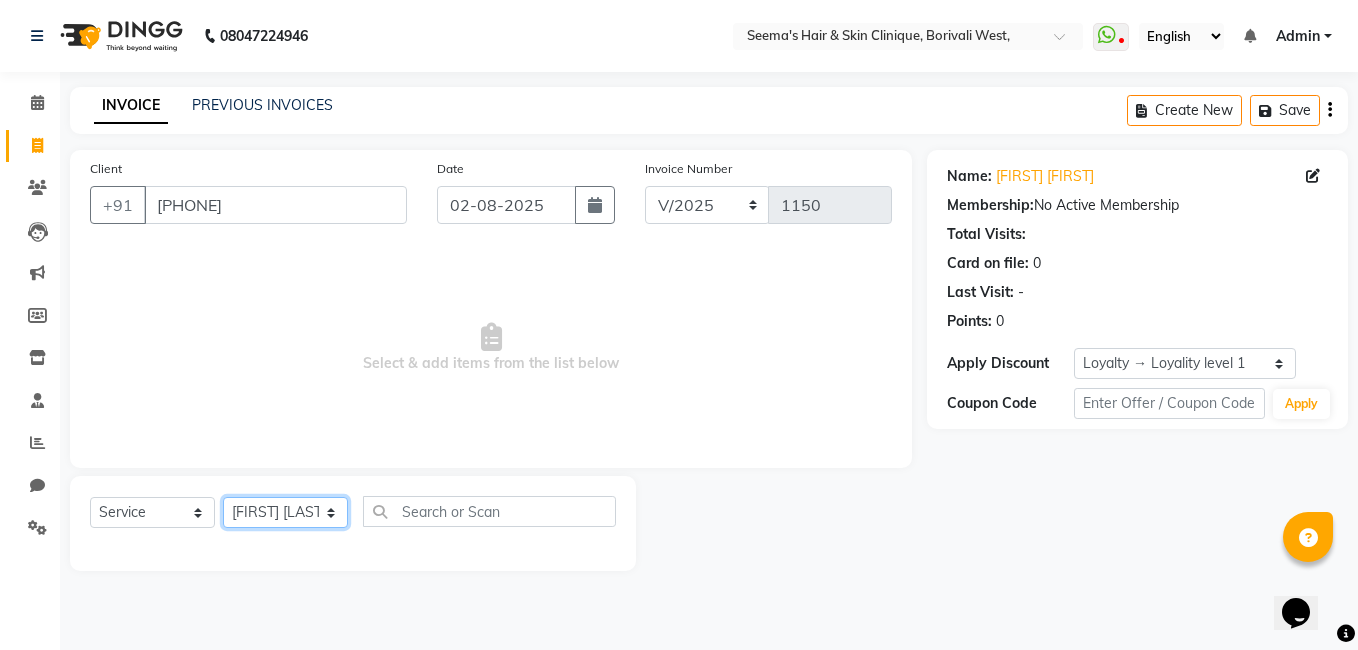 click on "Select Stylist [FIRST] [FIRST] [FIRST] [FIRST] [FIRST] [FIRST] [FIRST] [FIRST]" 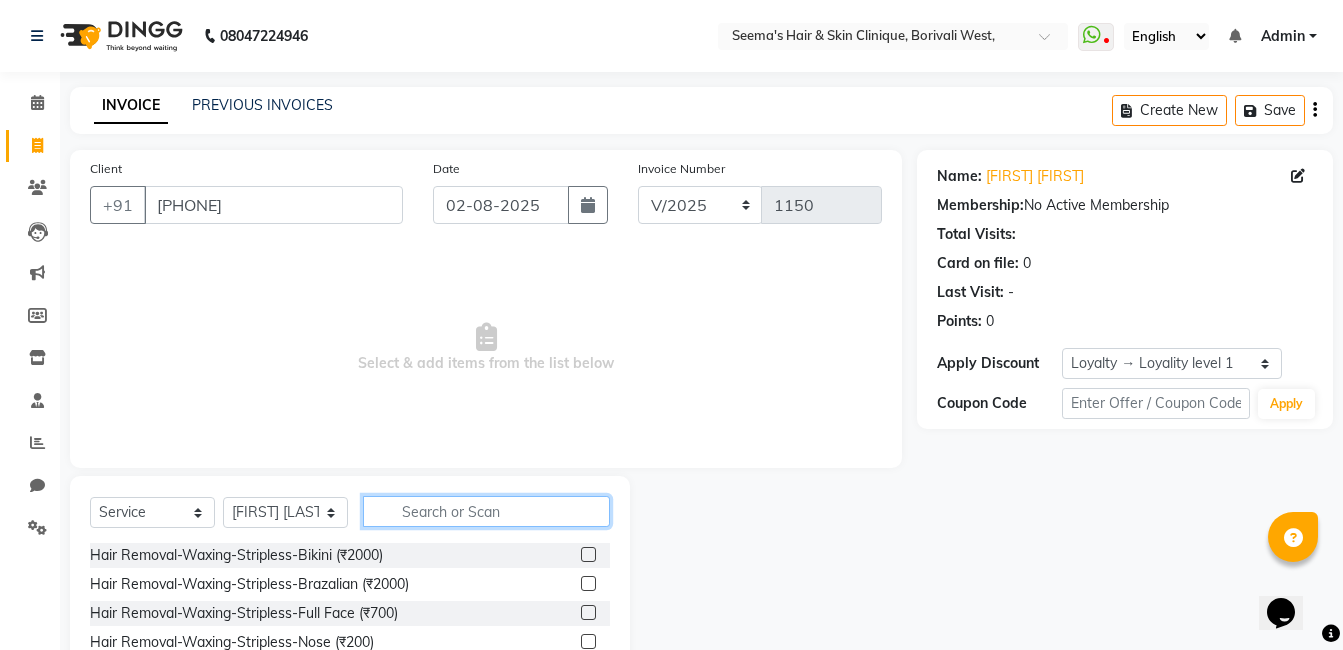 click 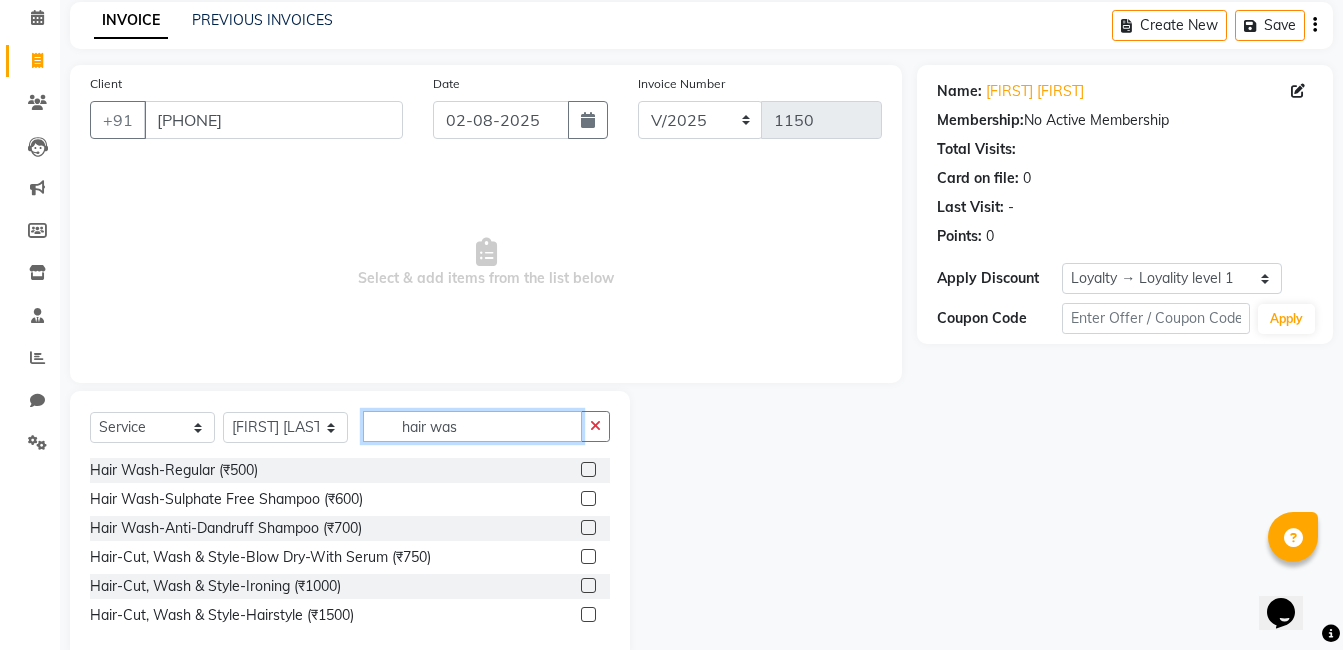scroll, scrollTop: 125, scrollLeft: 0, axis: vertical 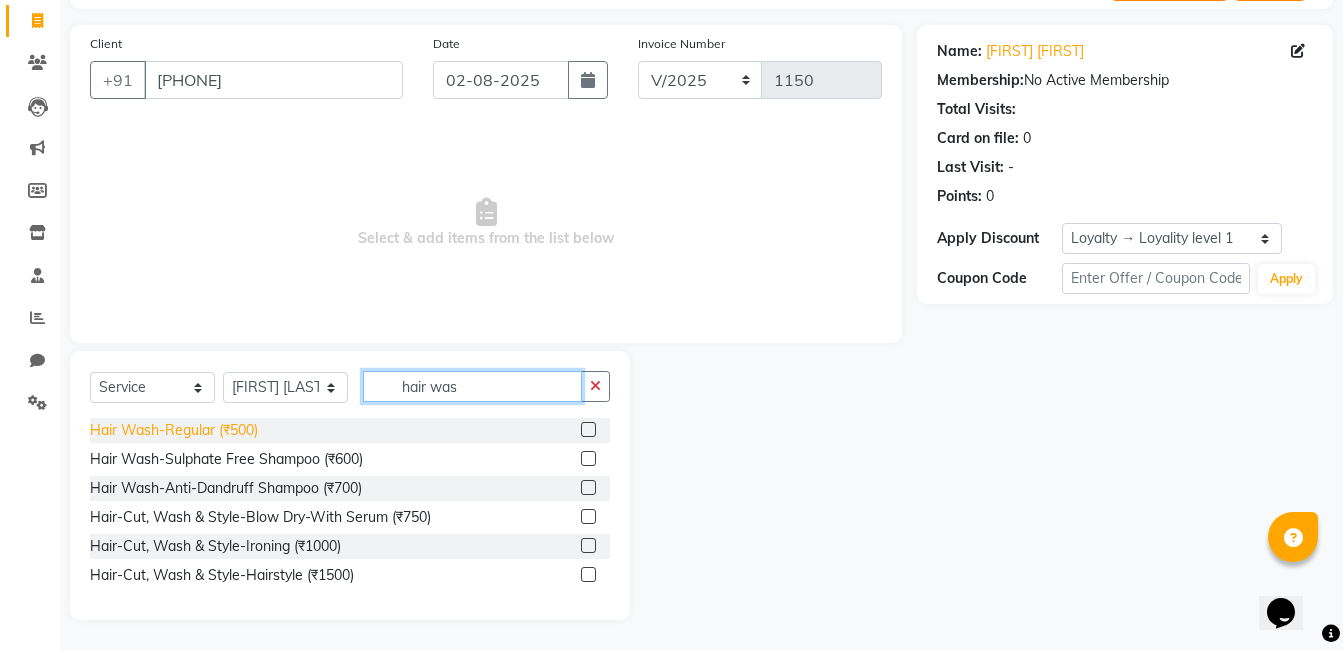 type on "hair was" 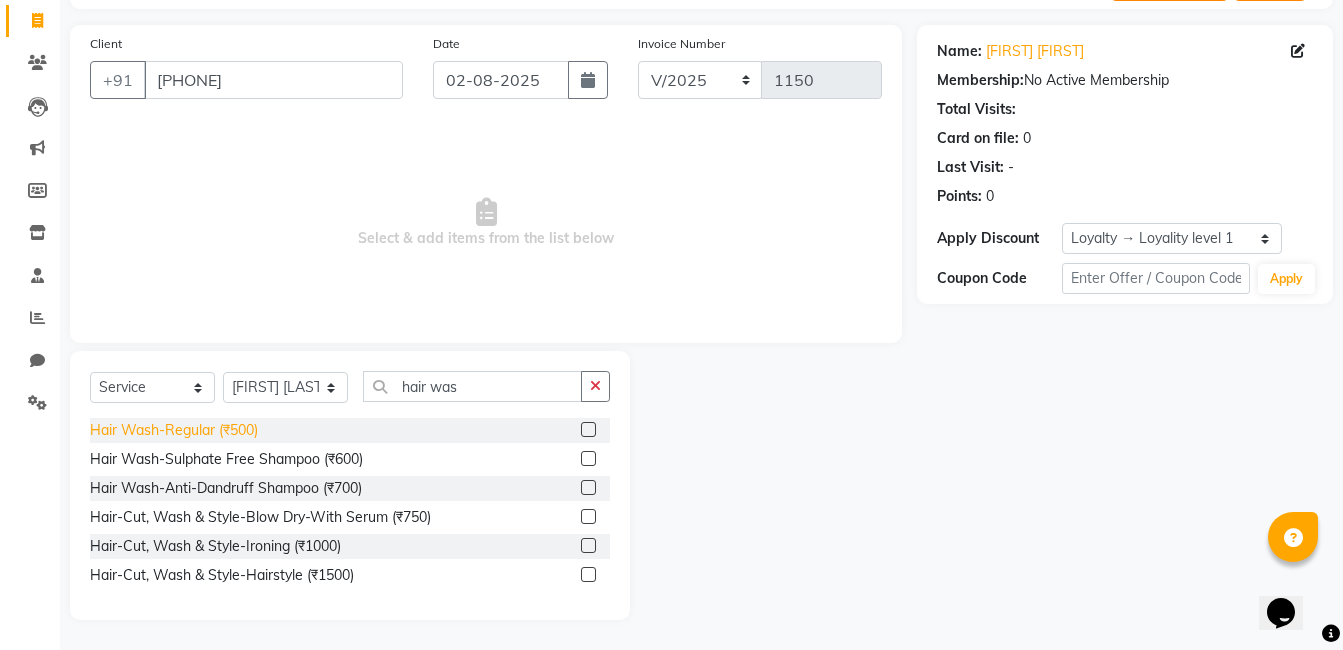 click on "Hair Wash-Regular (₹500)" 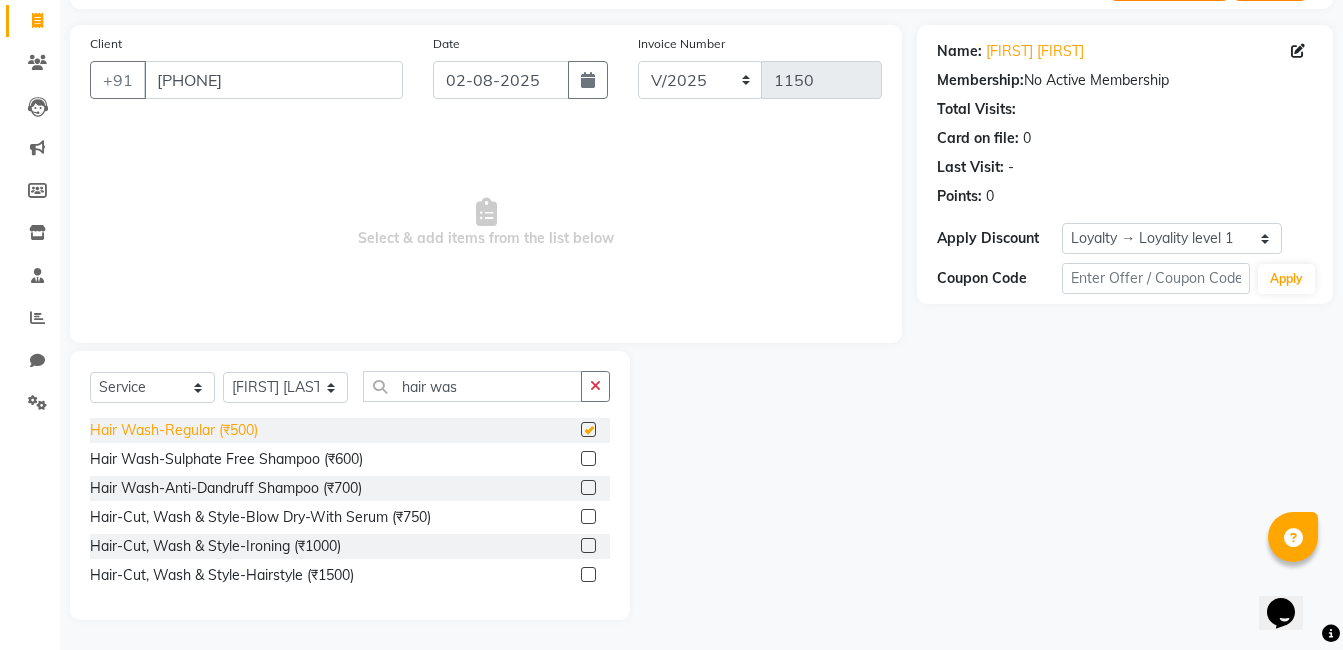 checkbox on "false" 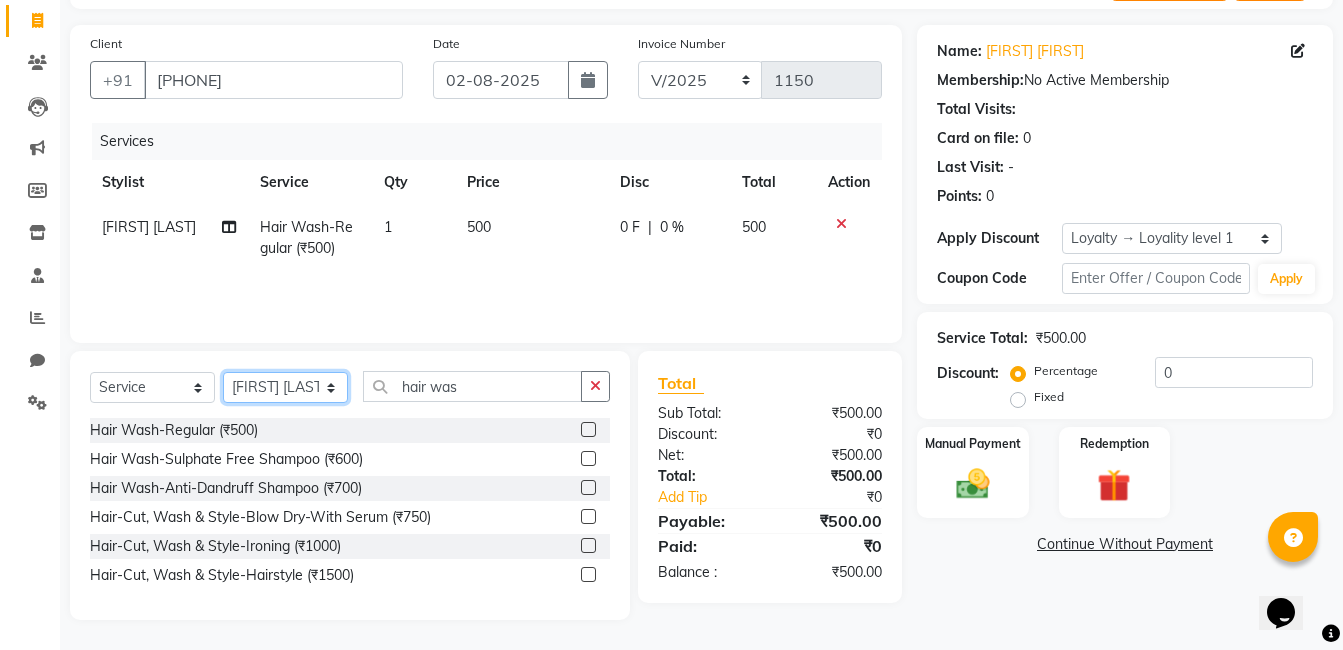 click on "Select Stylist [FIRST] [FIRST] [FIRST] [FIRST] [FIRST] [FIRST] [FIRST] [FIRST]" 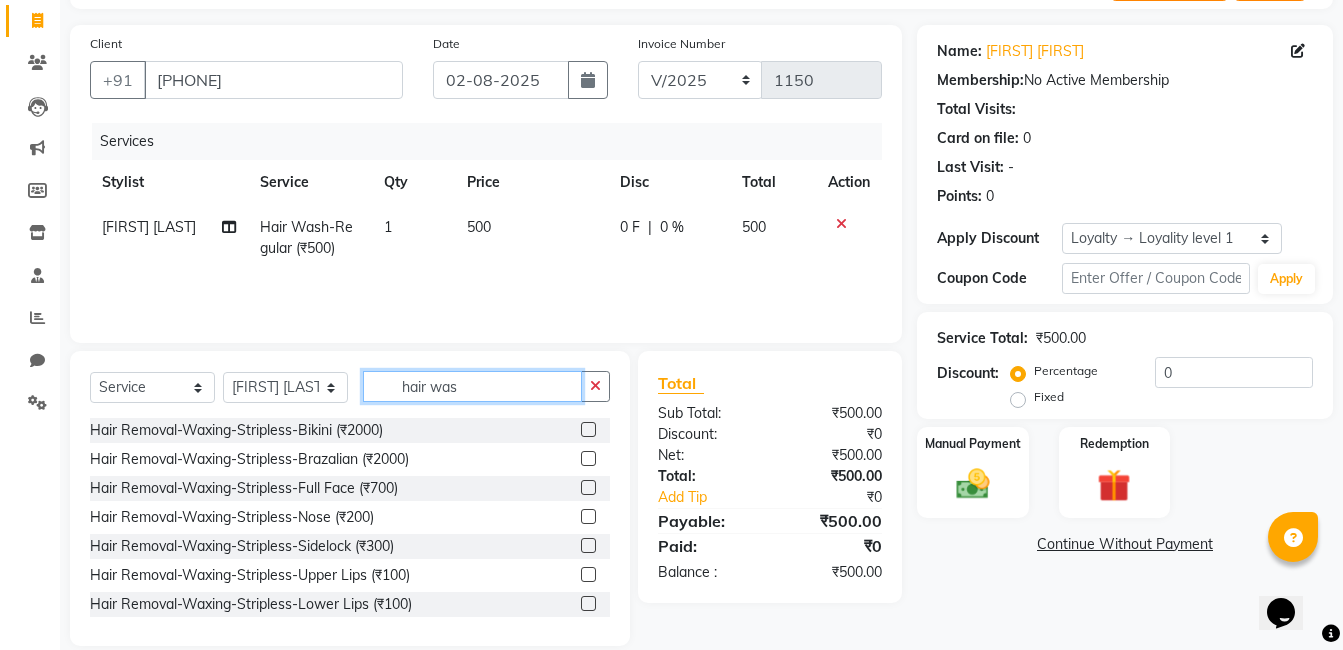 click on "hair was" 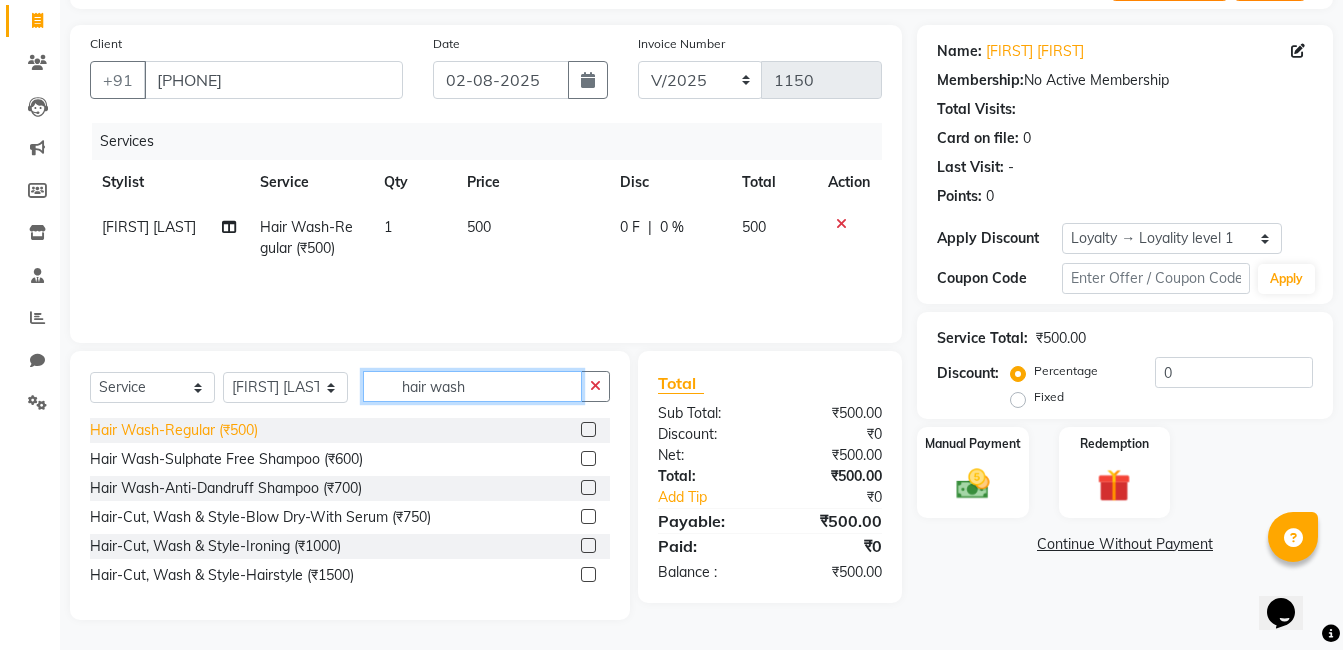 type on "hair wash" 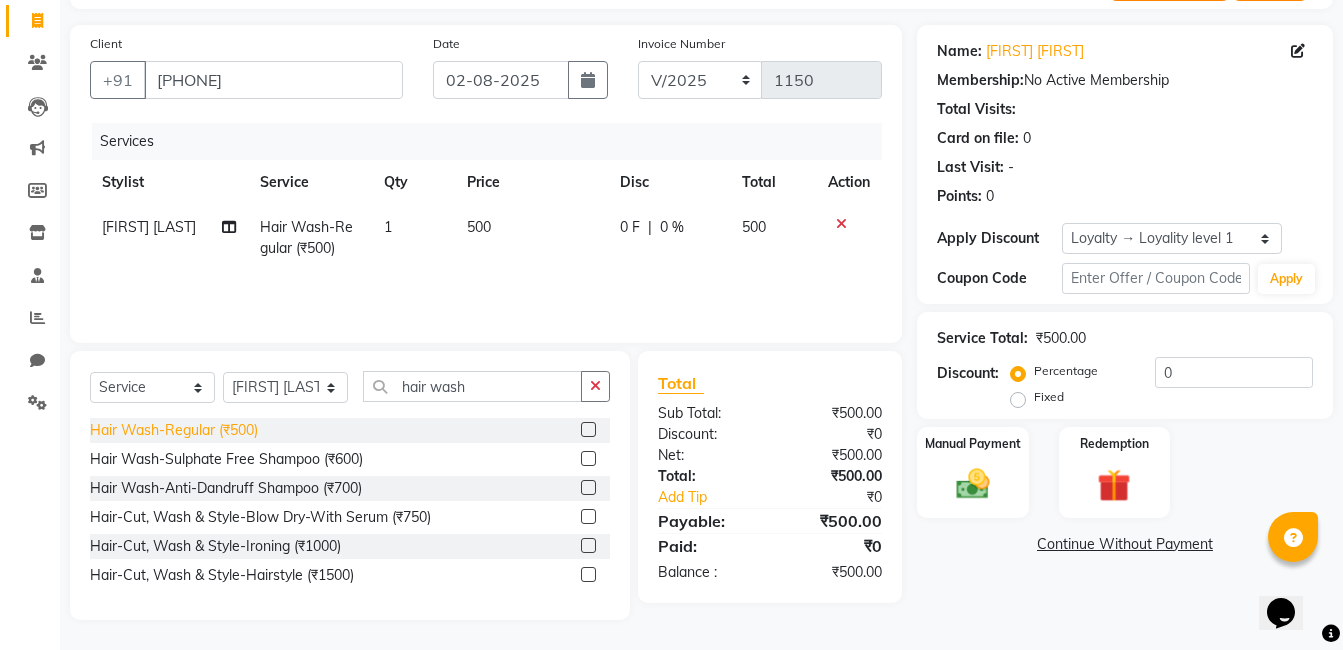 click on "Hair Wash-Regular (₹500)" 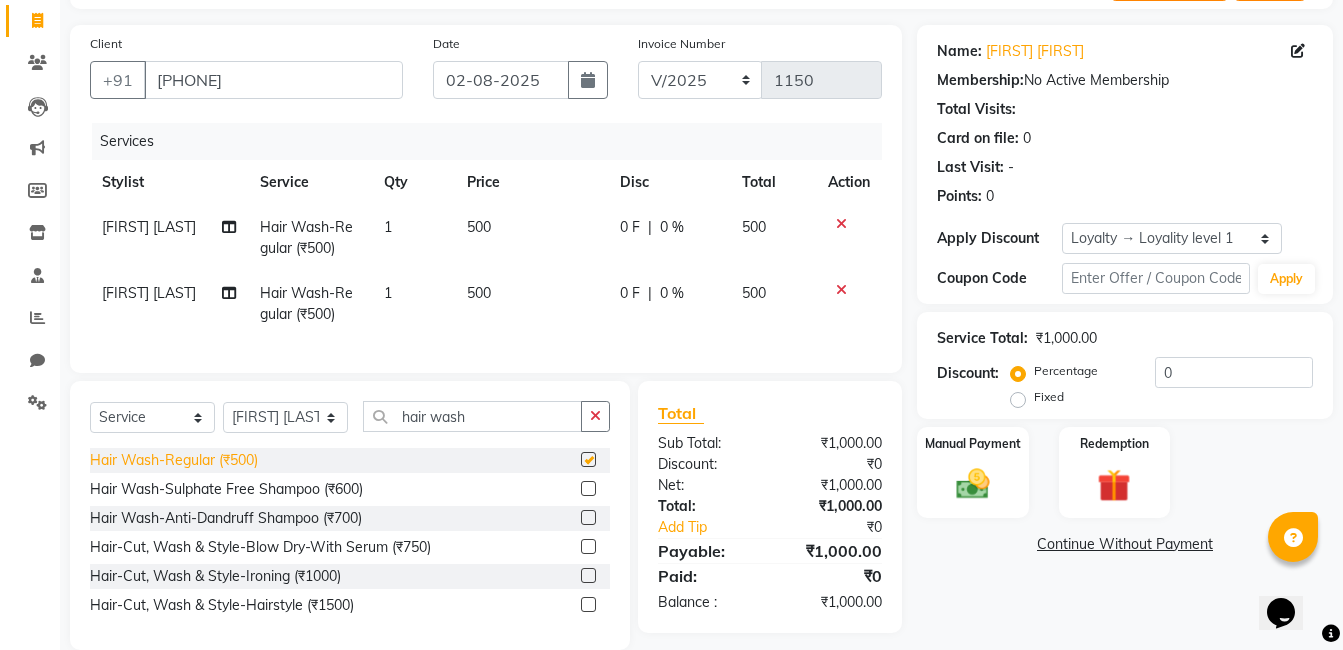 checkbox on "false" 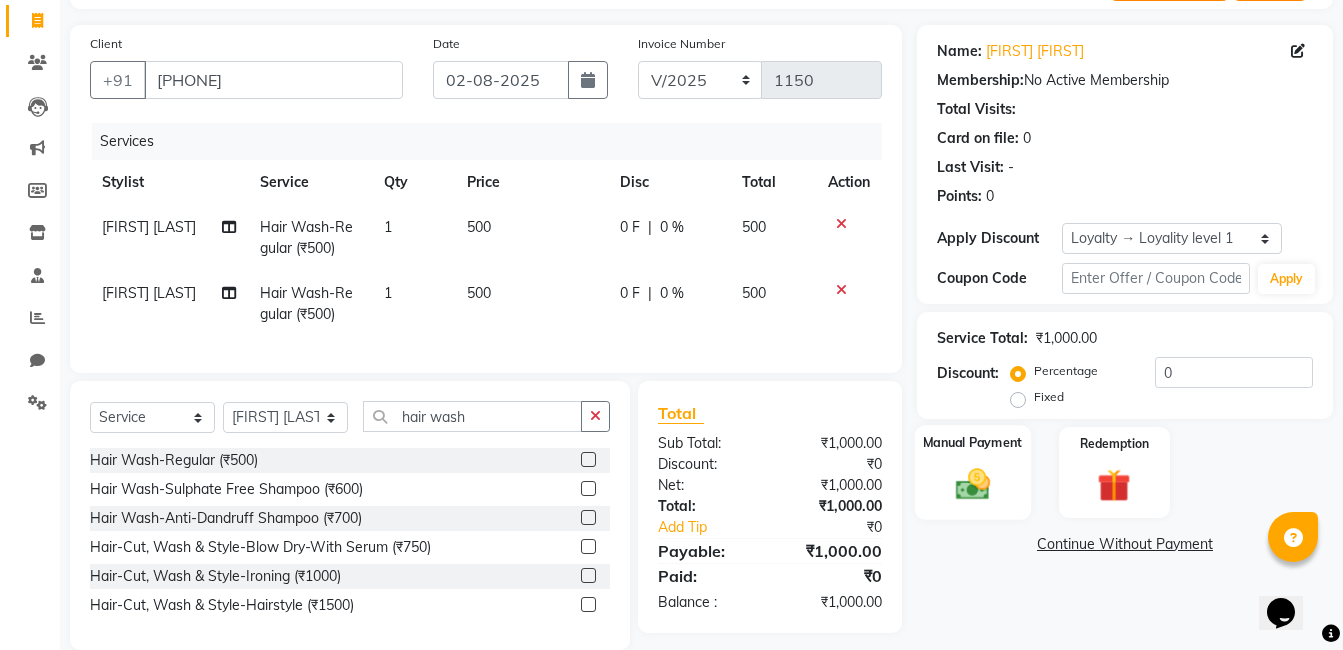 click on "Manual Payment" 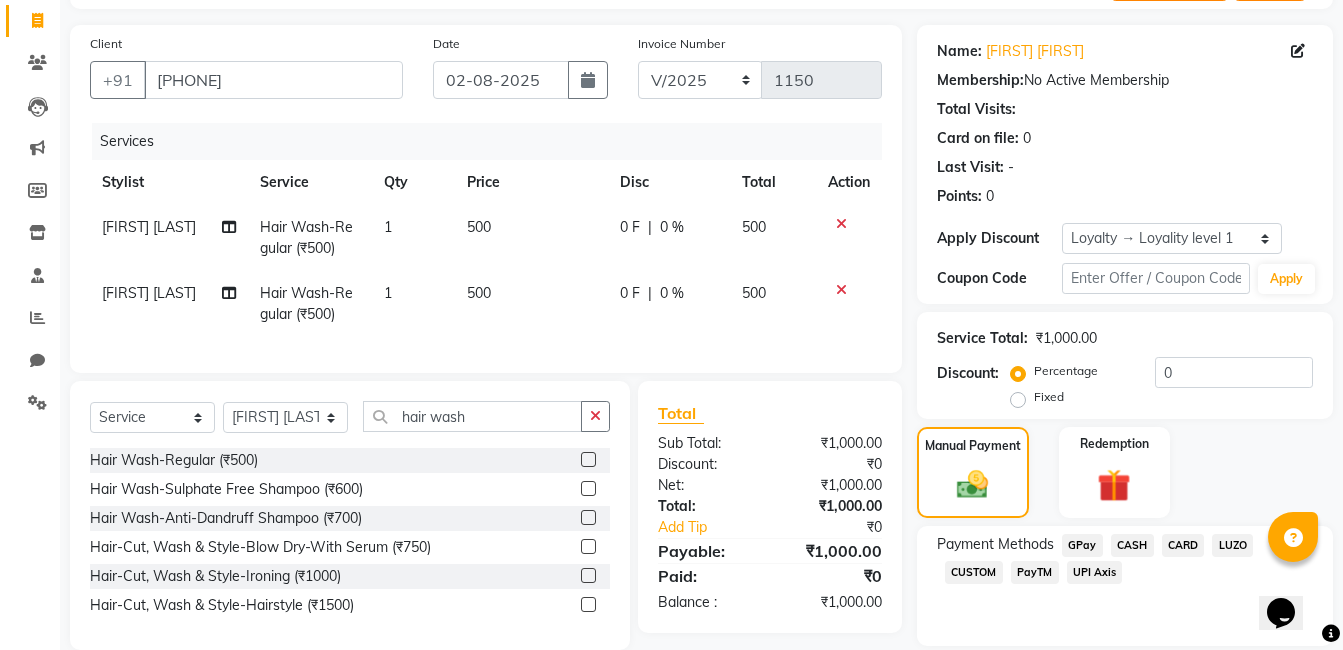 click on "CARD" 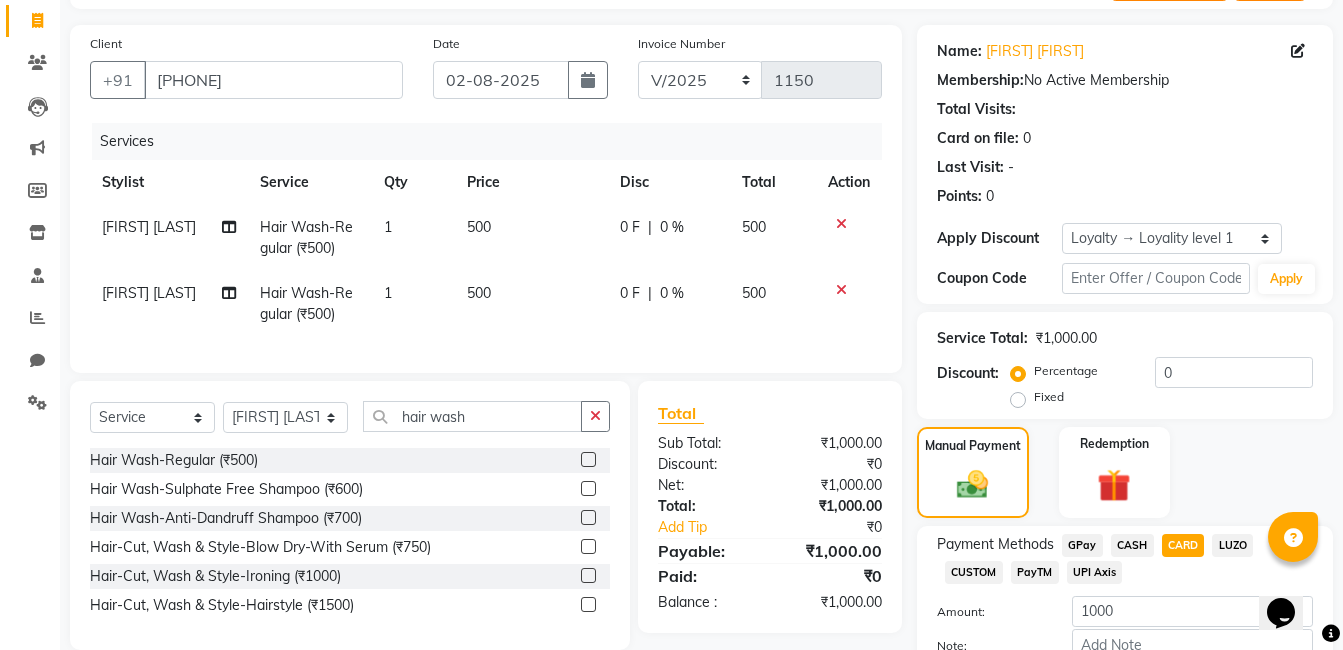 scroll, scrollTop: 248, scrollLeft: 0, axis: vertical 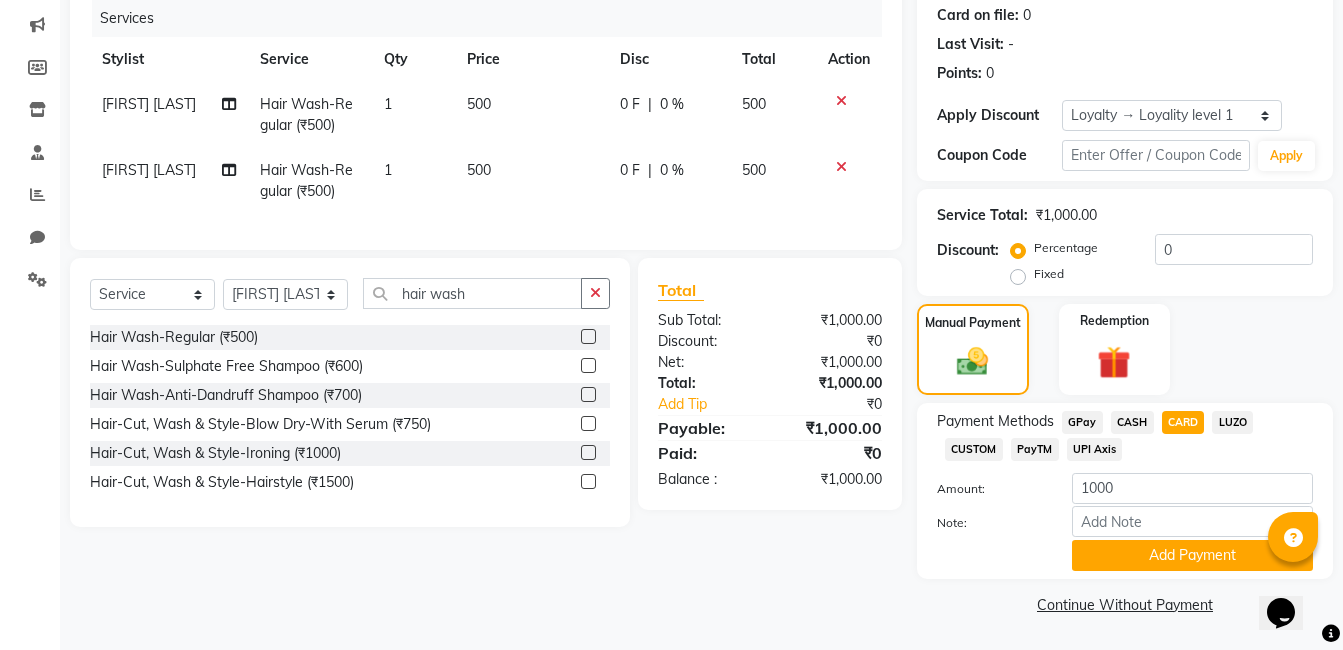click on "CASH" 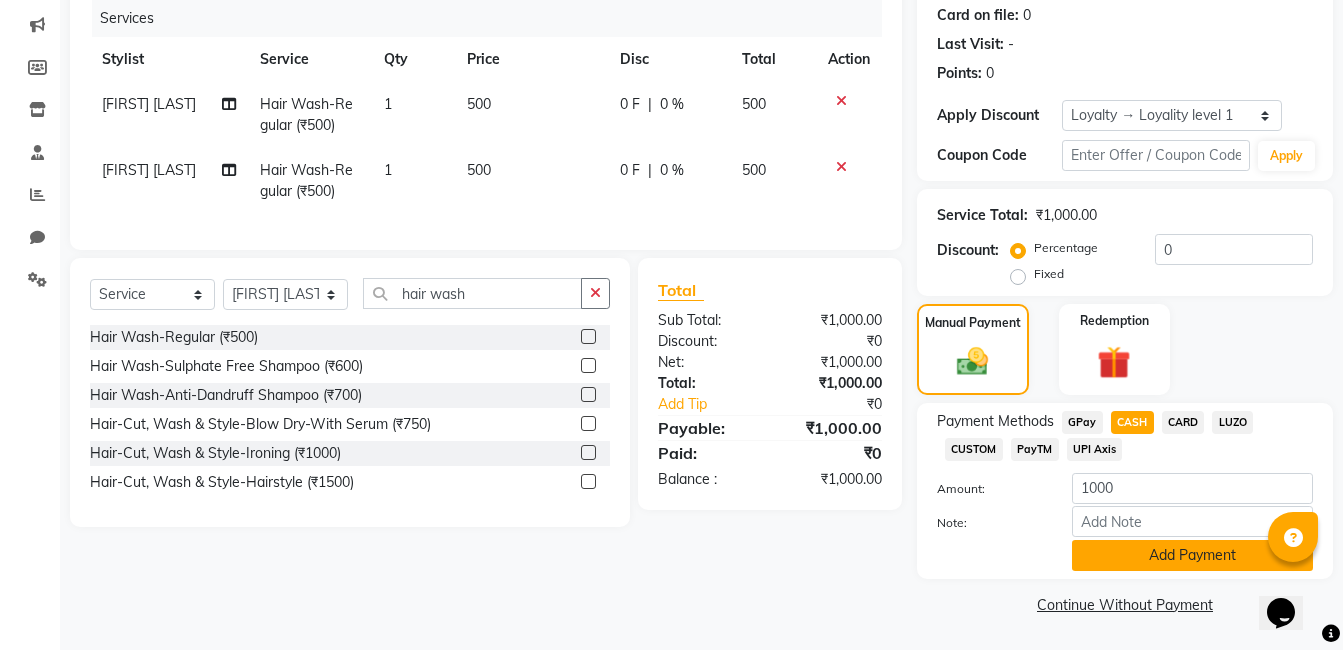 click on "Add Payment" 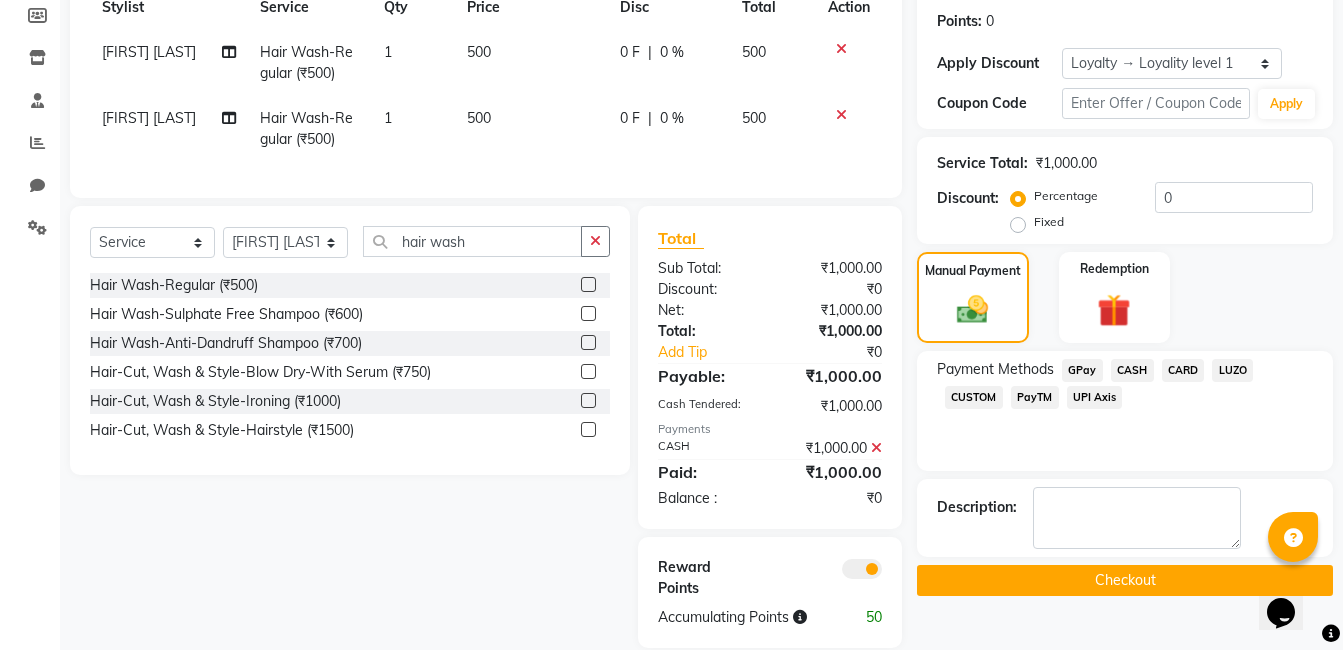 scroll, scrollTop: 343, scrollLeft: 0, axis: vertical 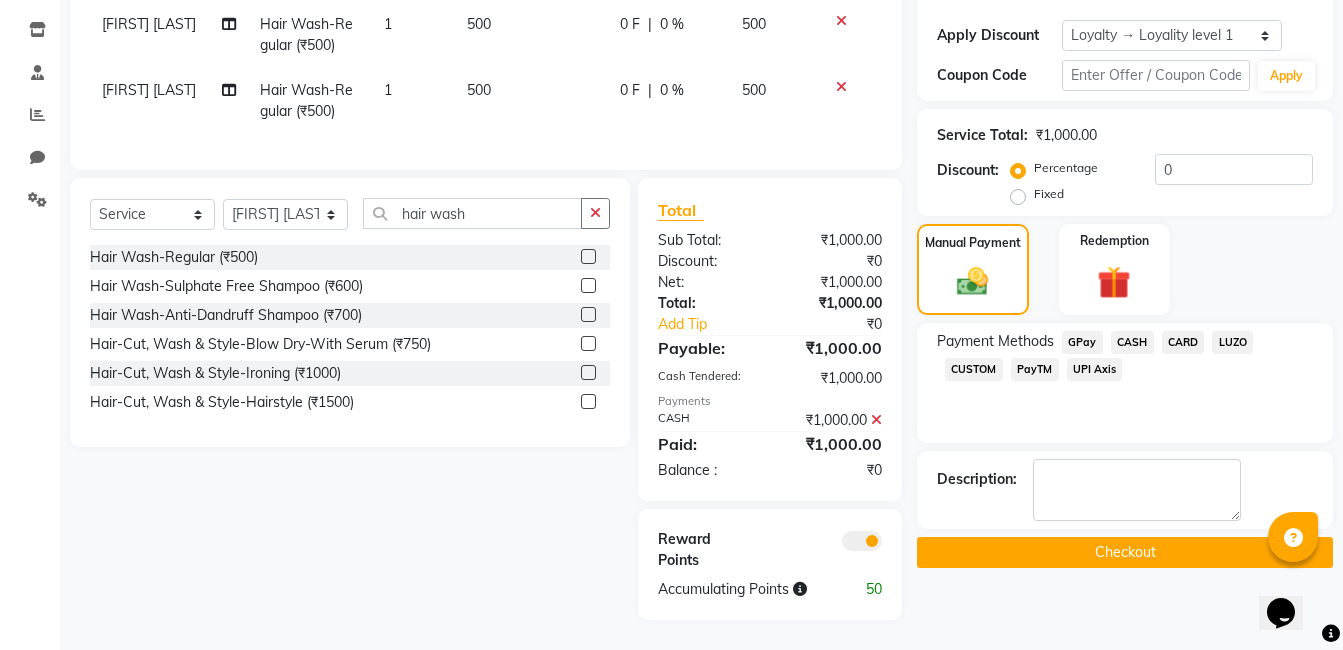 click on "Checkout" 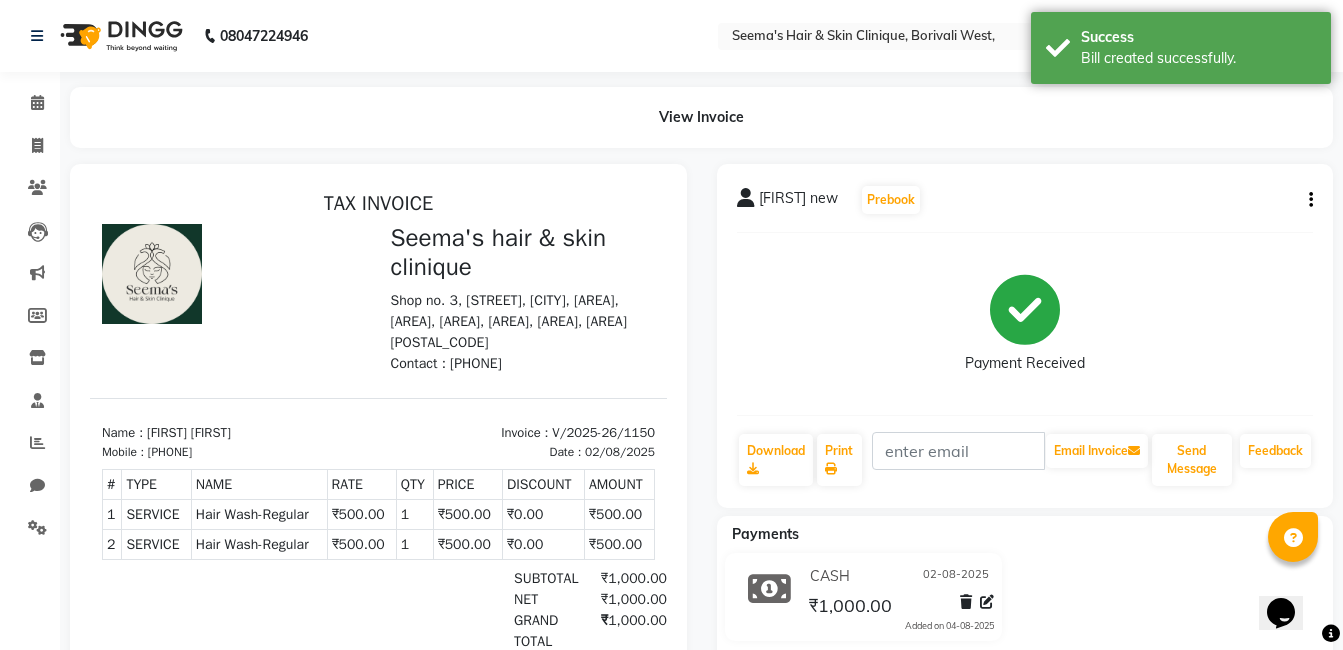scroll, scrollTop: 0, scrollLeft: 0, axis: both 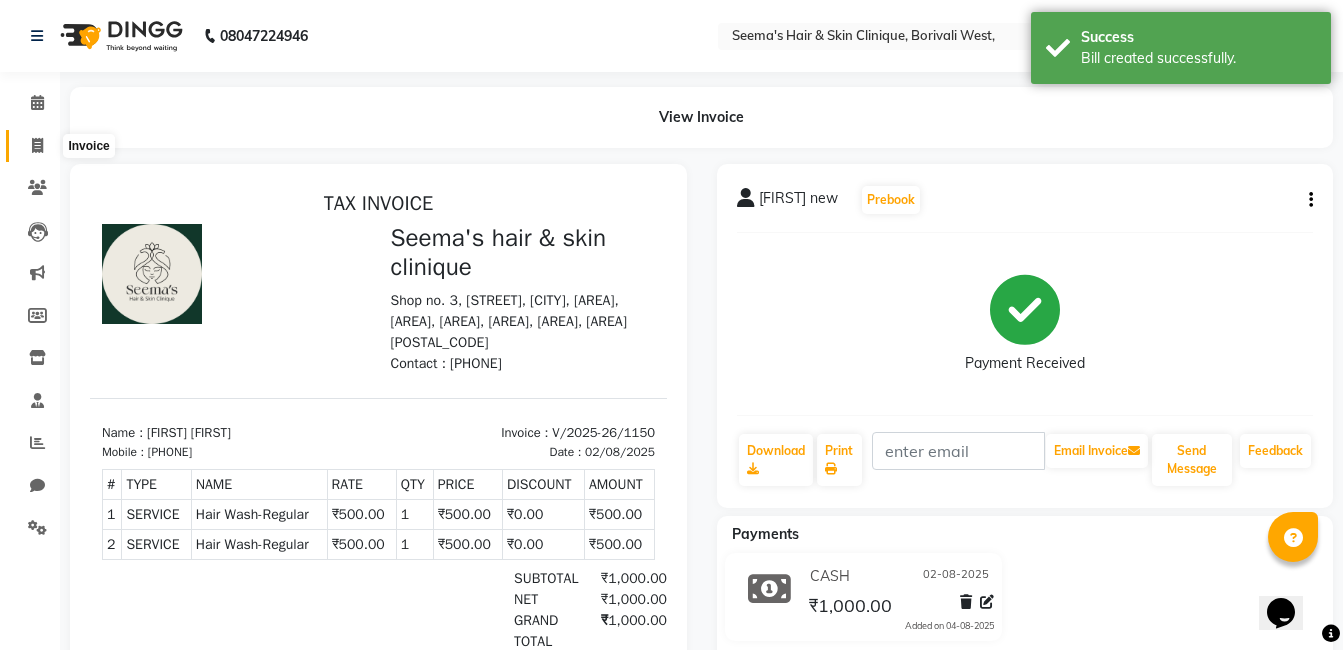 click 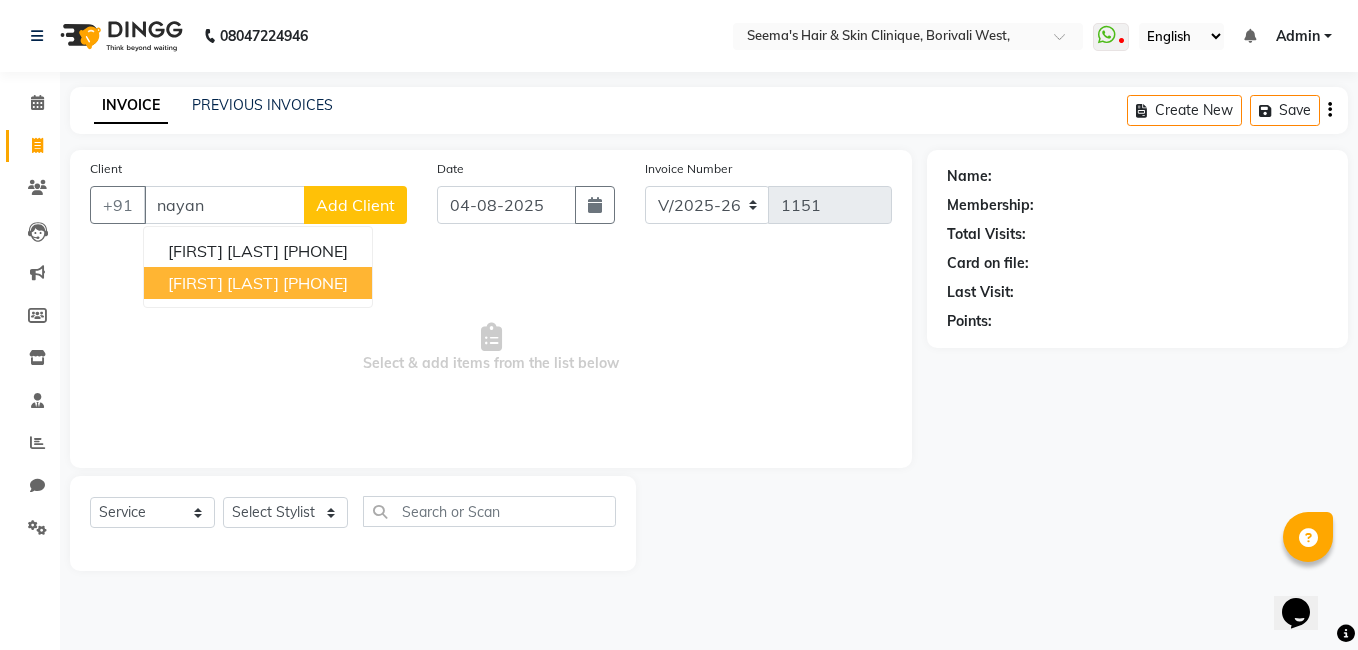 click on "[PHONE]" at bounding box center (315, 283) 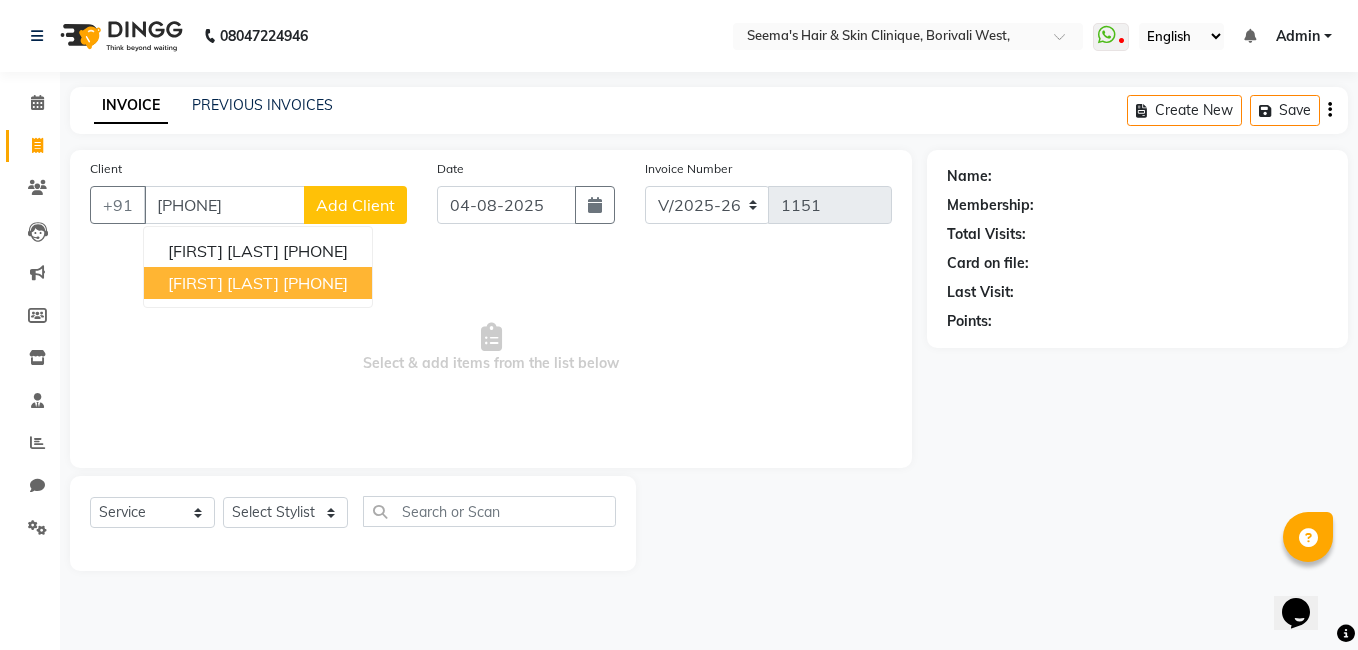 type on "[PHONE]" 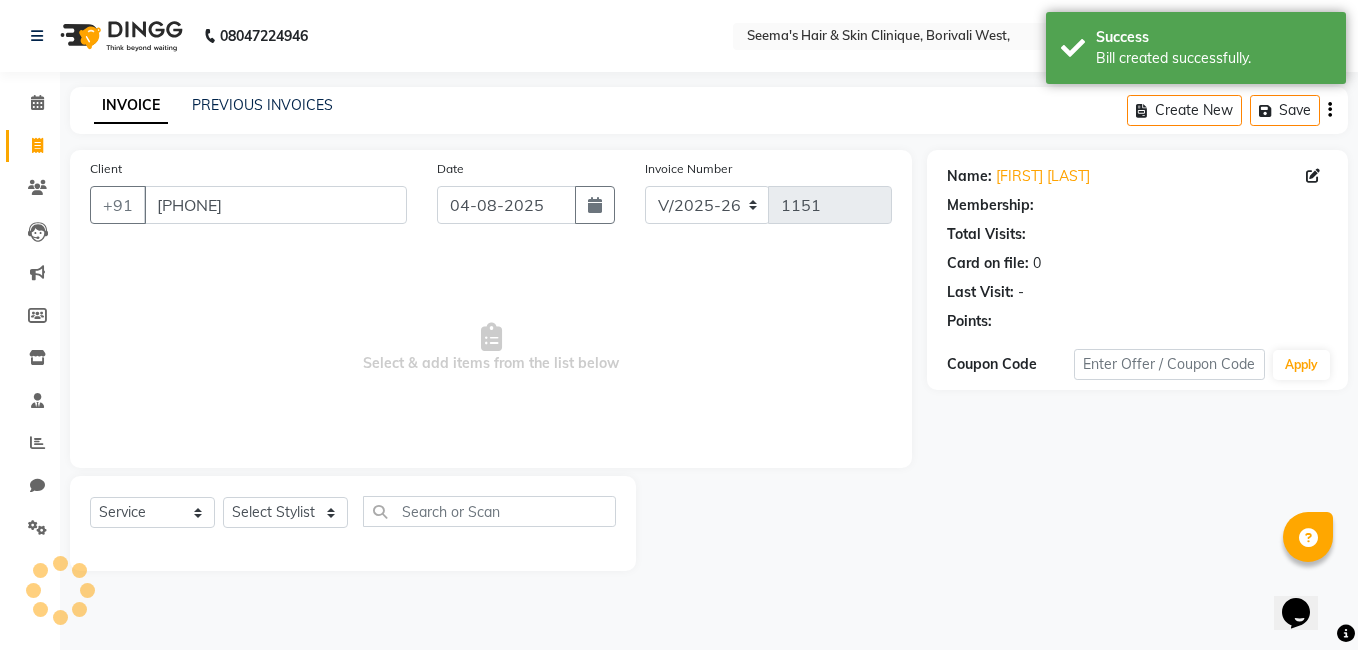 select on "1: Object" 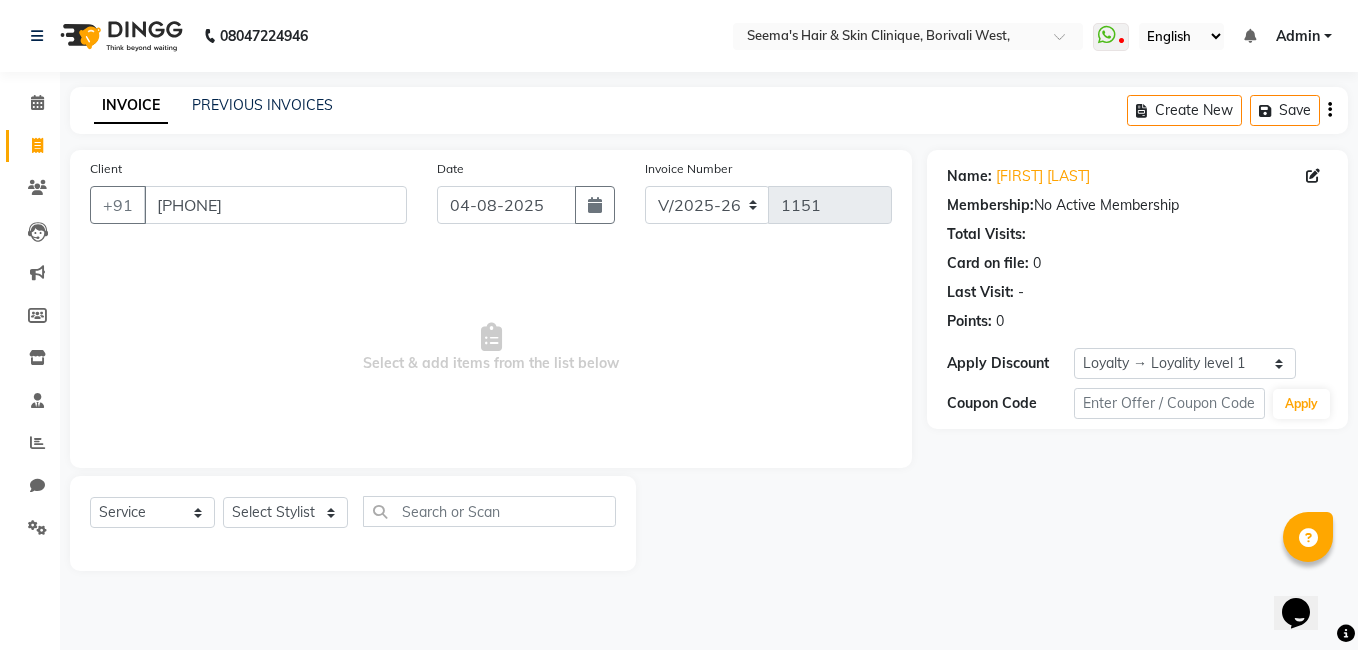 click on "Date 04-08-2025" 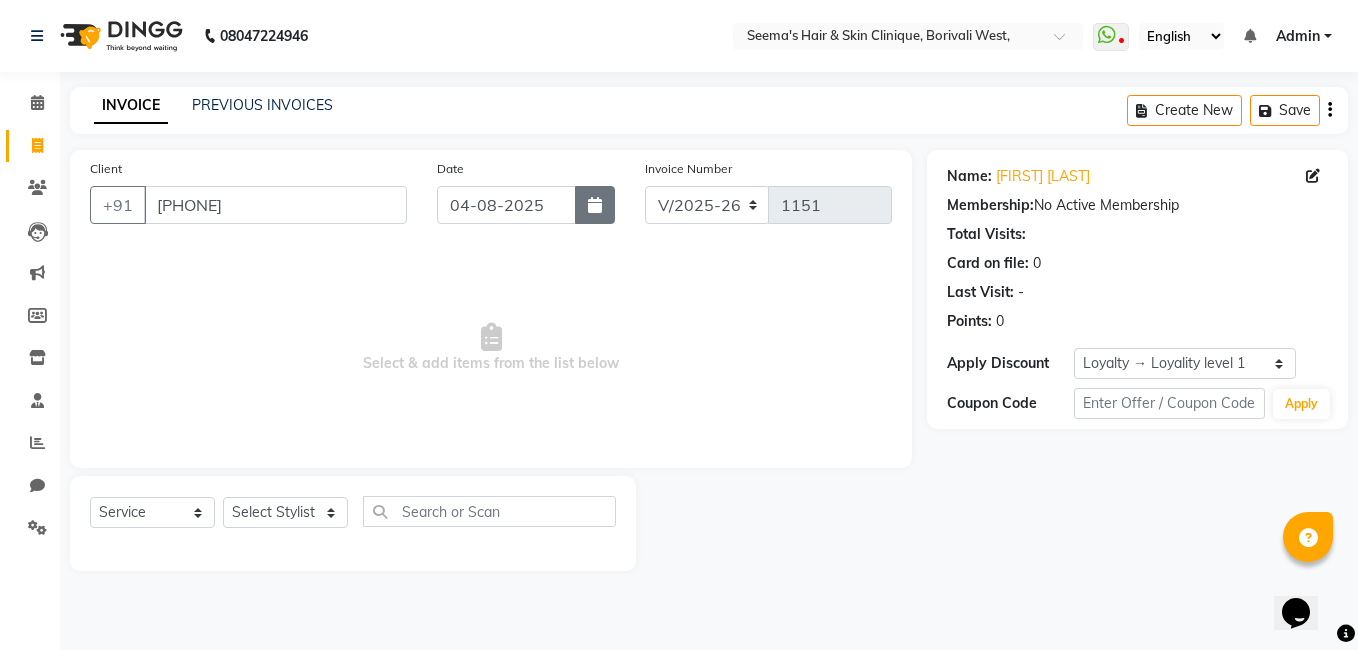 click 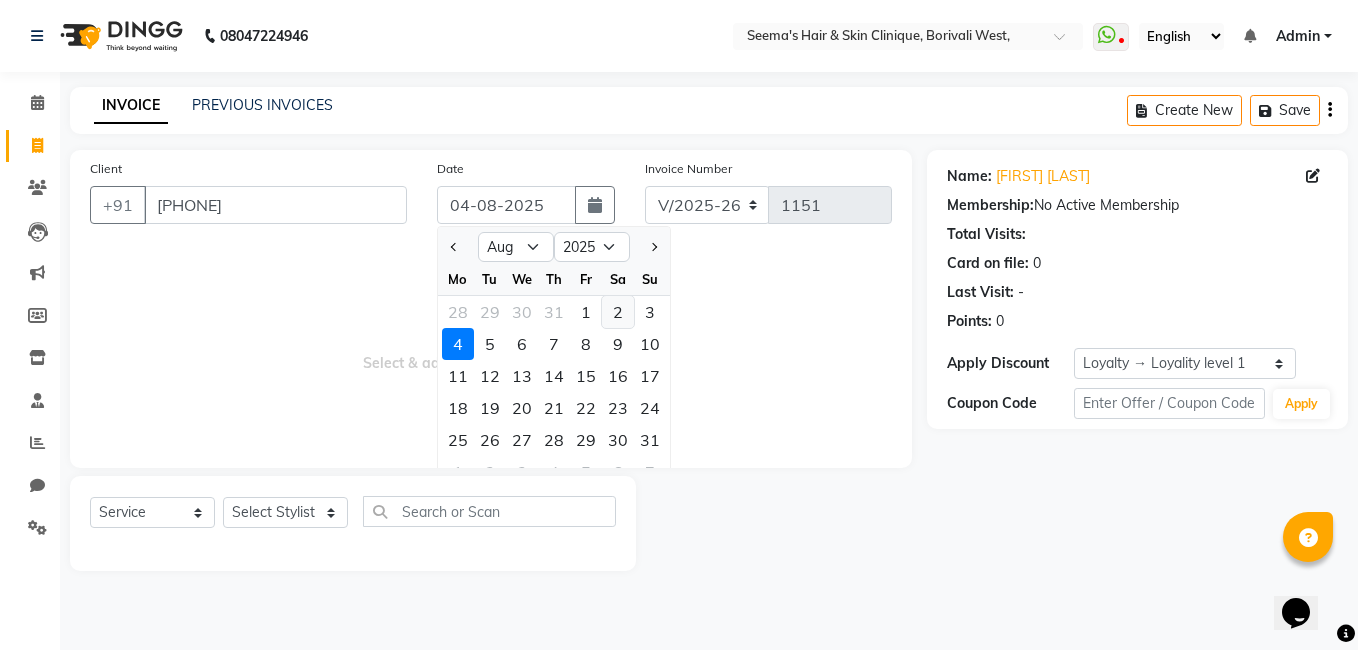click on "2" 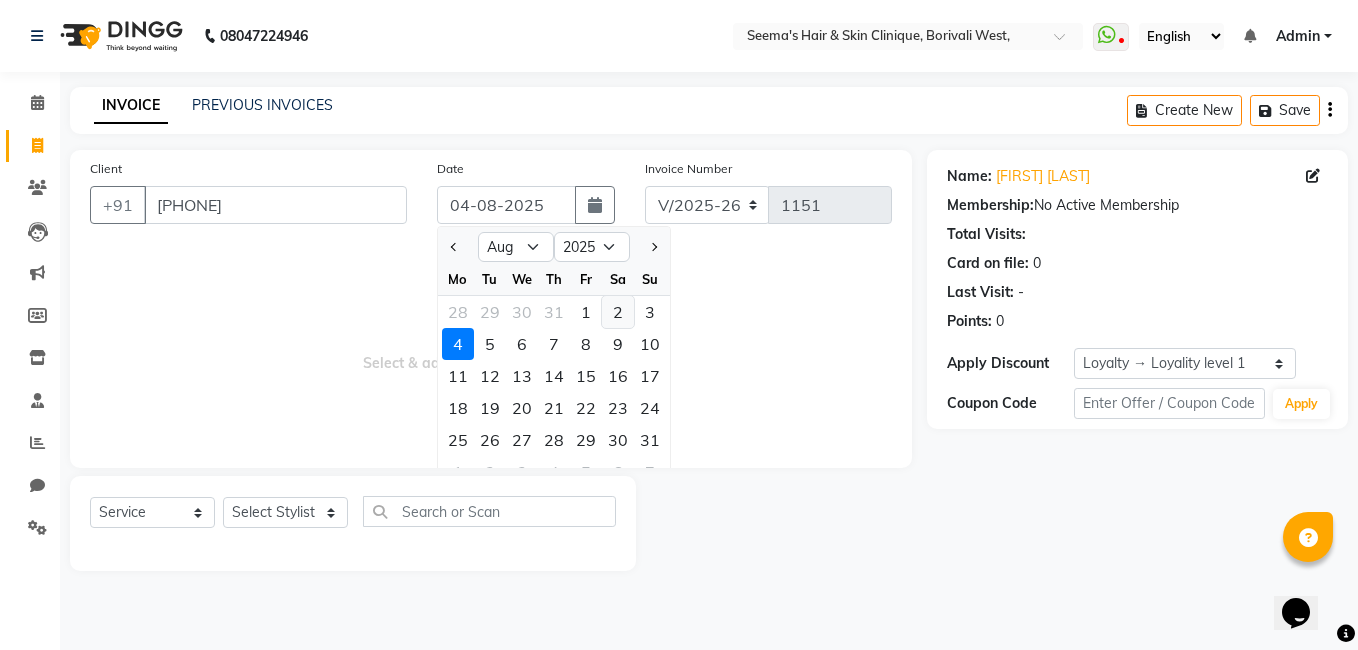 type on "02-08-2025" 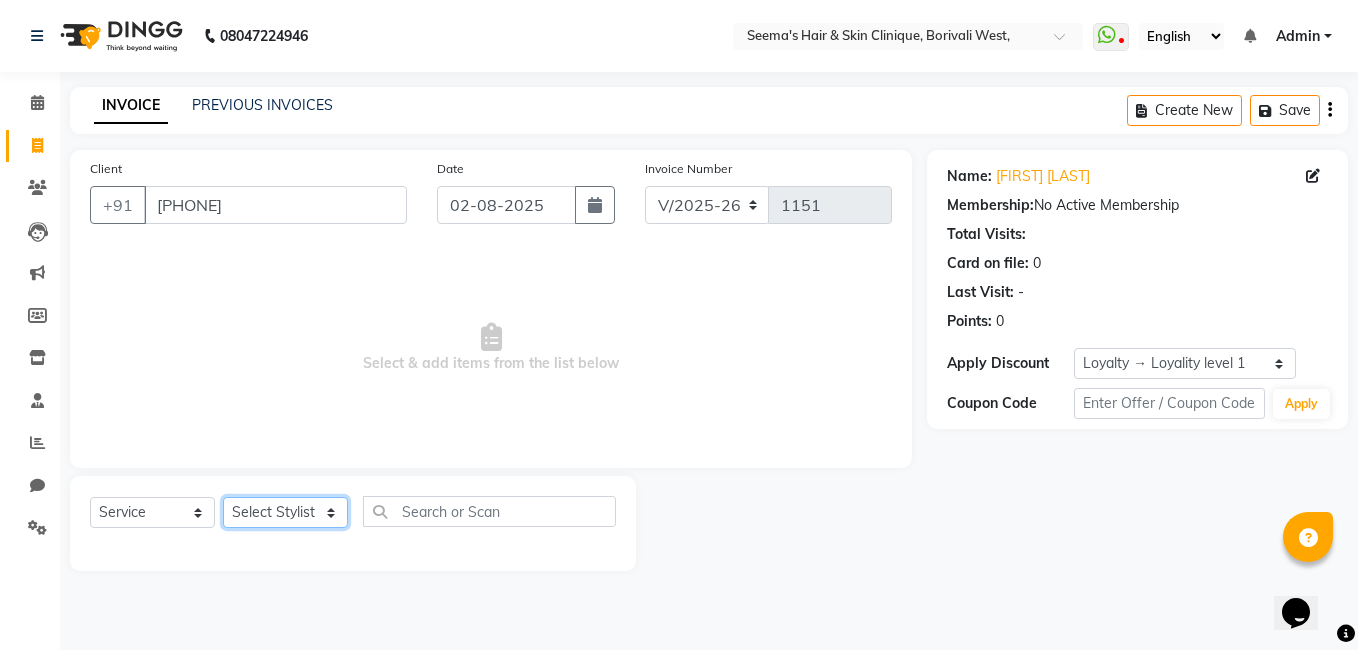 click on "Select Stylist [FIRST] [FIRST] [FIRST] [FIRST] [FIRST] [FIRST] [FIRST] [FIRST]" 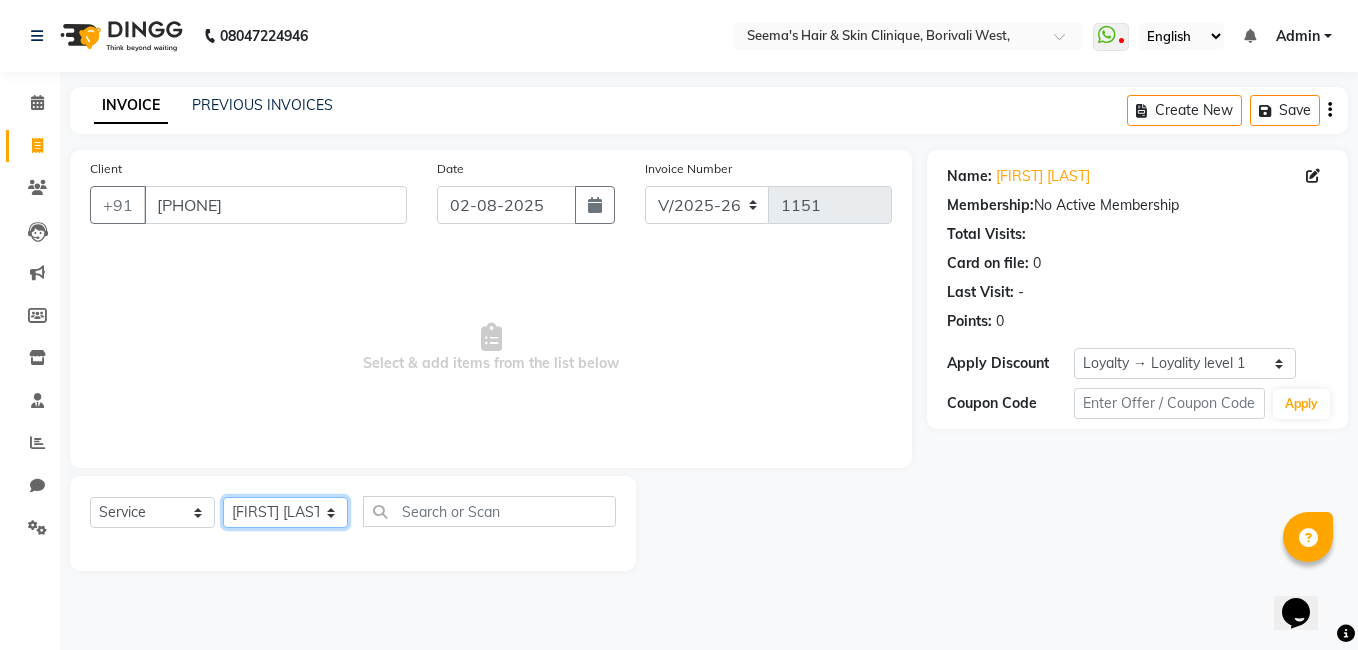 click on "Select Stylist [FIRST] [FIRST] [FIRST] [FIRST] [FIRST] [FIRST] [FIRST] [FIRST]" 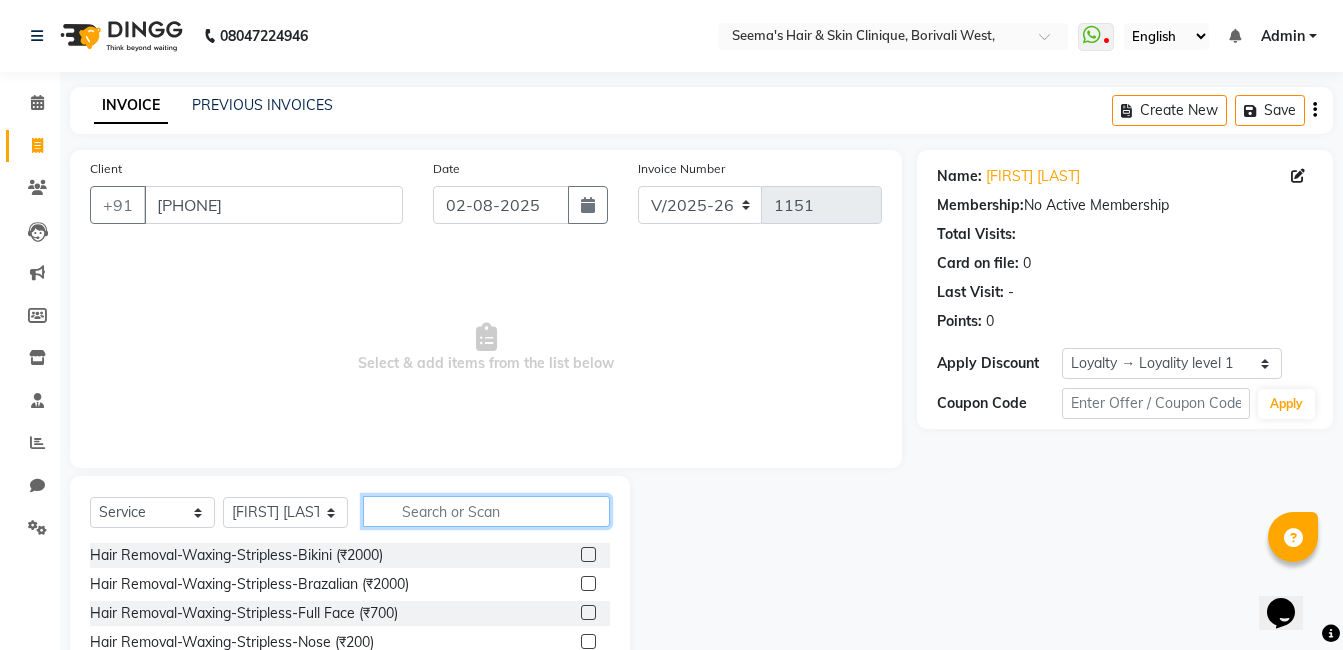 click 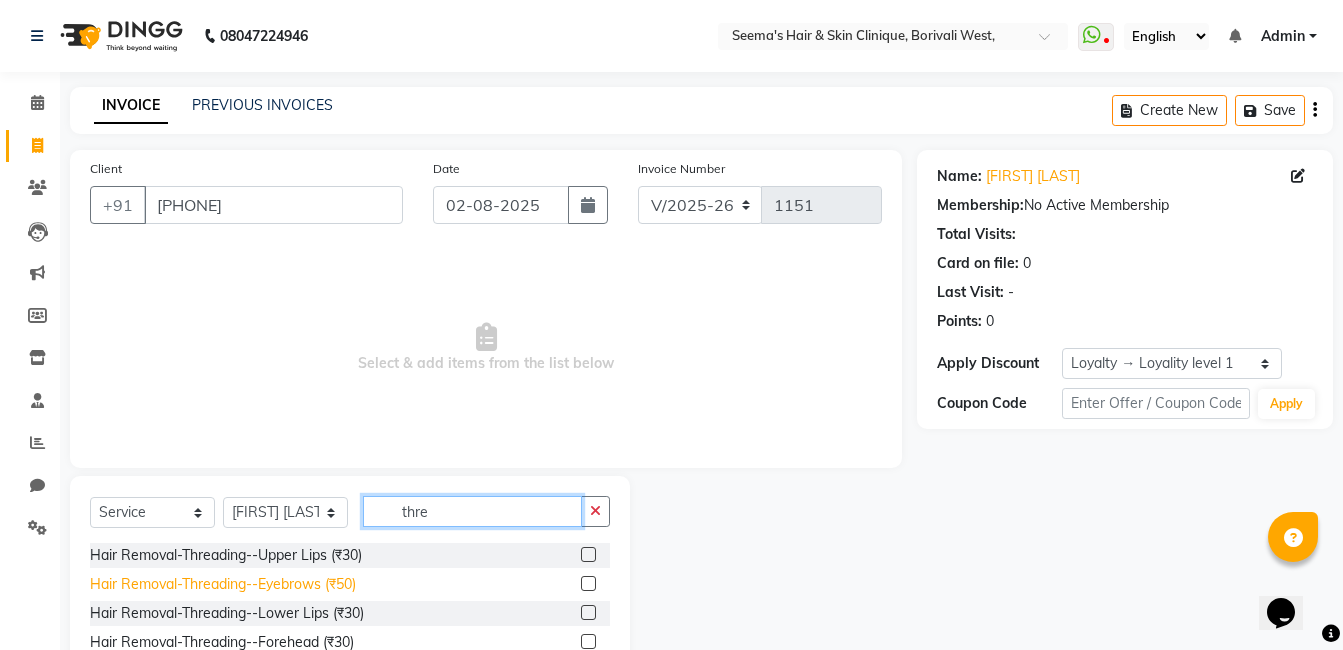 type on "thre" 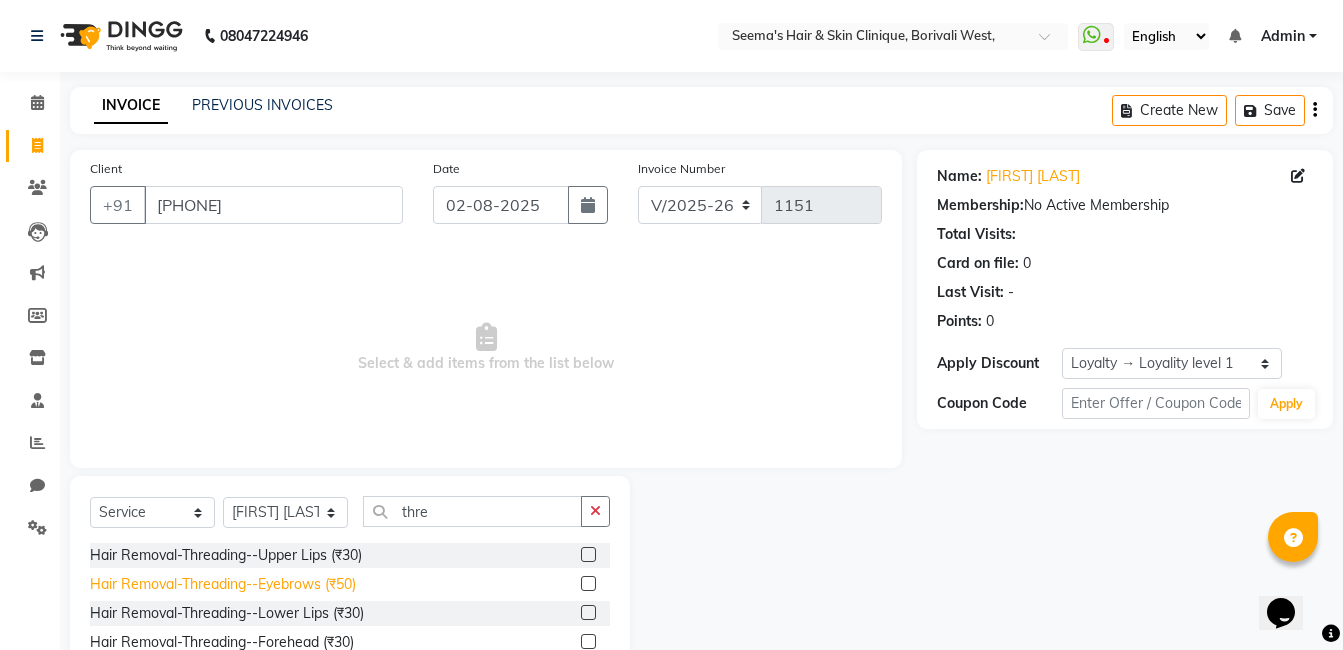 click on "Hair Removal-Threading--Eyebrows (₹50)" 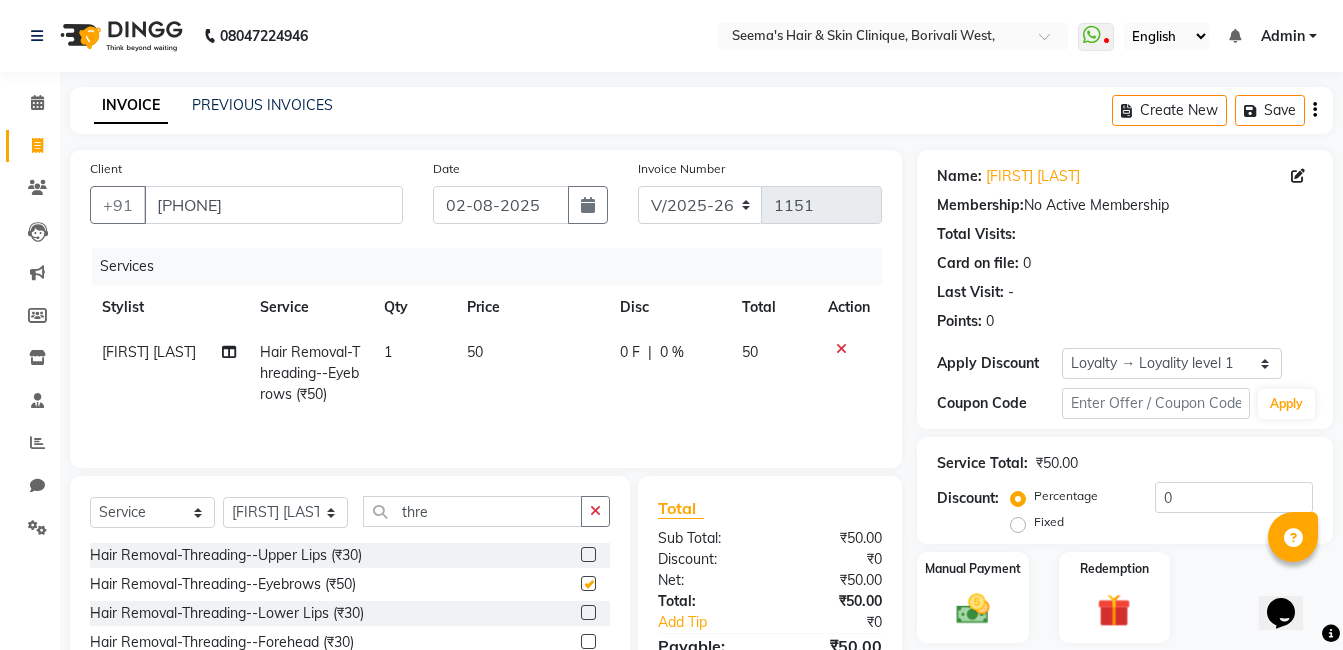 checkbox on "false" 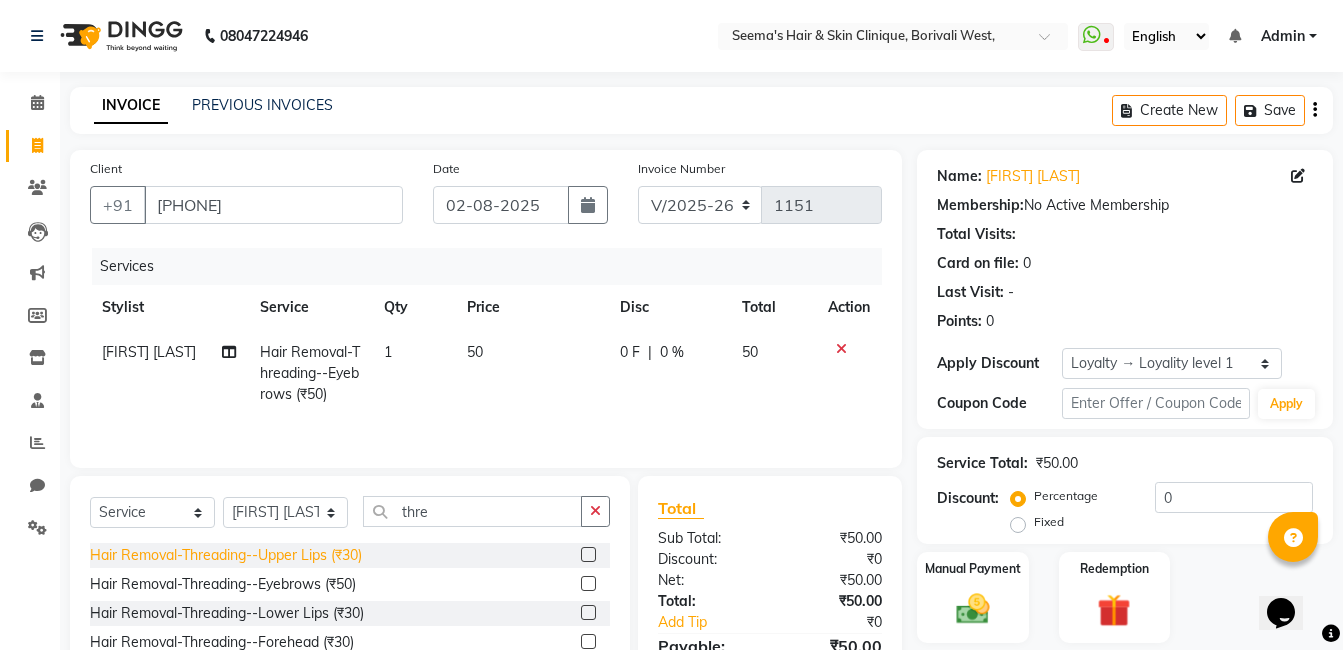 click on "Hair Removal-Threading--Upper Lips (₹30)" 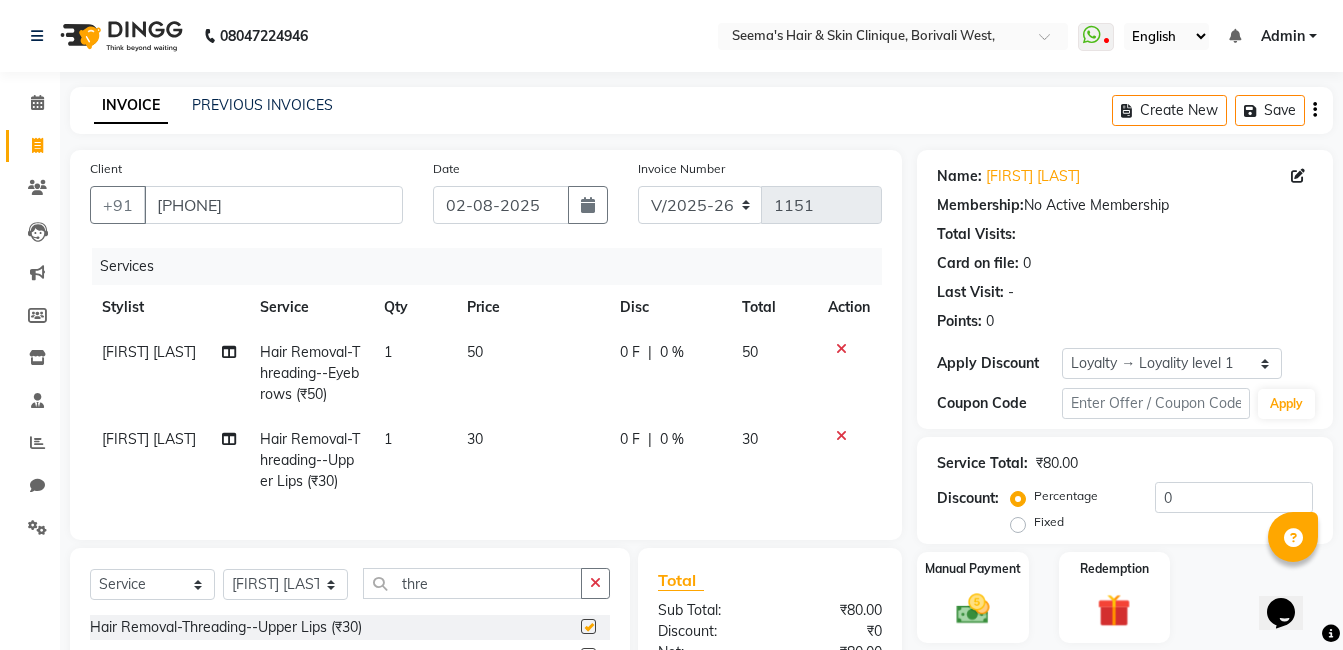 checkbox on "false" 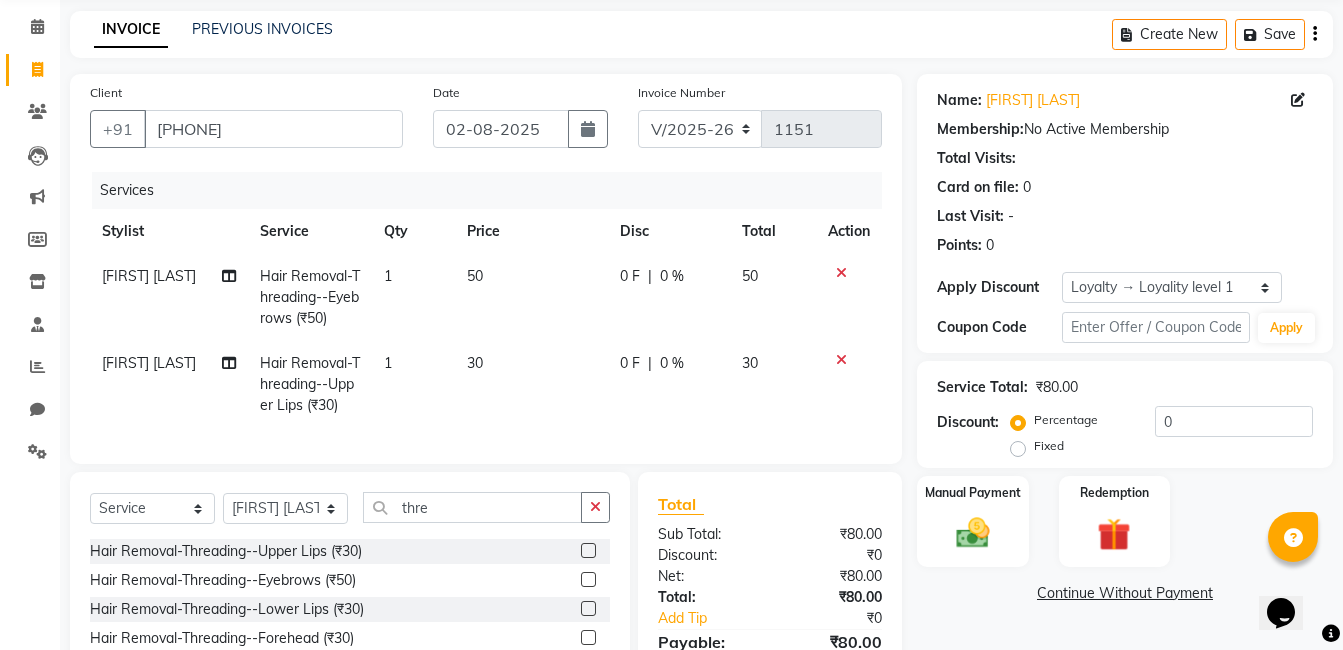 scroll, scrollTop: 195, scrollLeft: 0, axis: vertical 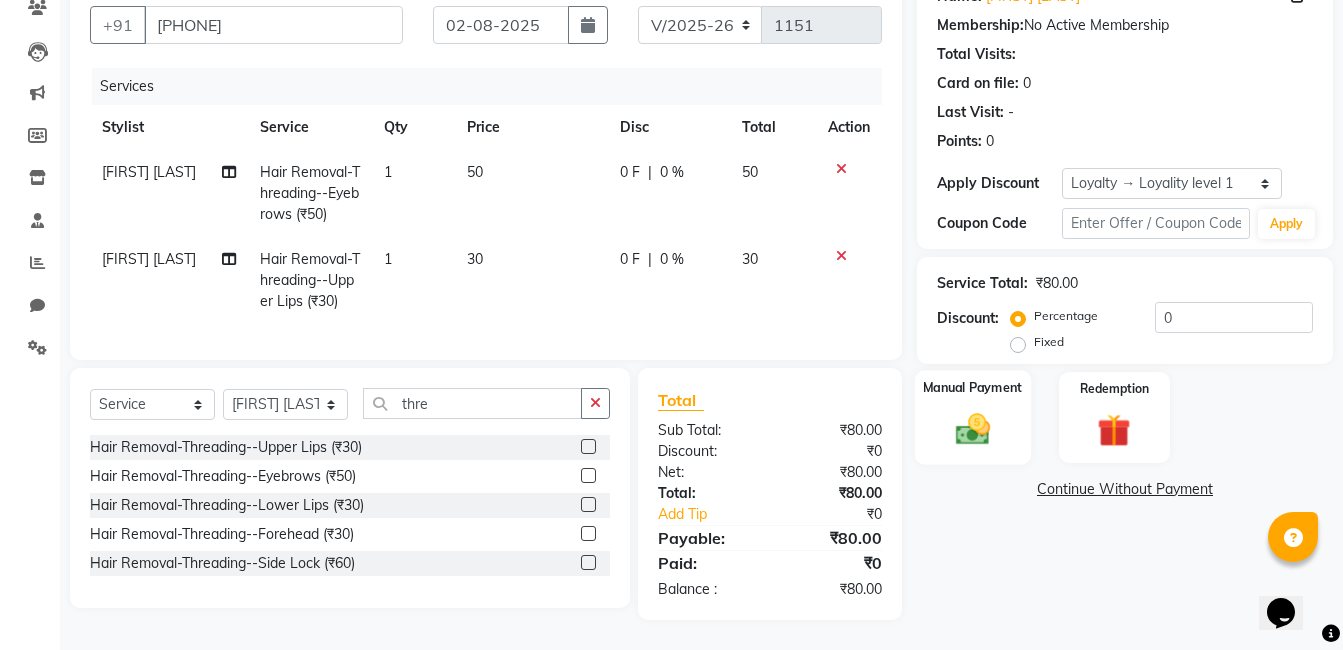 click 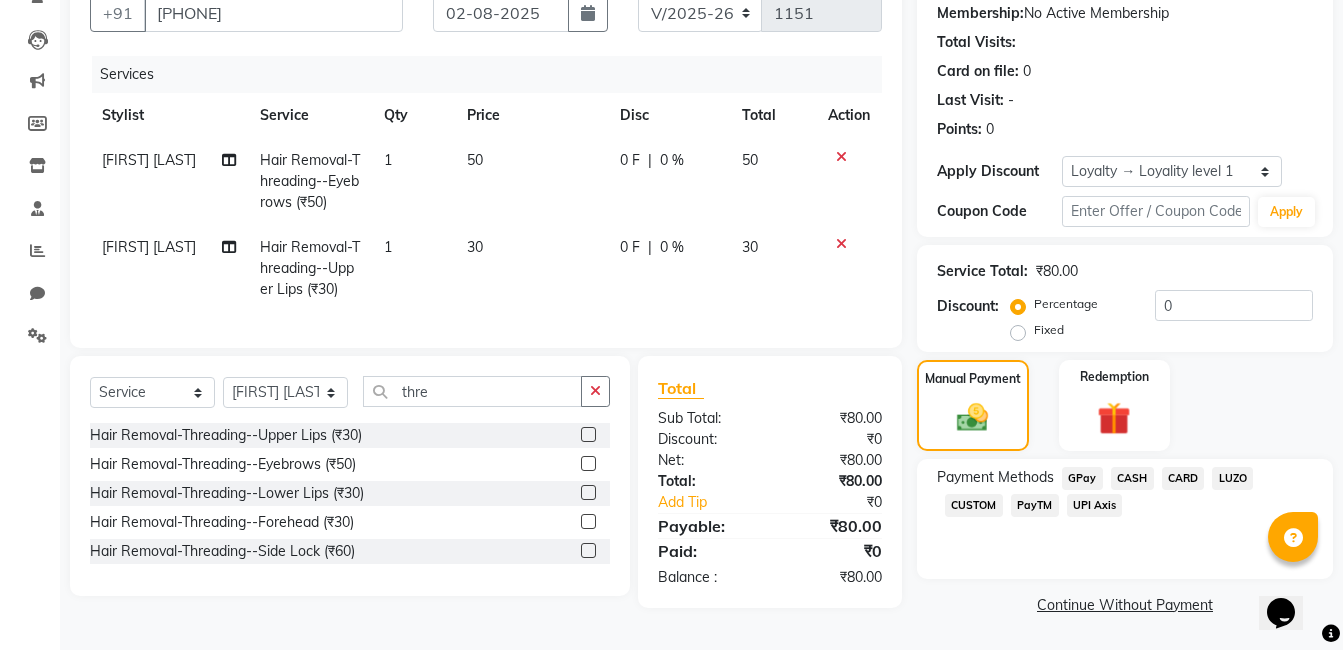 click on "CASH" 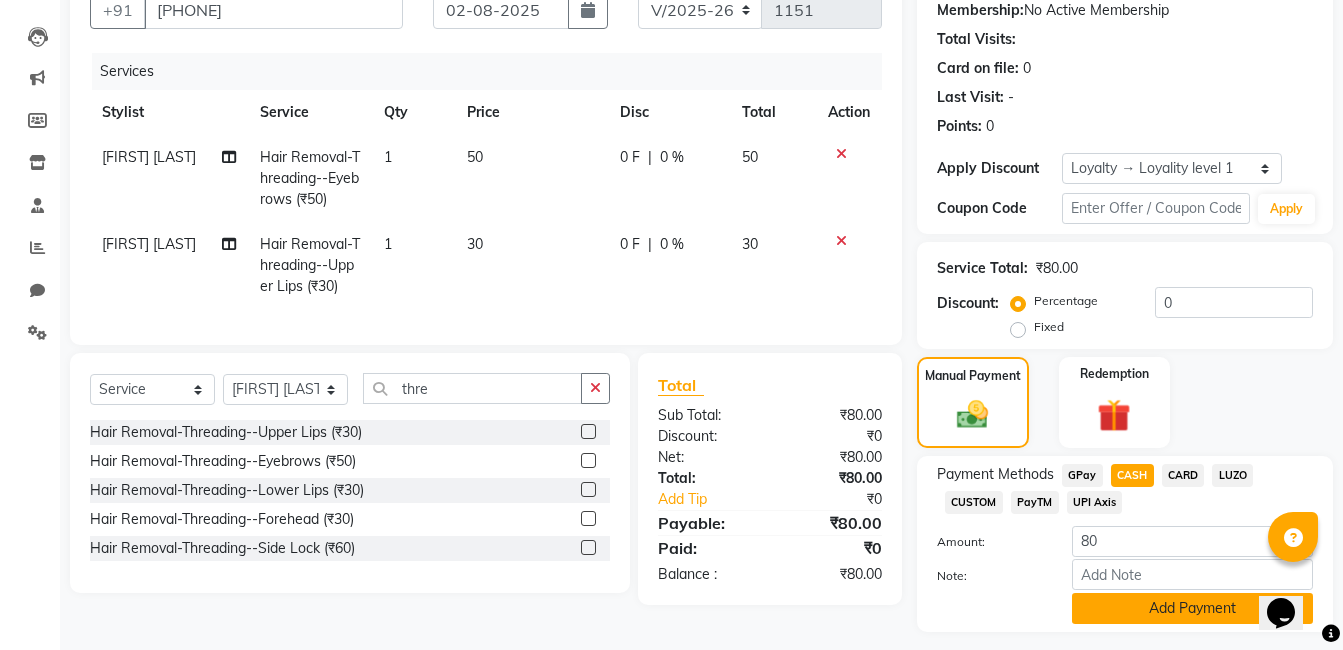 click on "Add Payment" 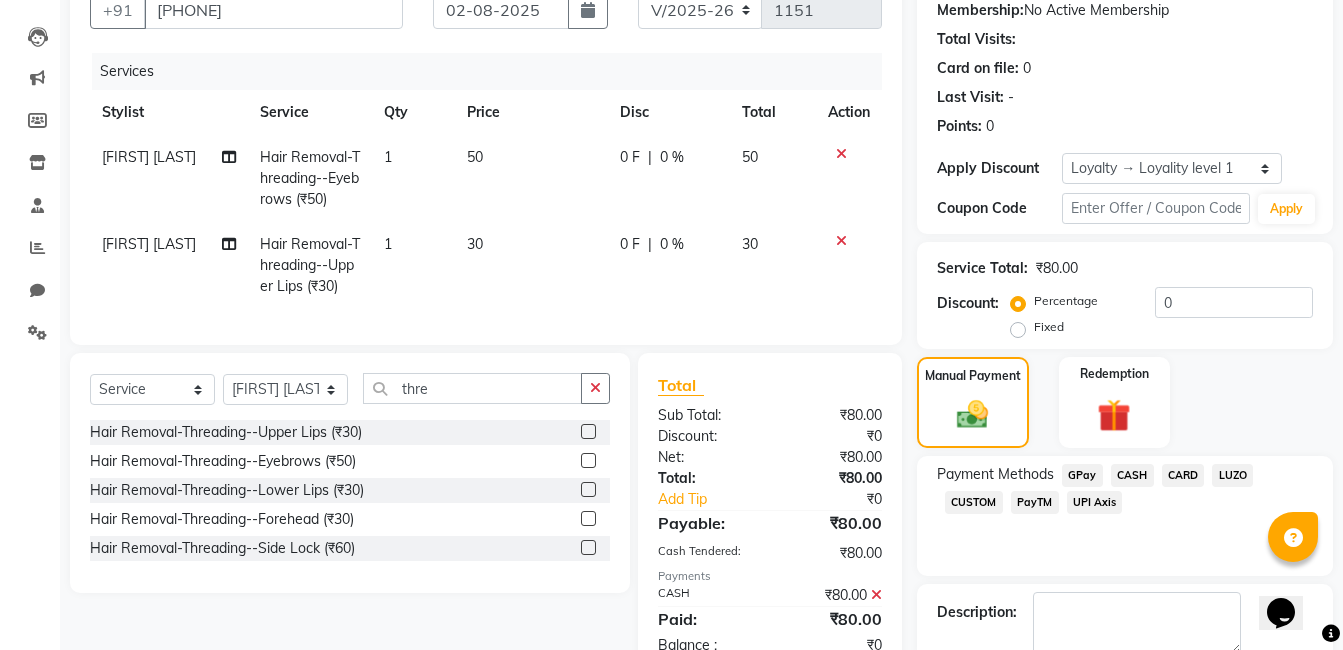 scroll, scrollTop: 385, scrollLeft: 0, axis: vertical 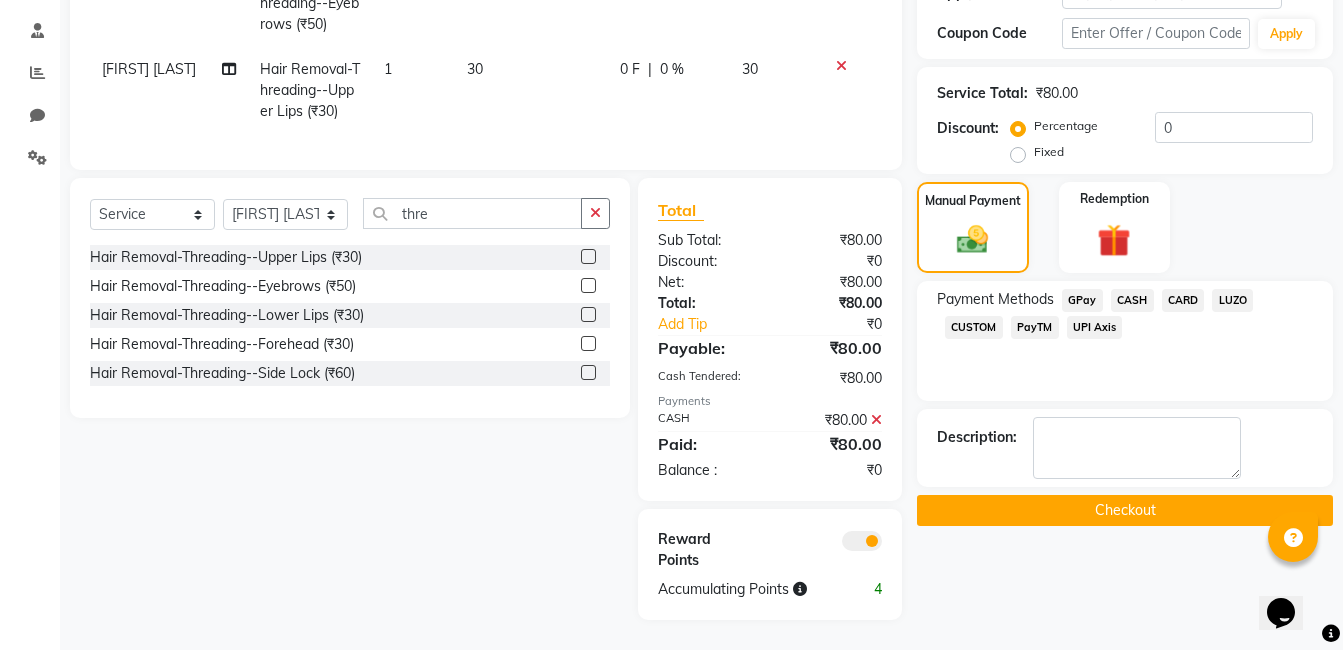click on "Checkout" 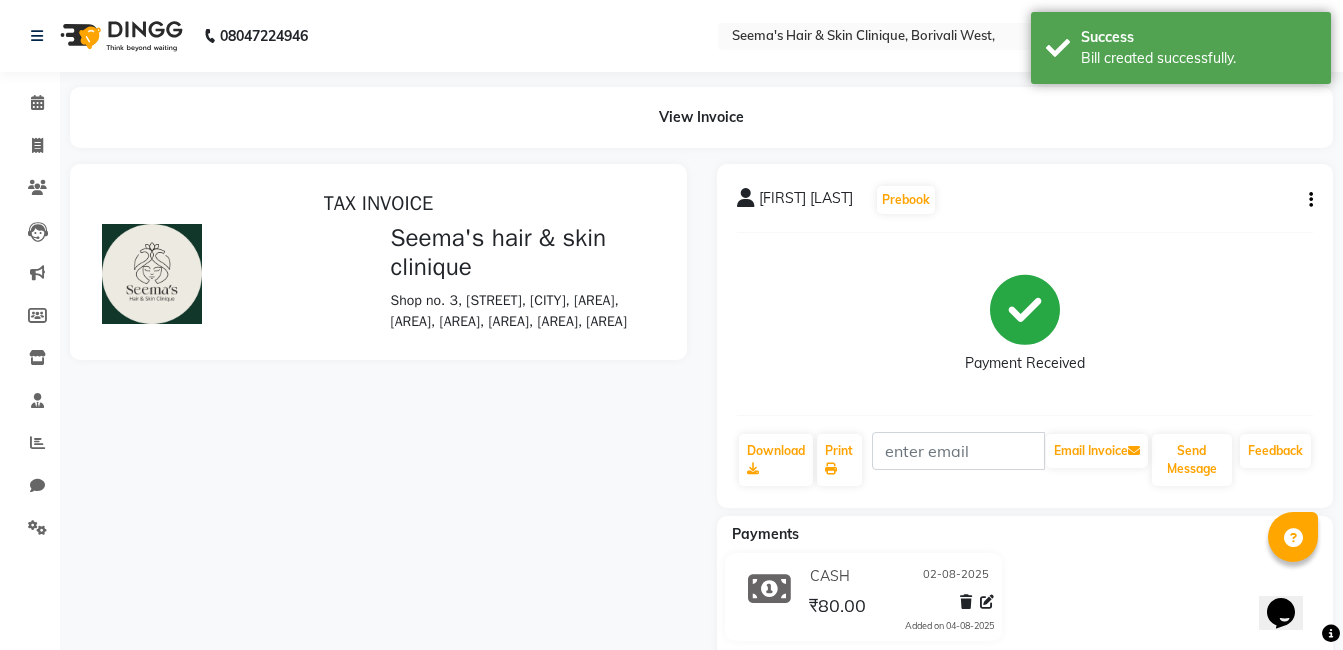 scroll, scrollTop: 0, scrollLeft: 0, axis: both 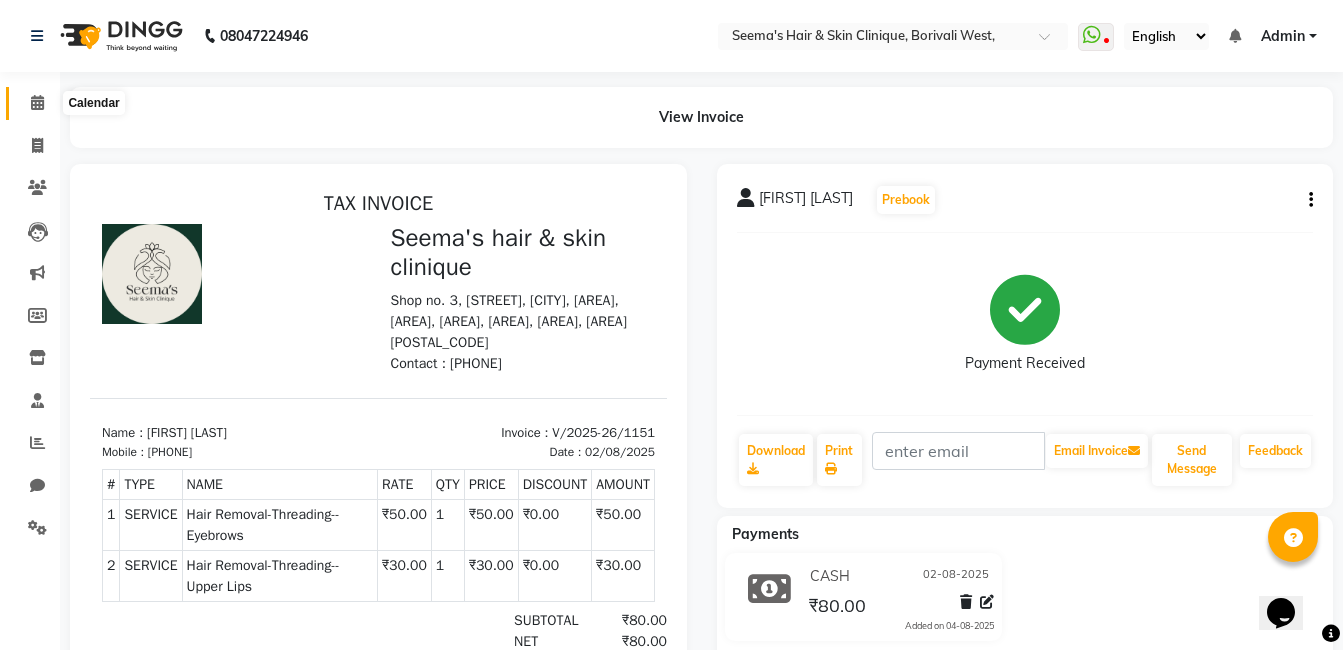 click 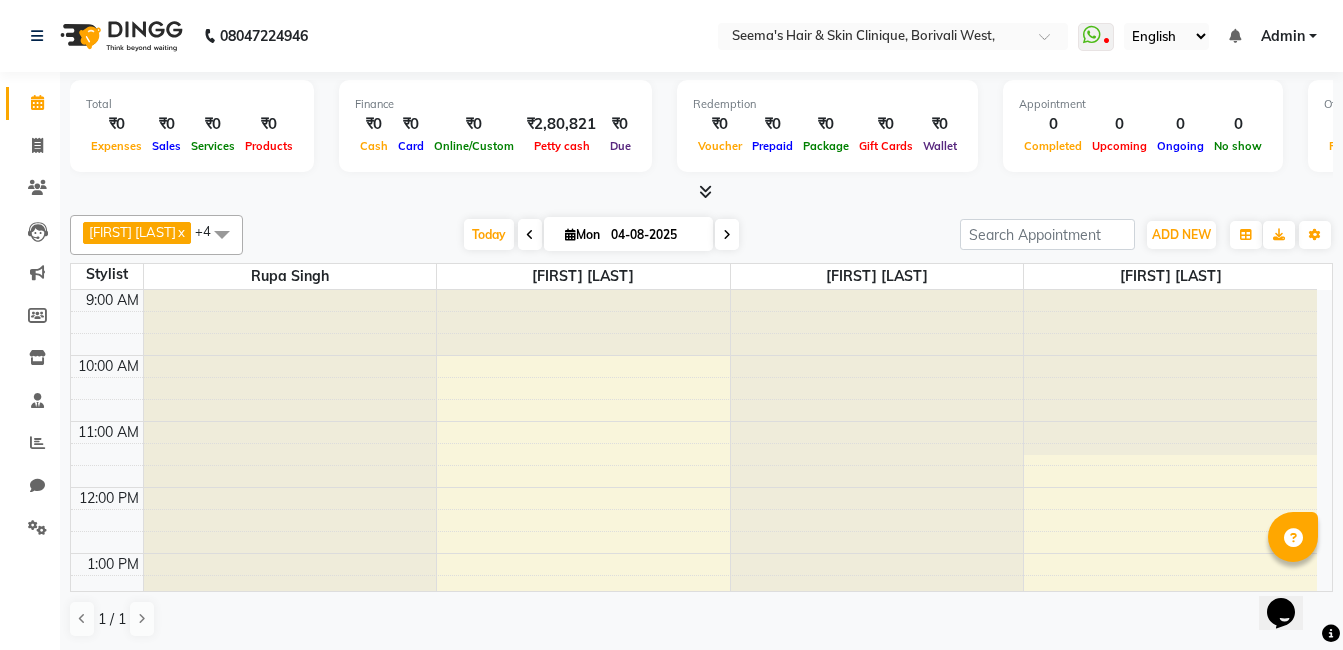 scroll, scrollTop: 0, scrollLeft: 0, axis: both 